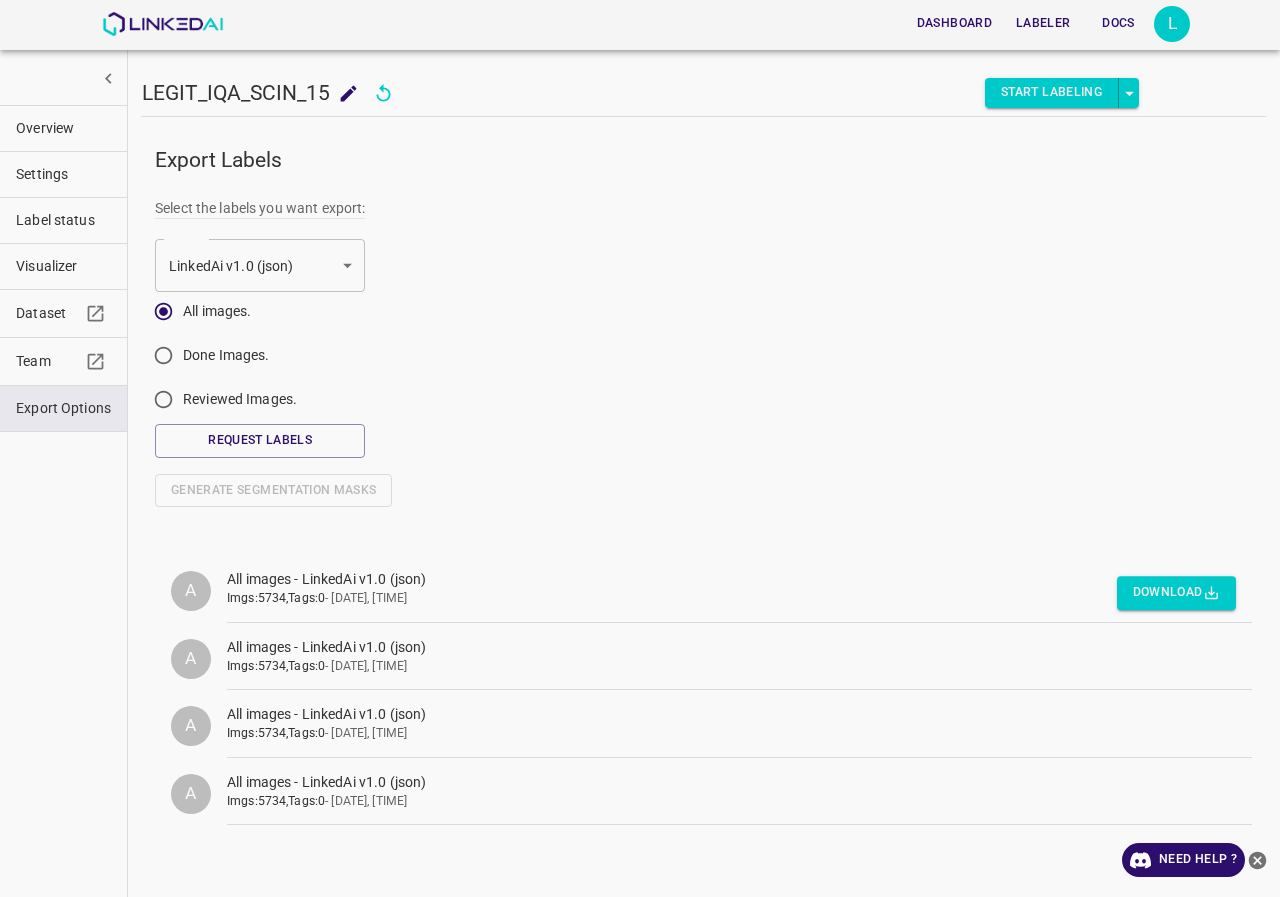 scroll, scrollTop: 0, scrollLeft: 0, axis: both 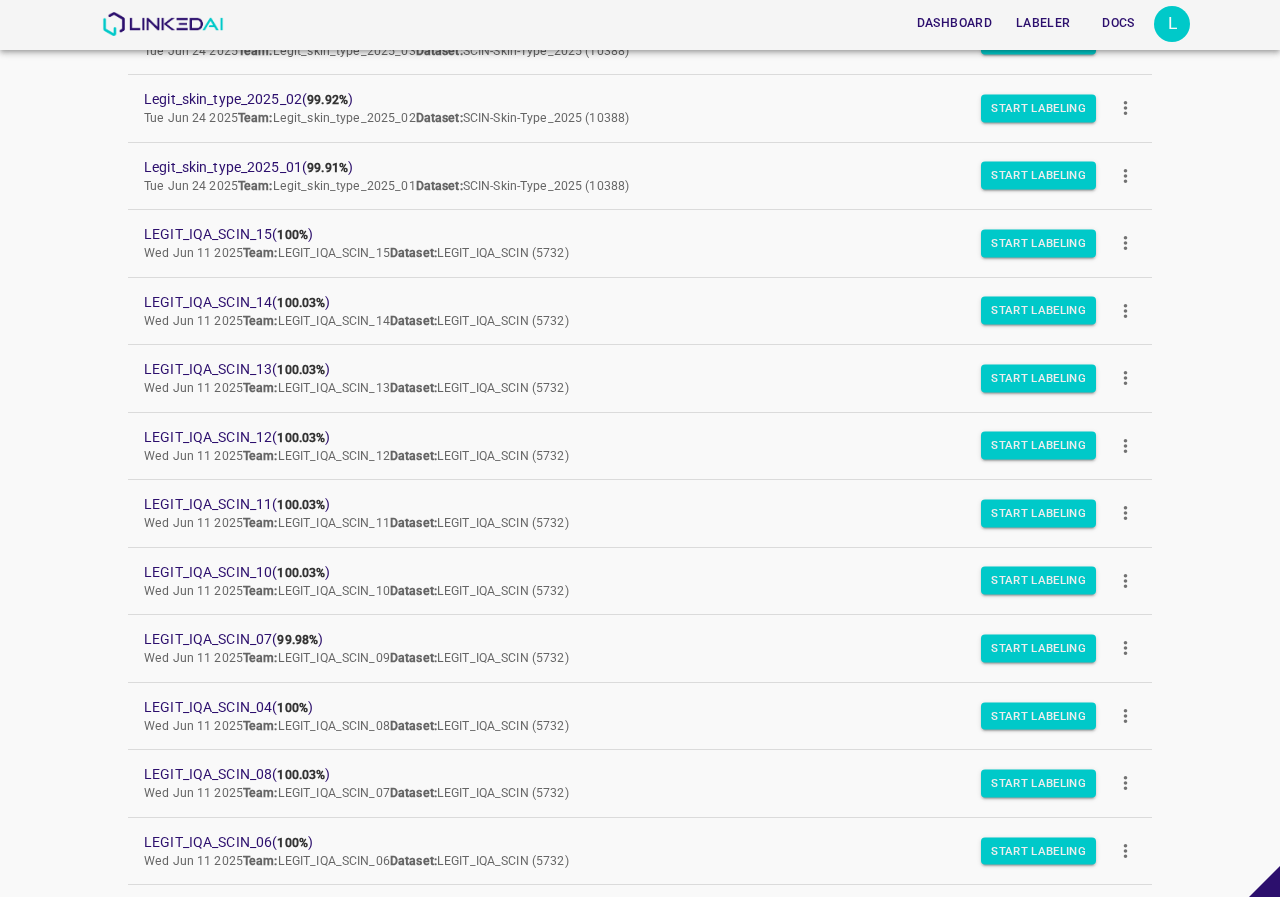 click on "L" at bounding box center [1172, 24] 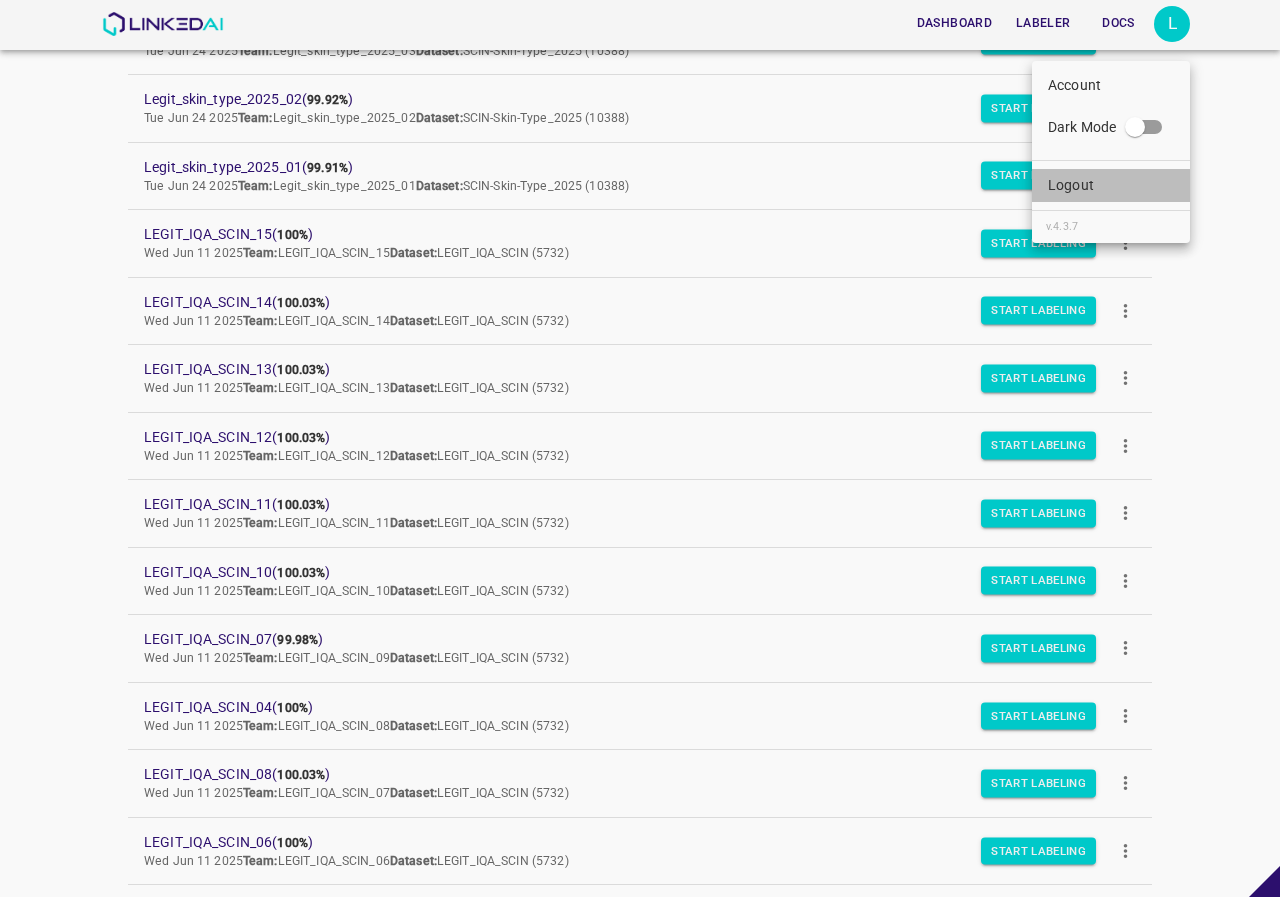 click on "Logout" at bounding box center [1111, 185] 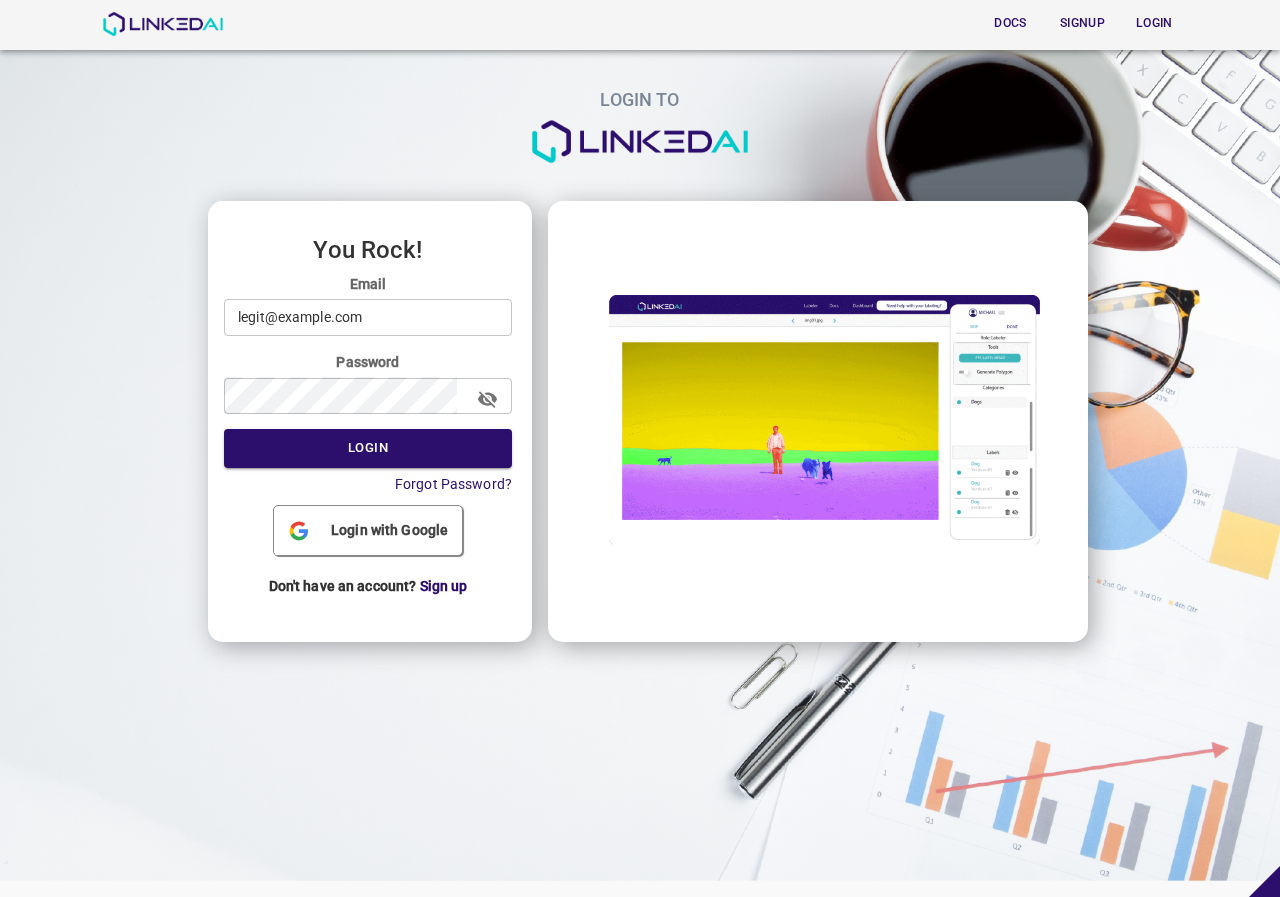 scroll, scrollTop: 0, scrollLeft: 0, axis: both 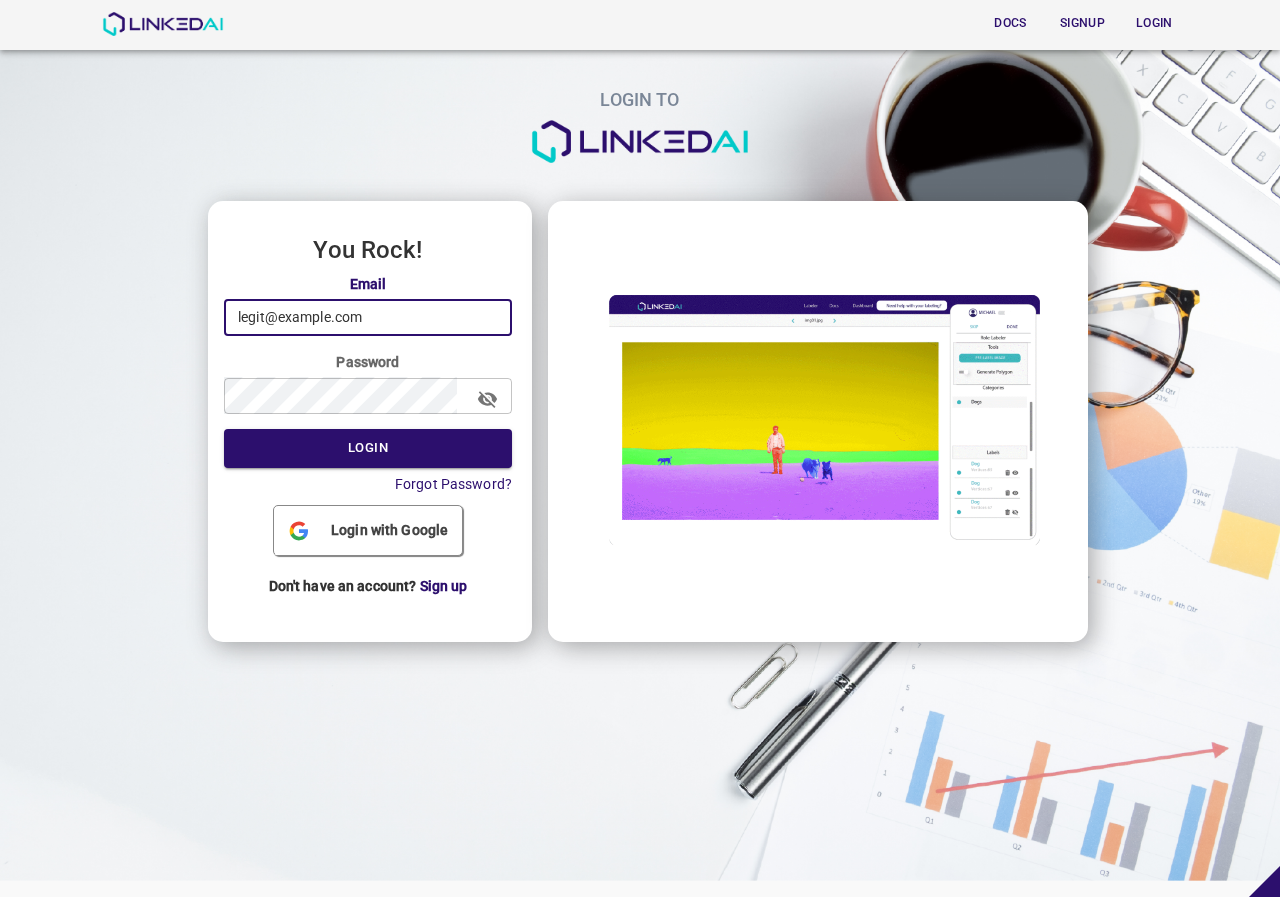 click on "legit@linkedai.co" at bounding box center [368, 317] 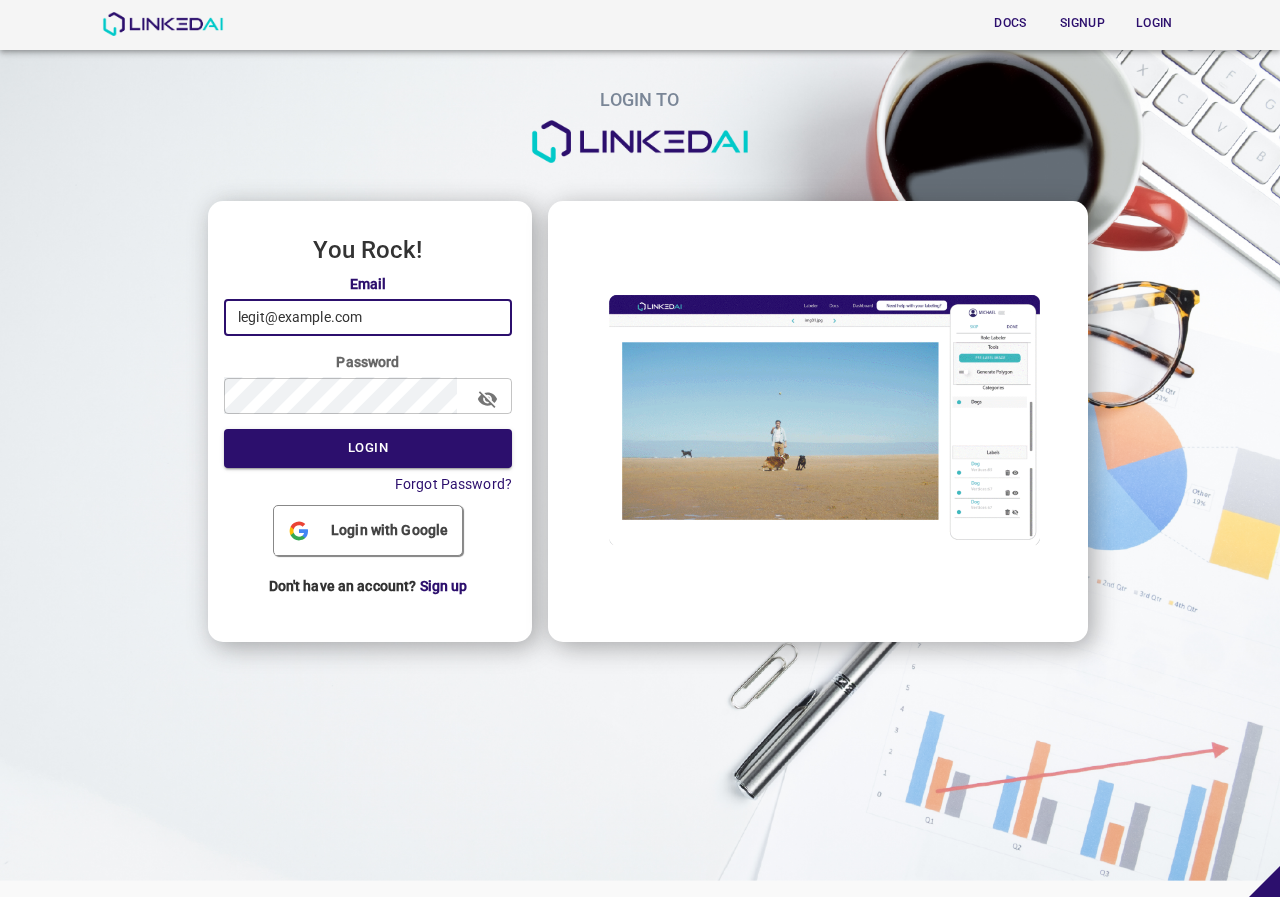 type on "[EMAIL]" 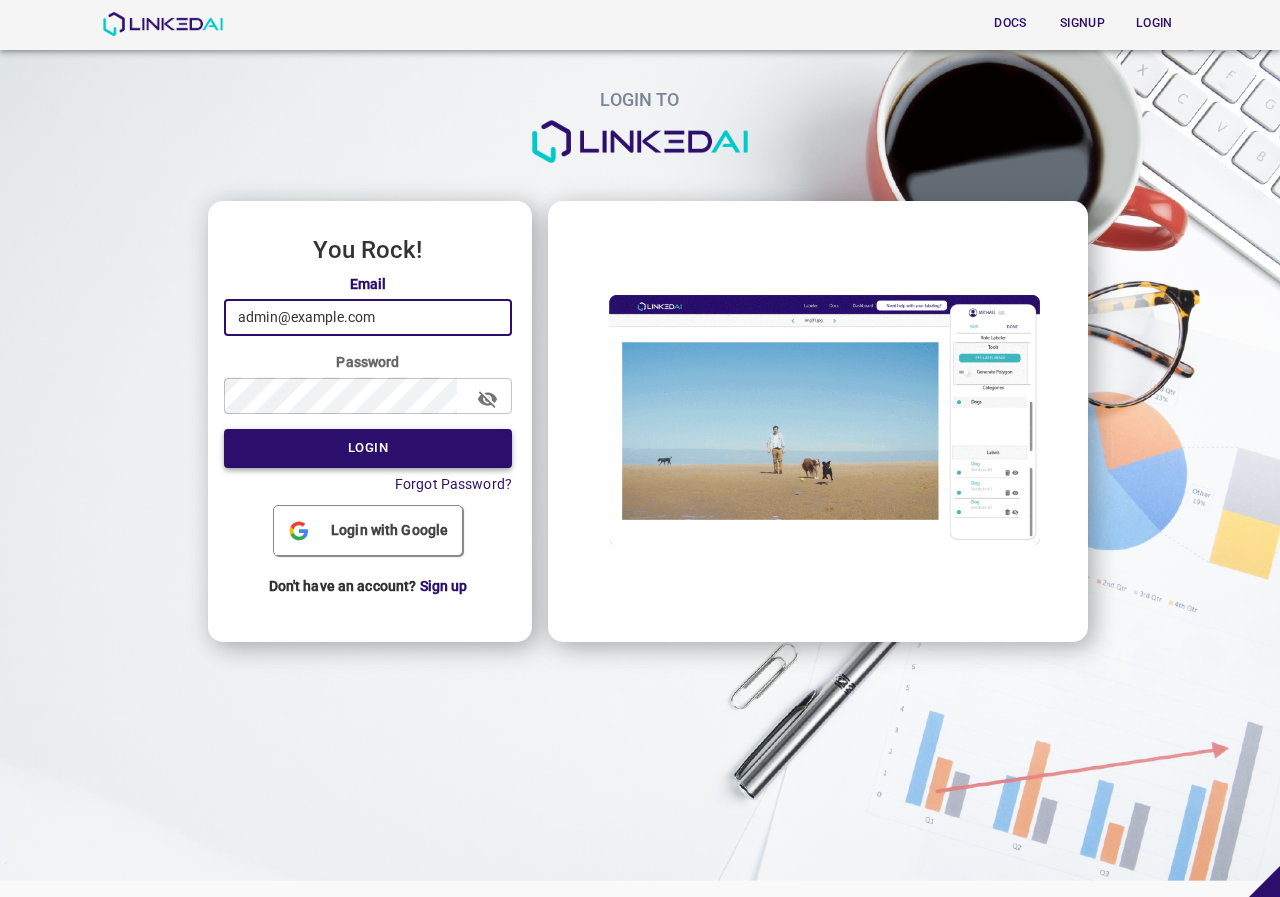 click on "Login" at bounding box center [368, 448] 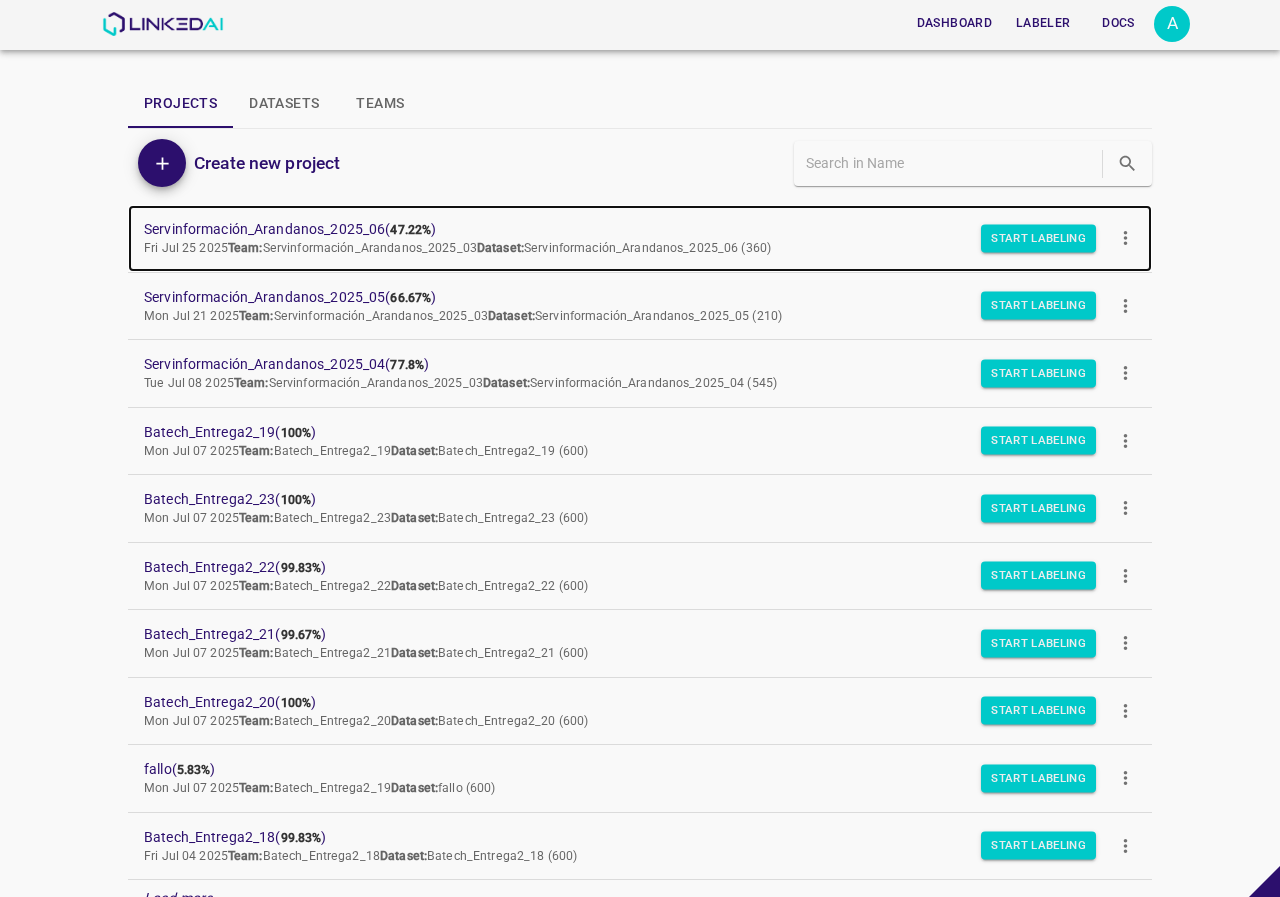 click on "Servinformación_Arandanos_2025_06  ( 47.22% )  Fri Jul 25 2025  Team:  Servinformación_Arandanos_2025_03  Dataset:  Servinformación_Arandanos_2025_06 (360)" at bounding box center [640, 238] 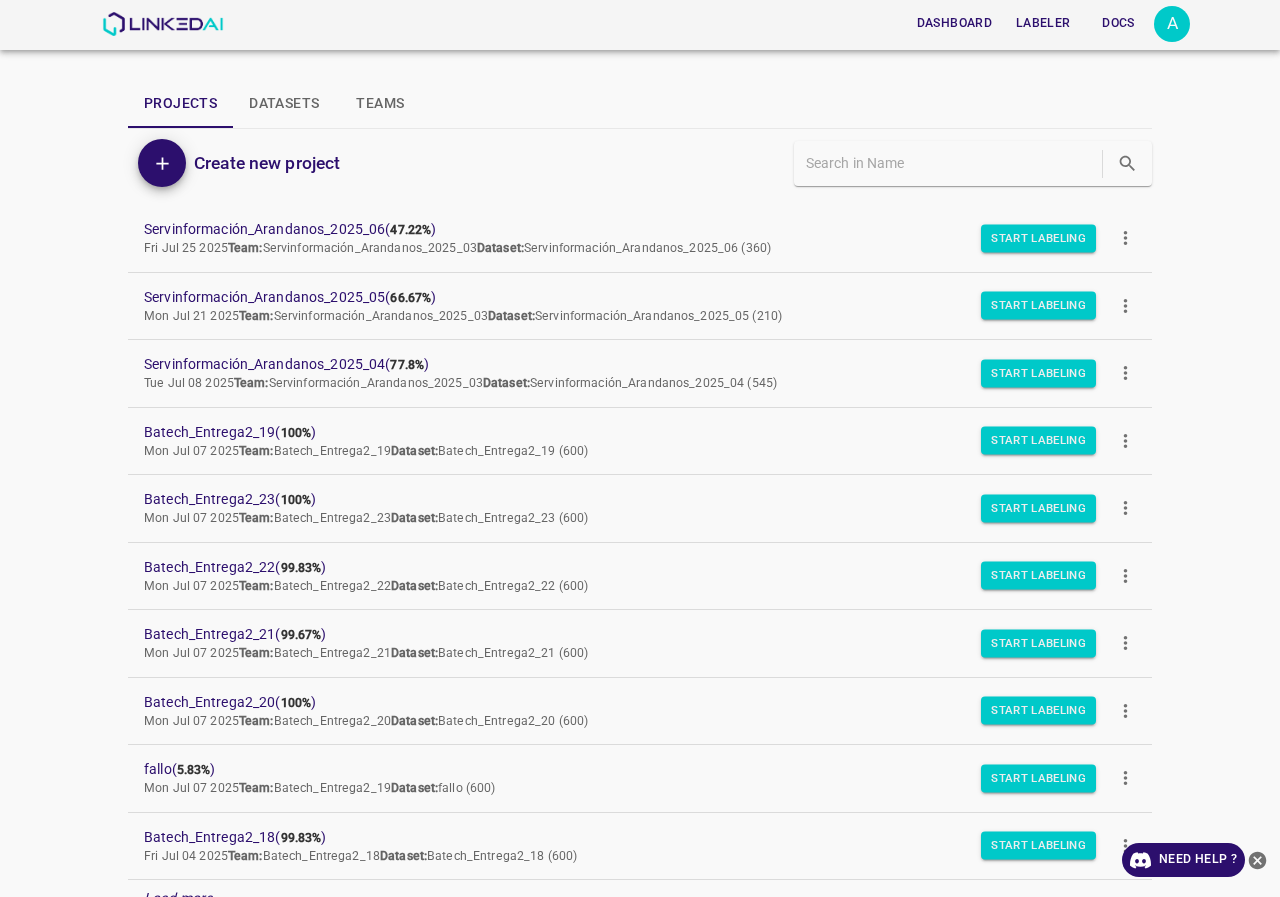 scroll, scrollTop: 0, scrollLeft: 0, axis: both 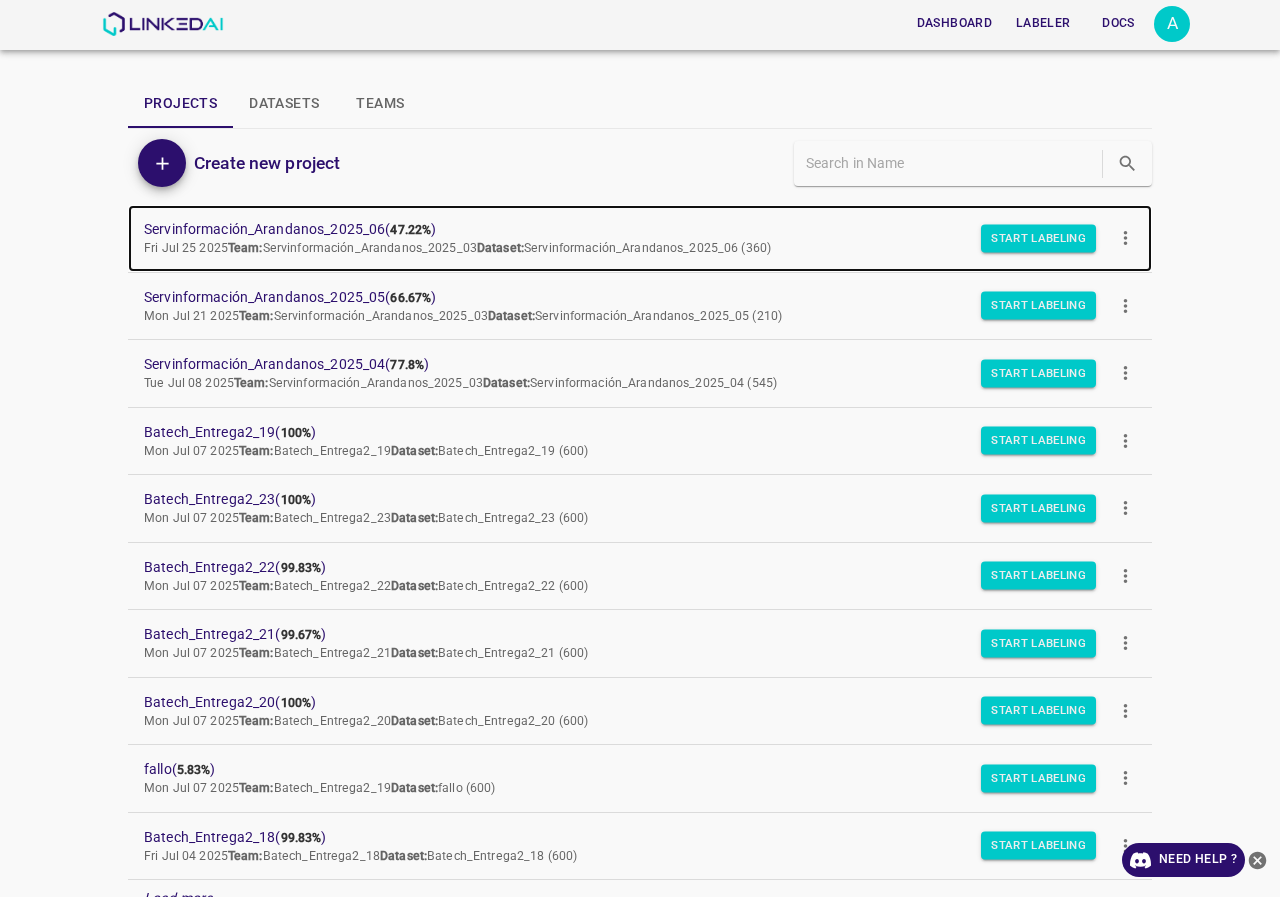 click on "Servinformación_Arandanos_2025_06  ( 47.22% )" at bounding box center (624, 229) 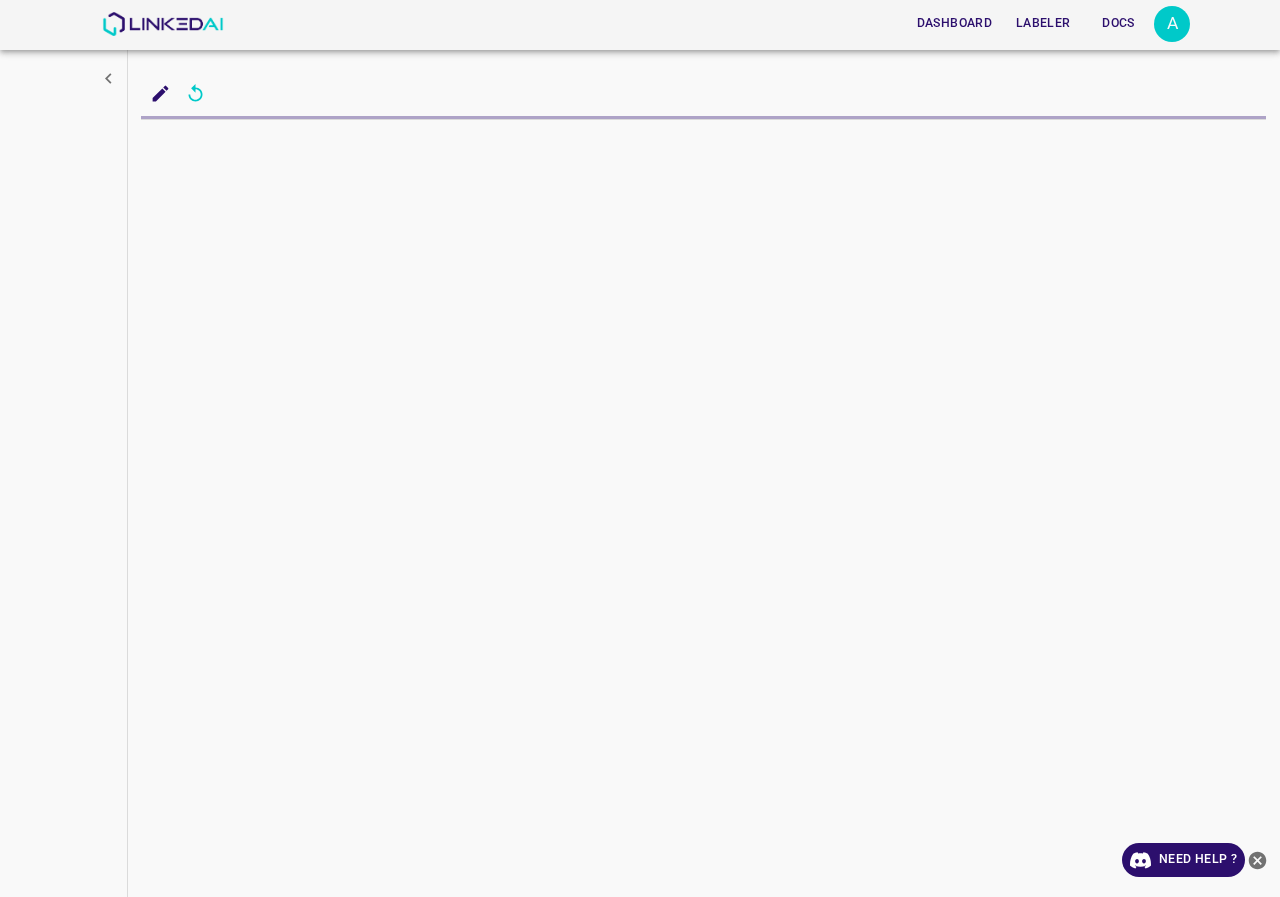 scroll, scrollTop: 0, scrollLeft: 0, axis: both 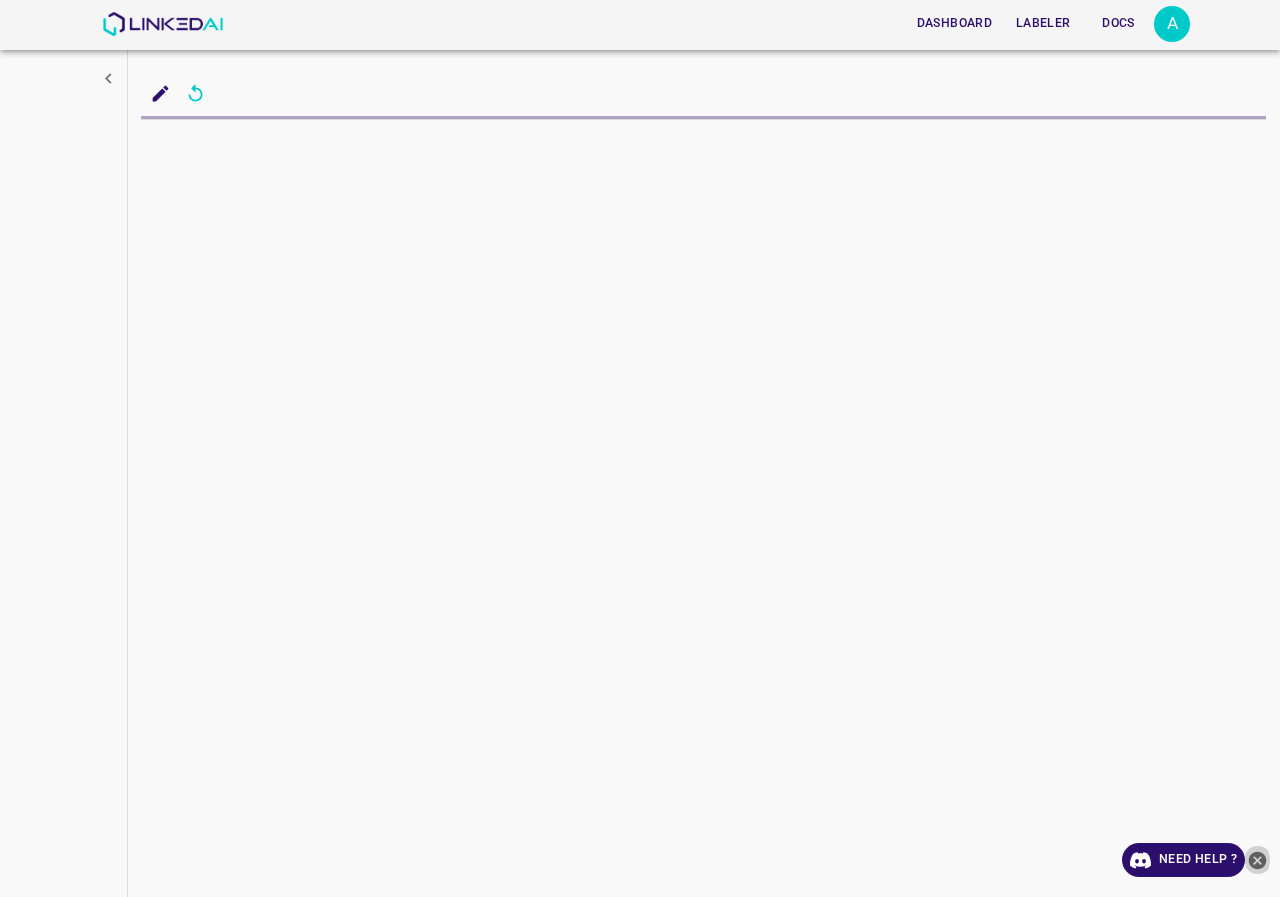 click 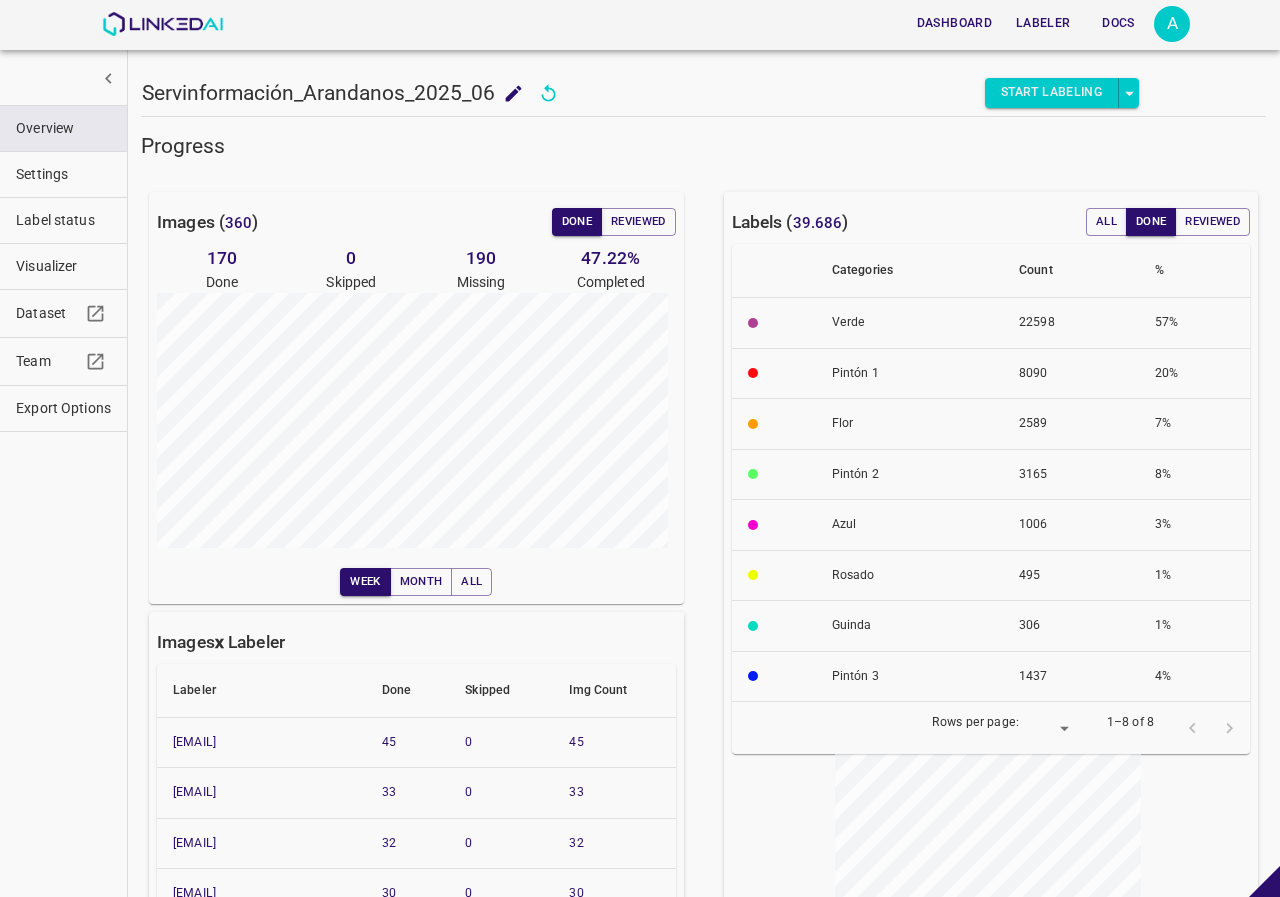 click on "Visualizer" at bounding box center (63, 266) 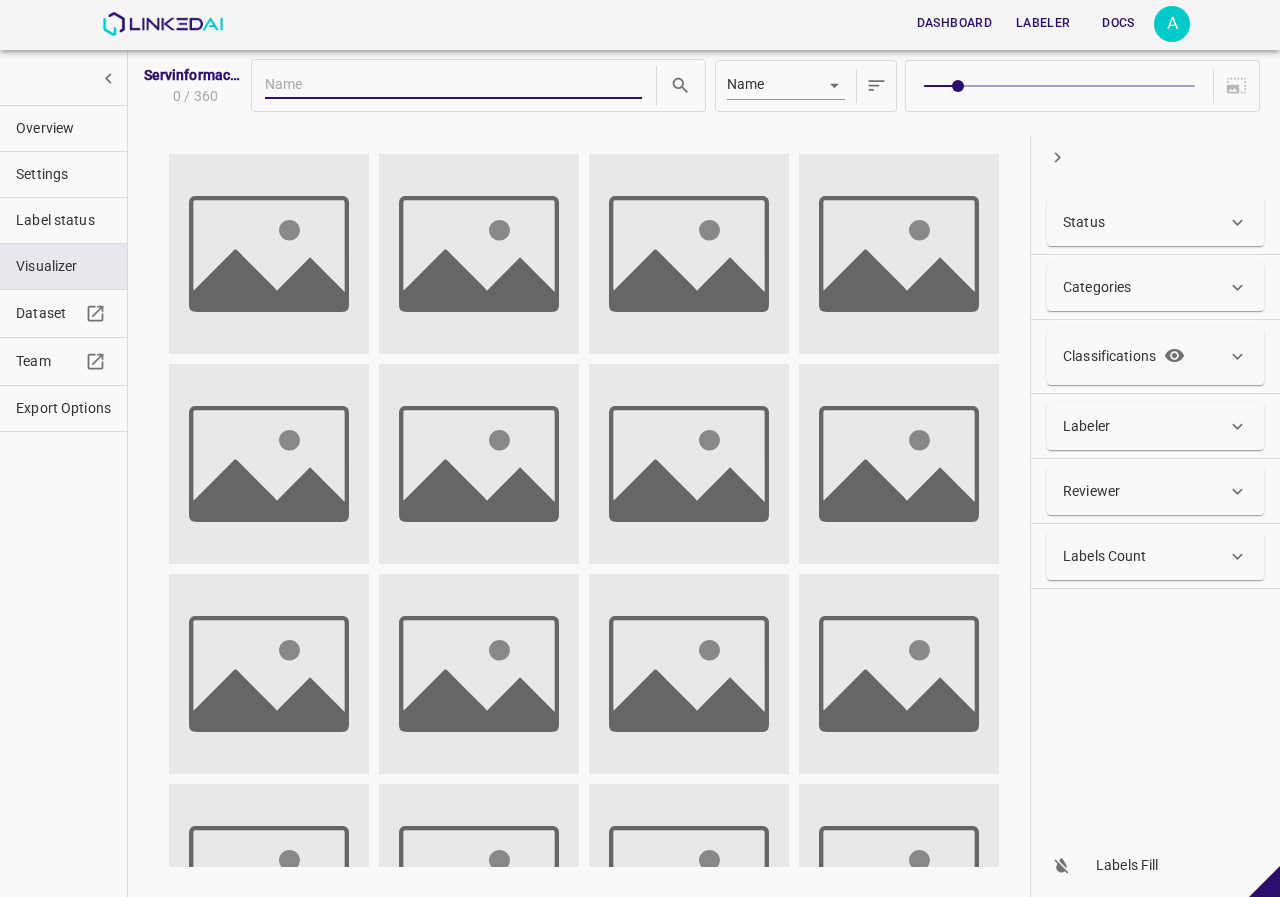 click on "Labeler" at bounding box center (1145, 426) 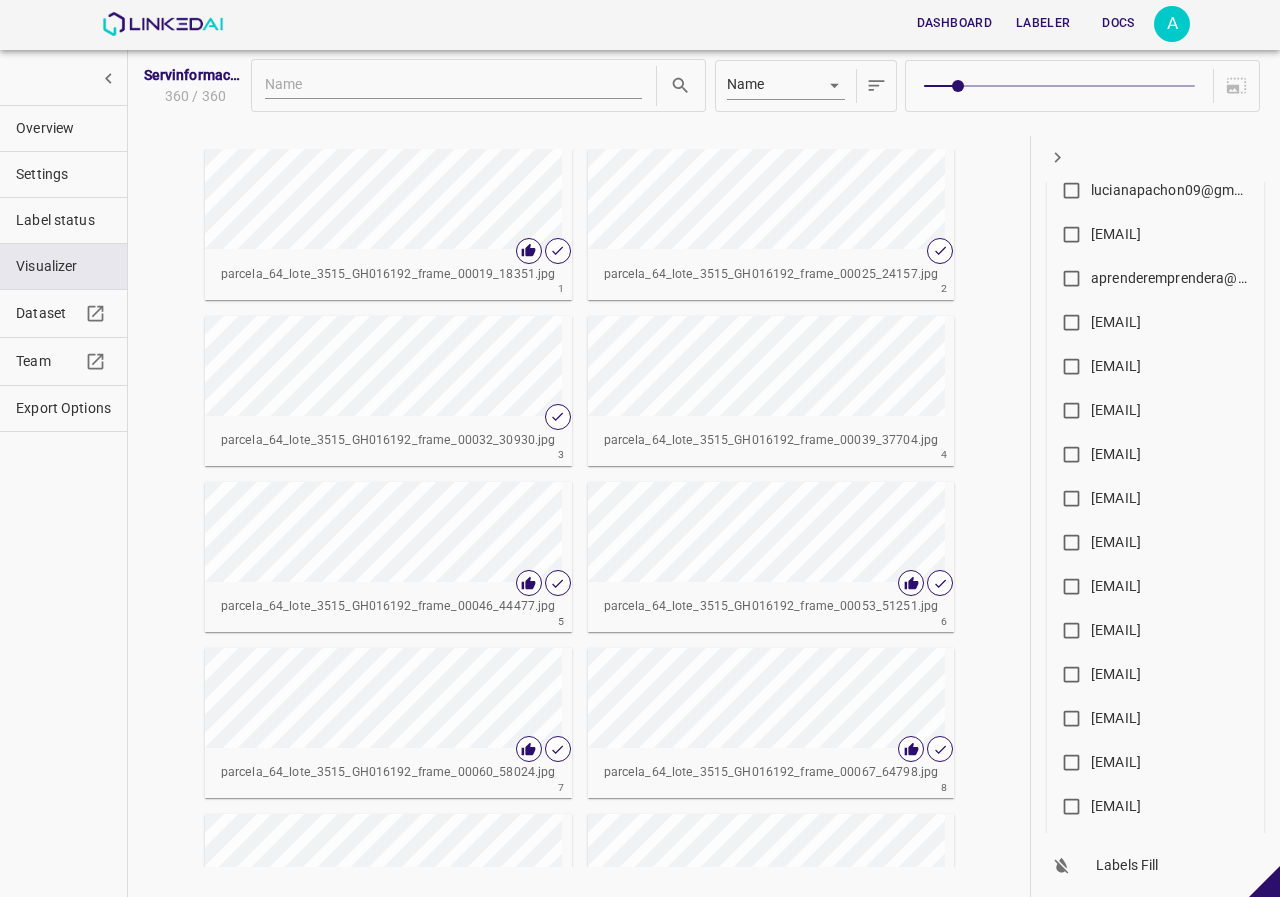 scroll, scrollTop: 807, scrollLeft: 0, axis: vertical 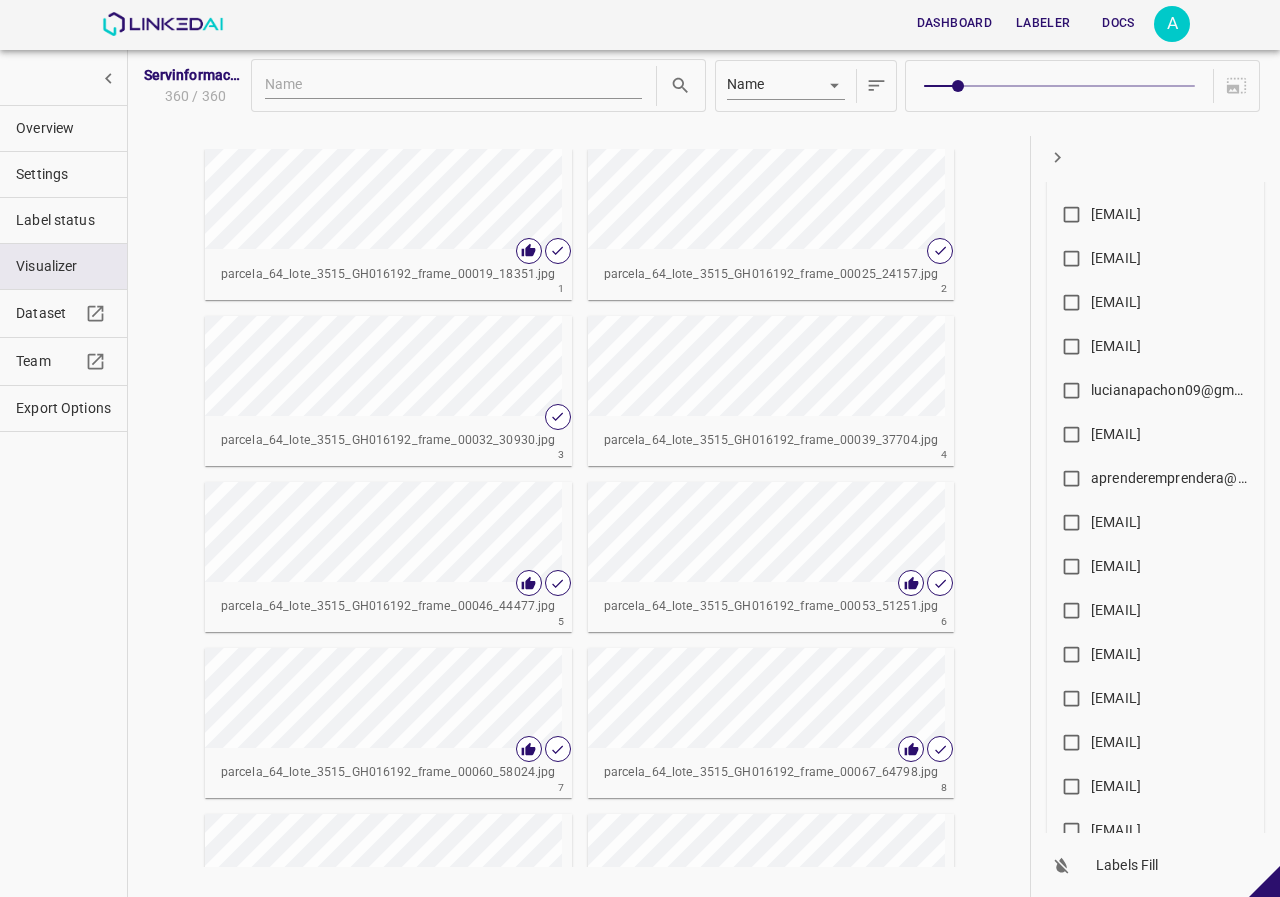 click on "allugole2013@gmail.com" at bounding box center (1116, 434) 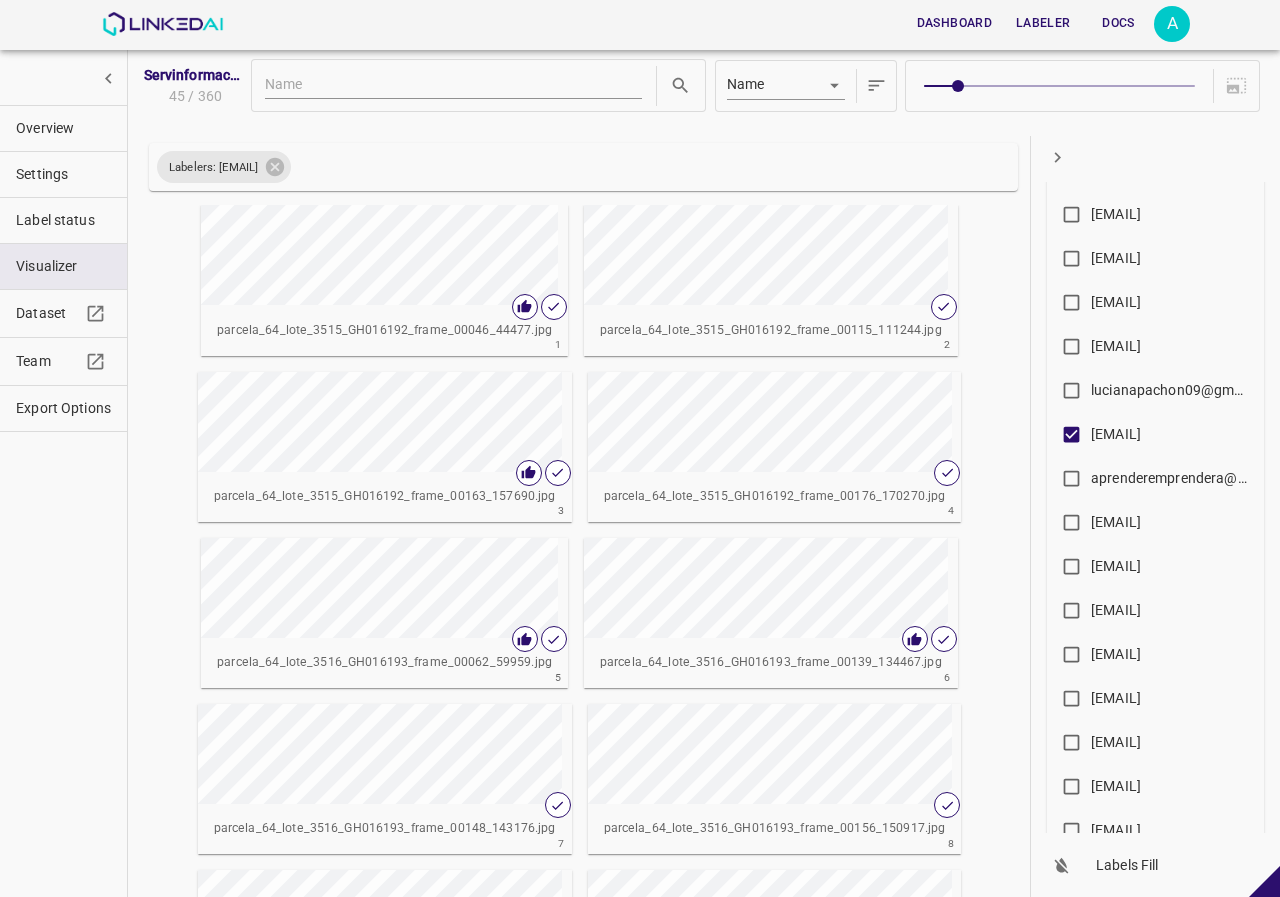 click at bounding box center [1059, 86] 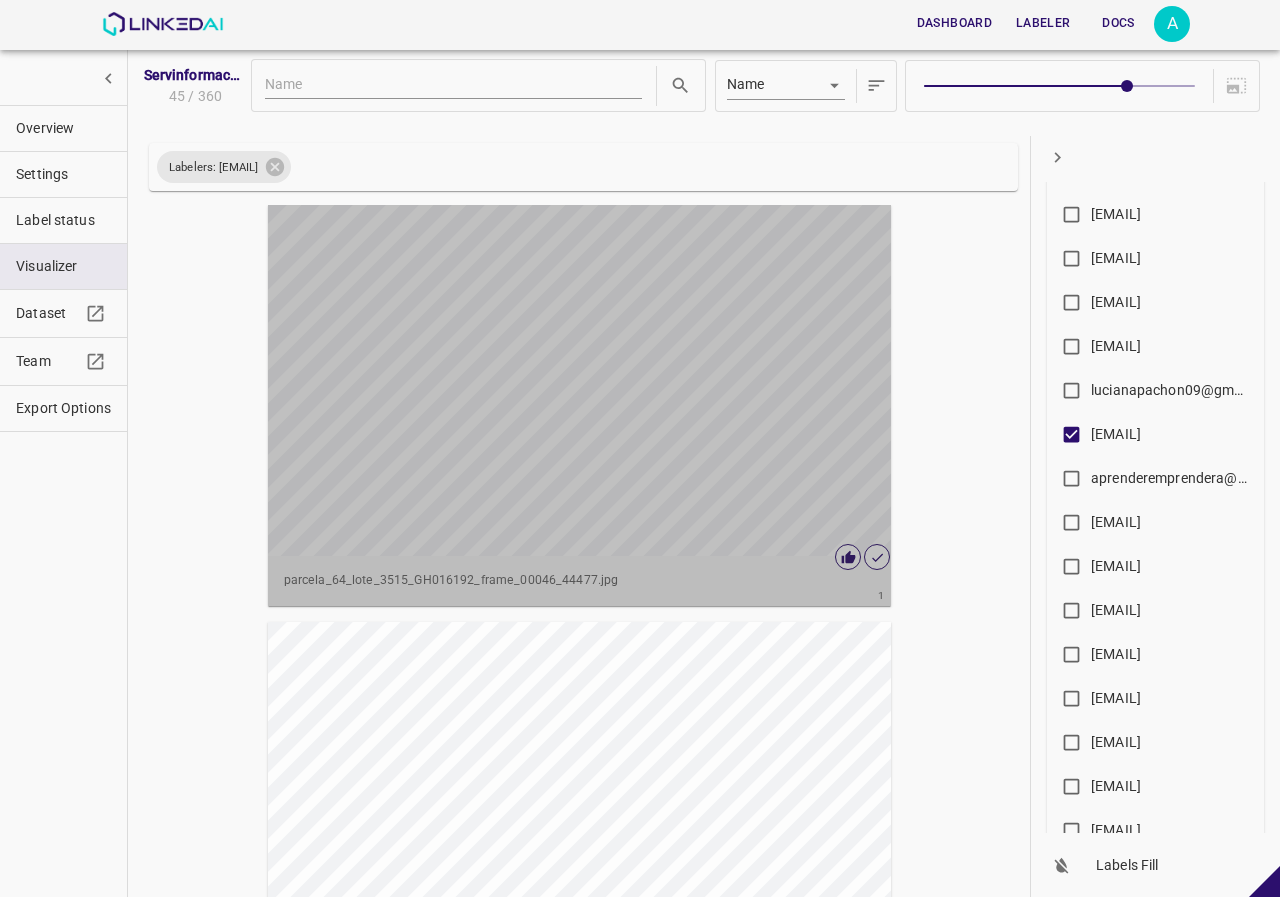 click at bounding box center [568, 380] 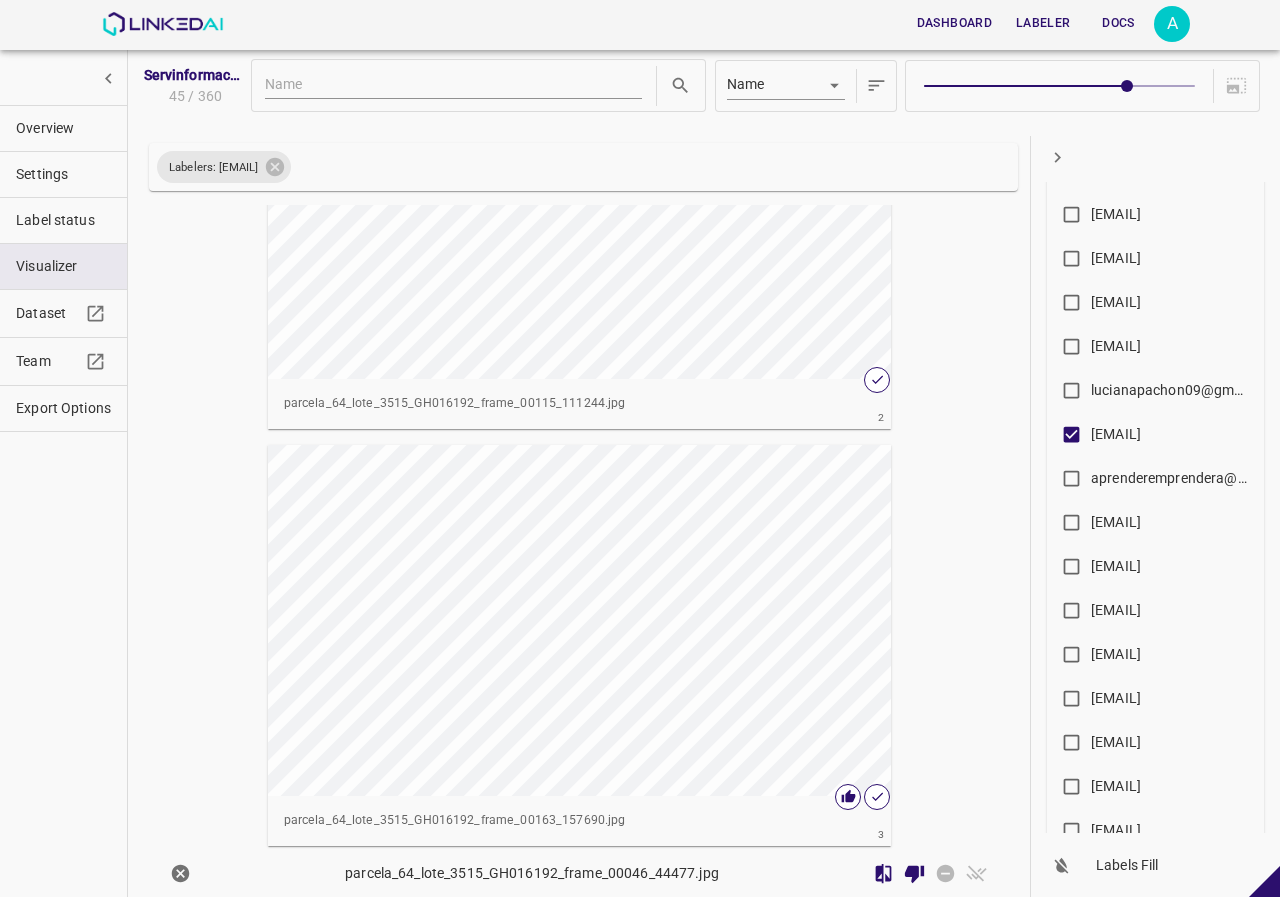 click at bounding box center (568, 203) 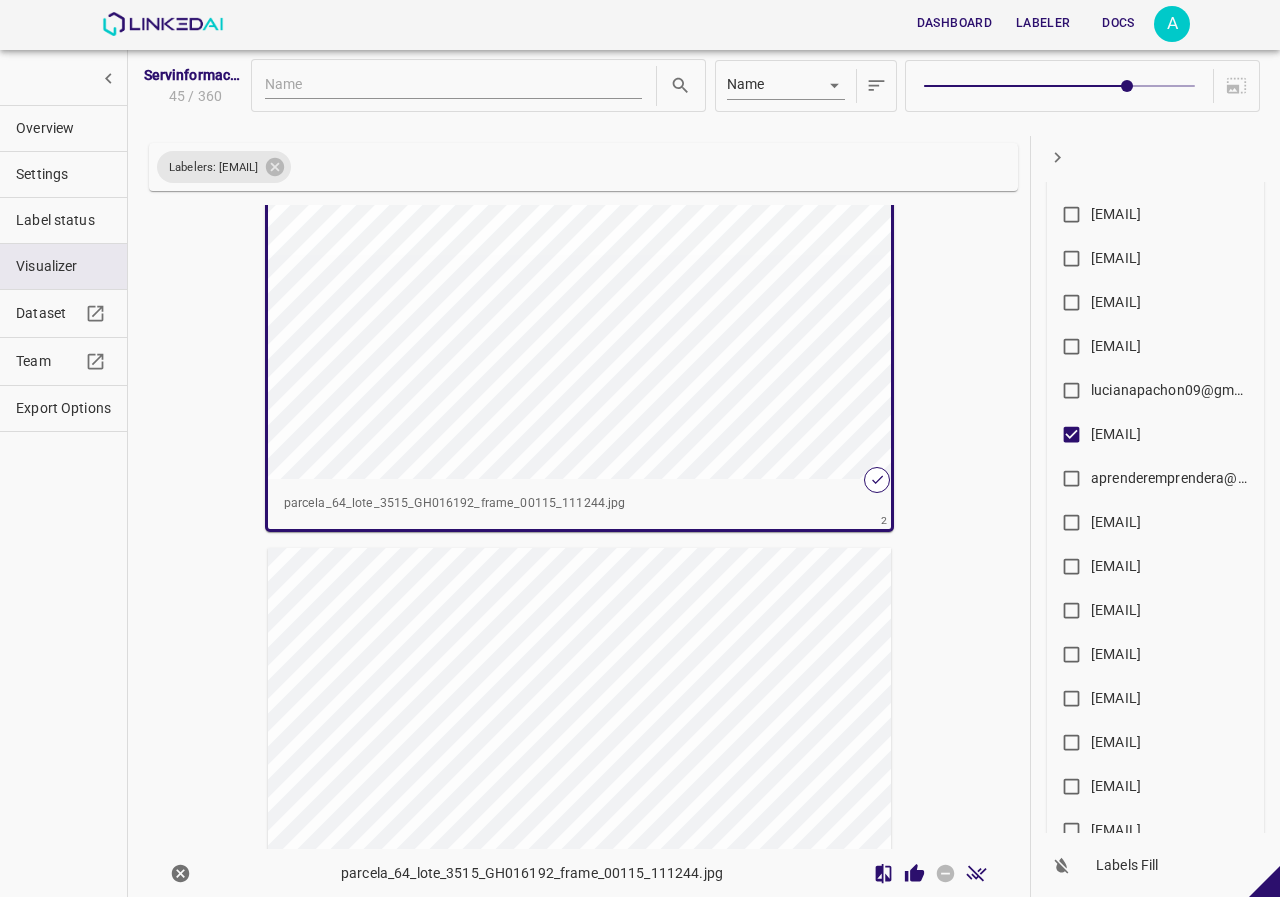 scroll, scrollTop: 497, scrollLeft: 0, axis: vertical 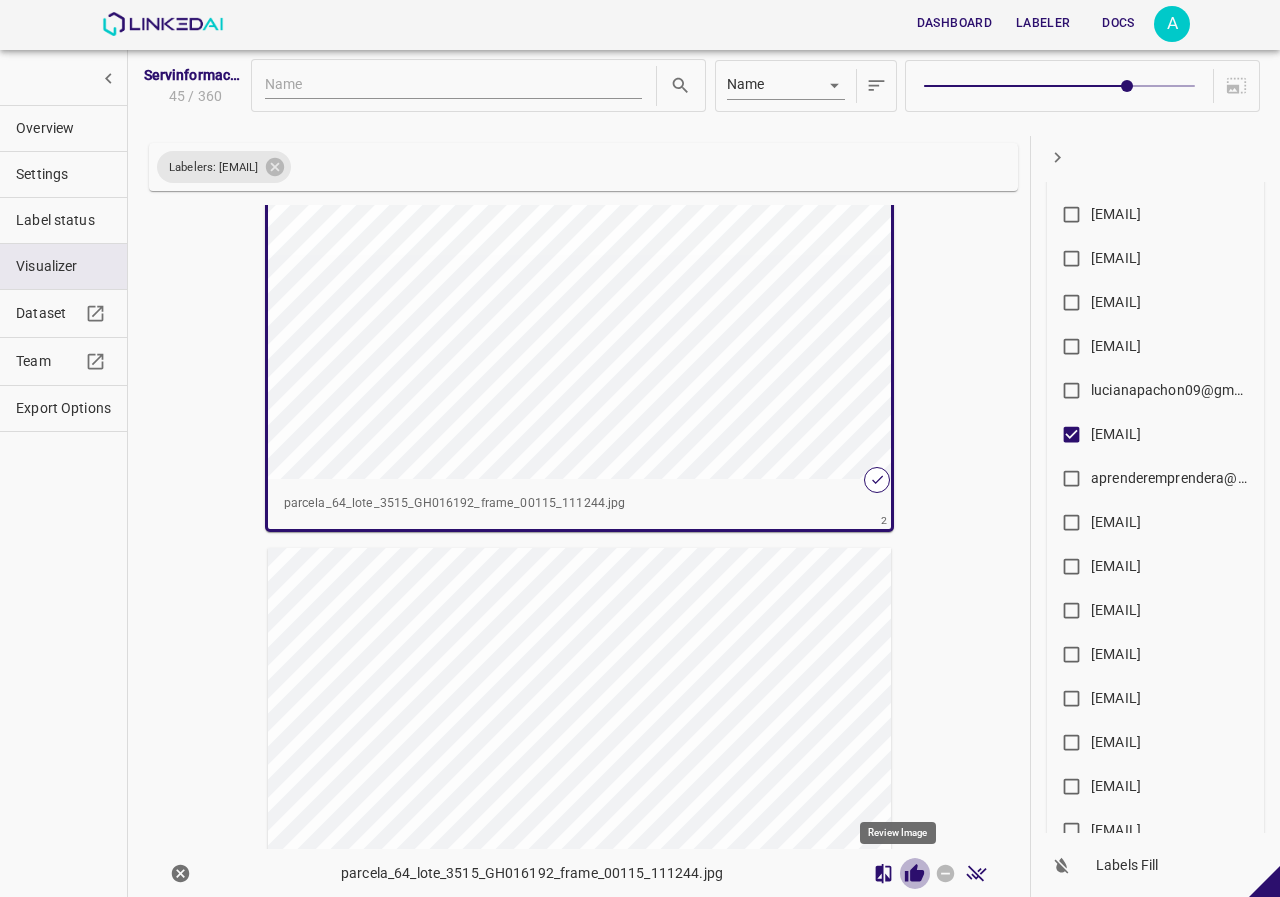 click 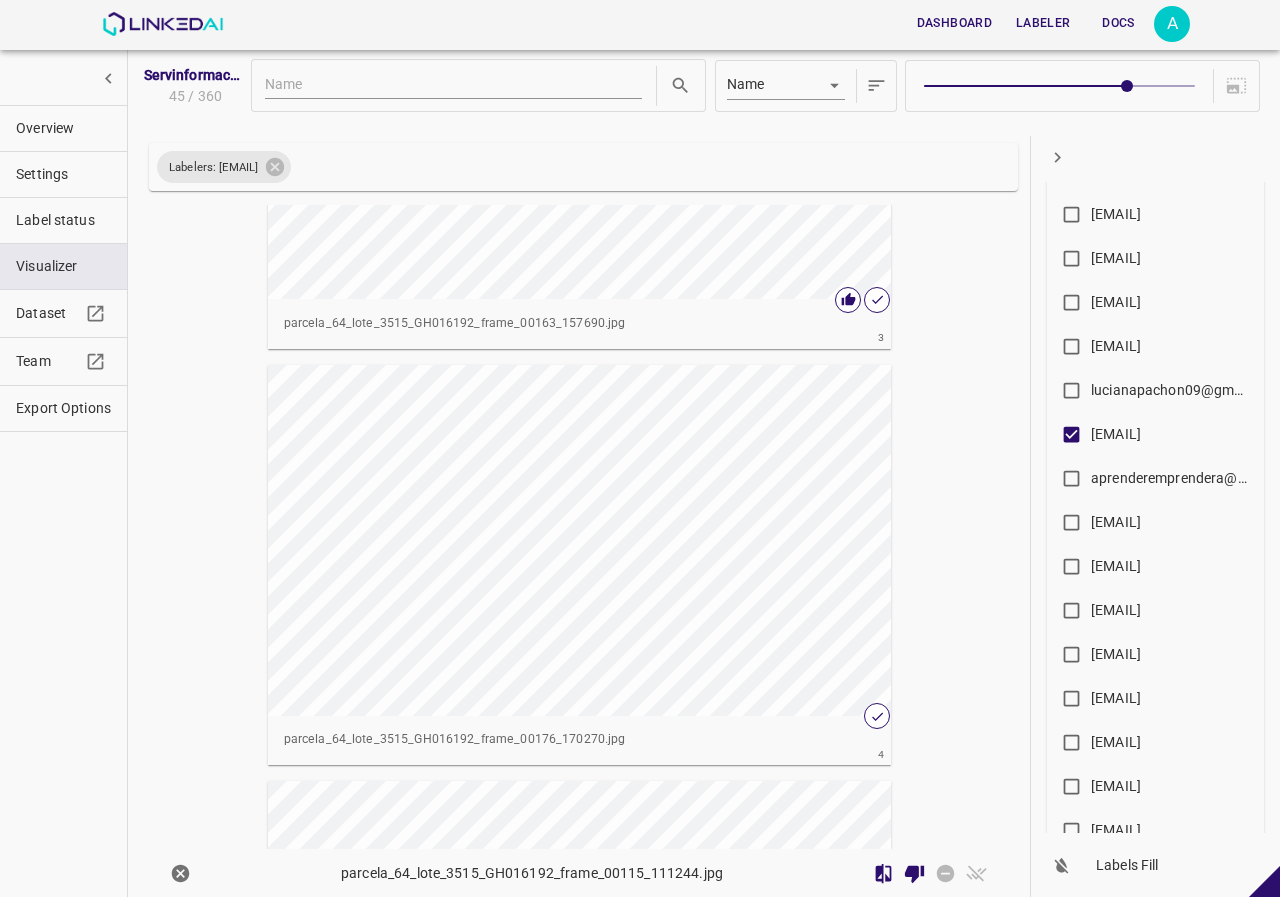 scroll, scrollTop: 1197, scrollLeft: 0, axis: vertical 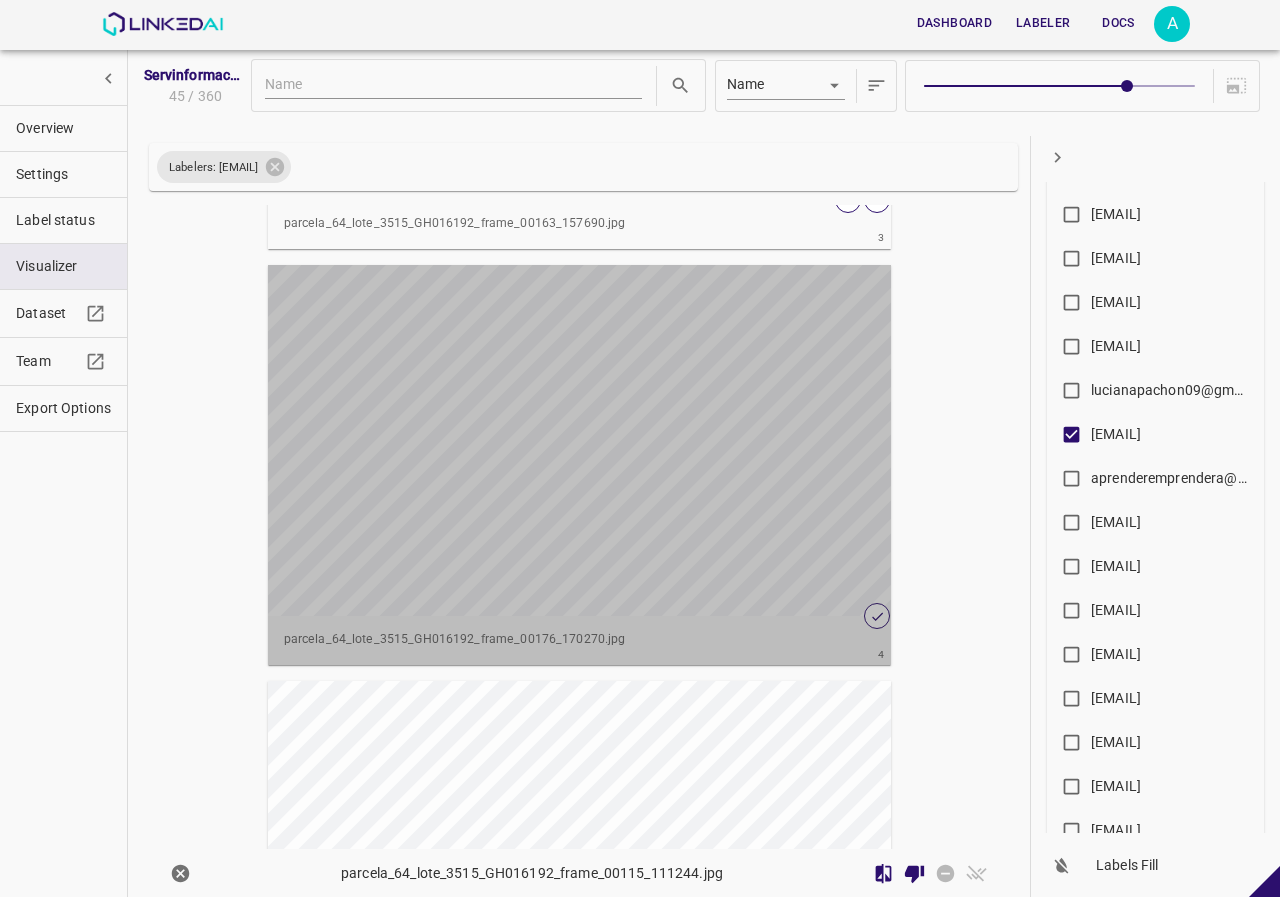 click at bounding box center (568, 440) 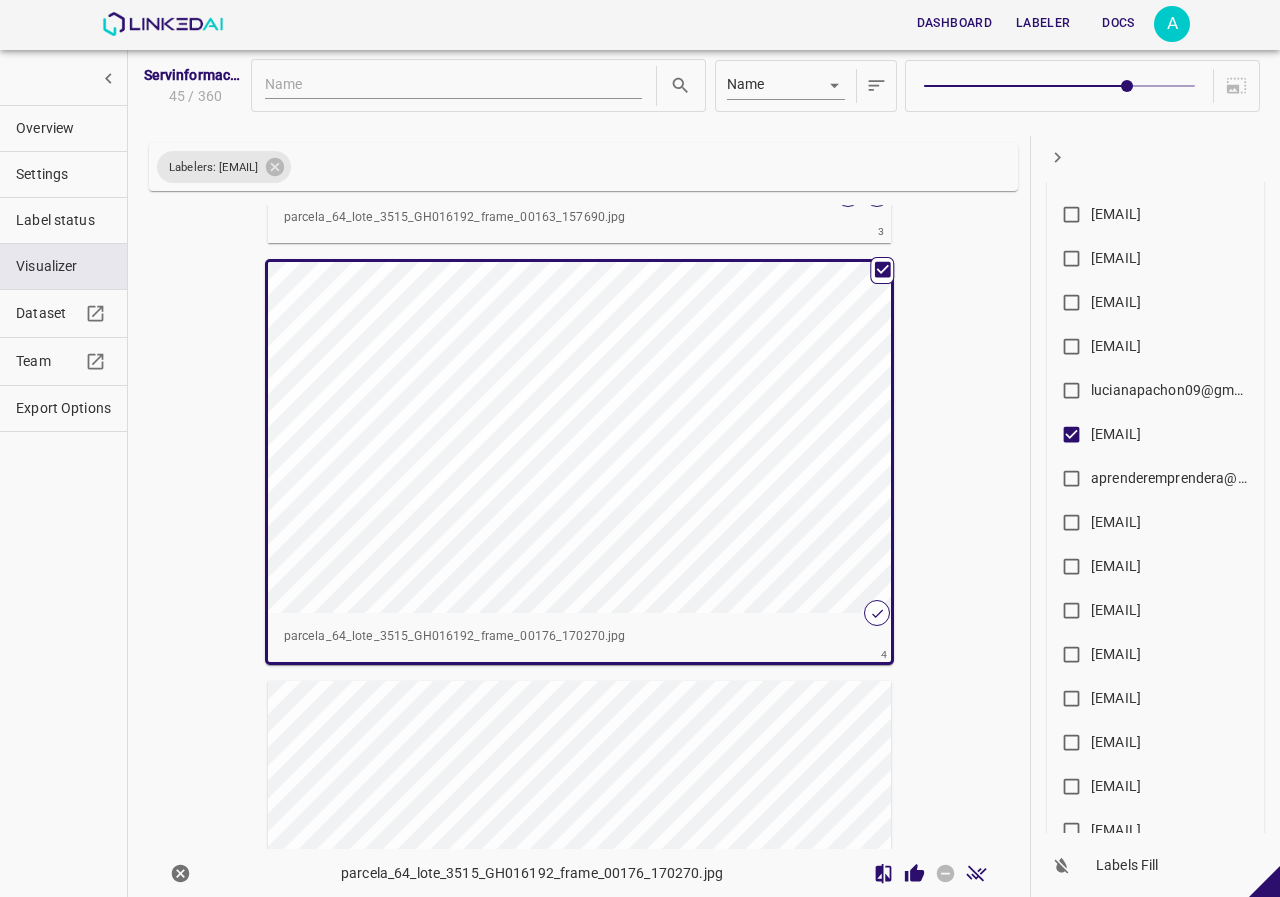 scroll, scrollTop: 1191, scrollLeft: 0, axis: vertical 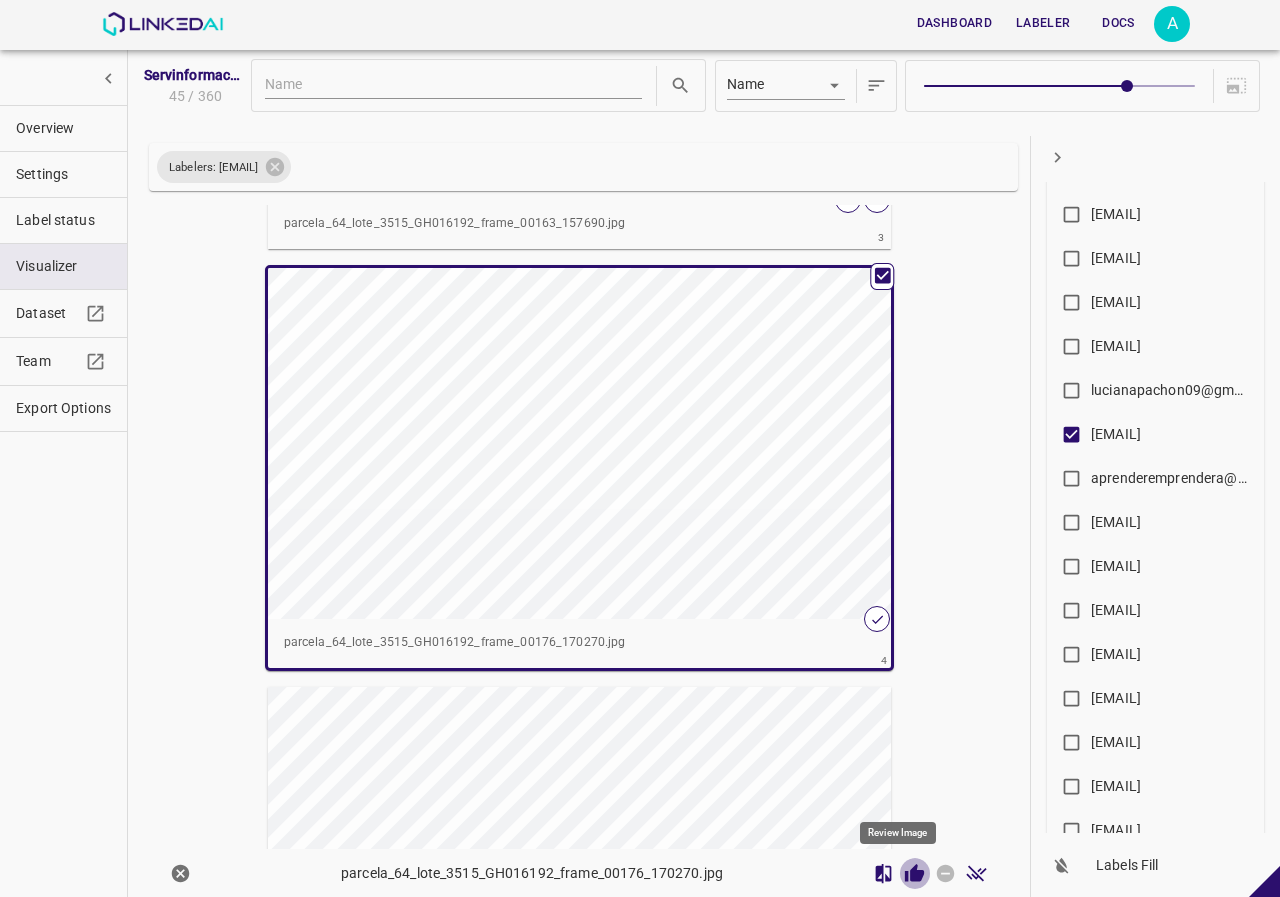 click 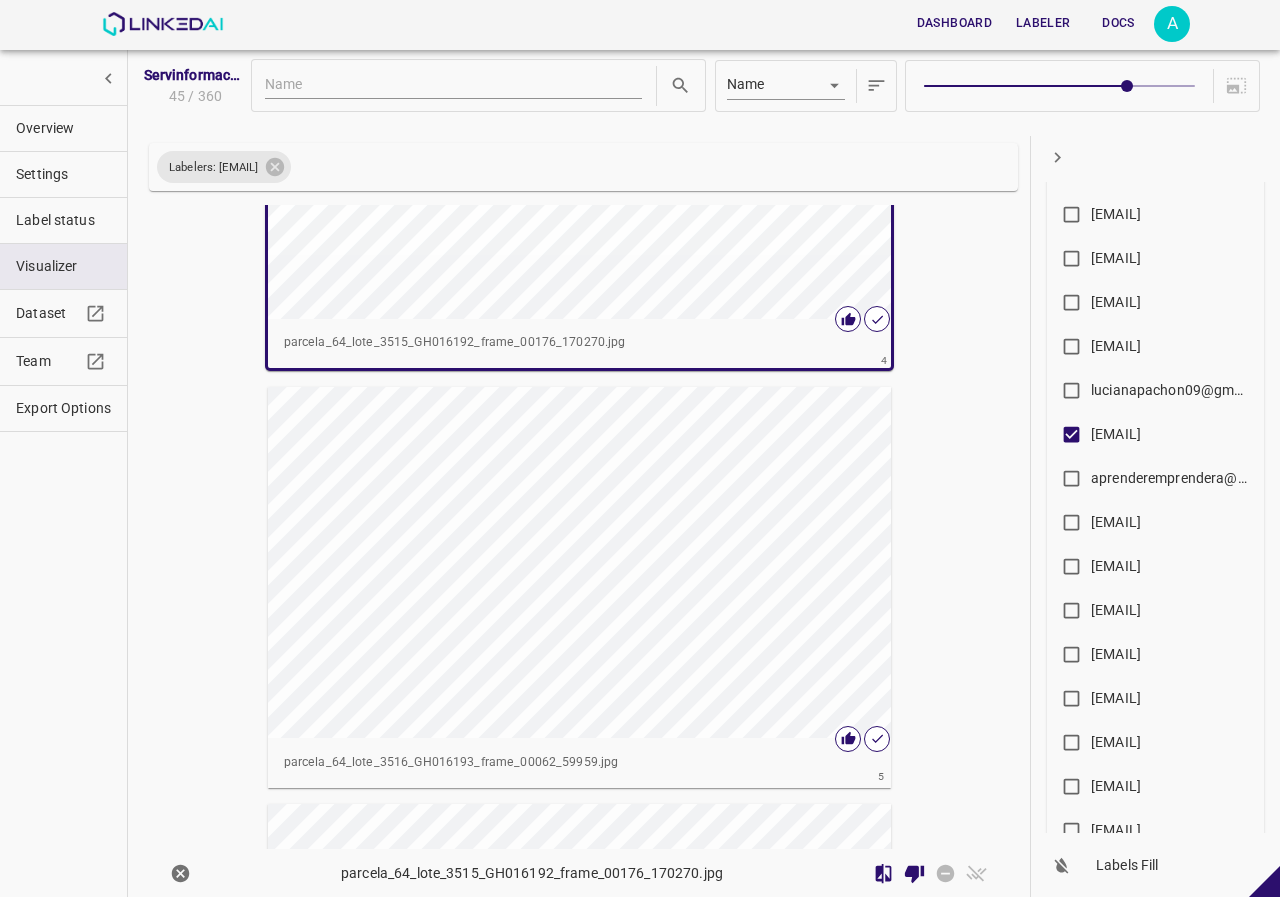 scroll, scrollTop: 1691, scrollLeft: 0, axis: vertical 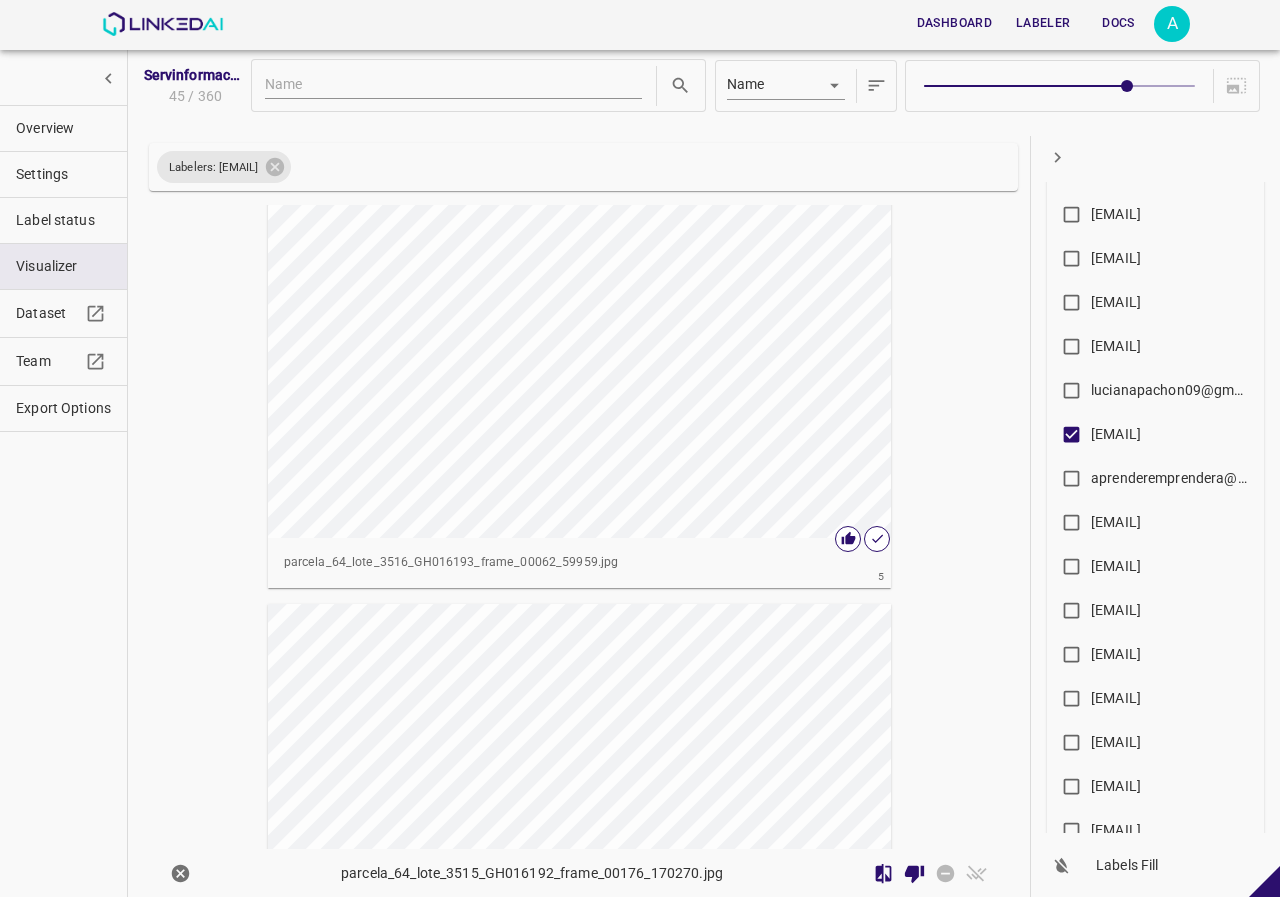 click at bounding box center (568, 362) 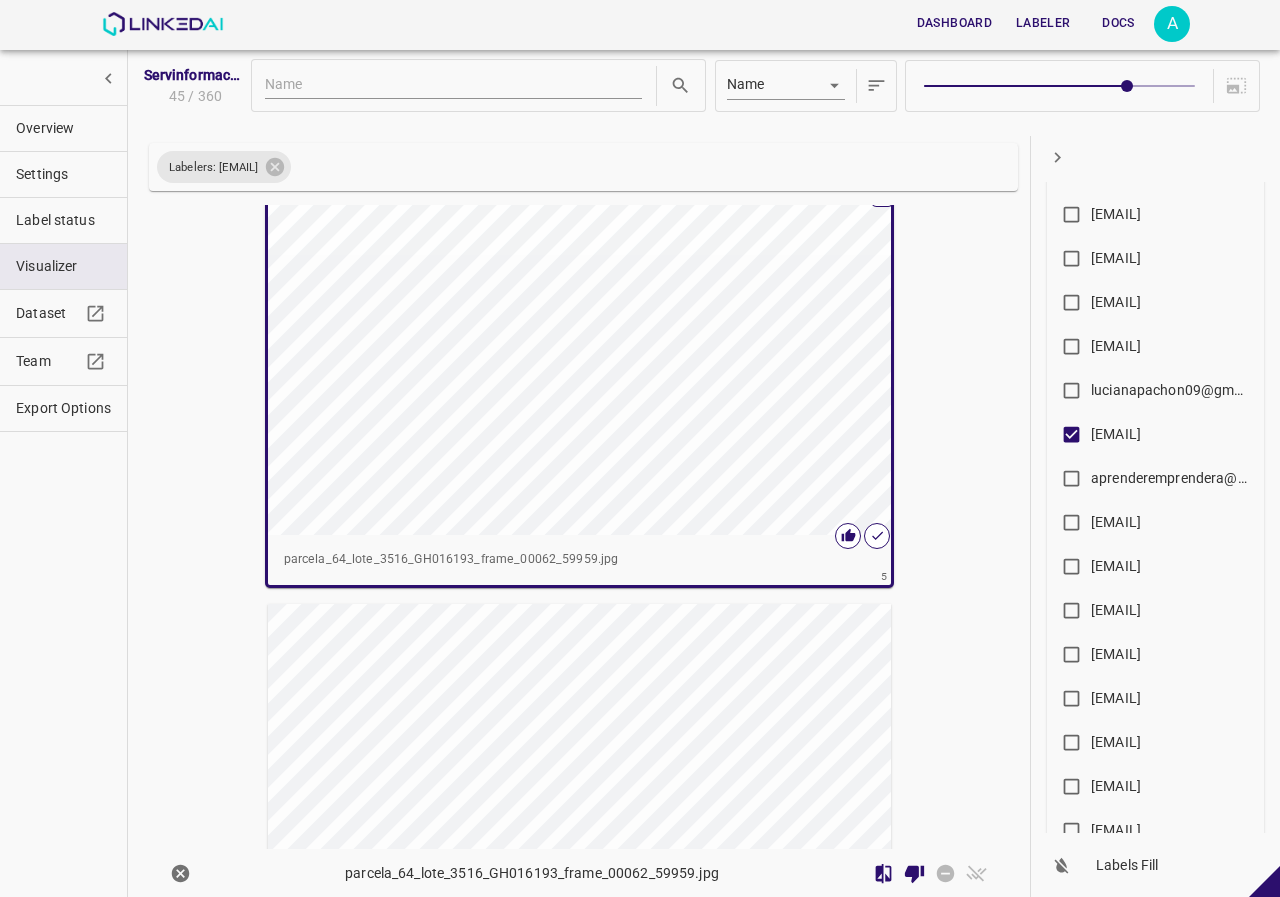 scroll, scrollTop: 1688, scrollLeft: 0, axis: vertical 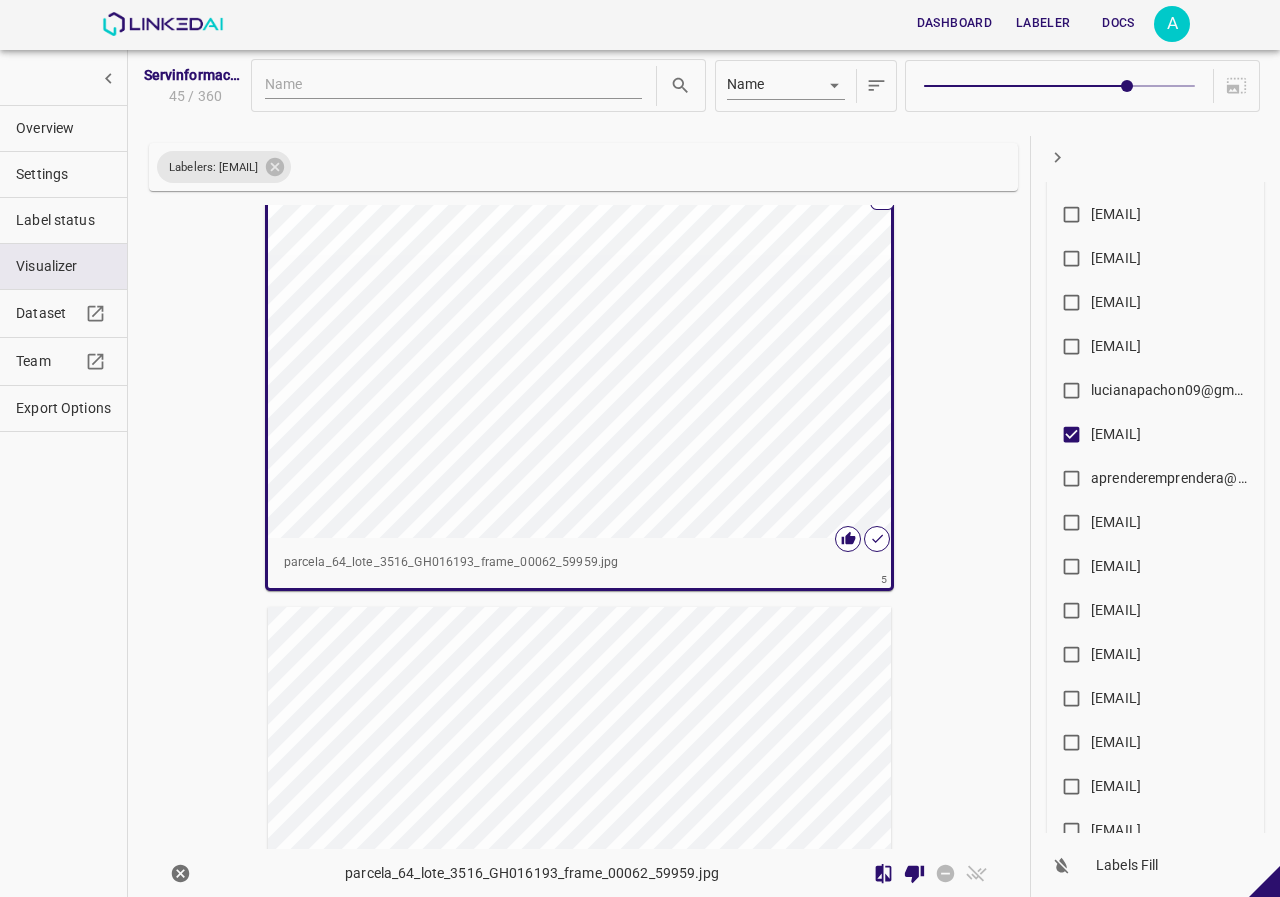 click at bounding box center [568, 362] 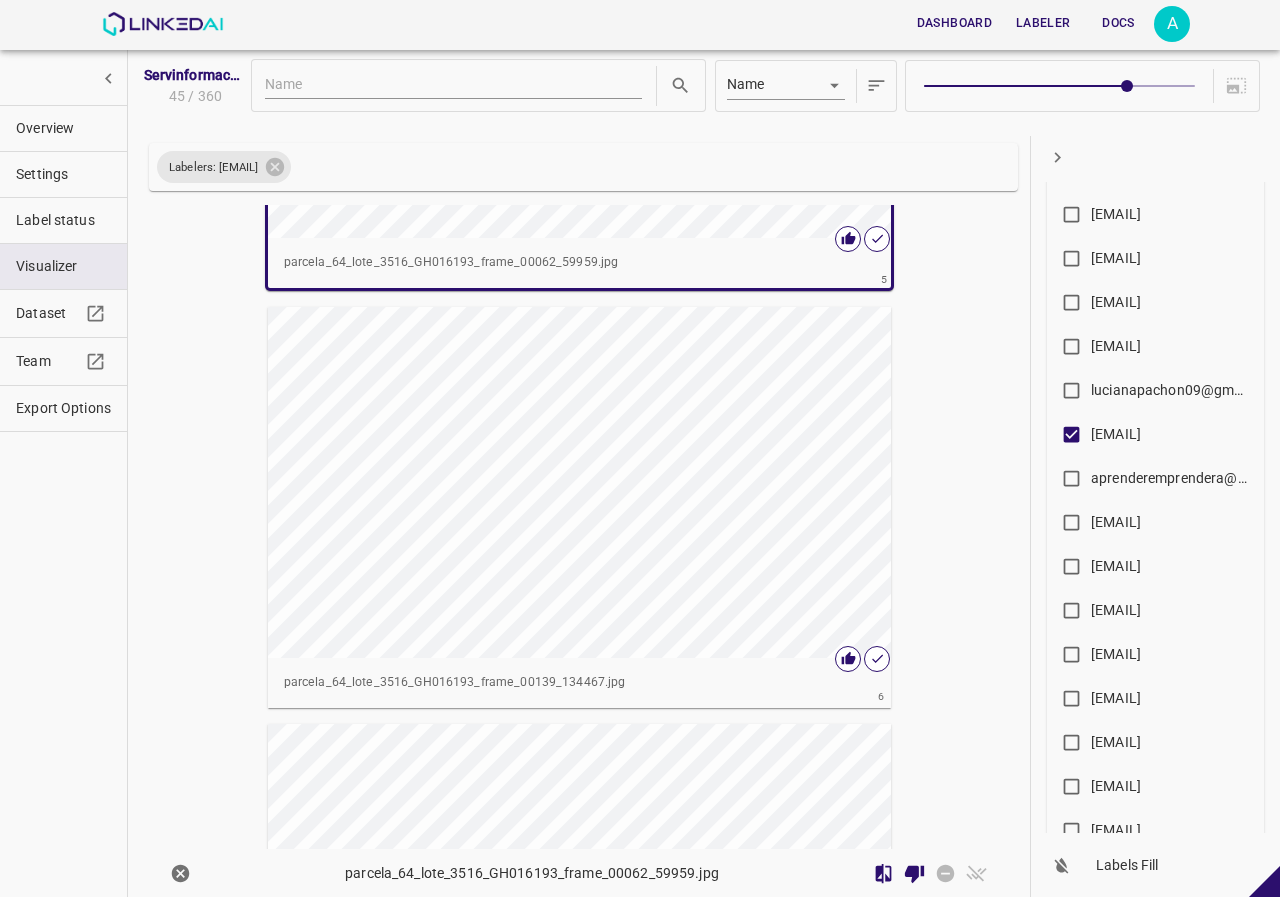 click at bounding box center (568, 482) 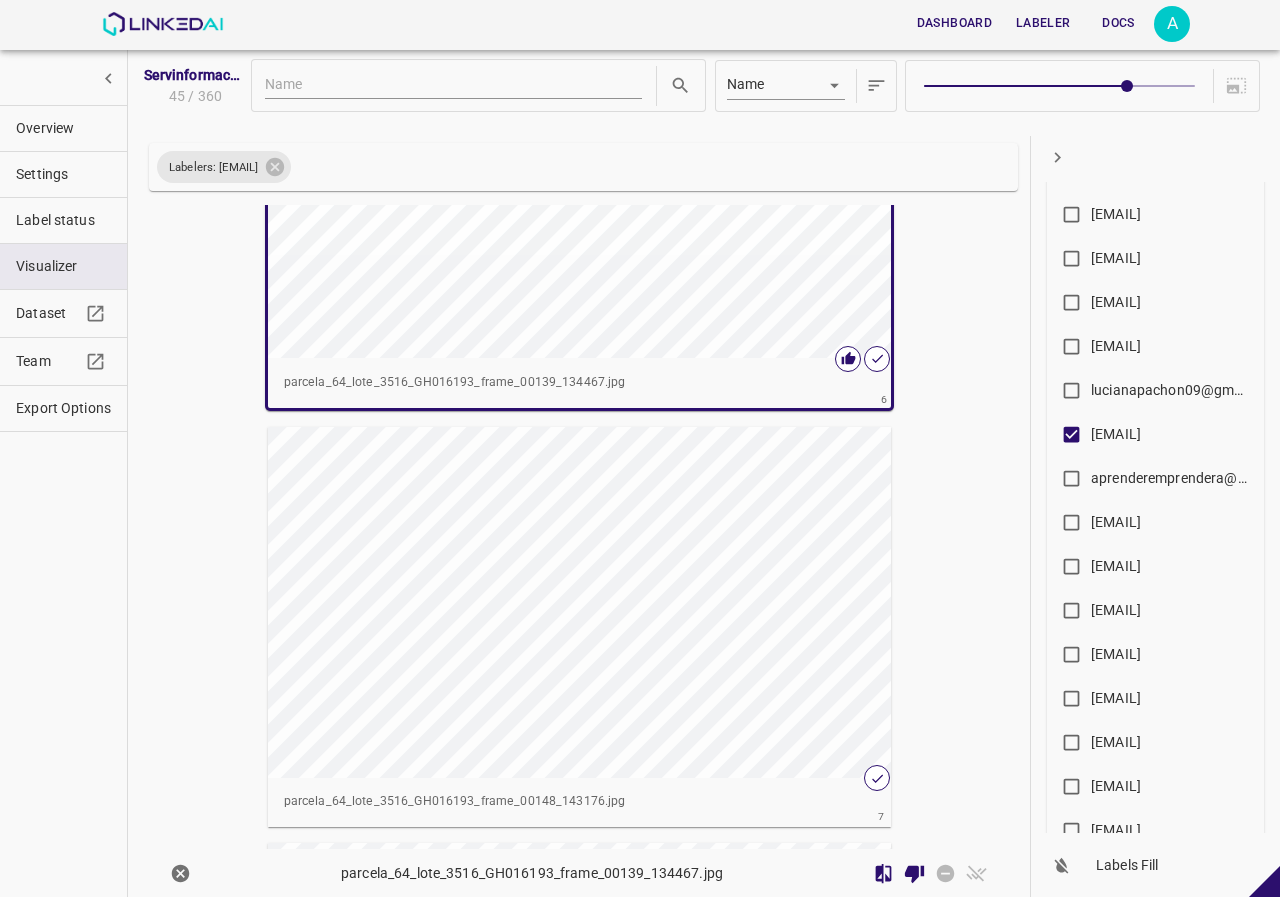 scroll, scrollTop: 2385, scrollLeft: 0, axis: vertical 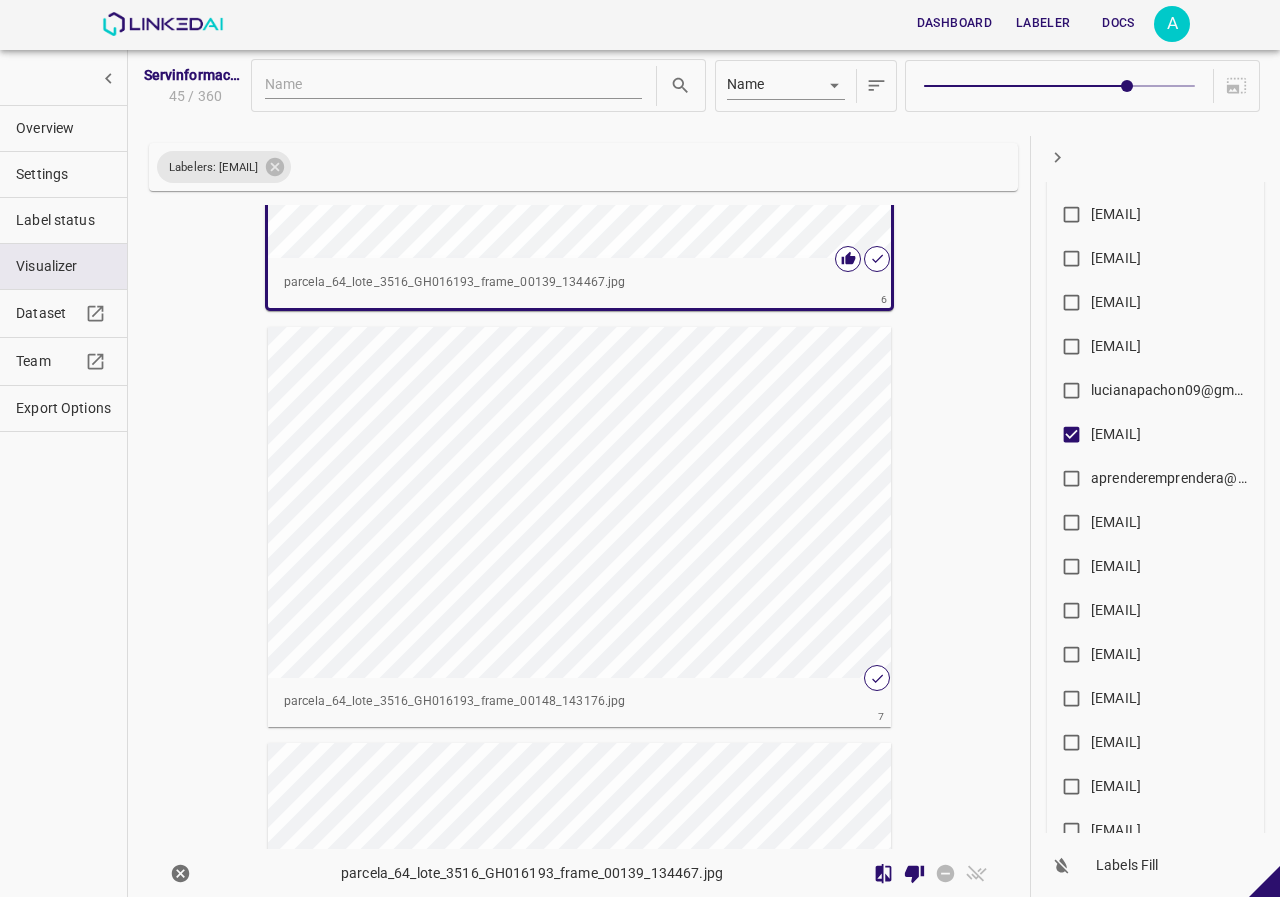 click at bounding box center [568, 502] 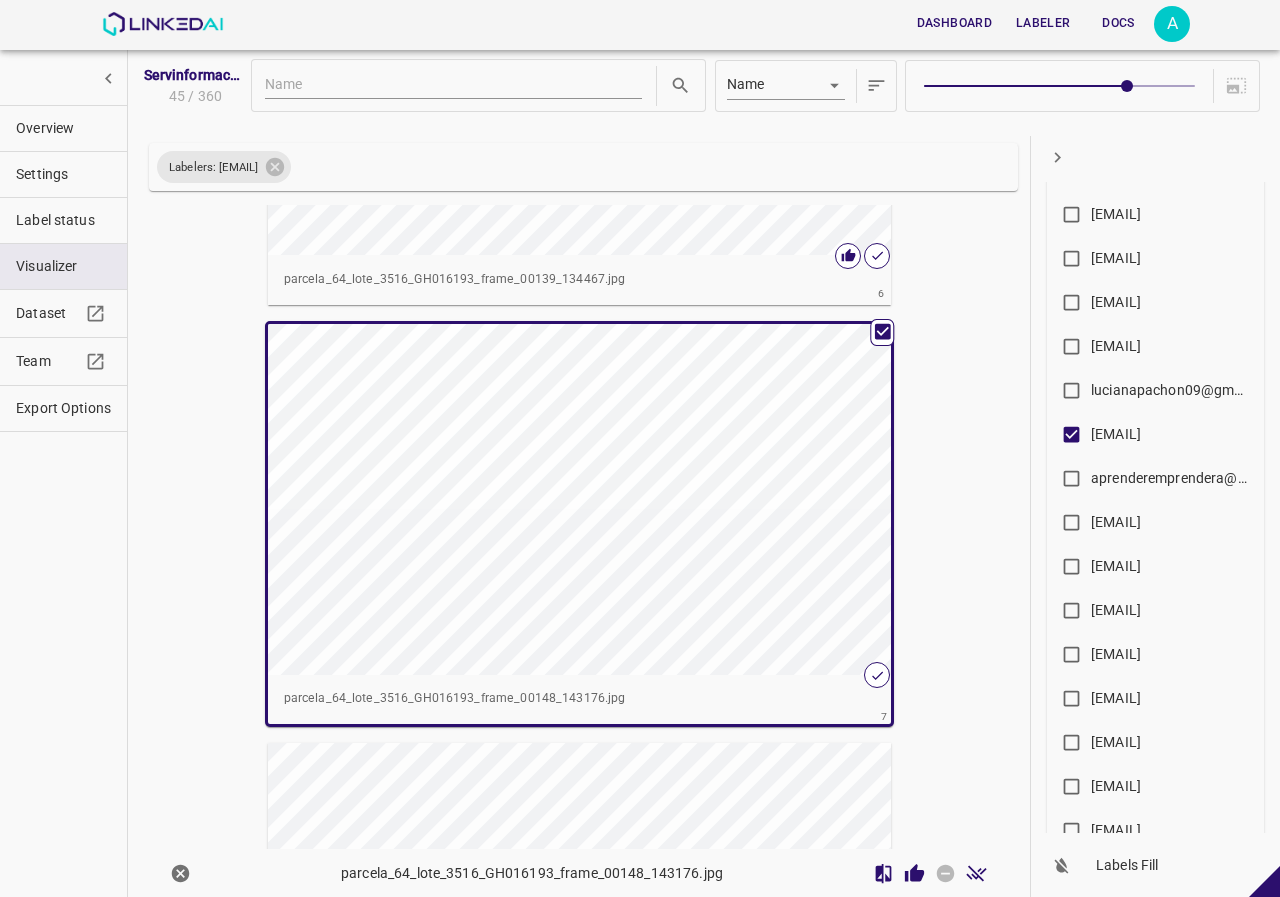 scroll, scrollTop: 2382, scrollLeft: 0, axis: vertical 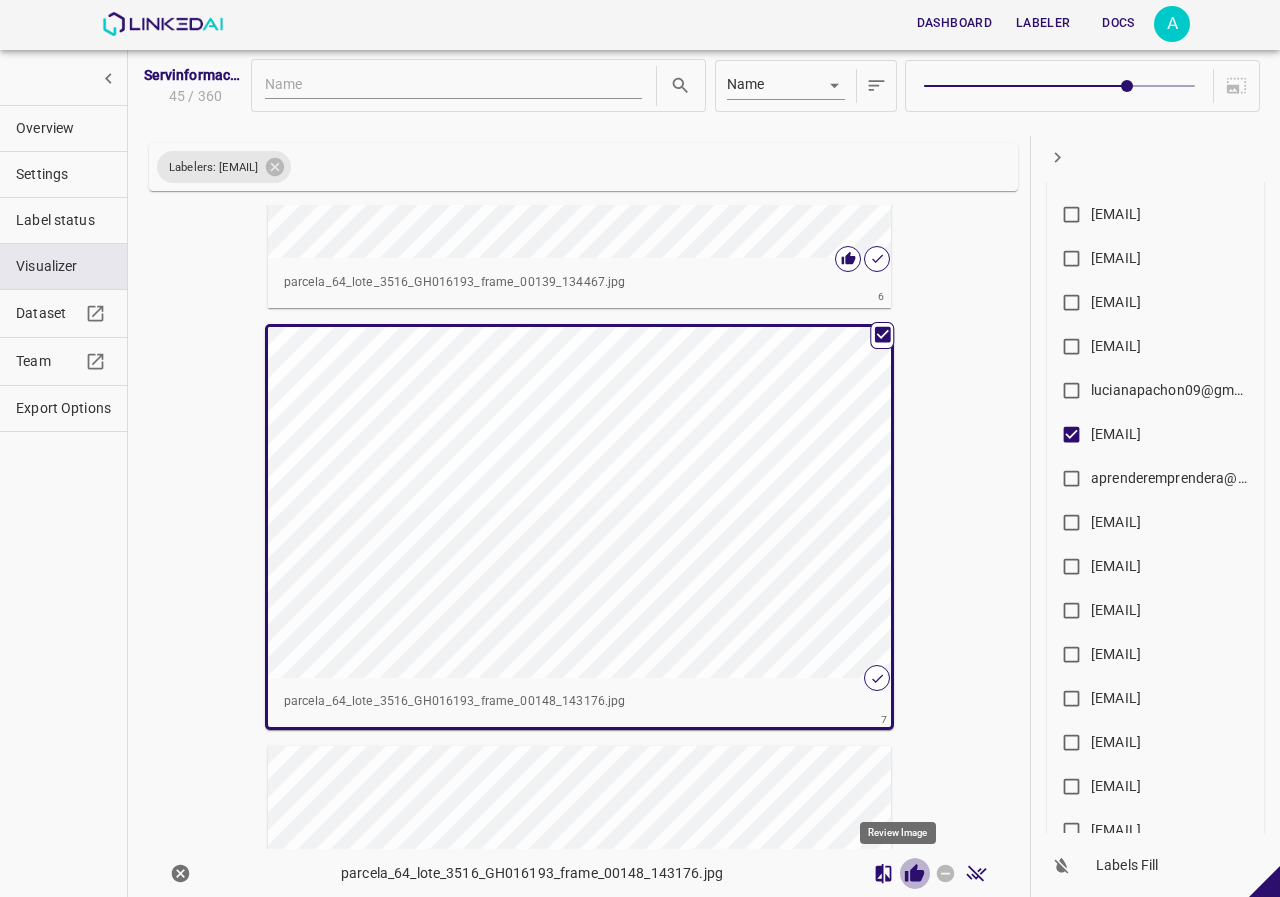 click 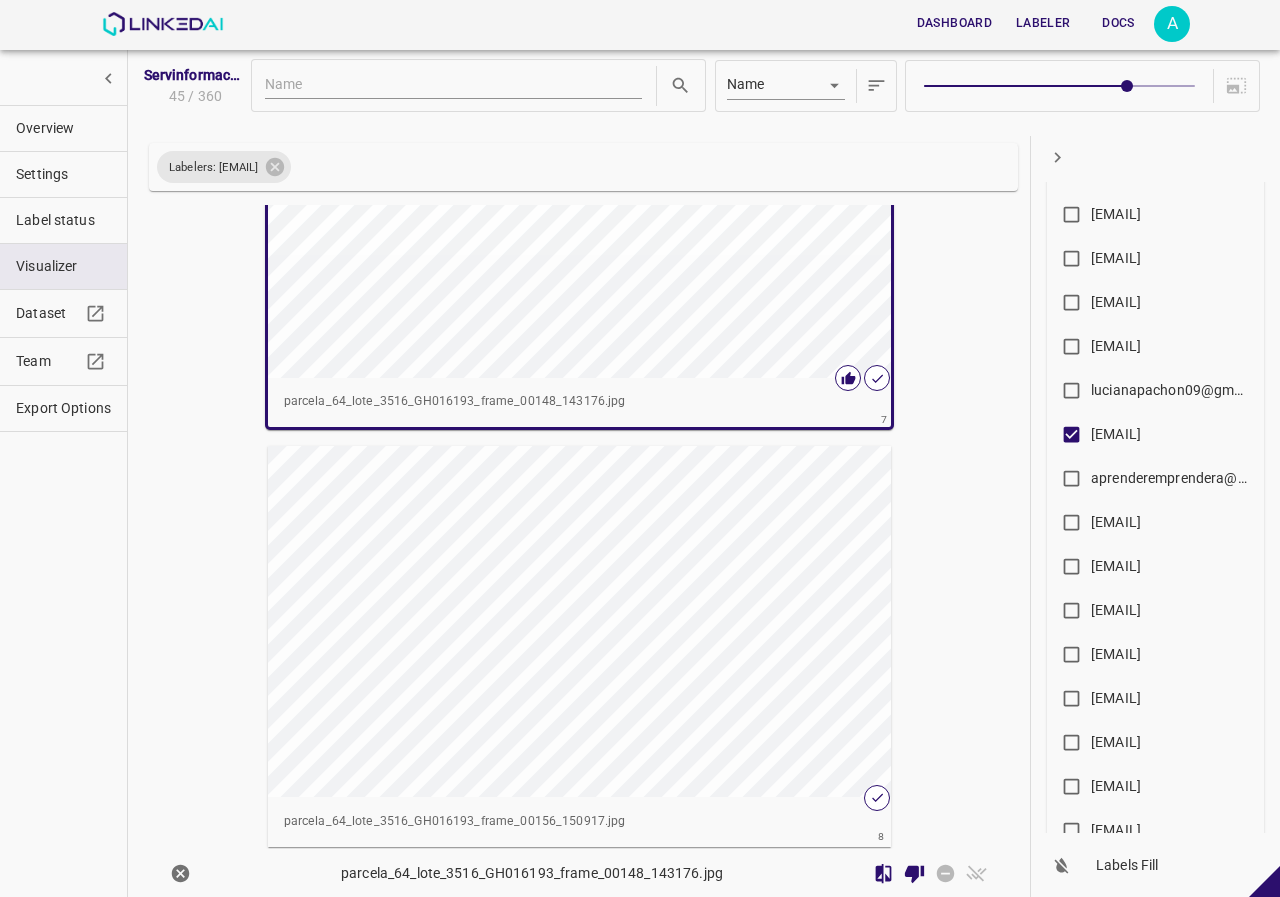 scroll, scrollTop: 2782, scrollLeft: 0, axis: vertical 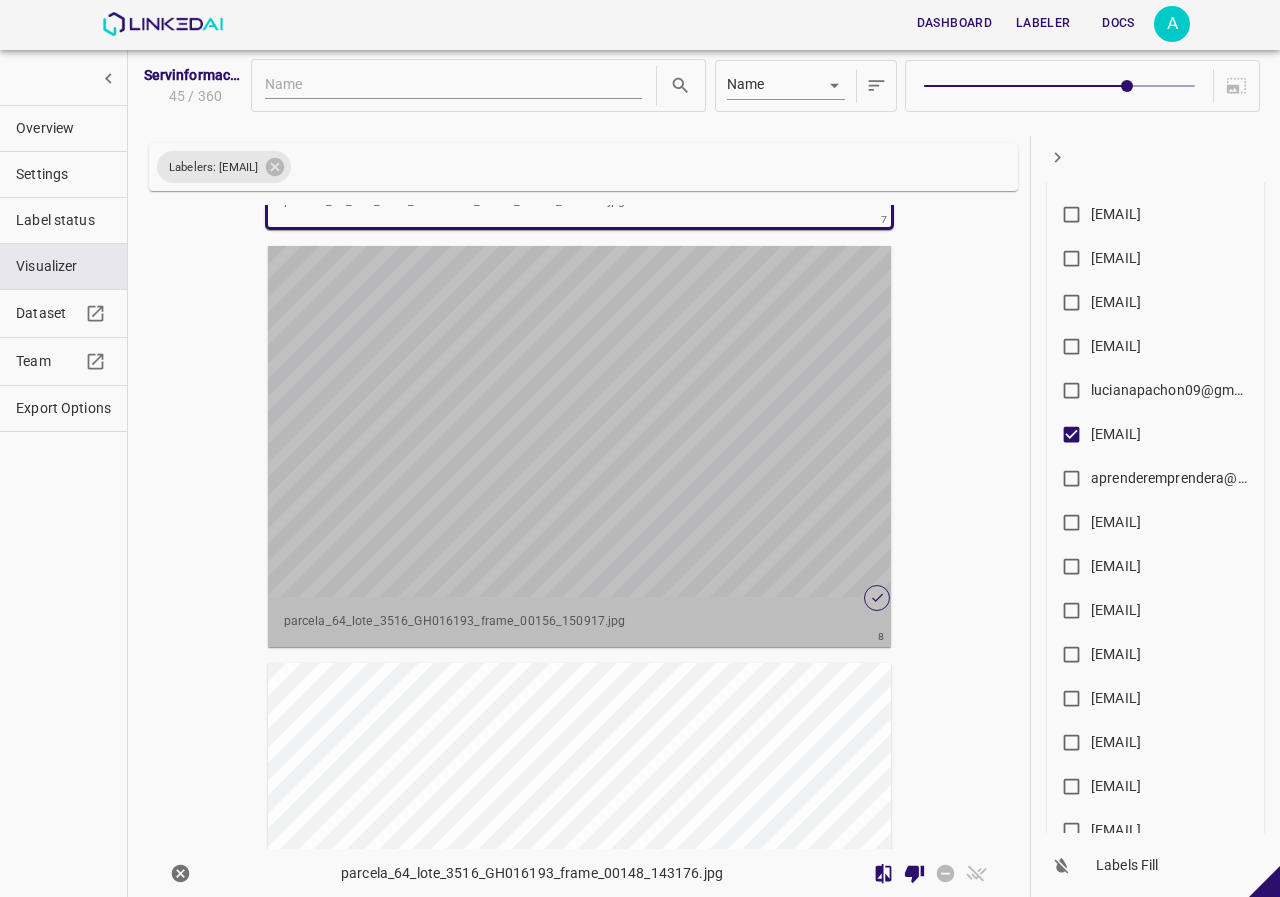 click at bounding box center [568, 421] 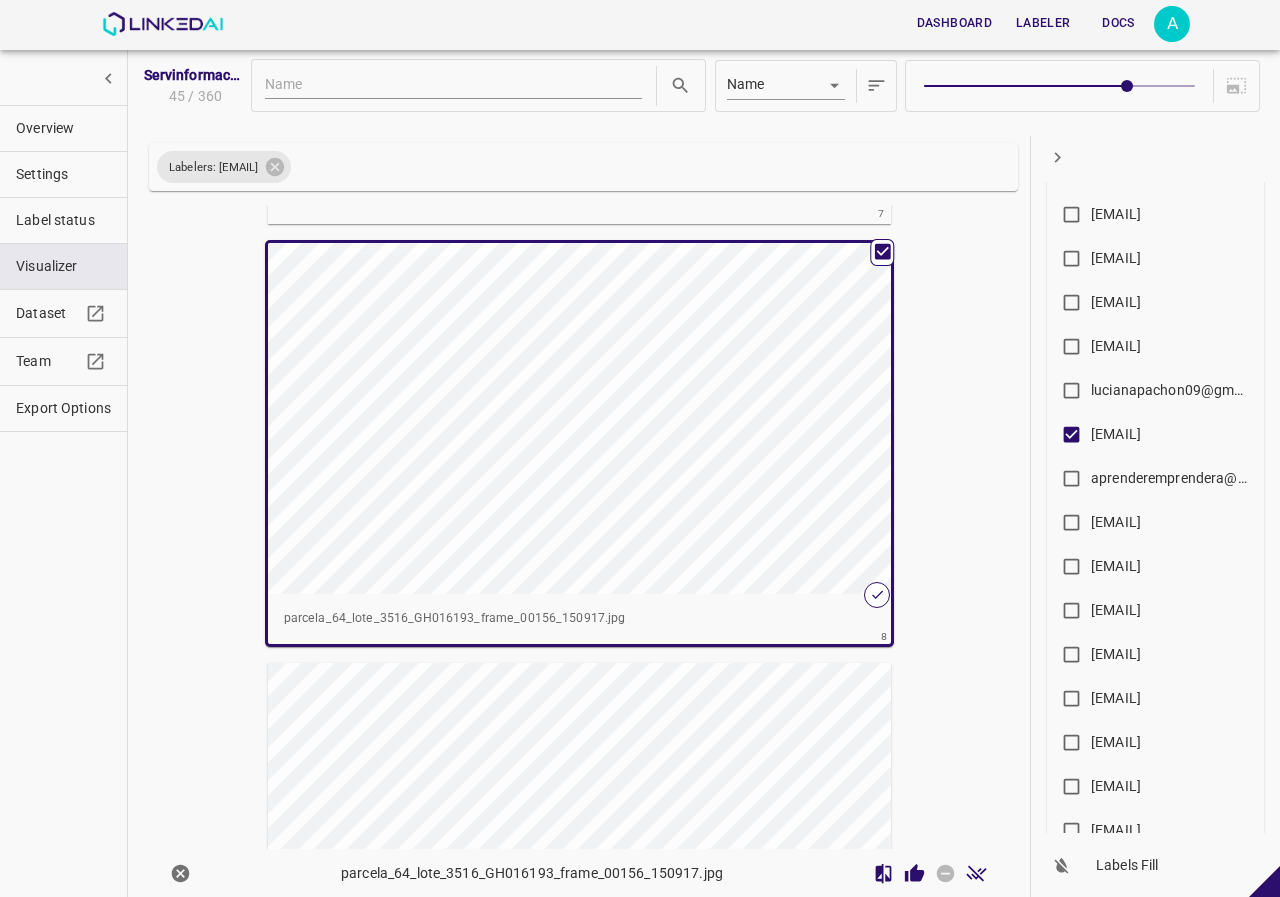 scroll, scrollTop: 2879, scrollLeft: 0, axis: vertical 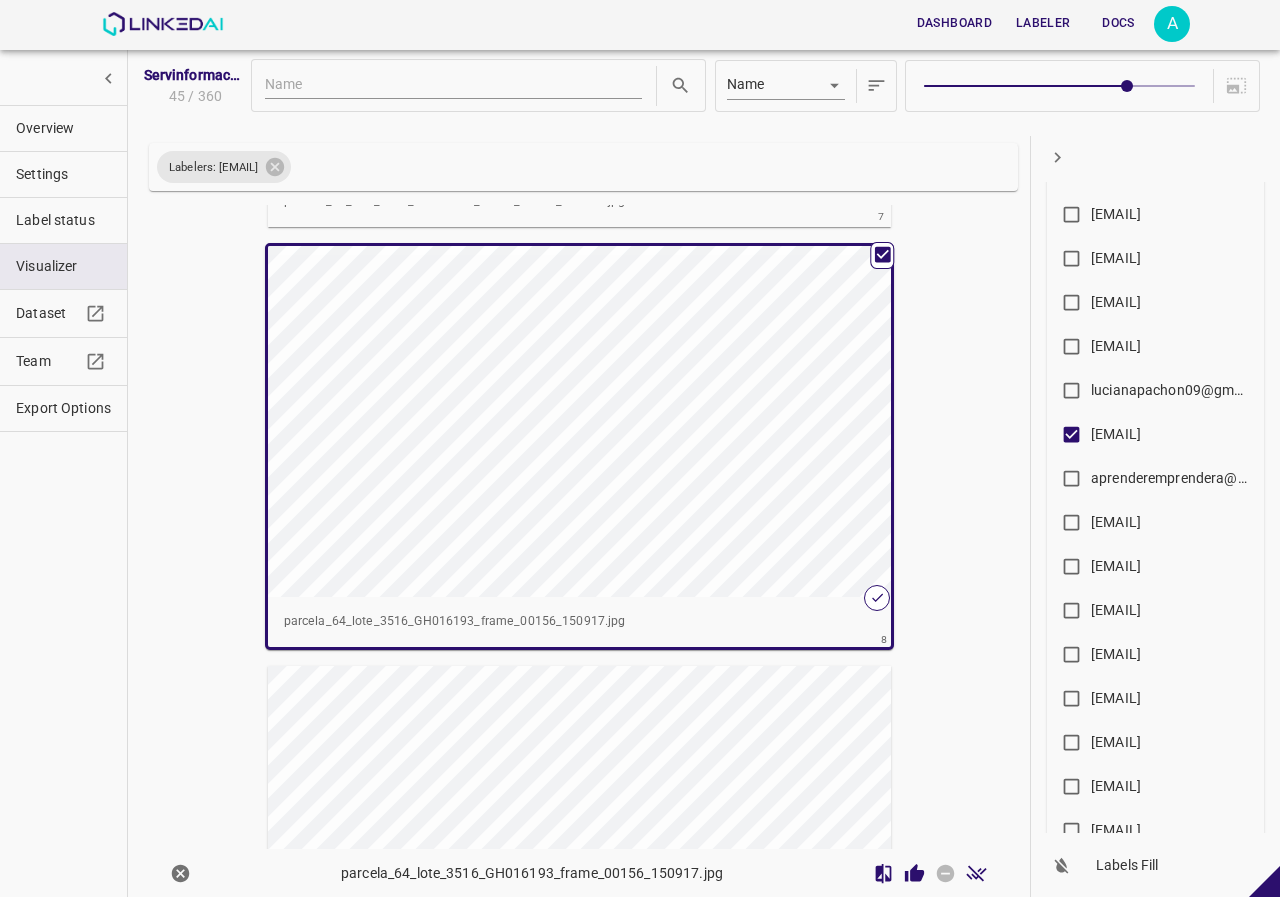 click 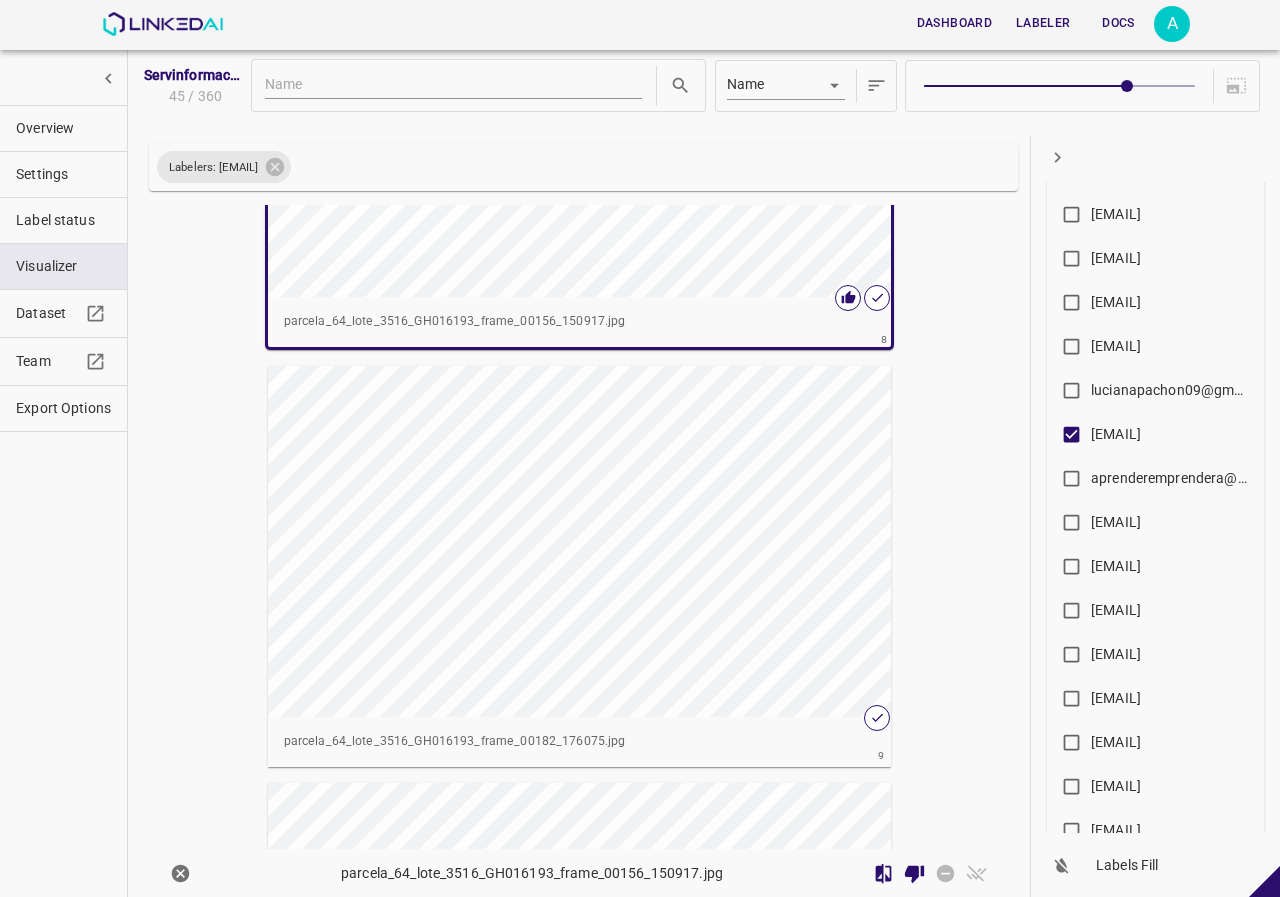 scroll, scrollTop: 3279, scrollLeft: 0, axis: vertical 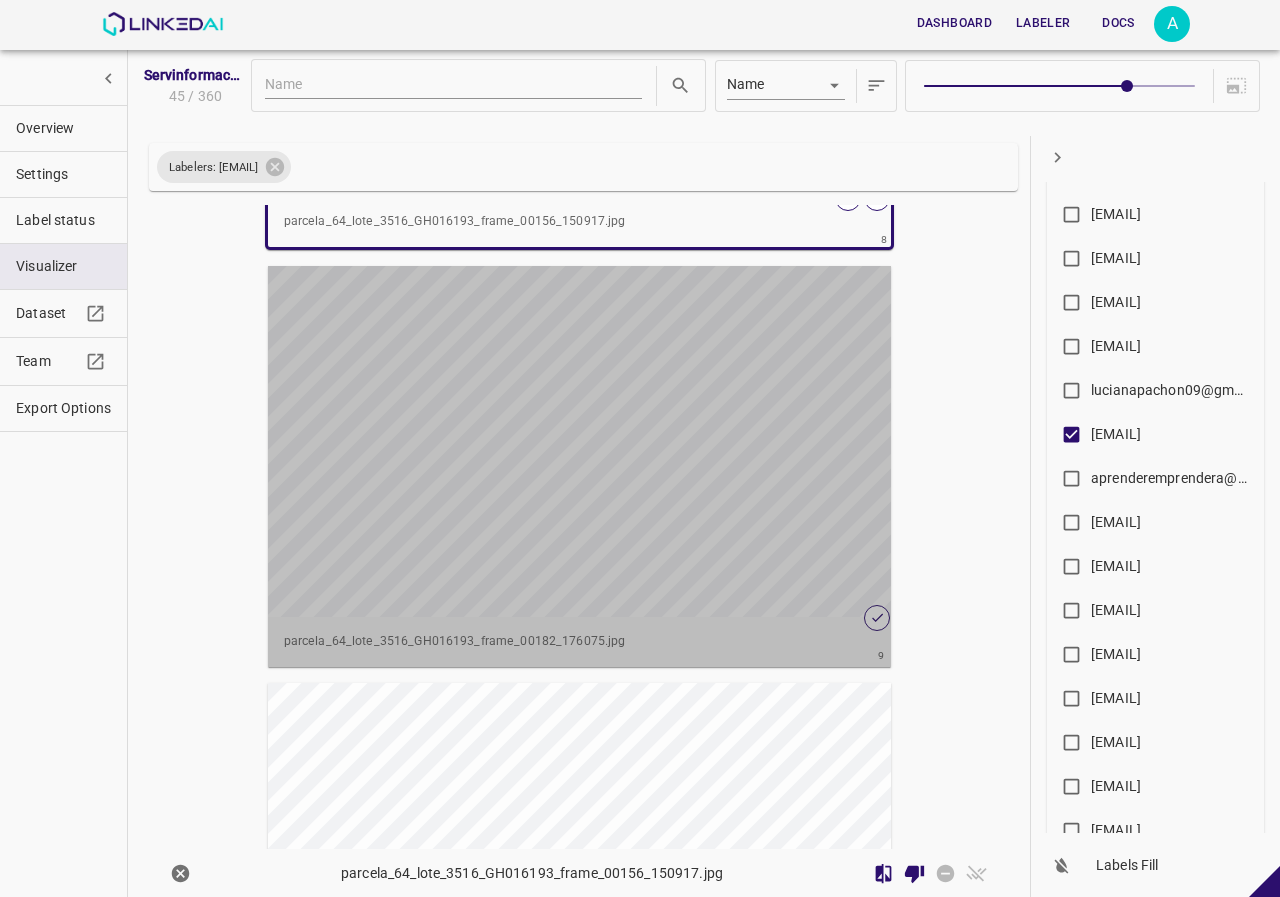 click at bounding box center [568, 441] 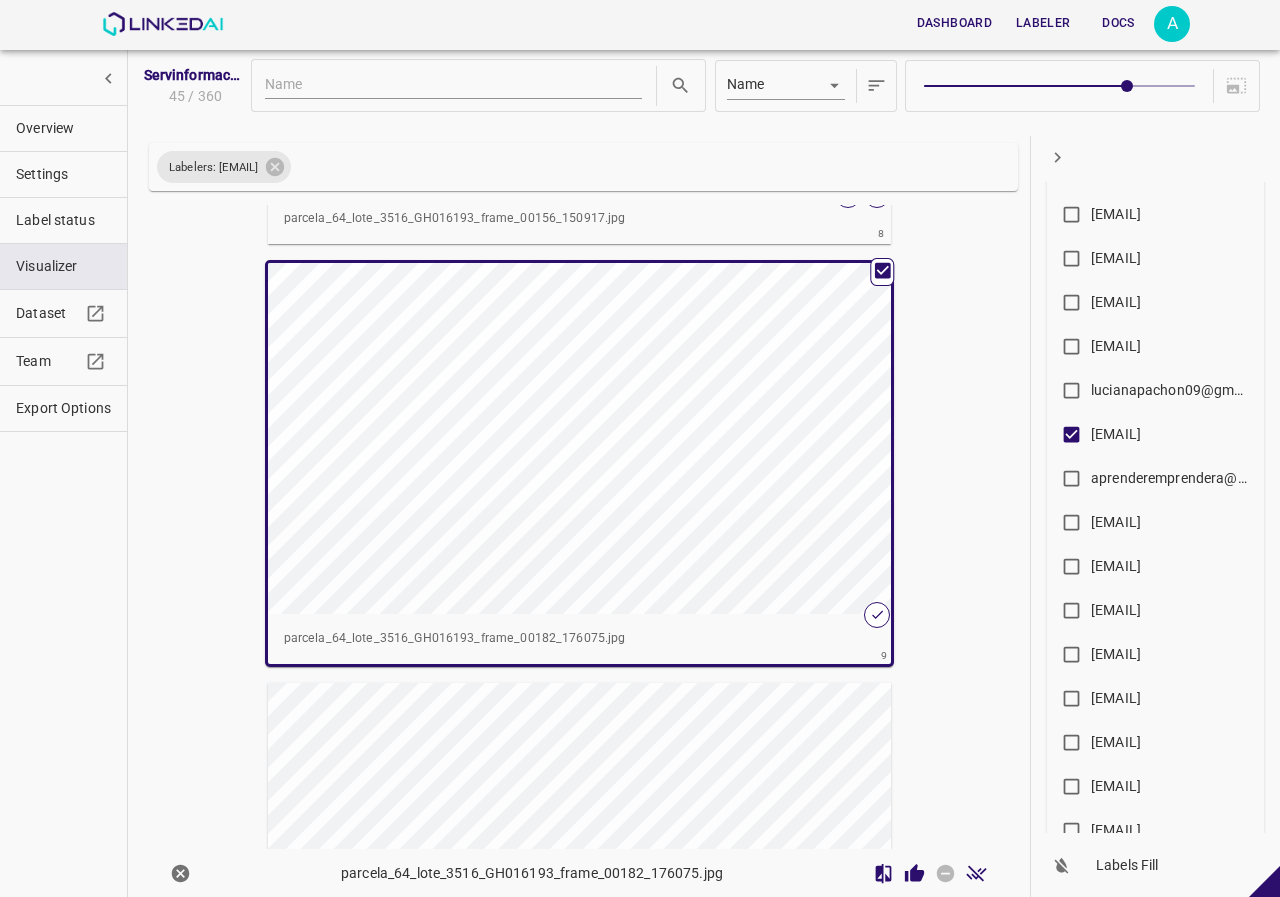 scroll, scrollTop: 3276, scrollLeft: 0, axis: vertical 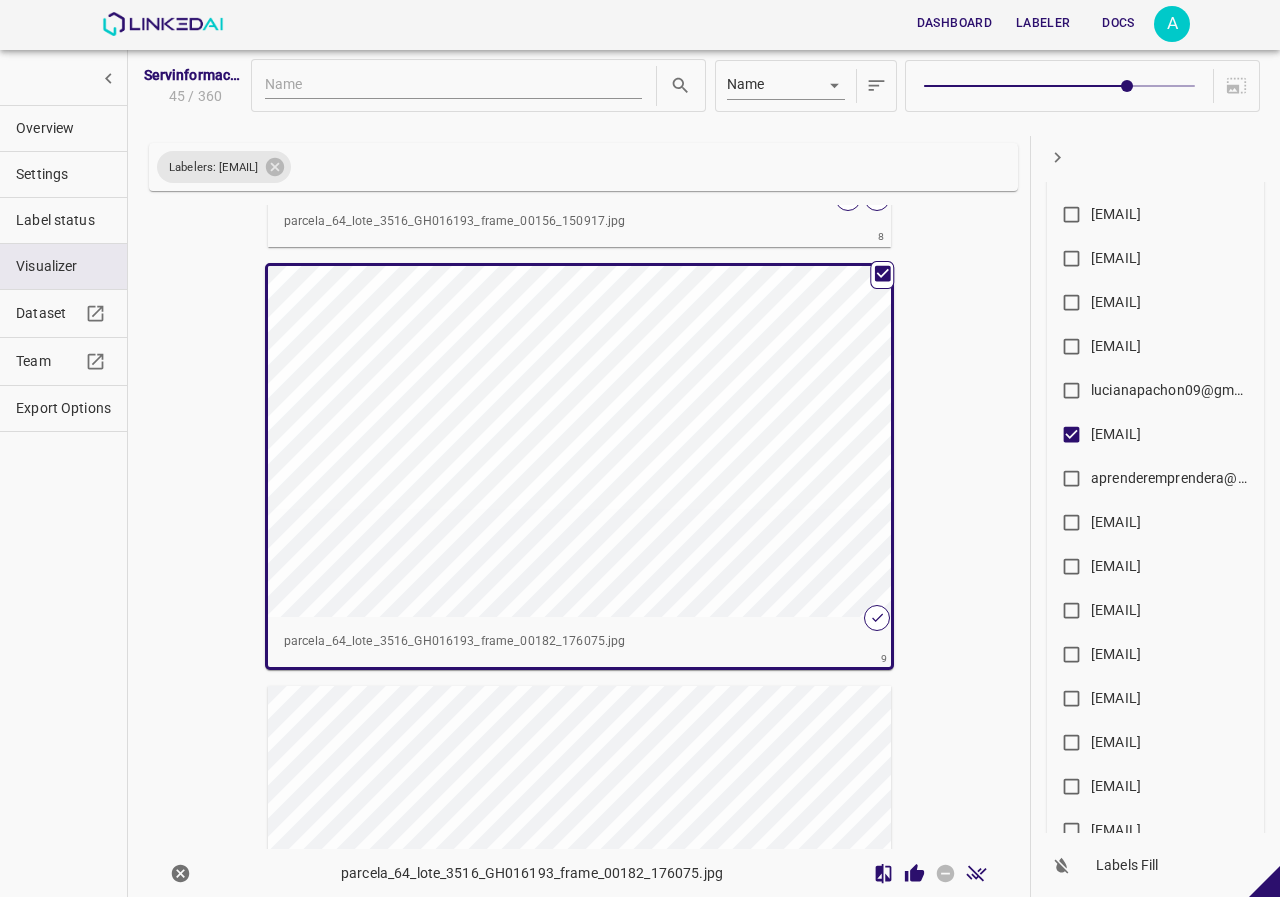 click 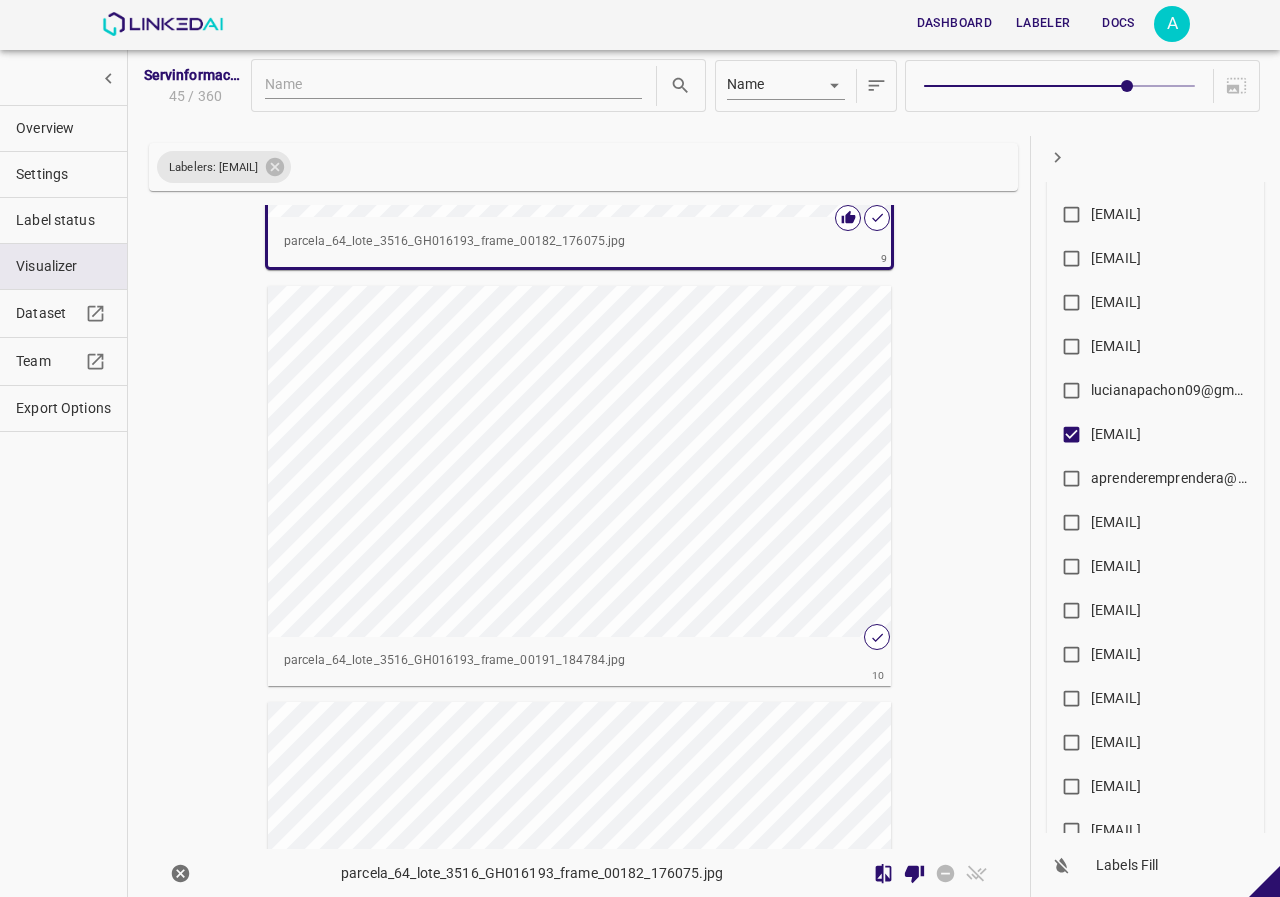 scroll, scrollTop: 3776, scrollLeft: 0, axis: vertical 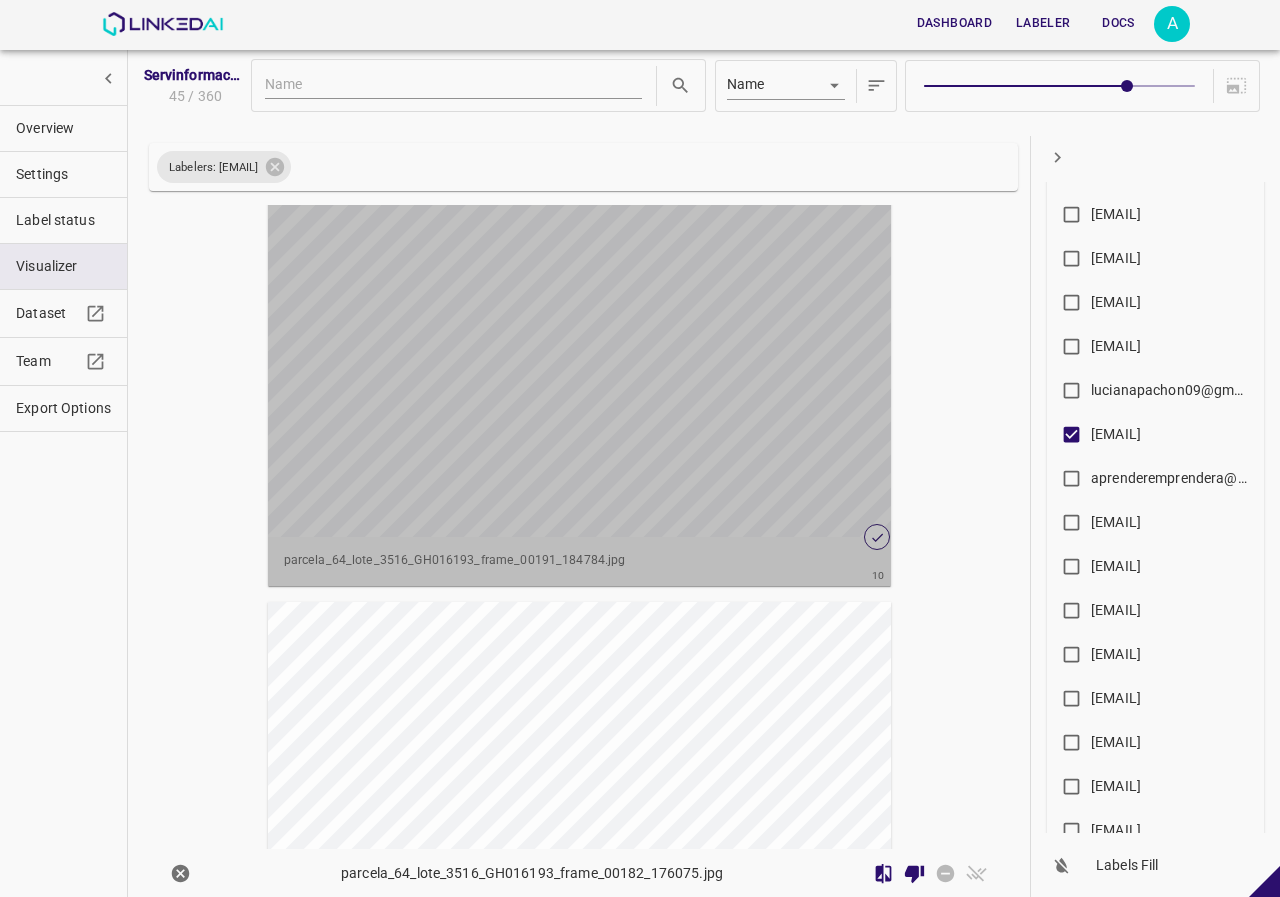 click at bounding box center [568, 361] 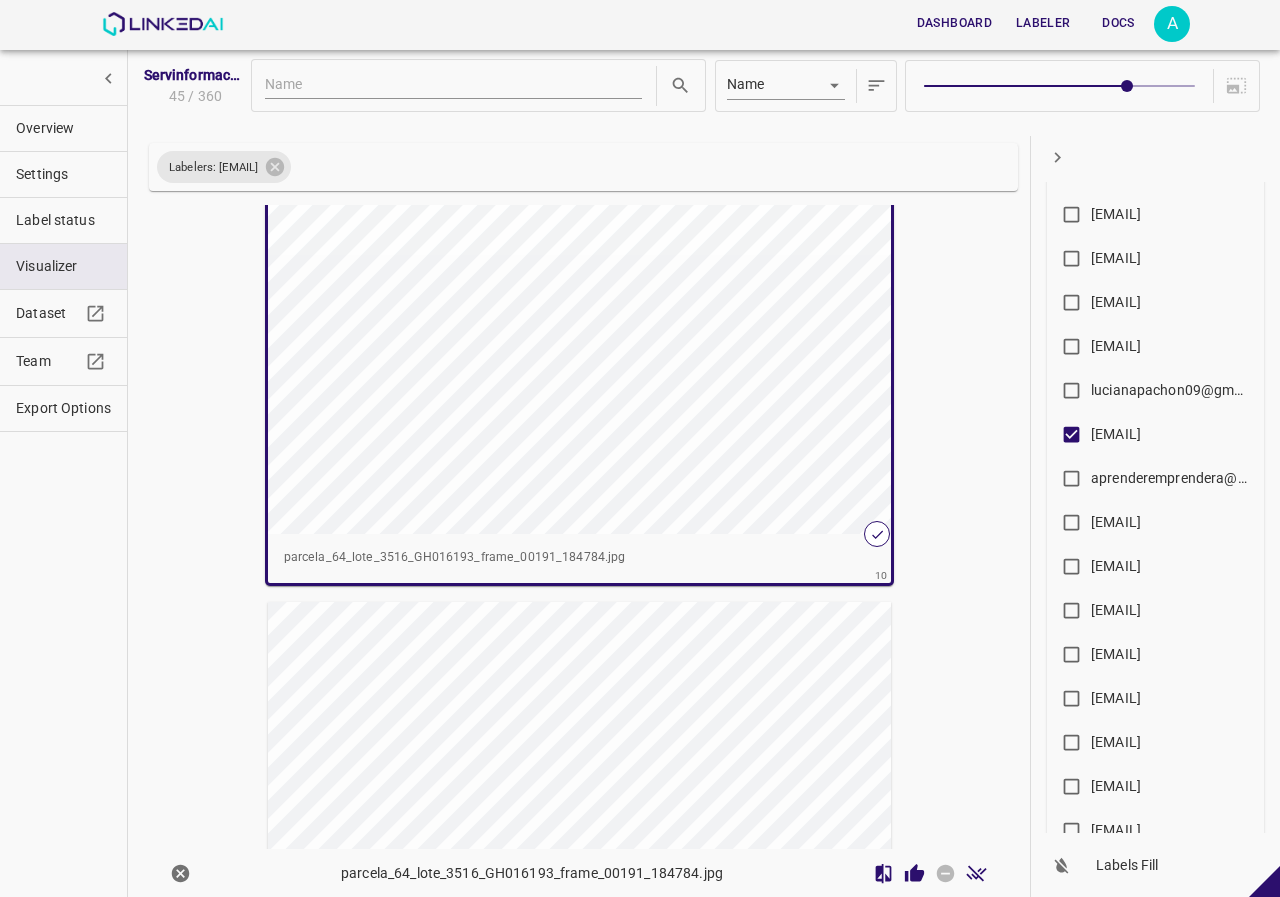 scroll, scrollTop: 3773, scrollLeft: 0, axis: vertical 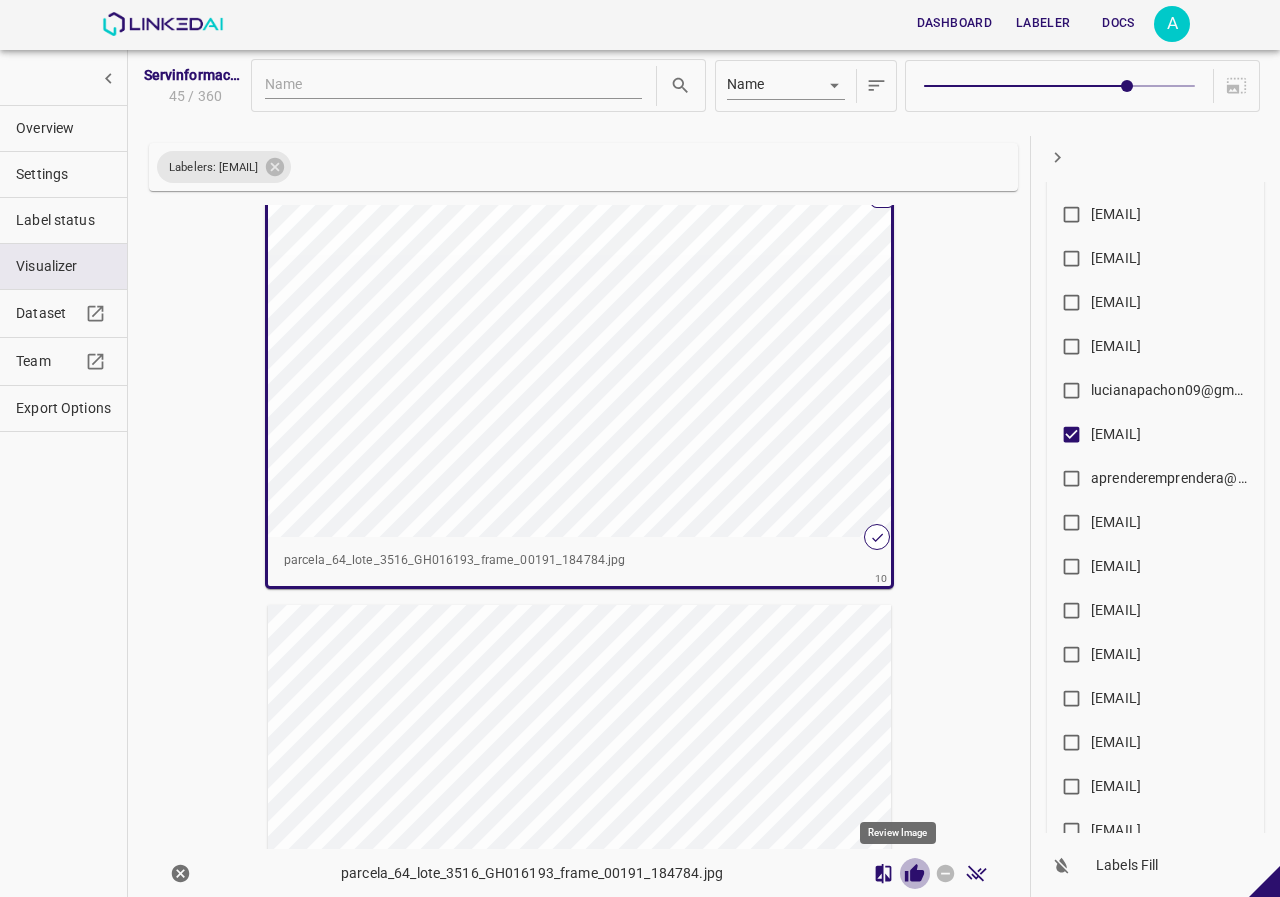 click 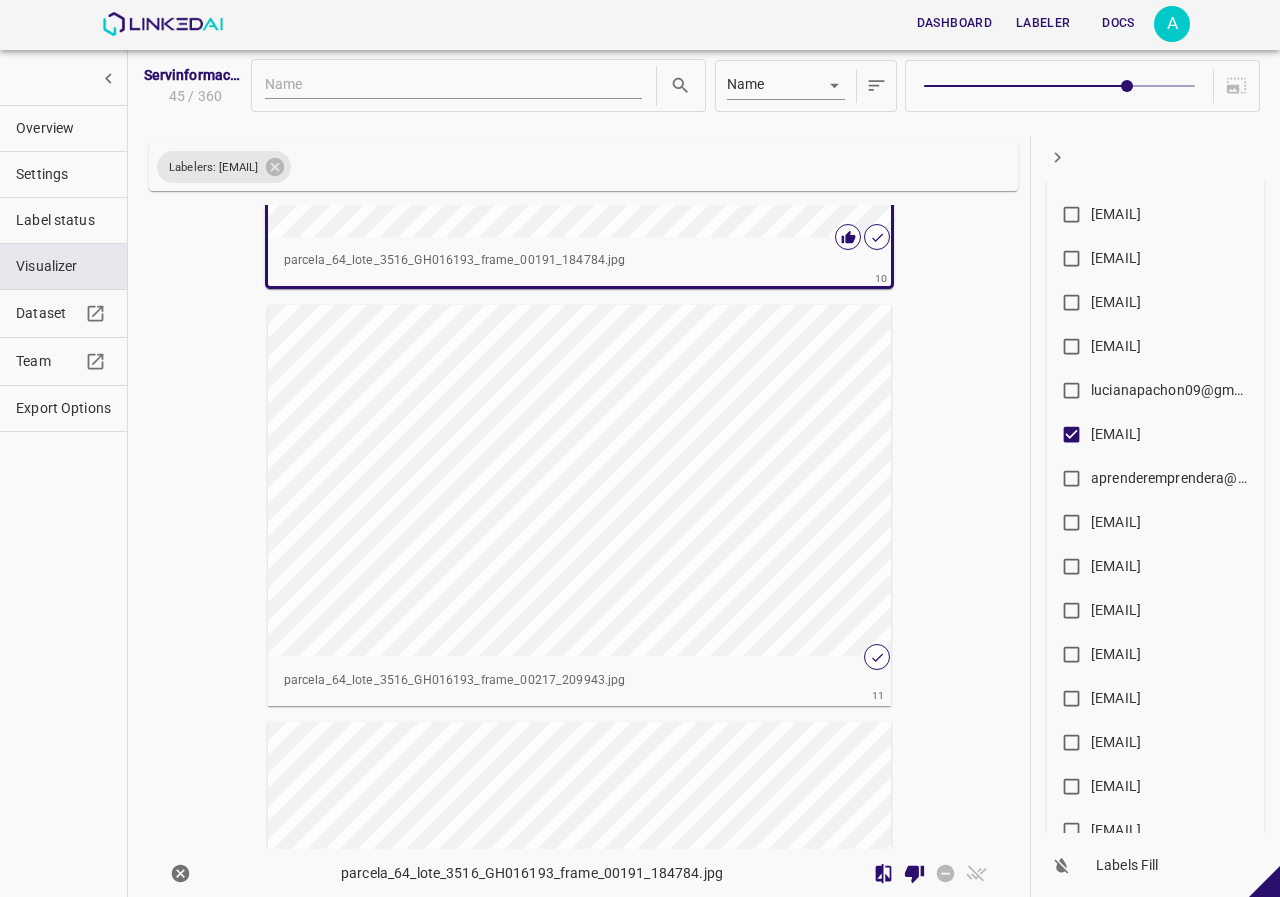 scroll, scrollTop: 4173, scrollLeft: 0, axis: vertical 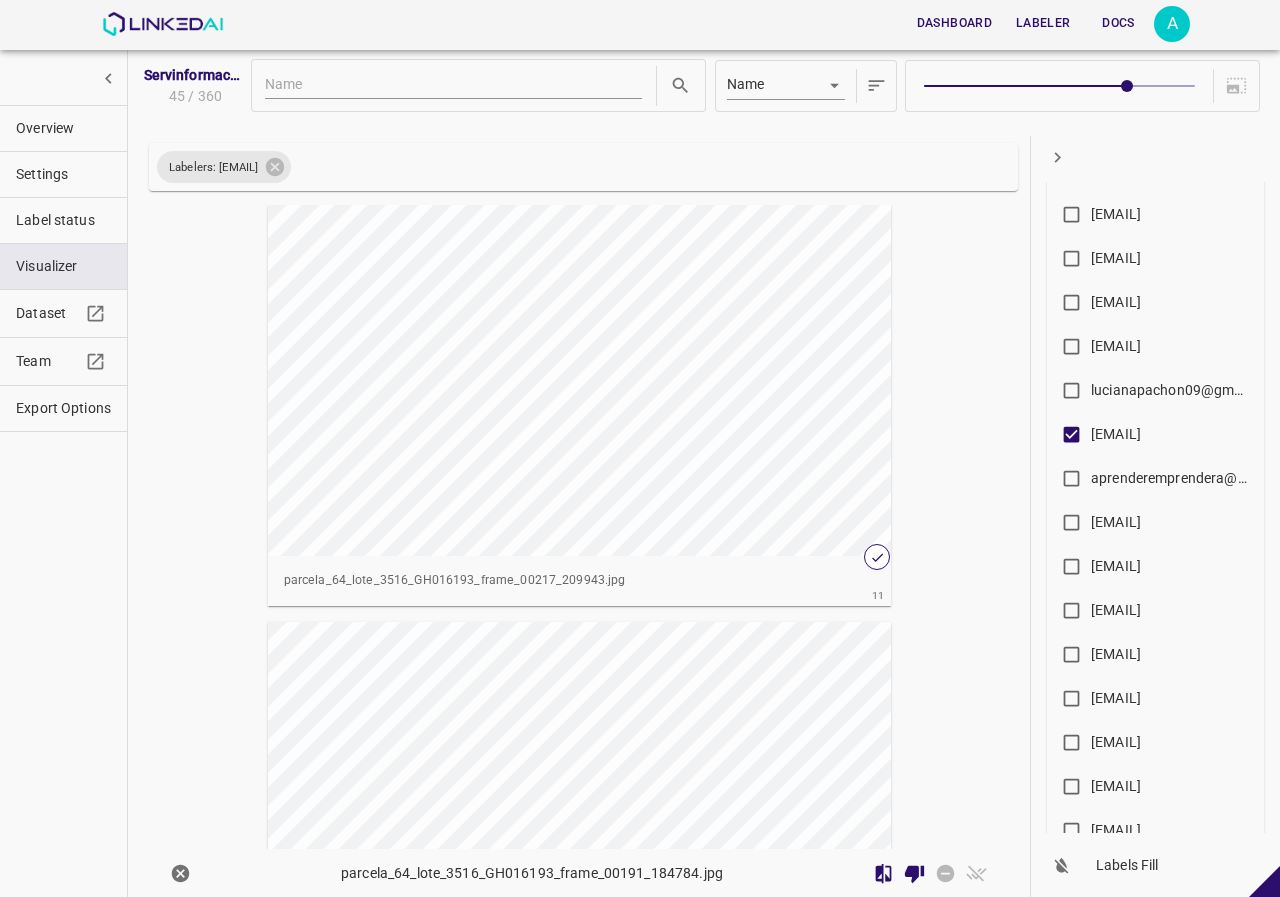 click at bounding box center [568, 380] 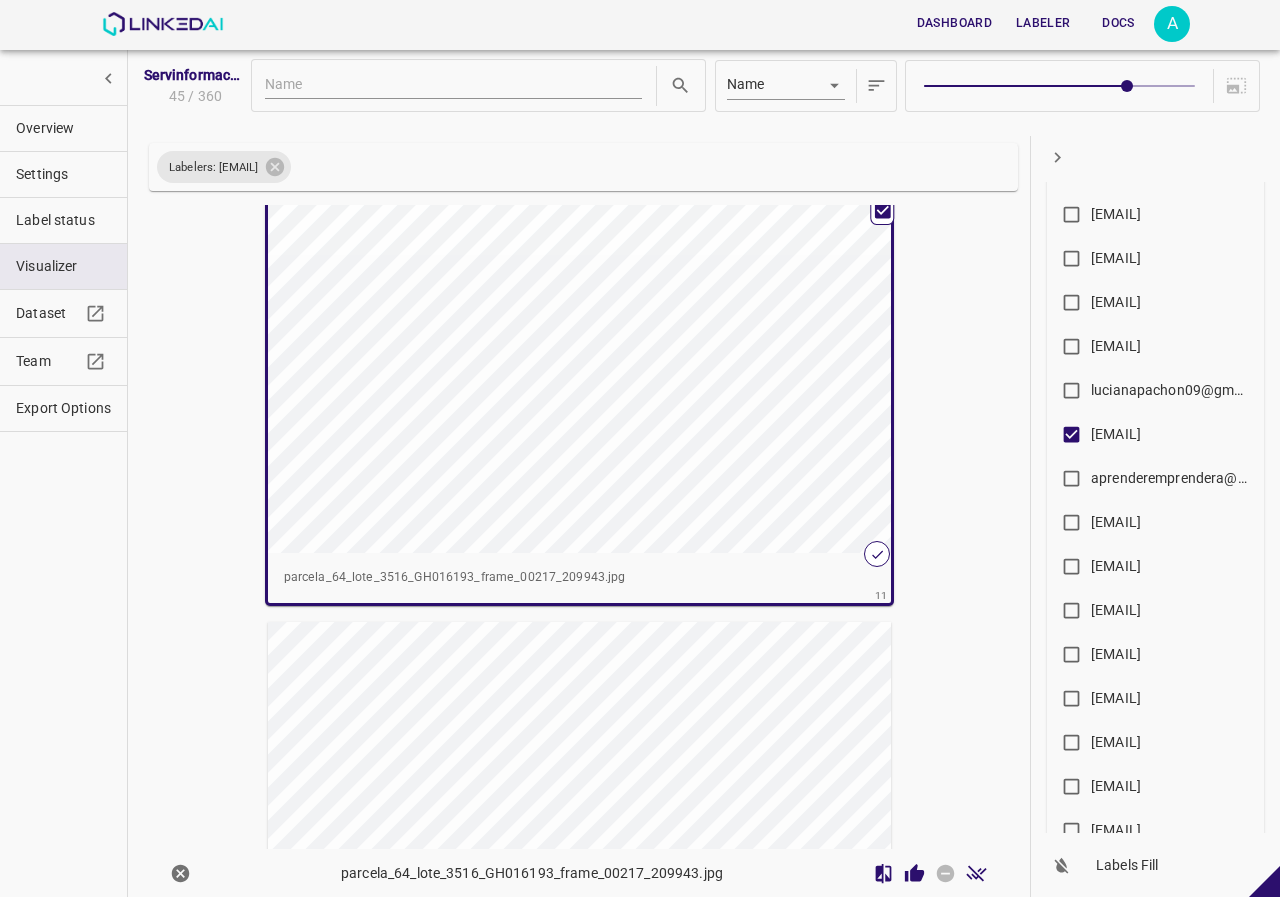 scroll, scrollTop: 4170, scrollLeft: 0, axis: vertical 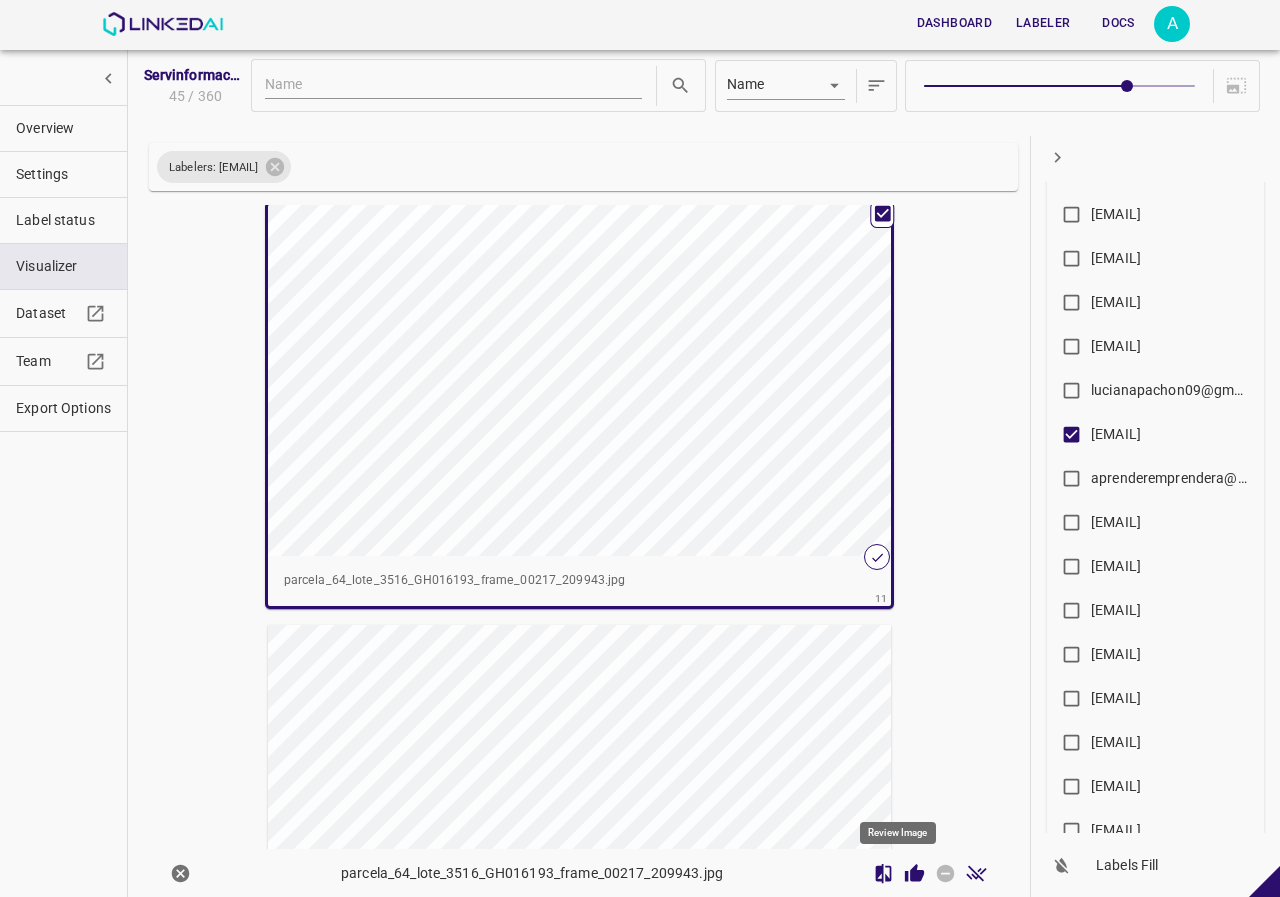 click 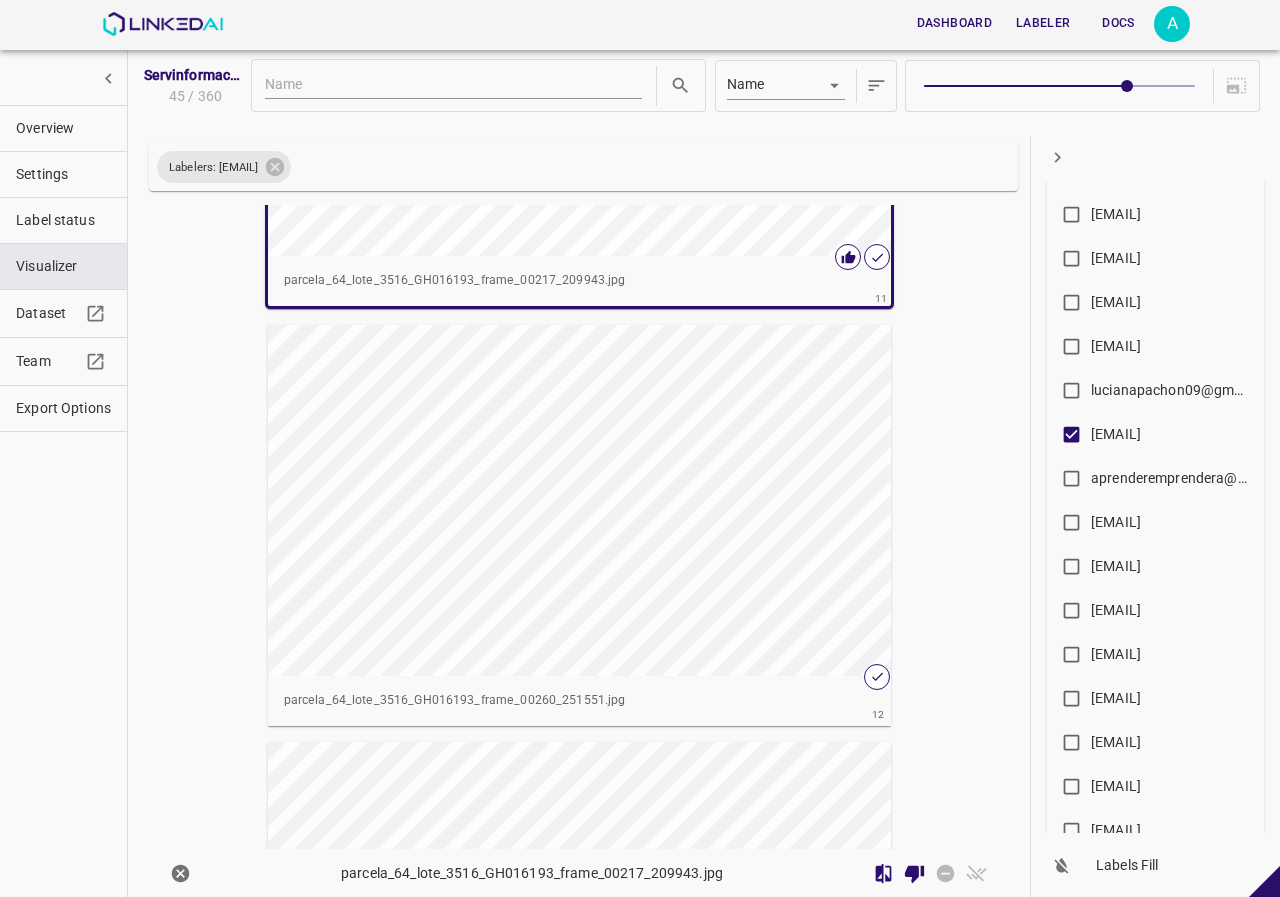 scroll, scrollTop: 4570, scrollLeft: 0, axis: vertical 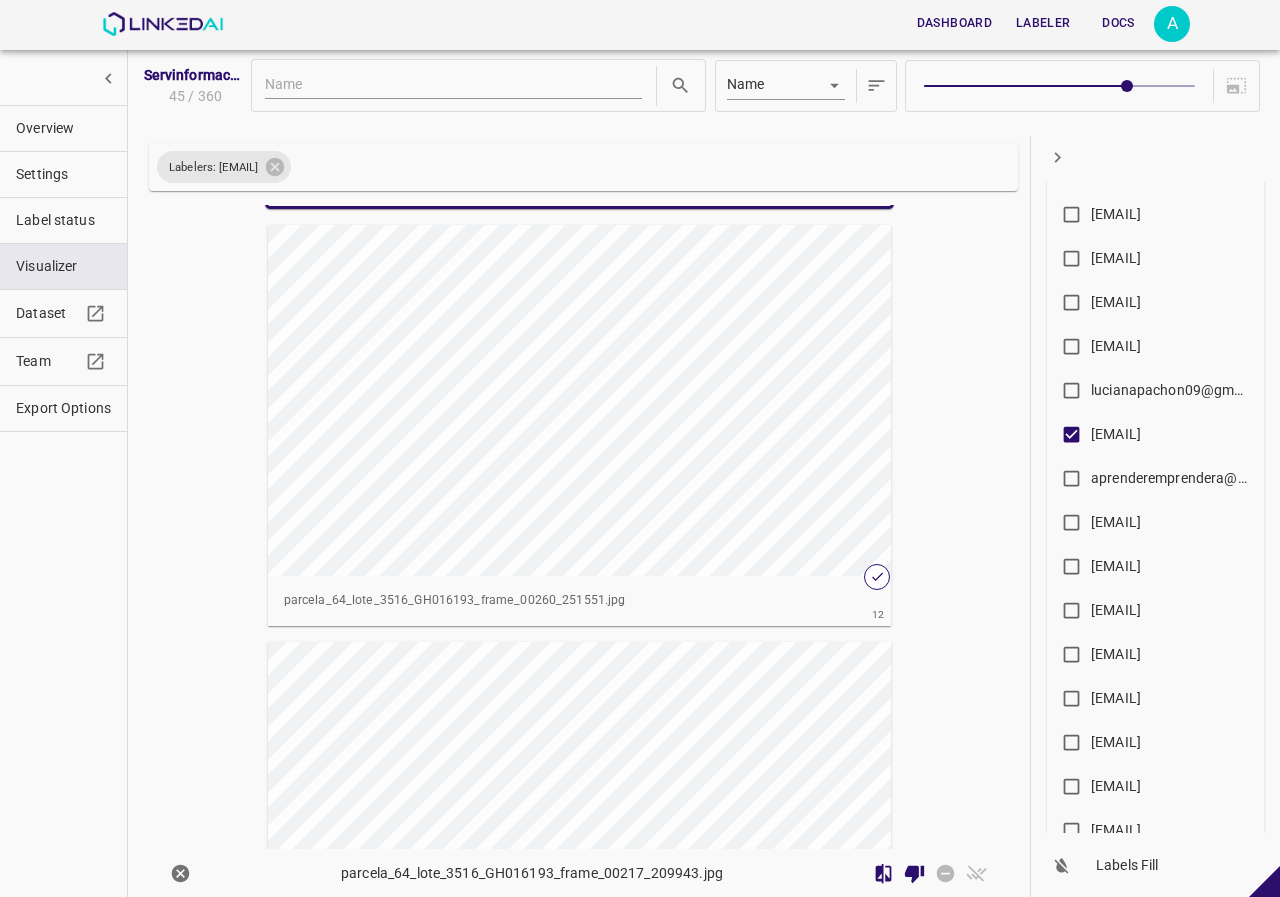 click at bounding box center (568, 400) 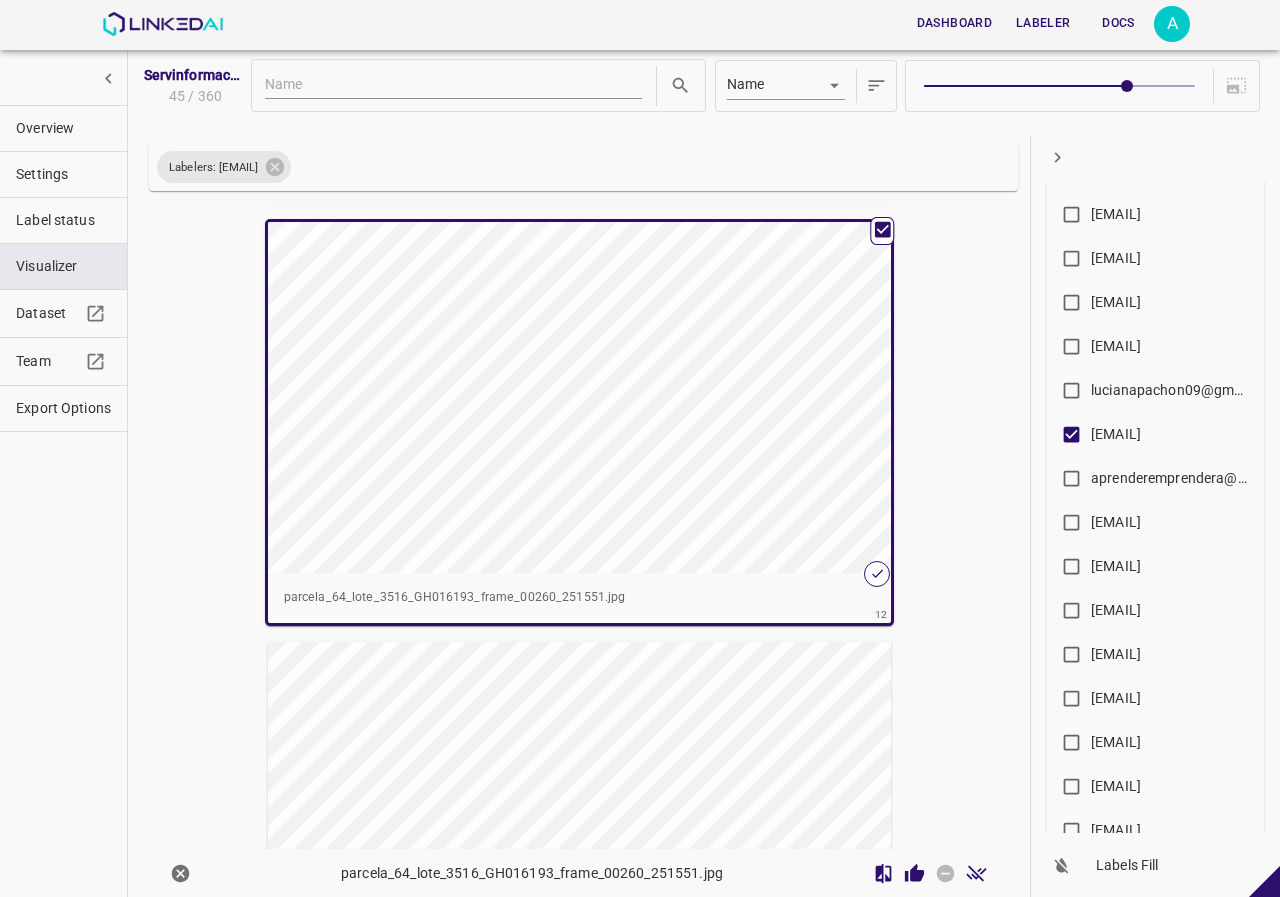 scroll, scrollTop: 4567, scrollLeft: 0, axis: vertical 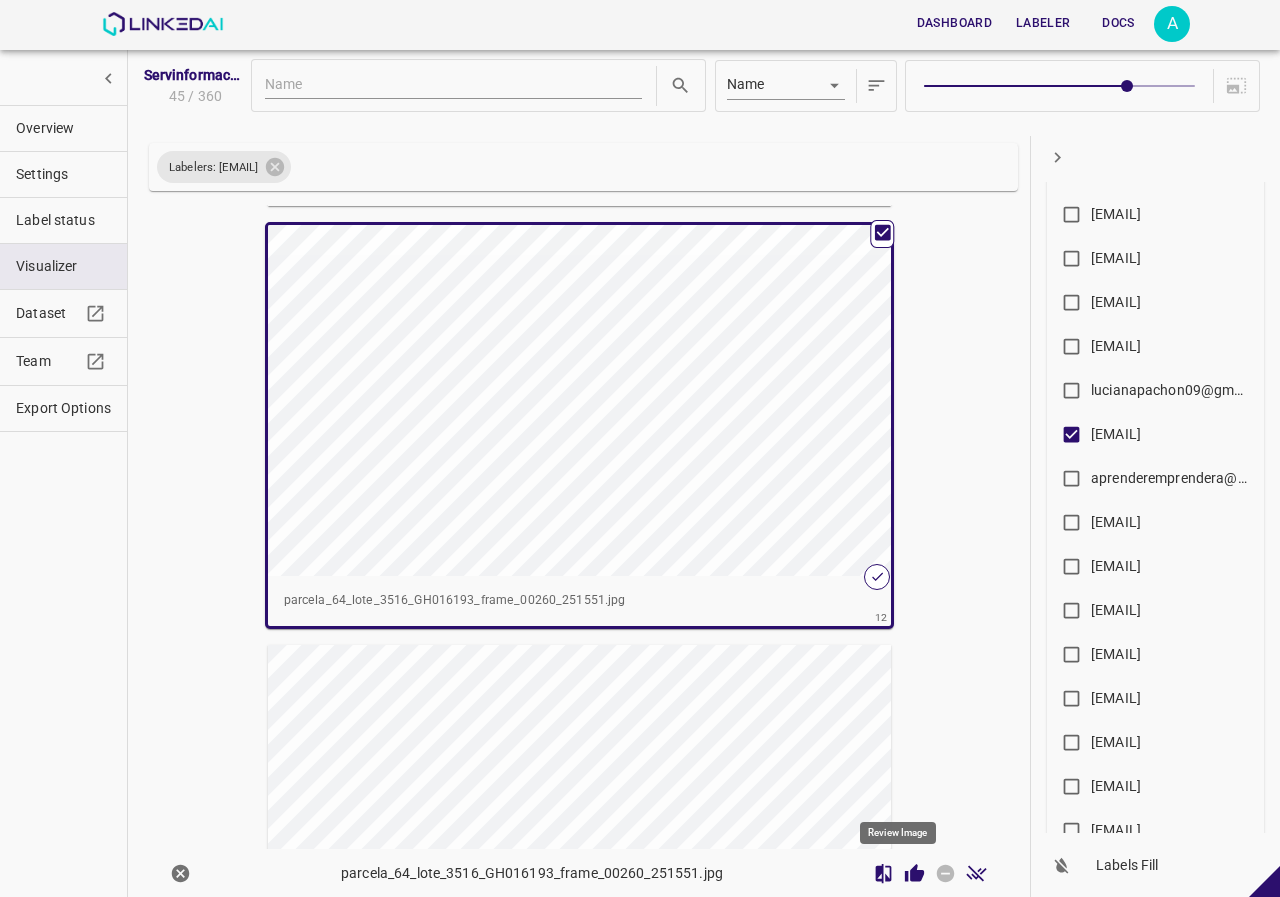 click 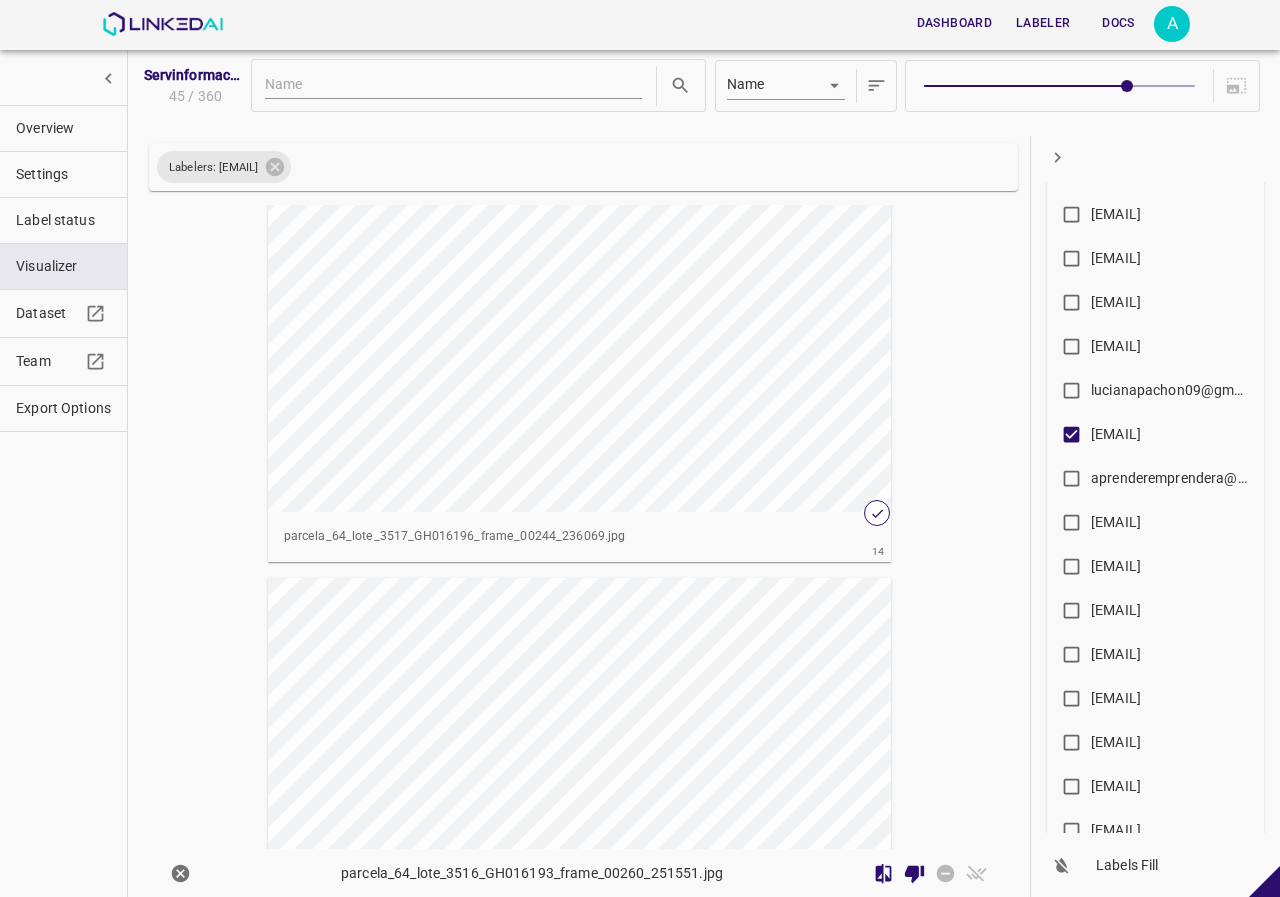 click at bounding box center [568, 336] 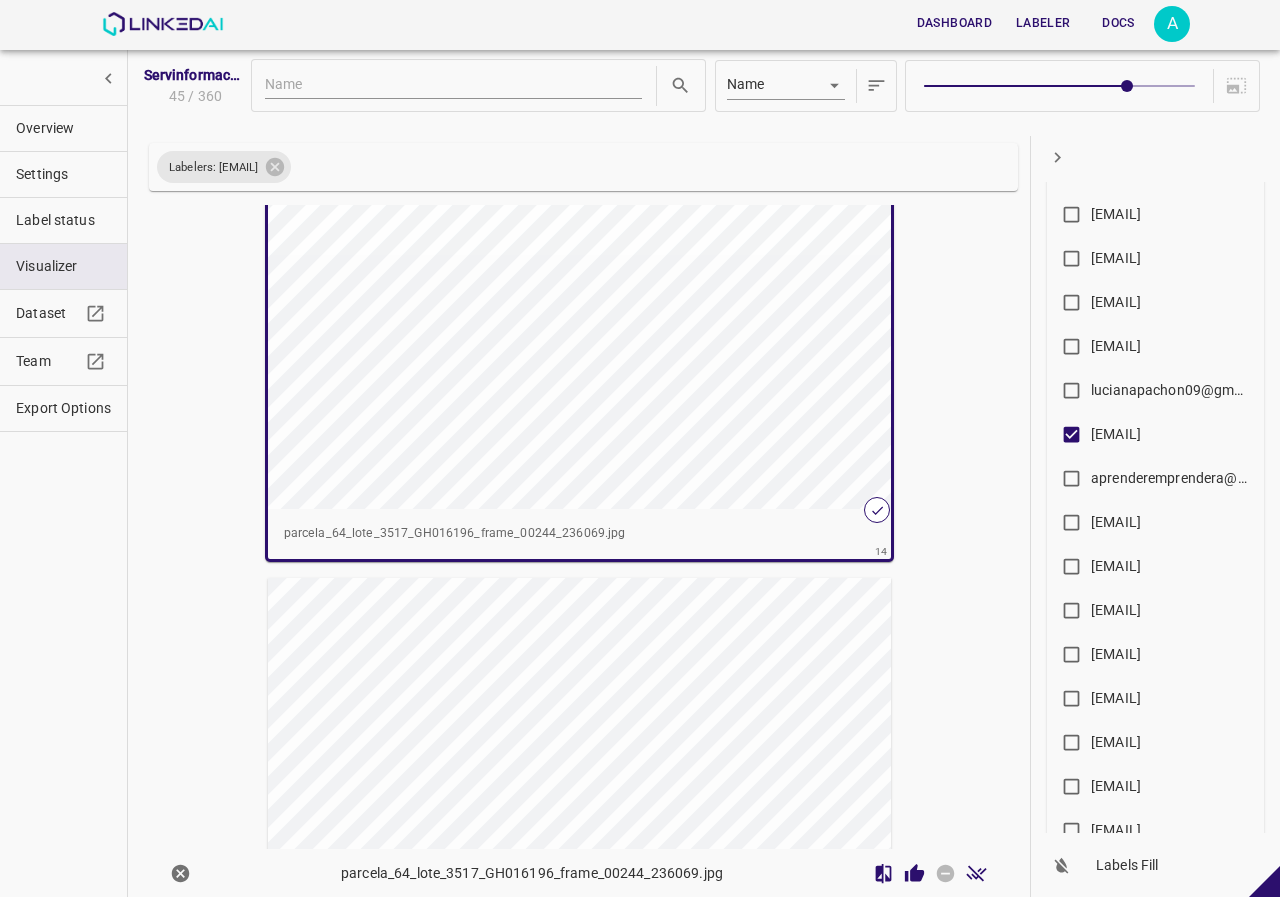 scroll, scrollTop: 5464, scrollLeft: 0, axis: vertical 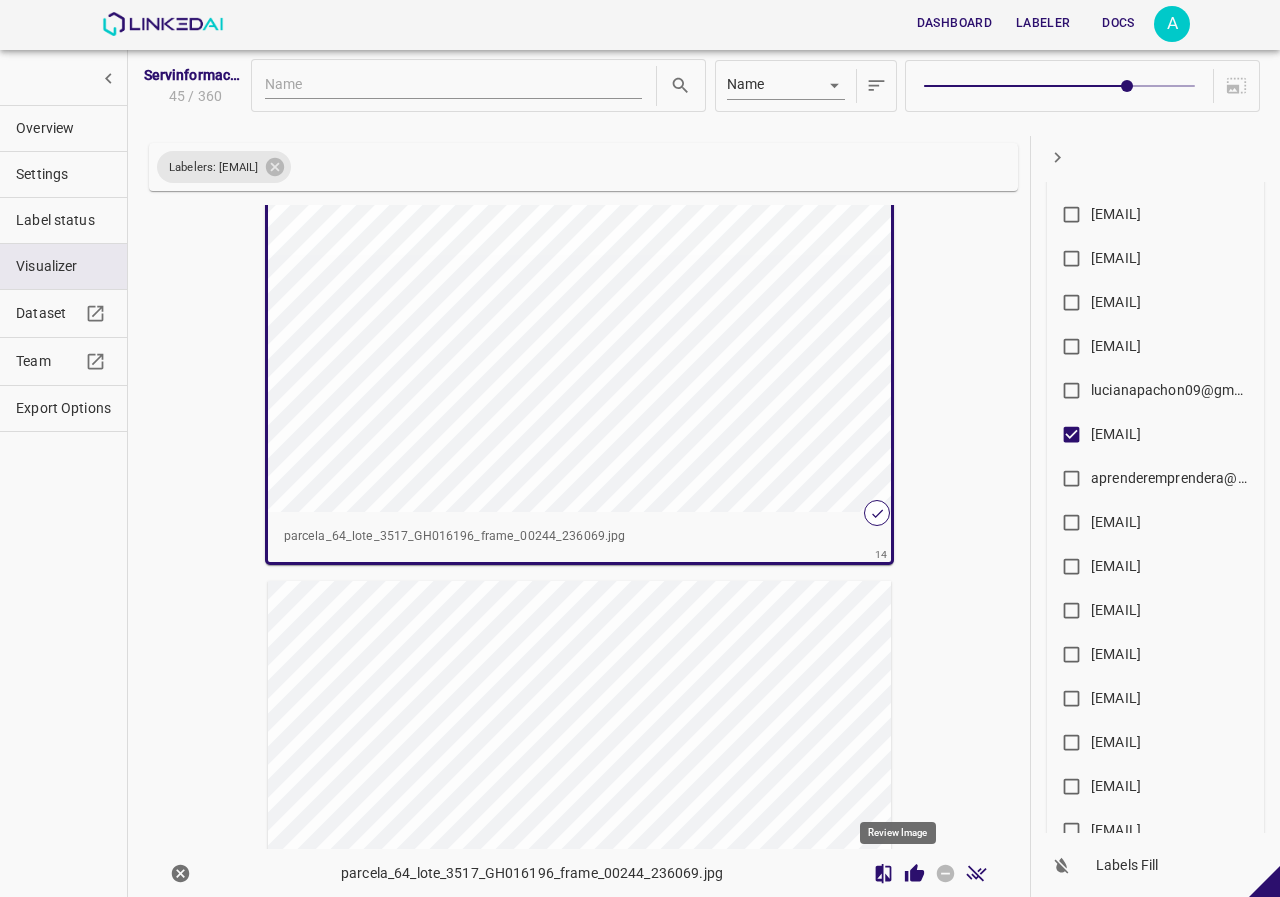 click 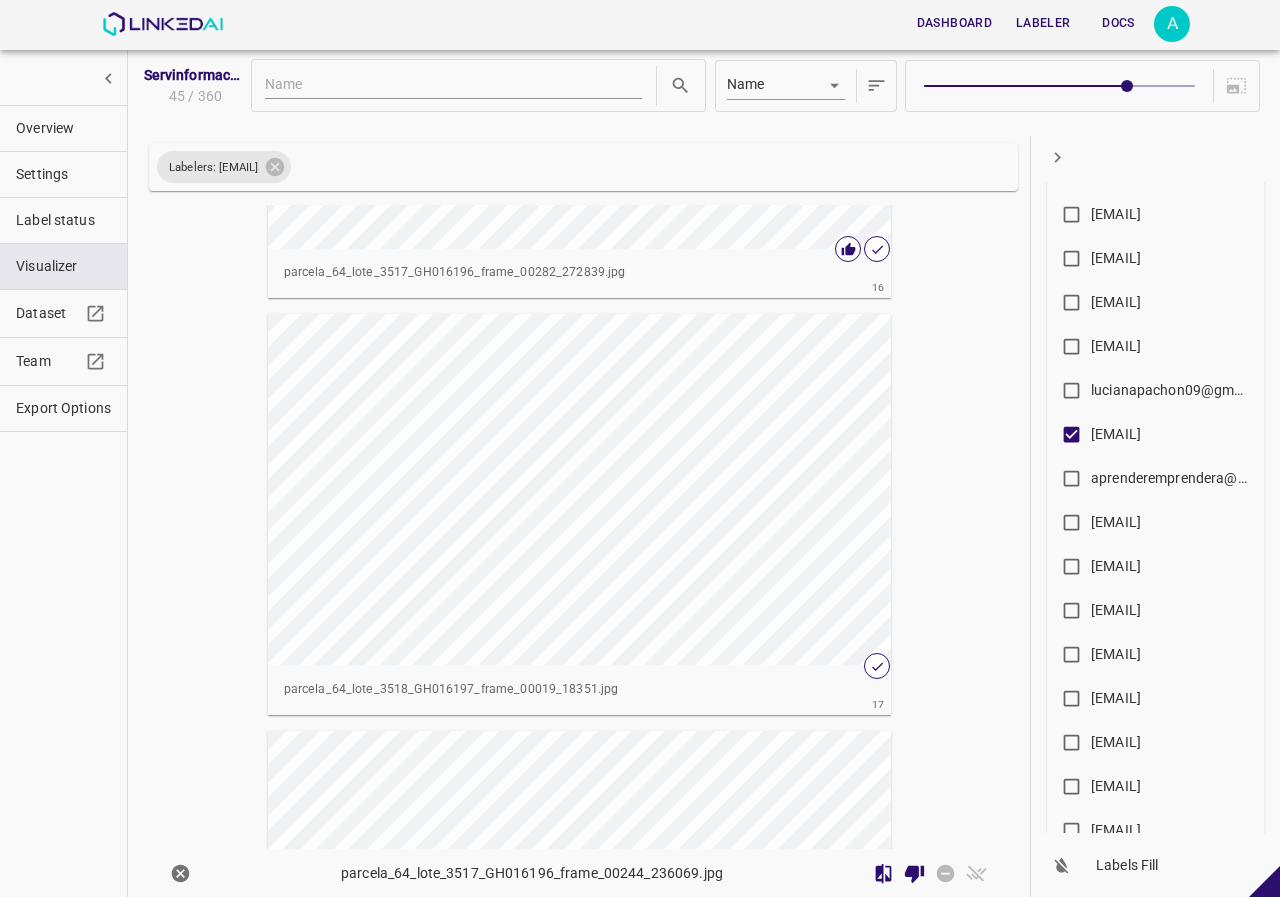 scroll, scrollTop: 6764, scrollLeft: 0, axis: vertical 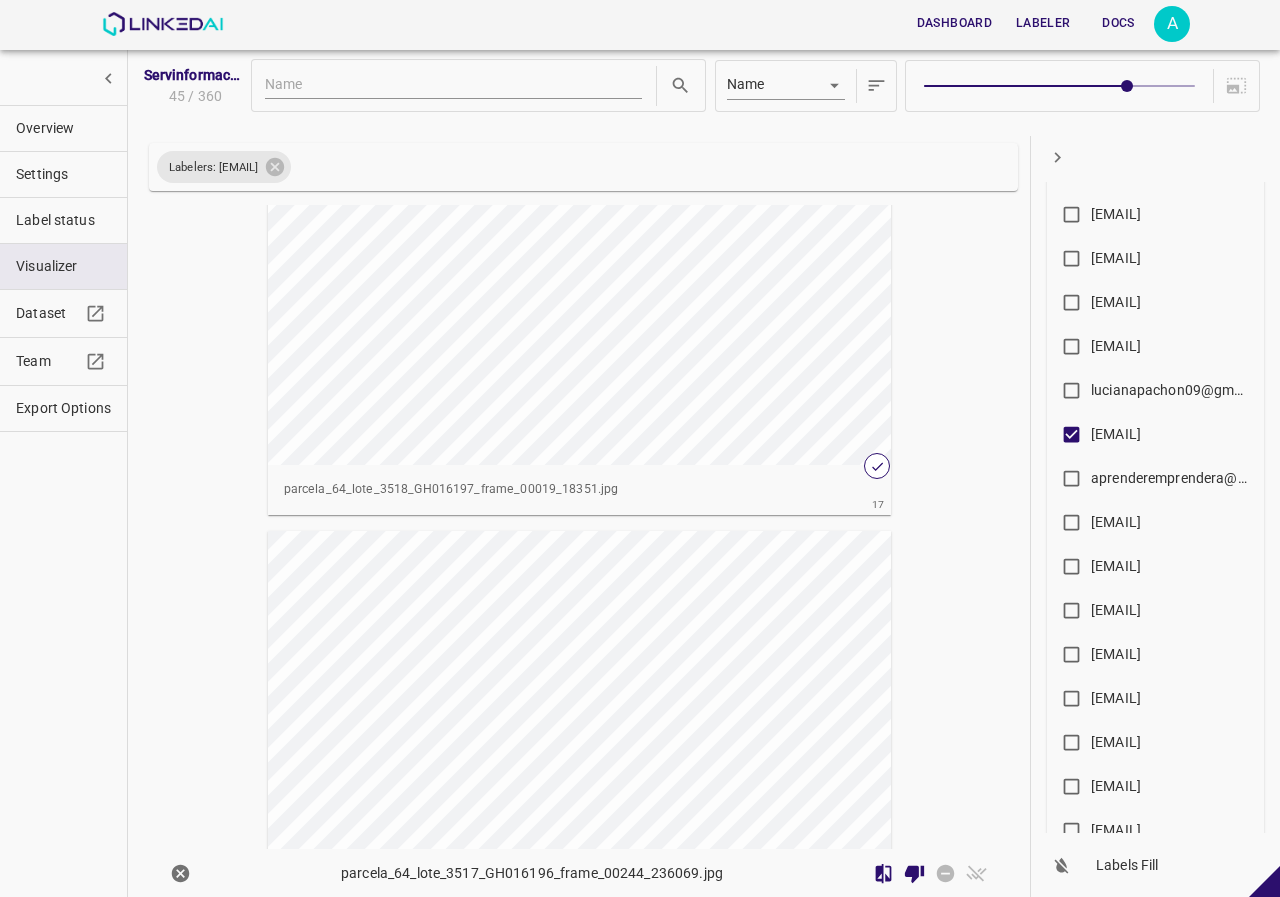 click at bounding box center (568, 289) 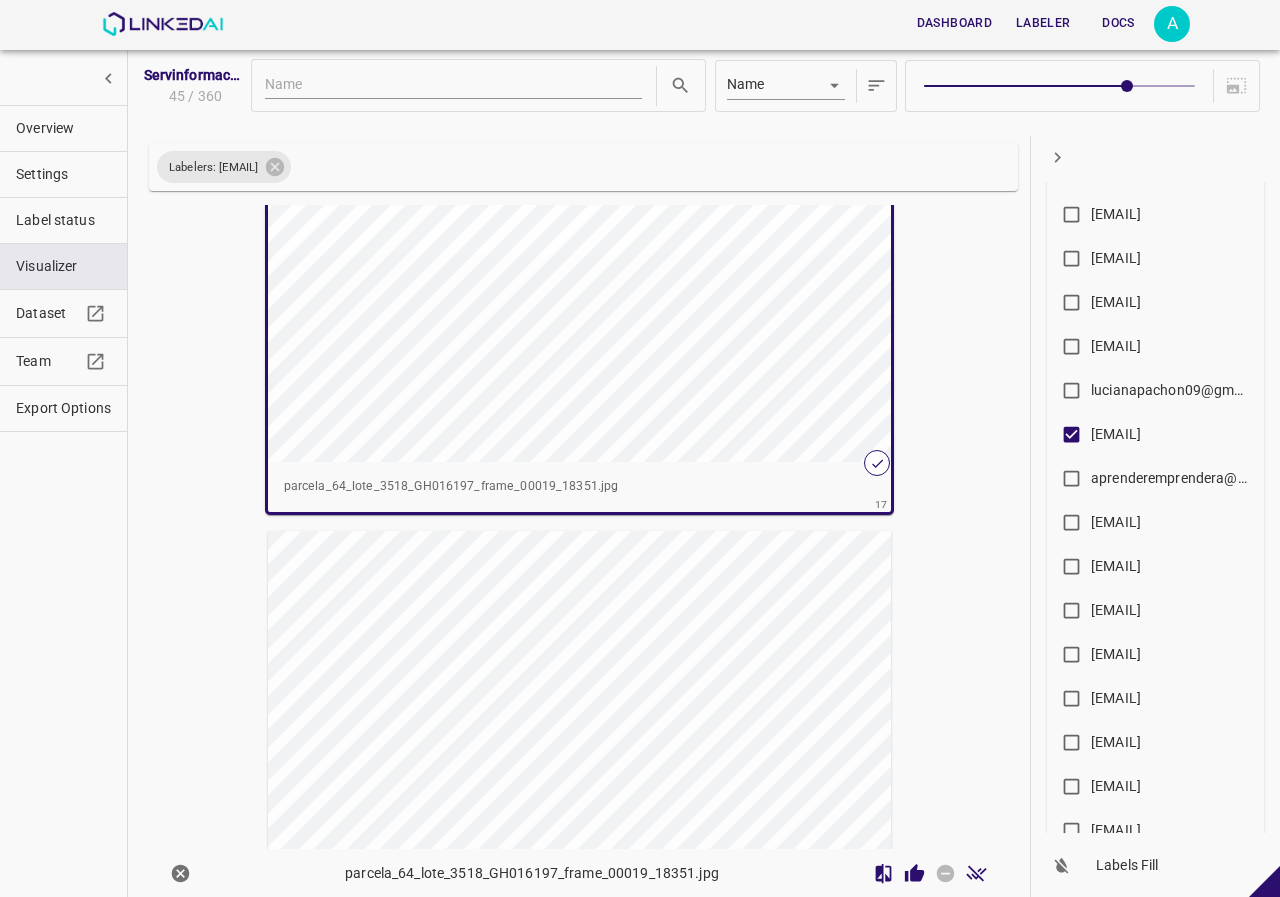 scroll, scrollTop: 6761, scrollLeft: 0, axis: vertical 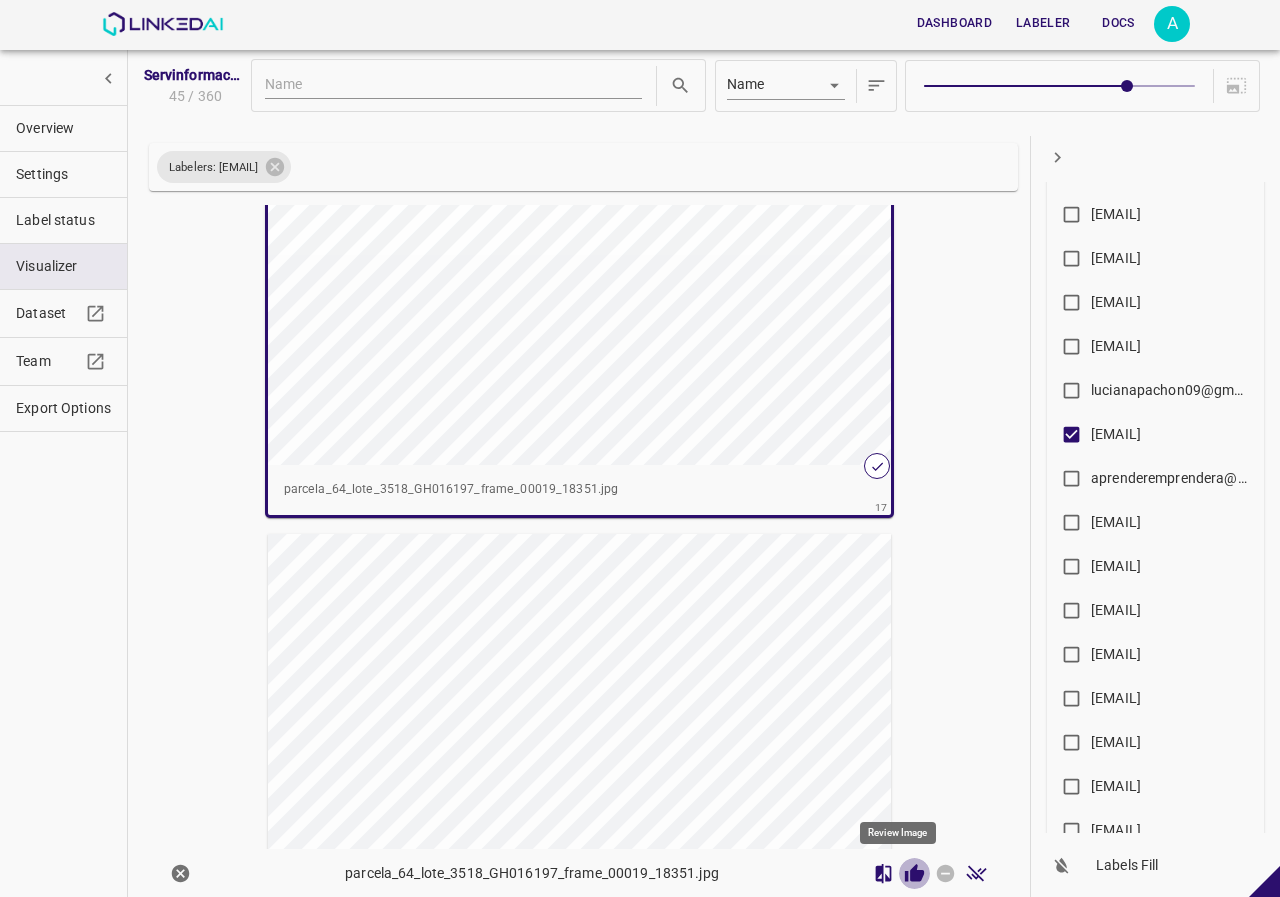 click 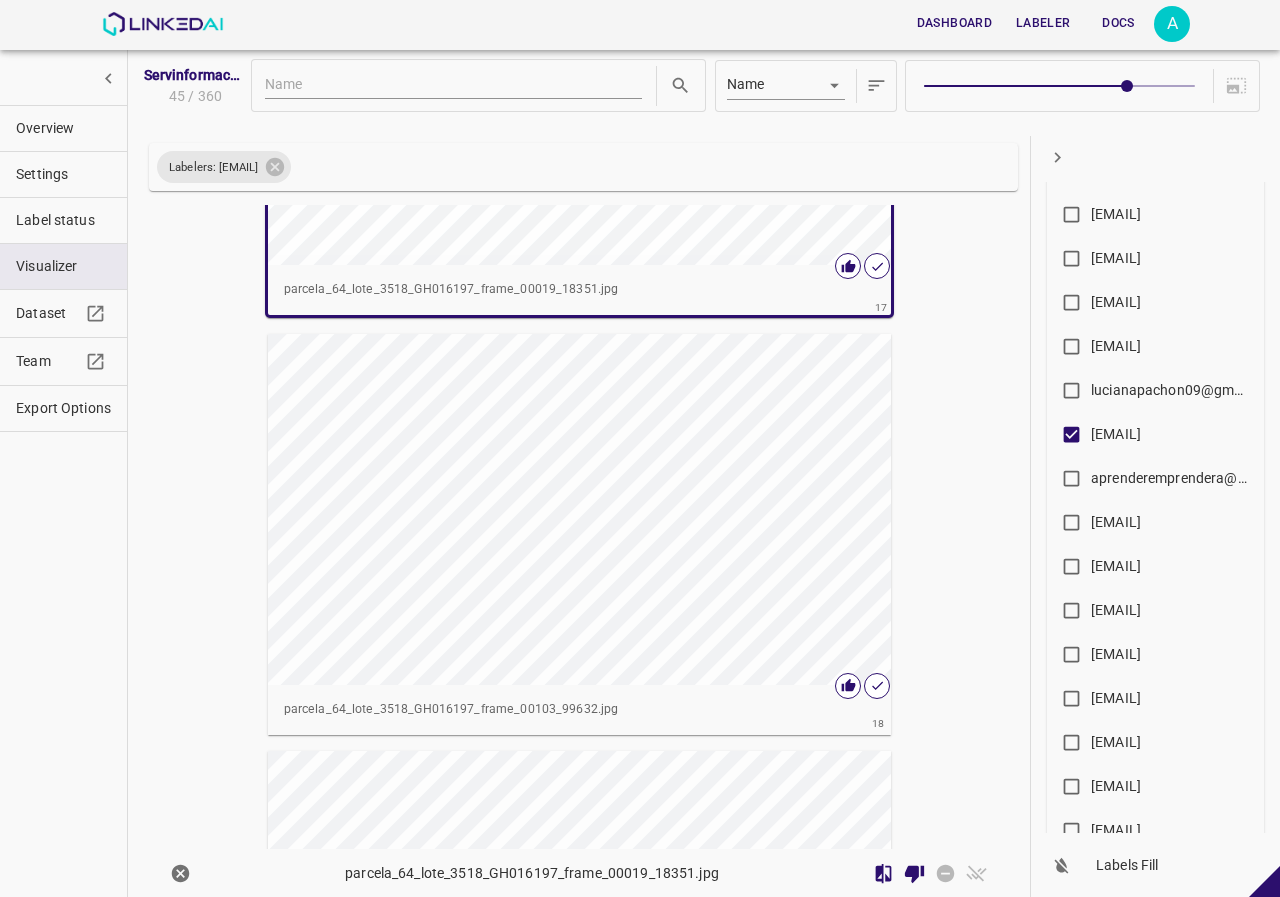 scroll, scrollTop: 7061, scrollLeft: 0, axis: vertical 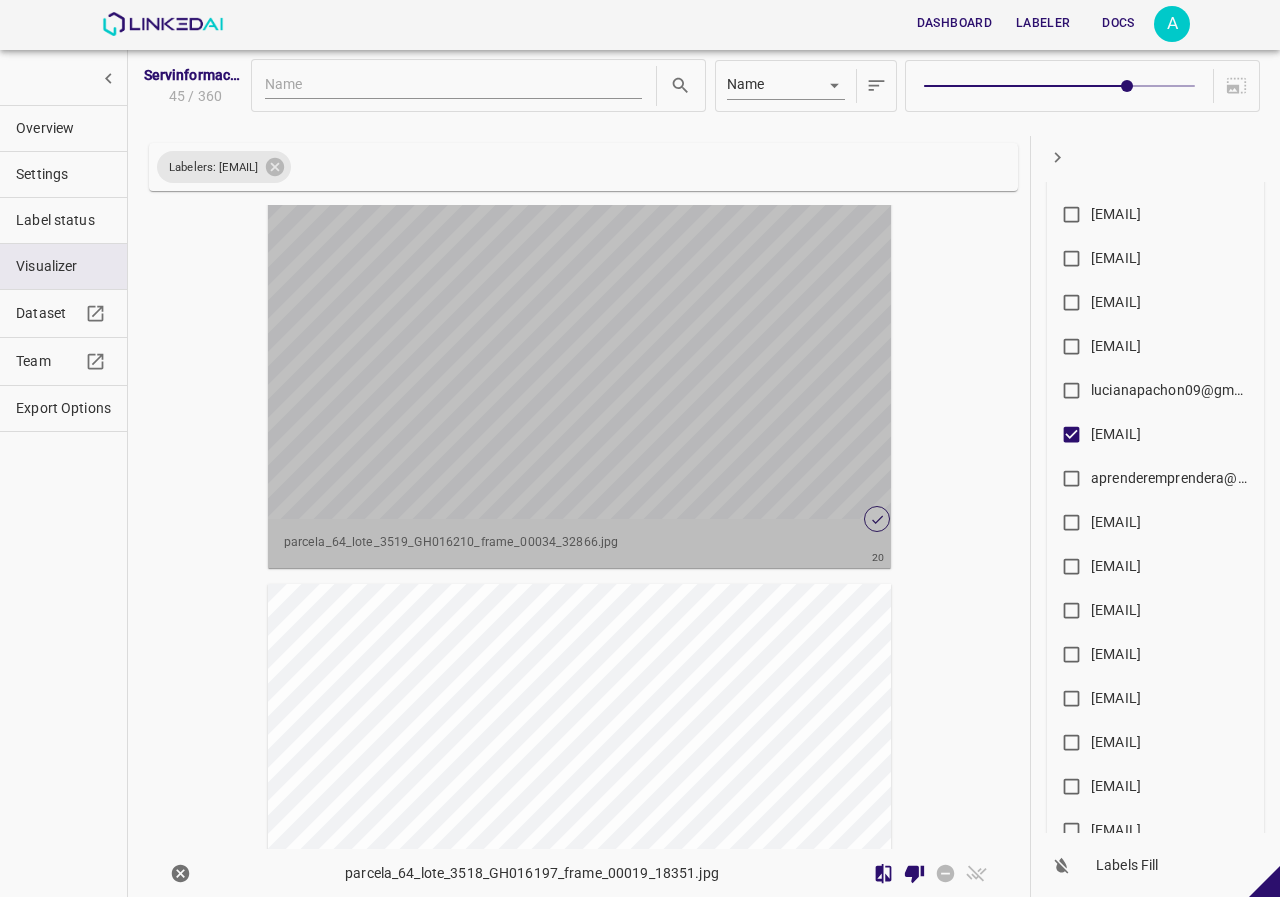 click at bounding box center (568, 343) 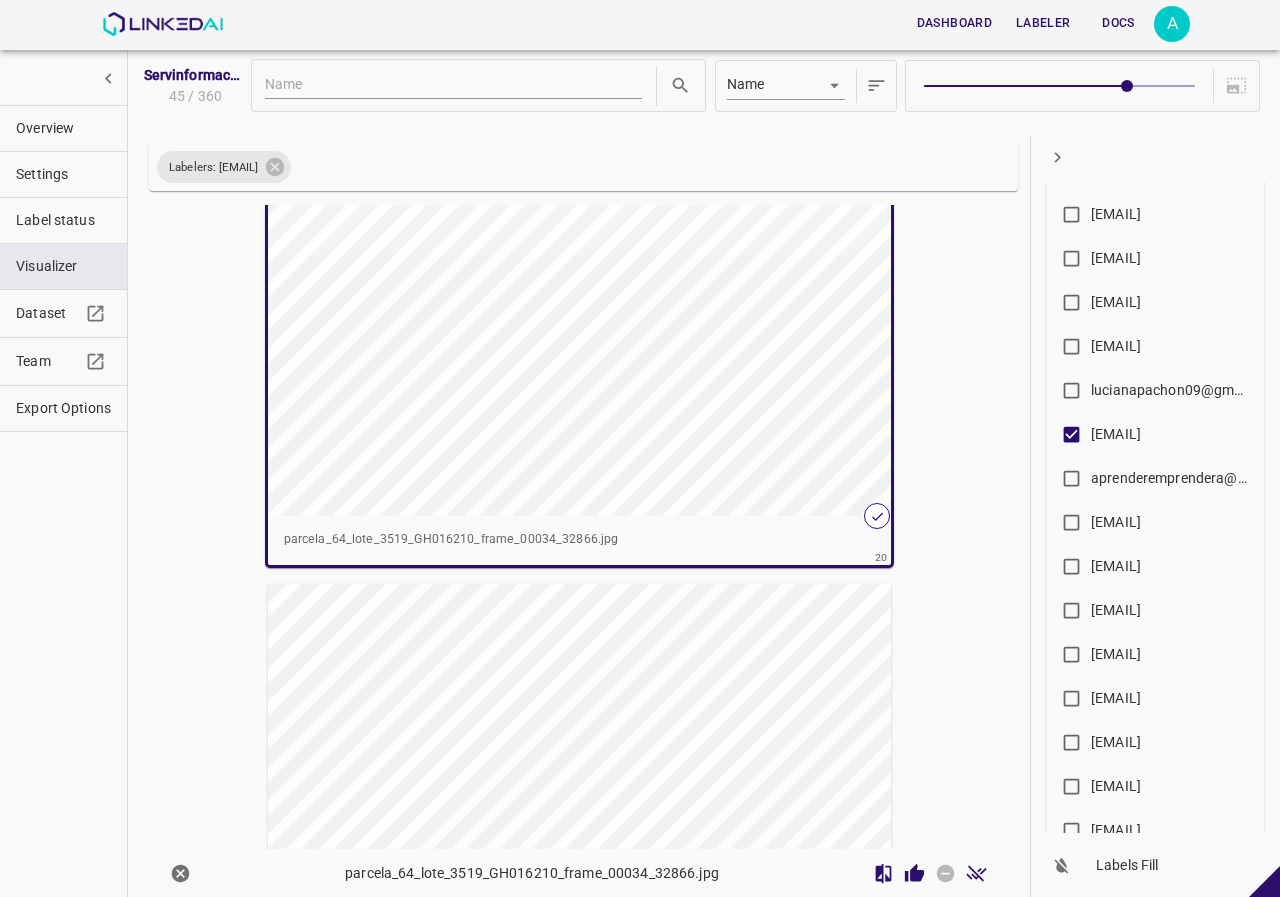 scroll, scrollTop: 7958, scrollLeft: 0, axis: vertical 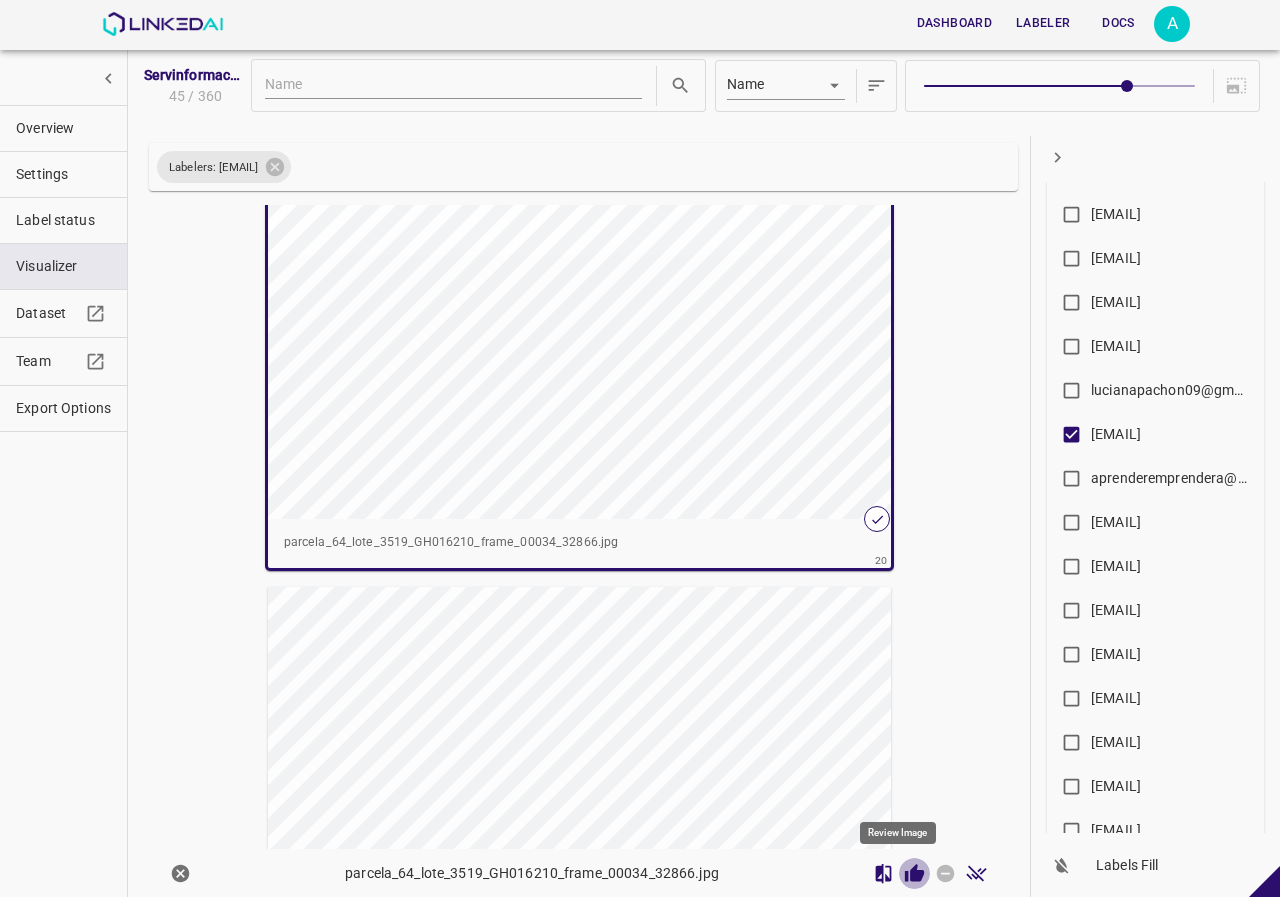 click 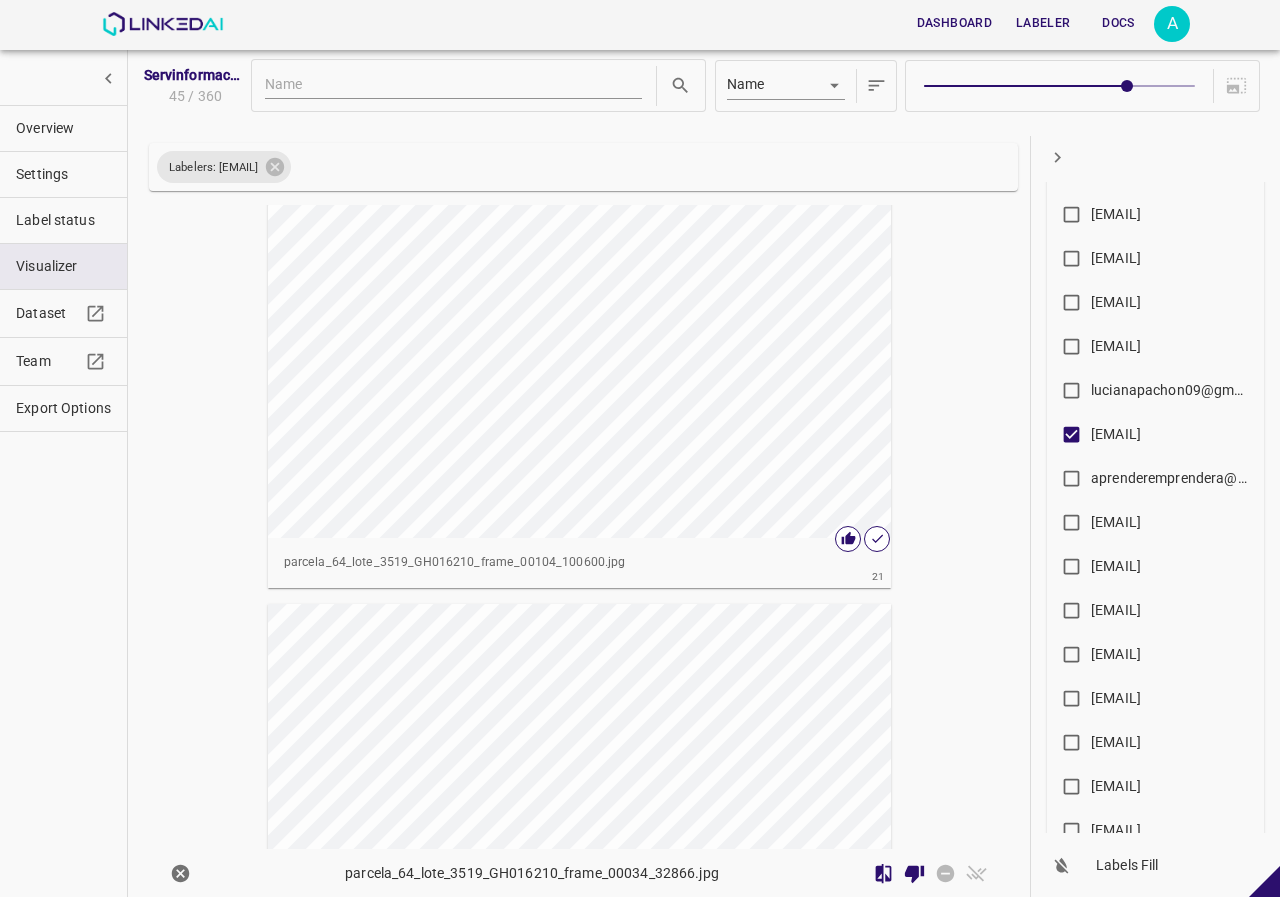 scroll, scrollTop: 8558, scrollLeft: 0, axis: vertical 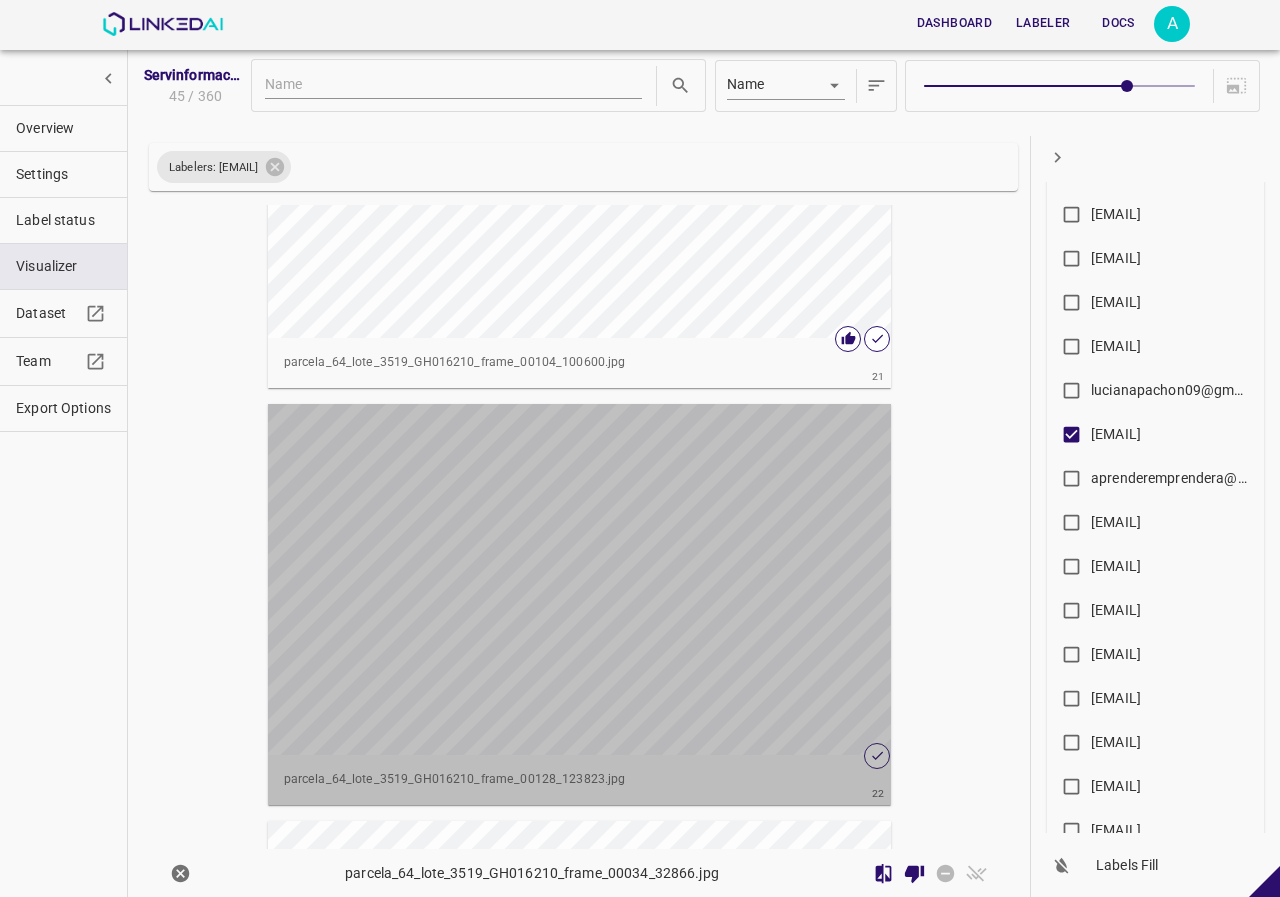 click at bounding box center [568, 579] 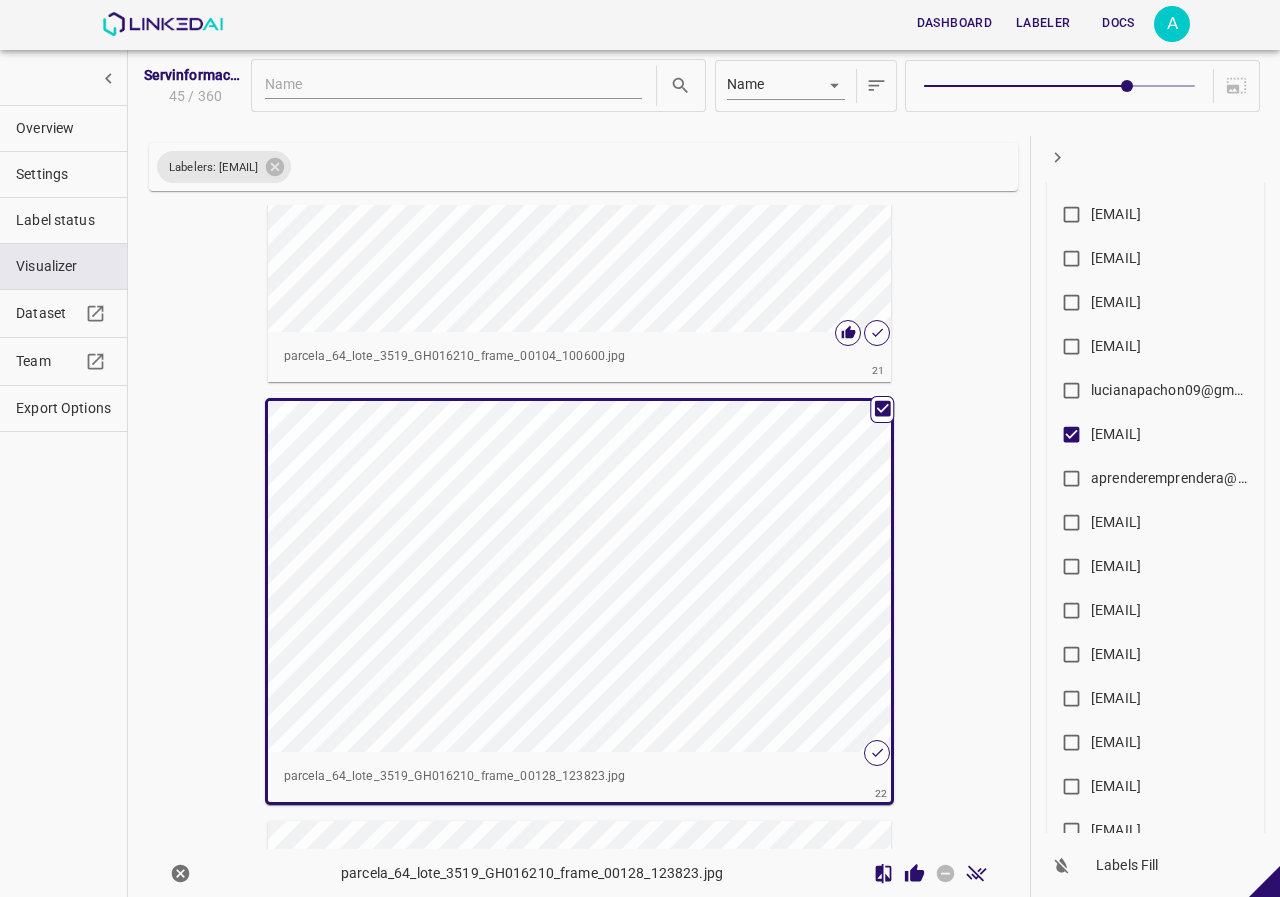 scroll, scrollTop: 8552, scrollLeft: 0, axis: vertical 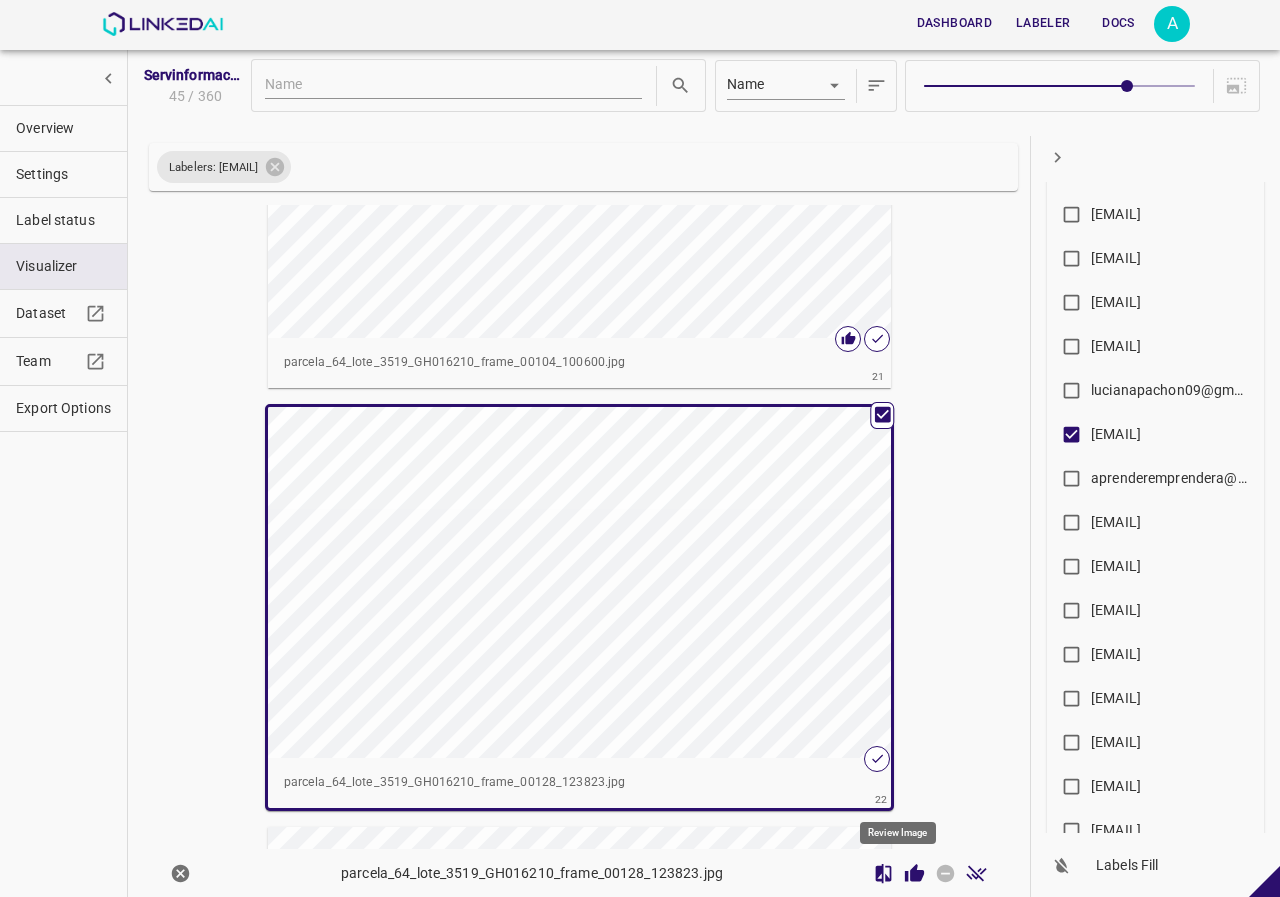 click 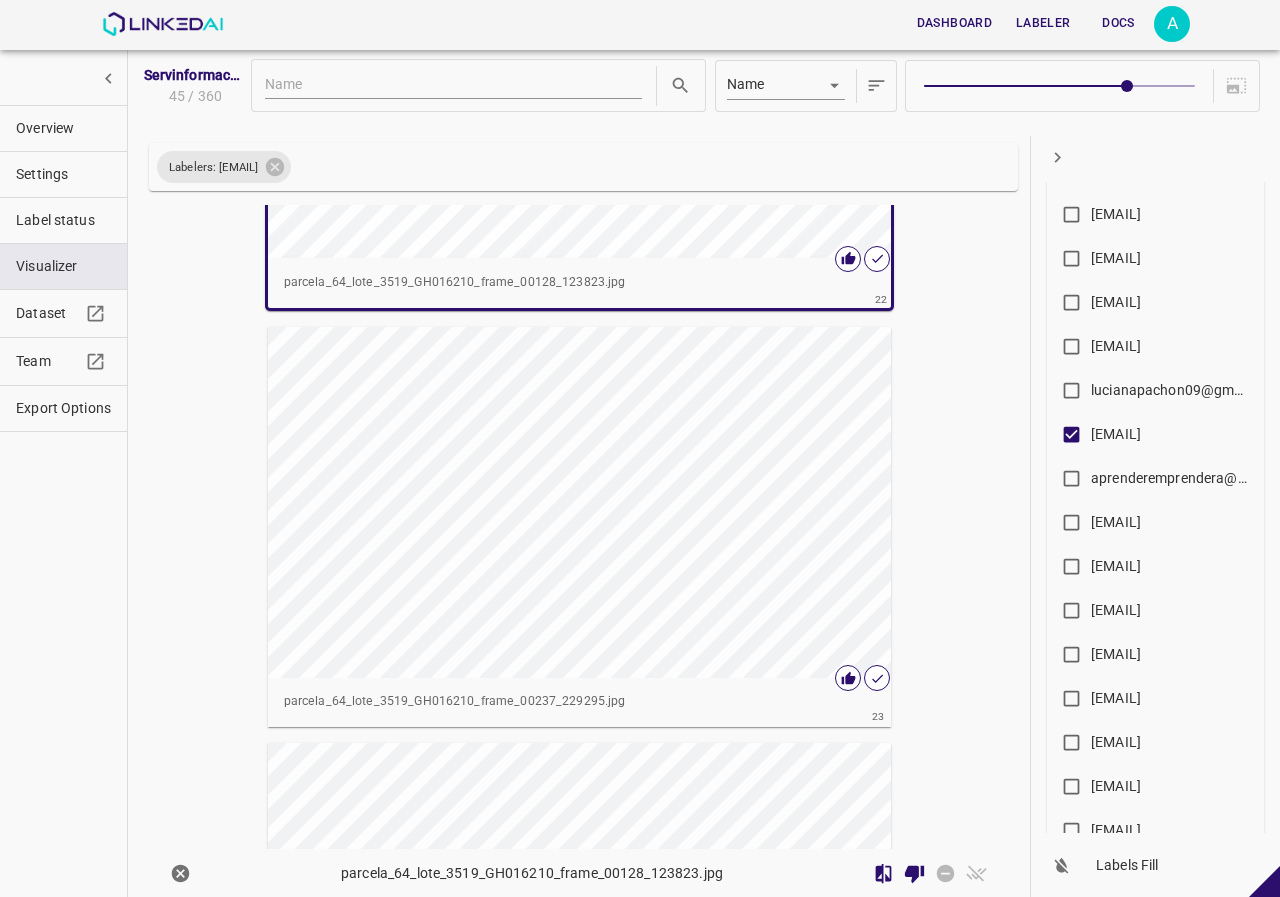 scroll, scrollTop: 9152, scrollLeft: 0, axis: vertical 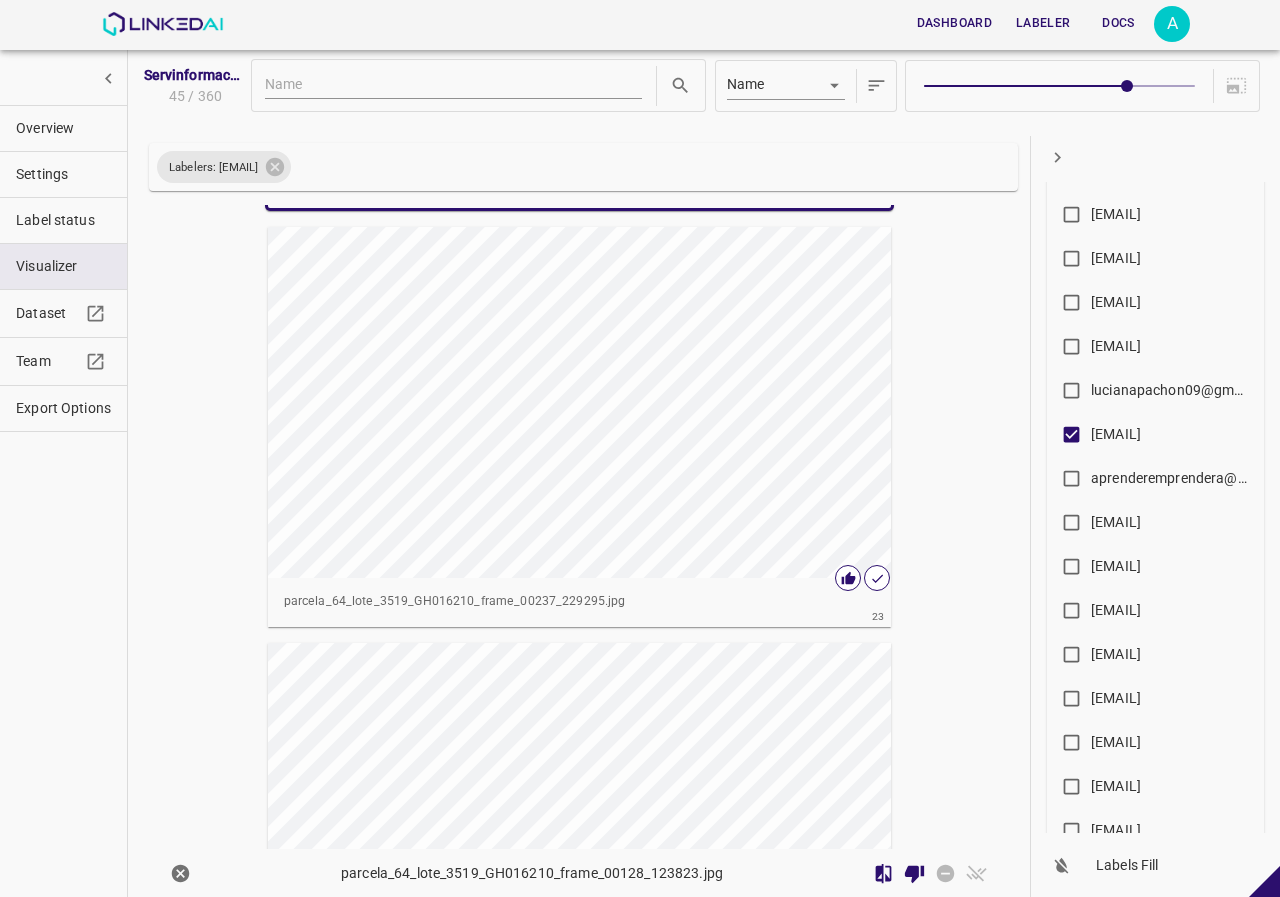click at bounding box center (568, 402) 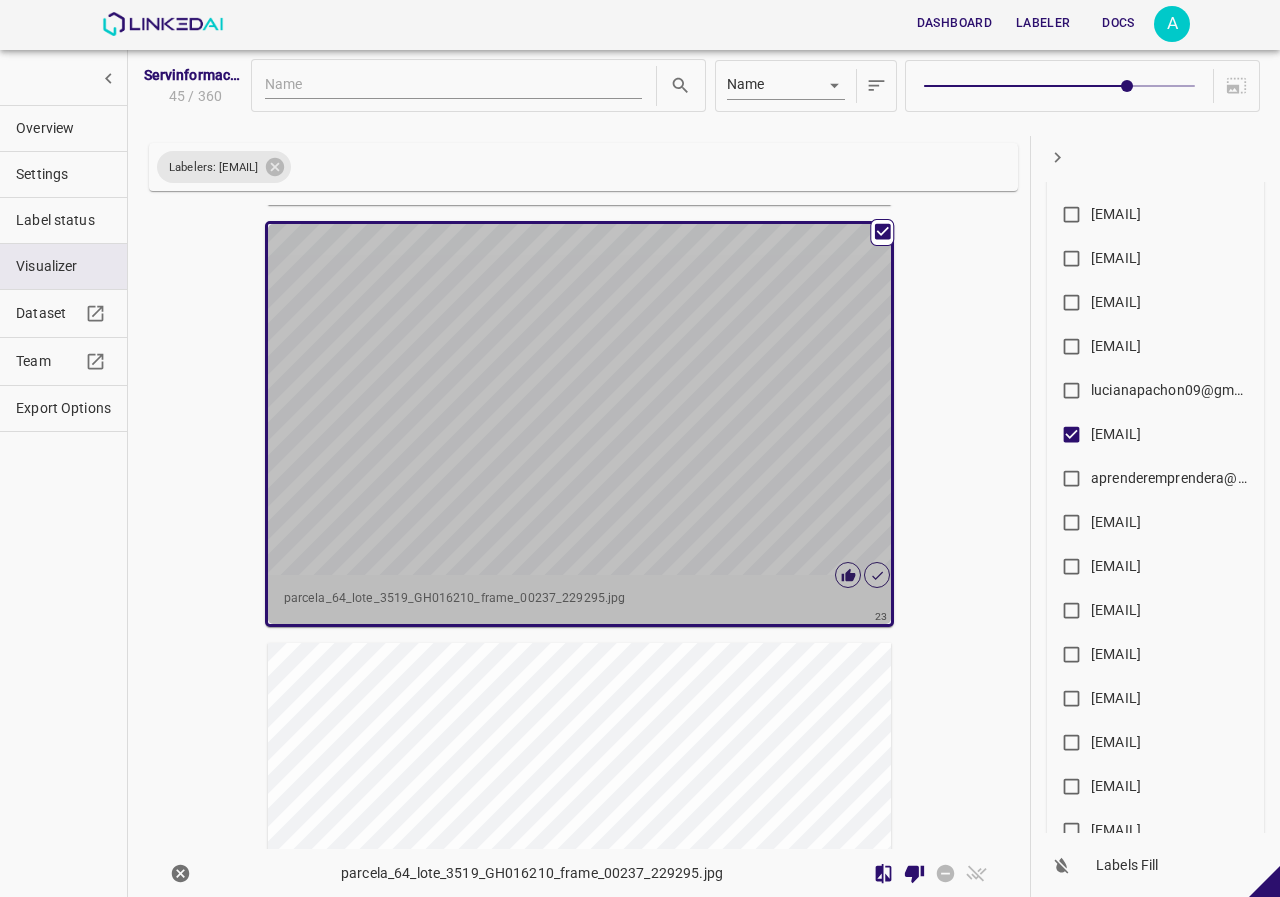 scroll, scrollTop: 9149, scrollLeft: 0, axis: vertical 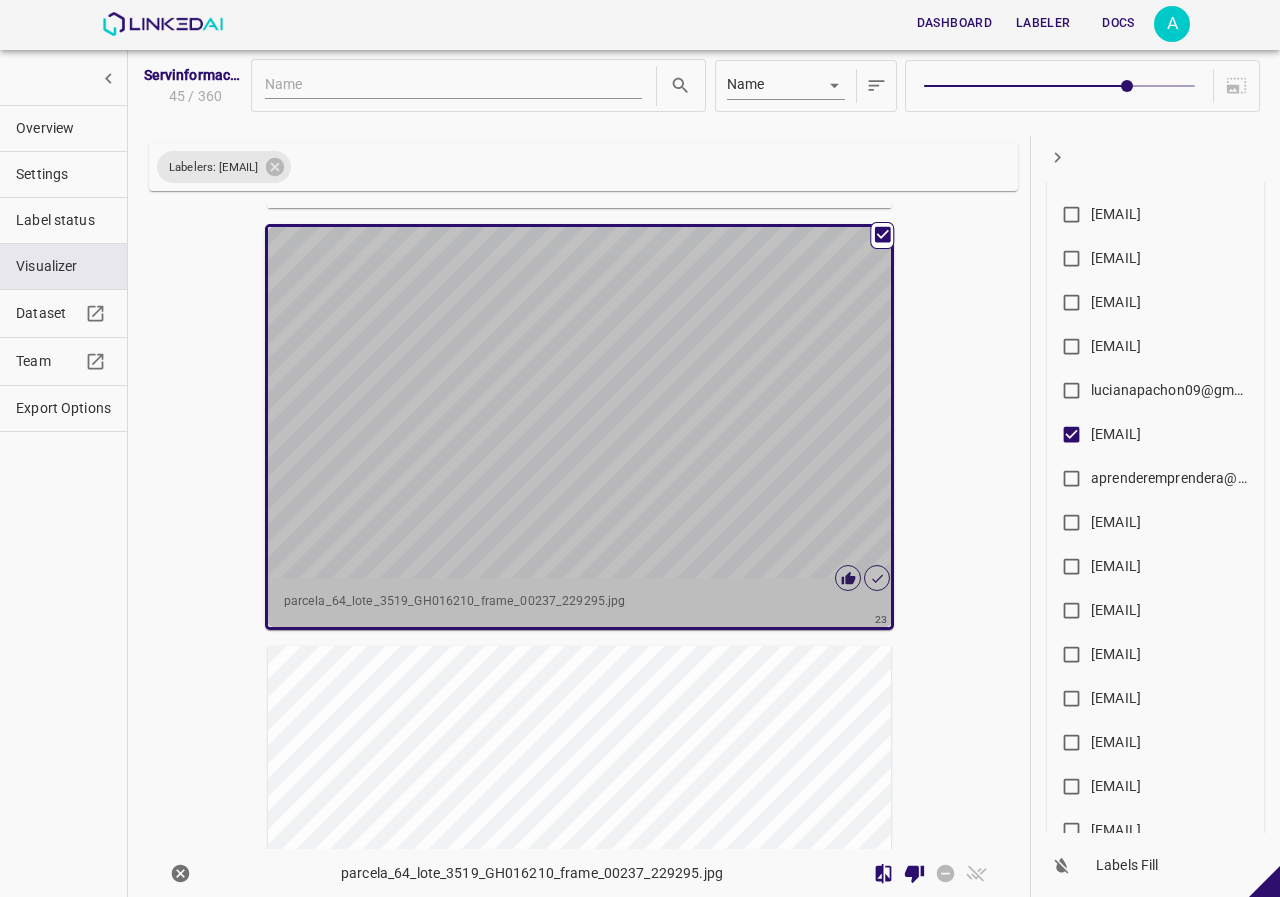 click at bounding box center [568, 402] 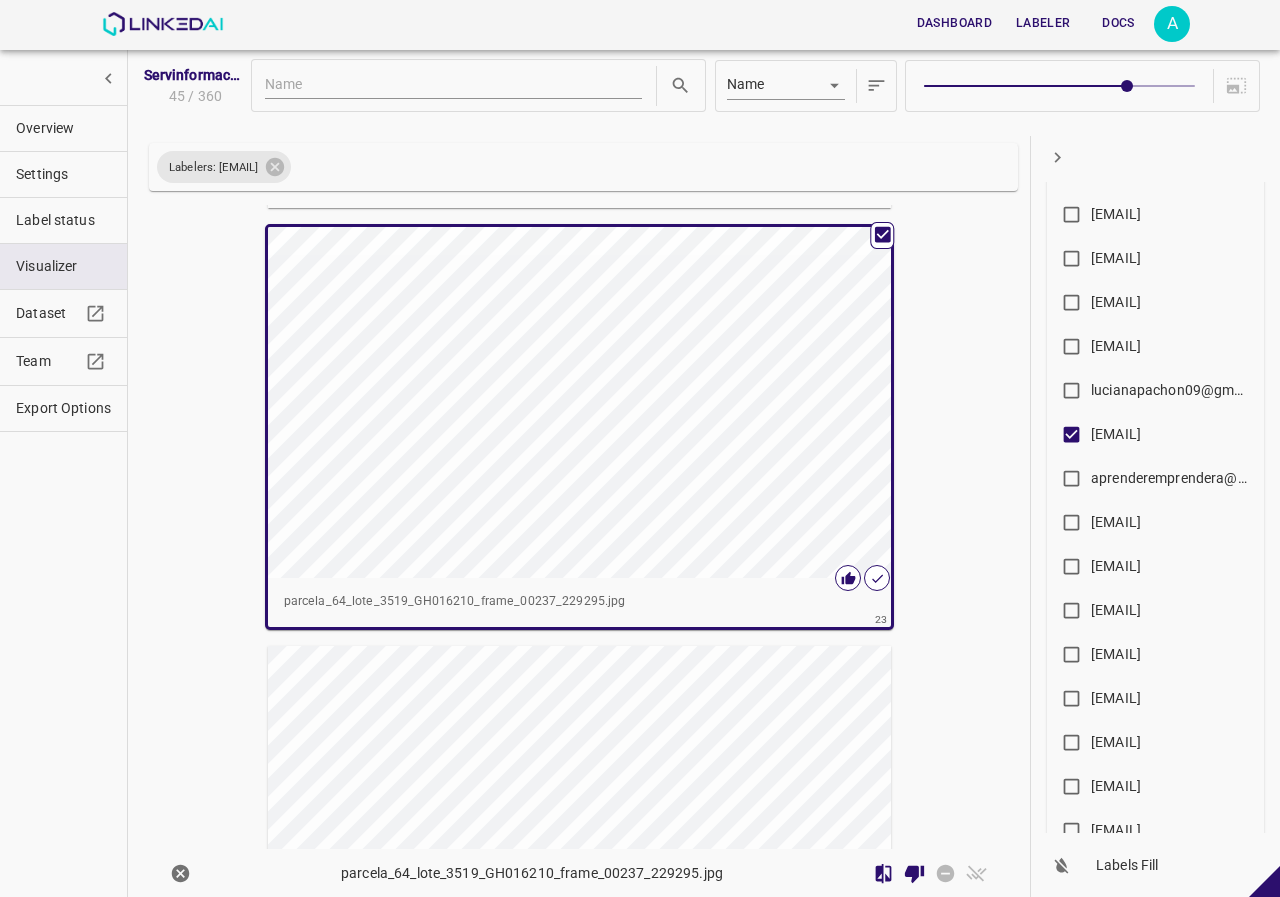 scroll, scrollTop: 9549, scrollLeft: 0, axis: vertical 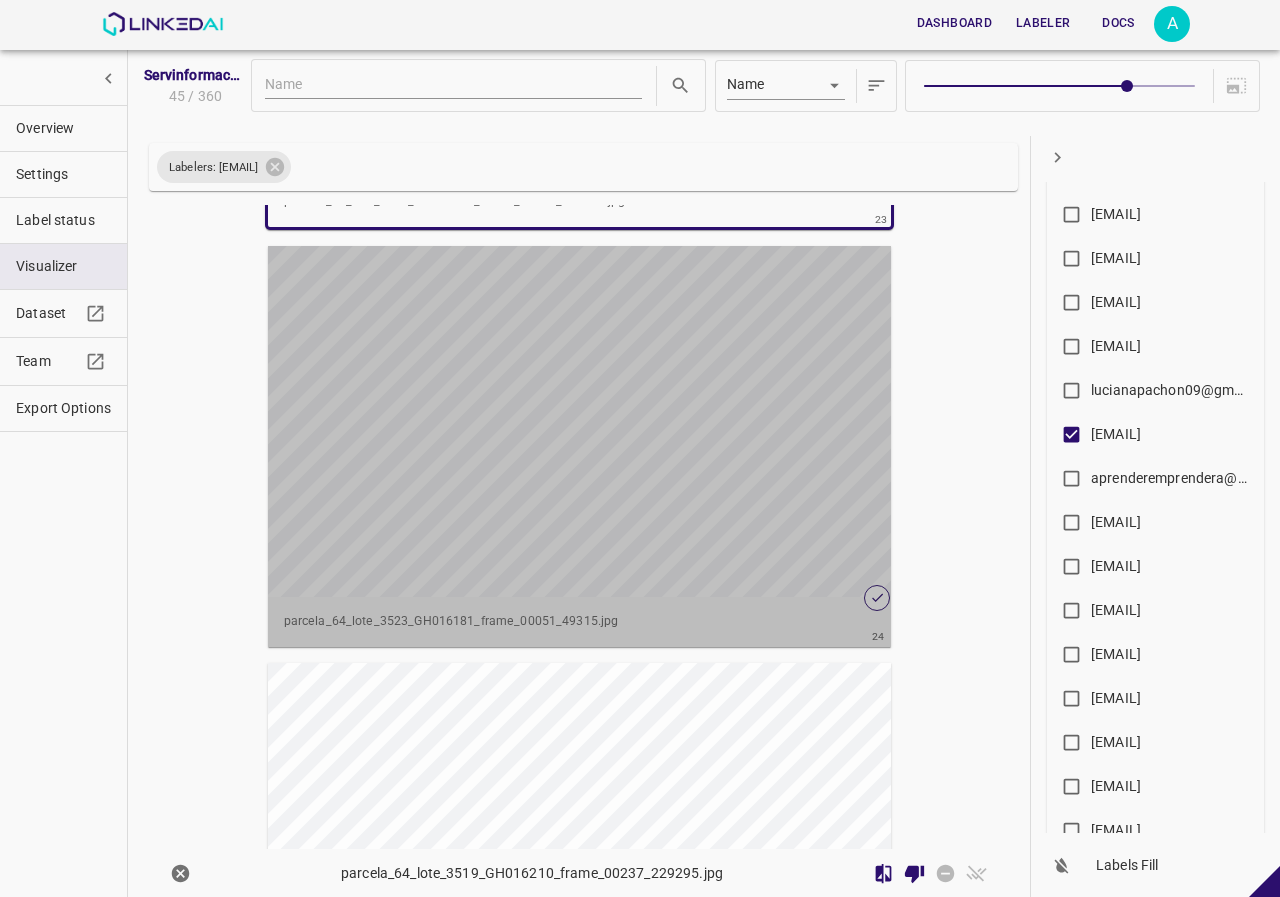 click at bounding box center (568, 421) 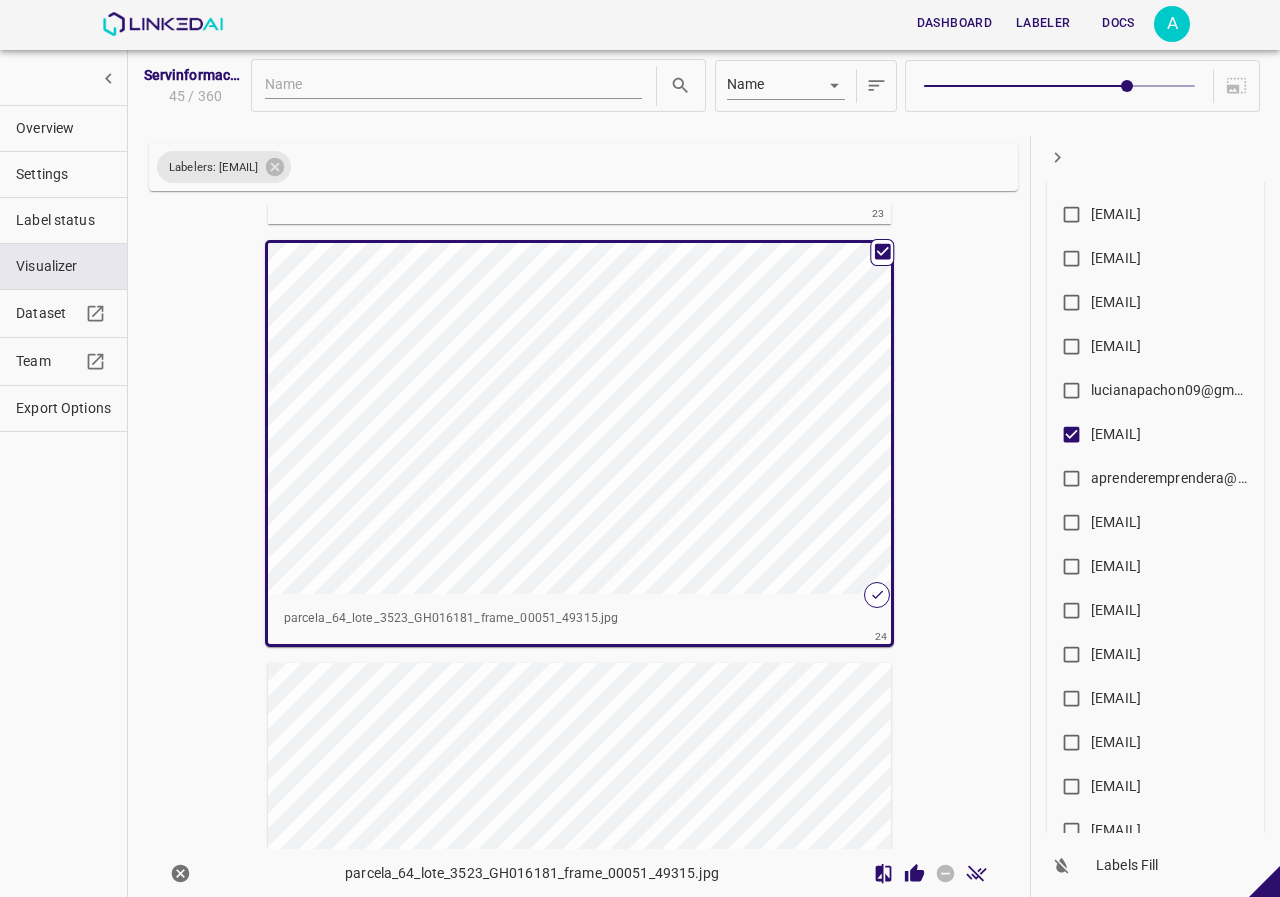scroll, scrollTop: 9546, scrollLeft: 0, axis: vertical 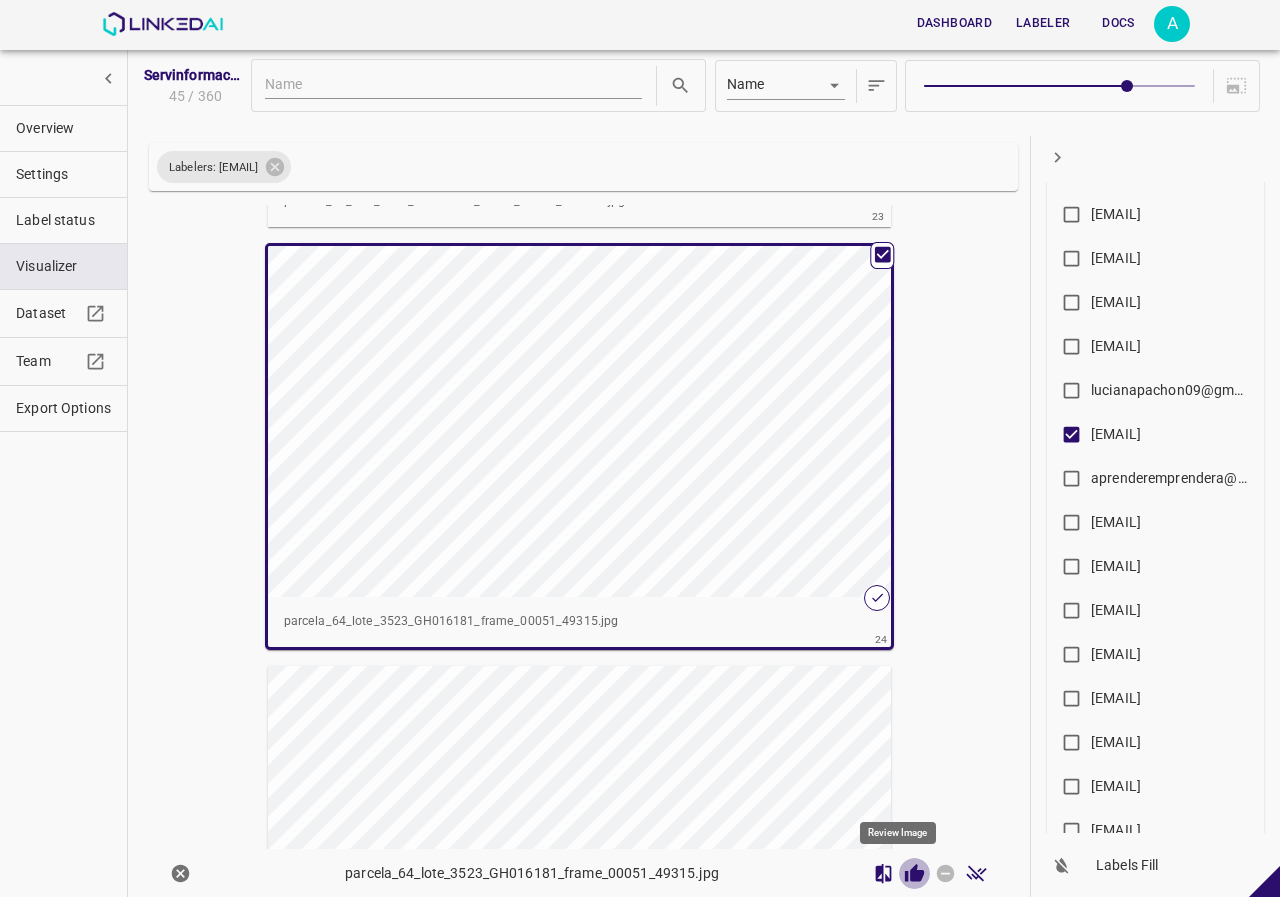 click 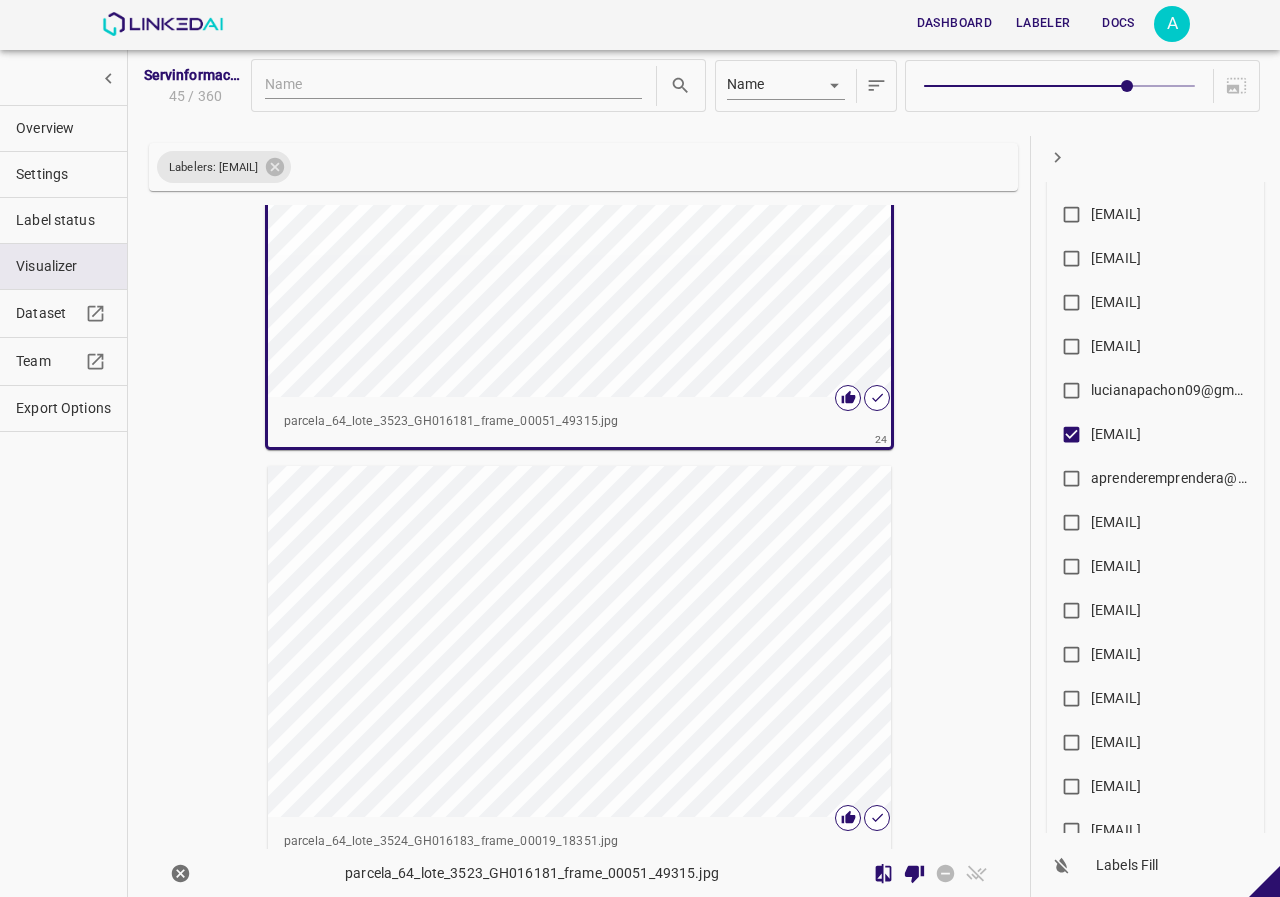 scroll, scrollTop: 9946, scrollLeft: 0, axis: vertical 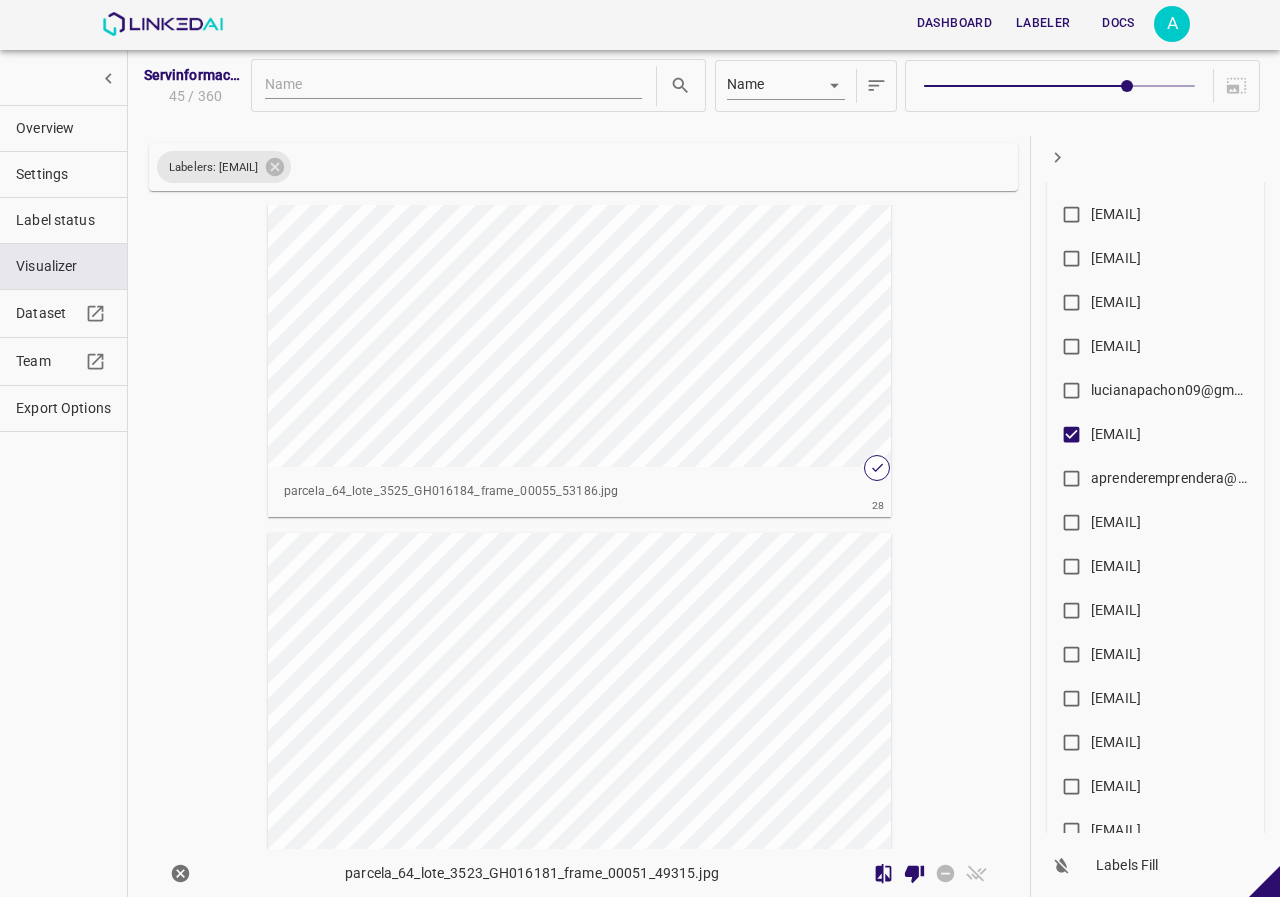 click at bounding box center (568, 291) 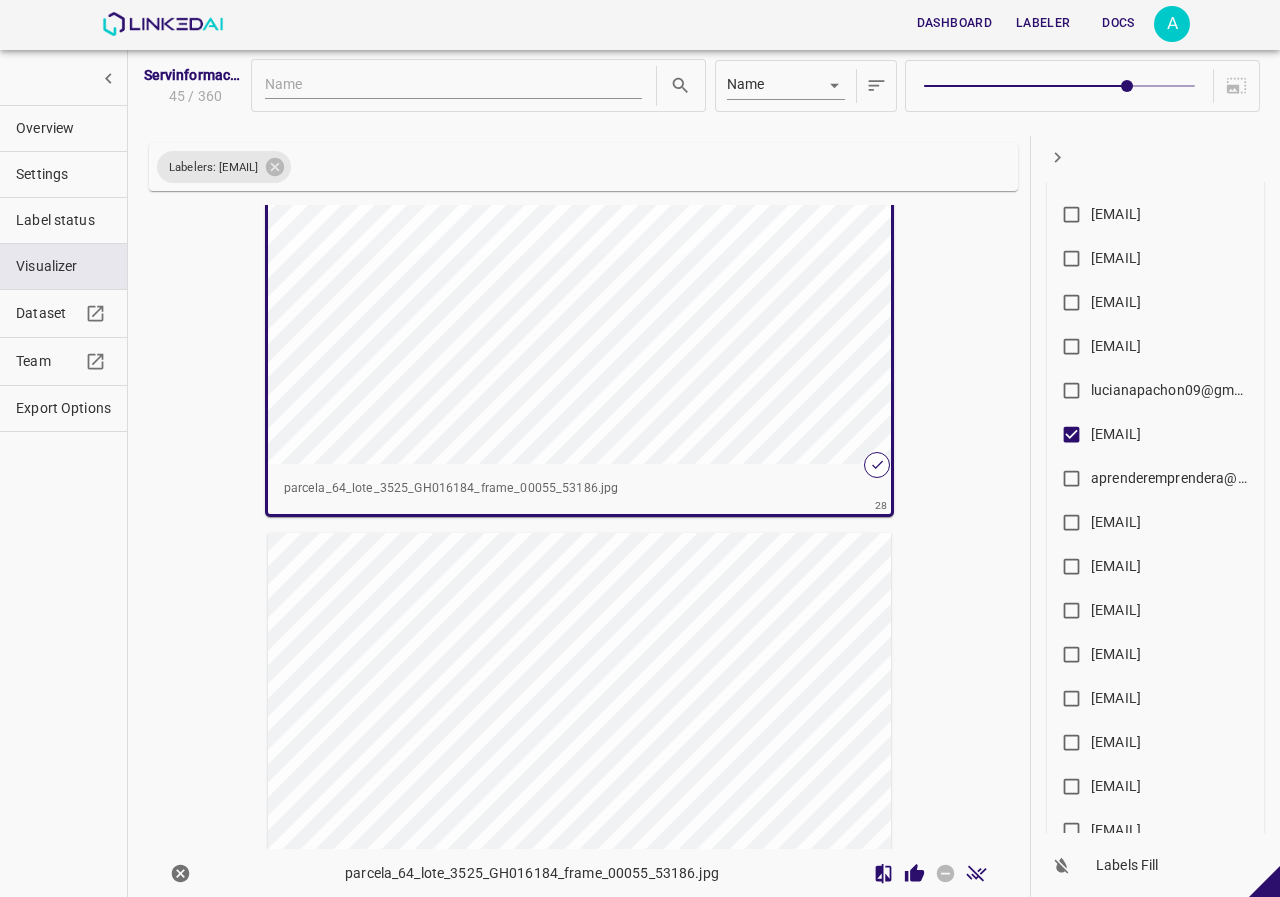 scroll, scrollTop: 11343, scrollLeft: 0, axis: vertical 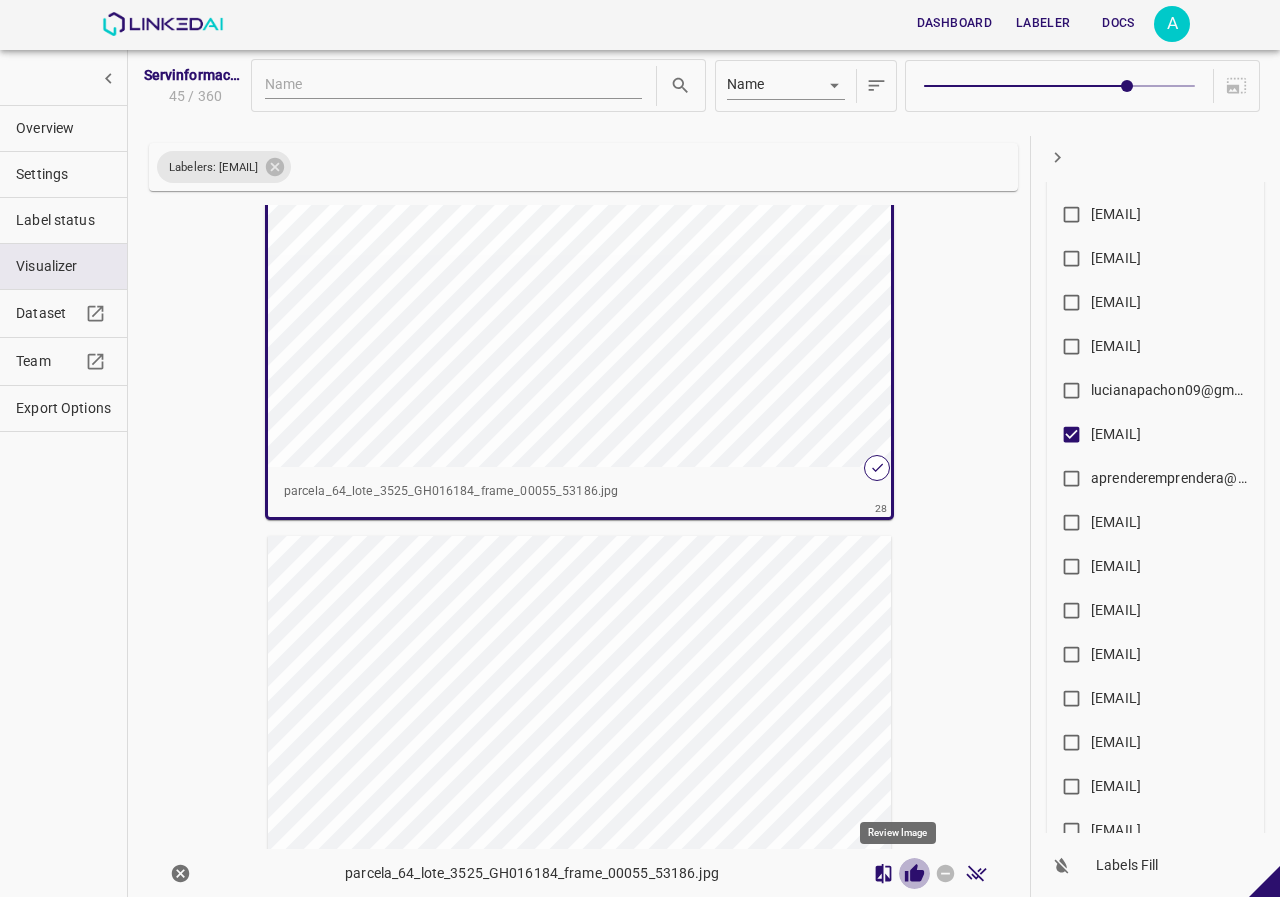 click 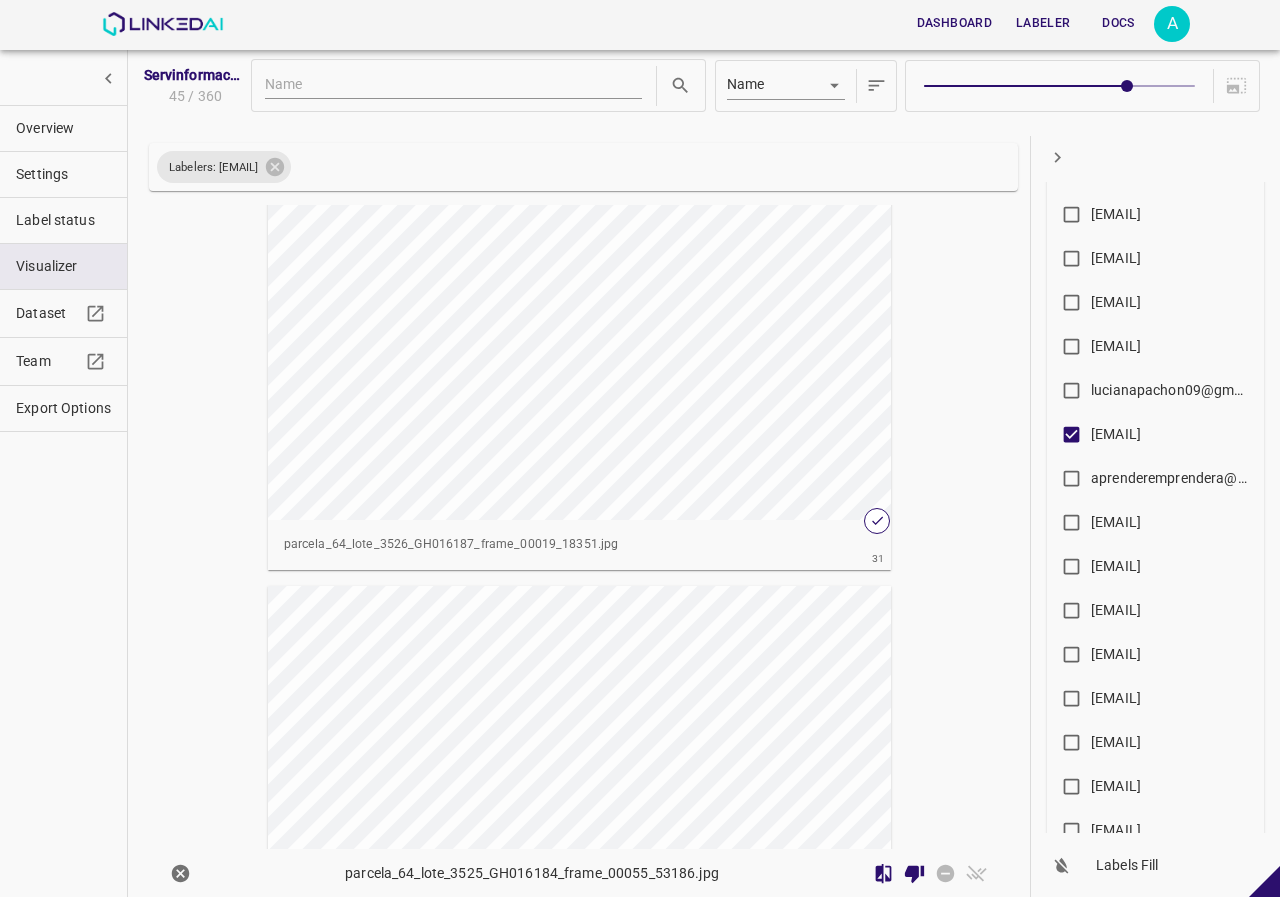 scroll, scrollTop: 12443, scrollLeft: 0, axis: vertical 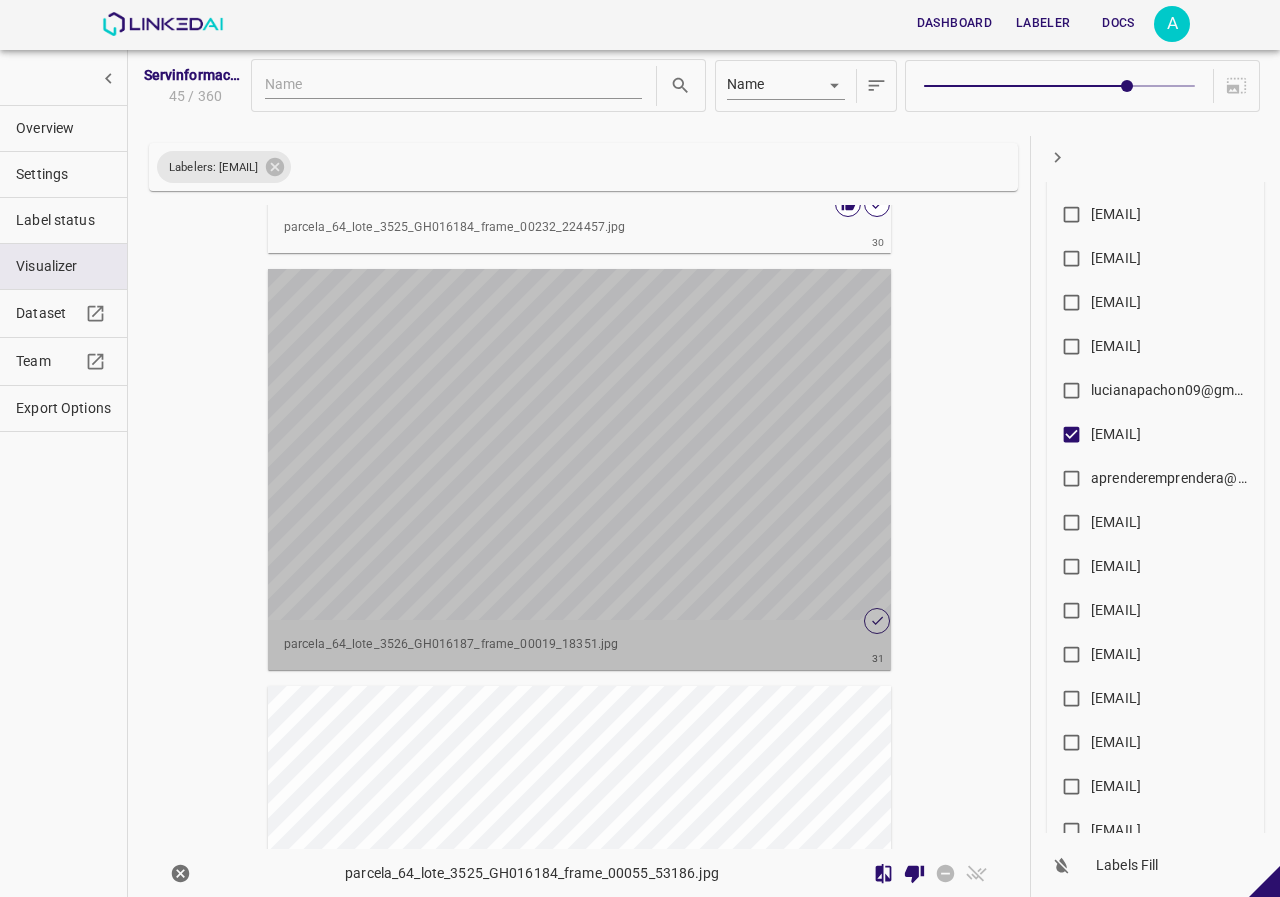 click at bounding box center [568, 444] 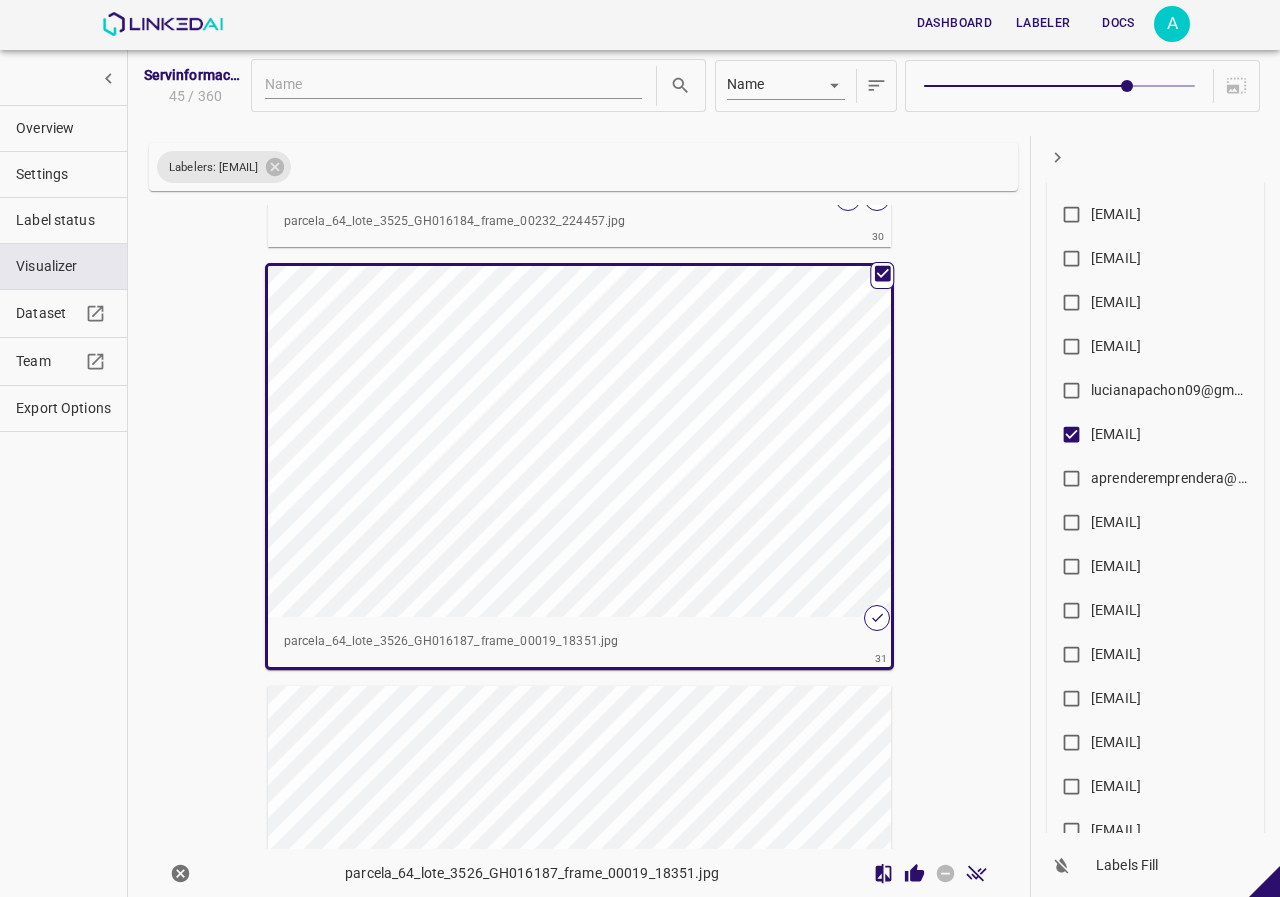 scroll, scrollTop: 12437, scrollLeft: 0, axis: vertical 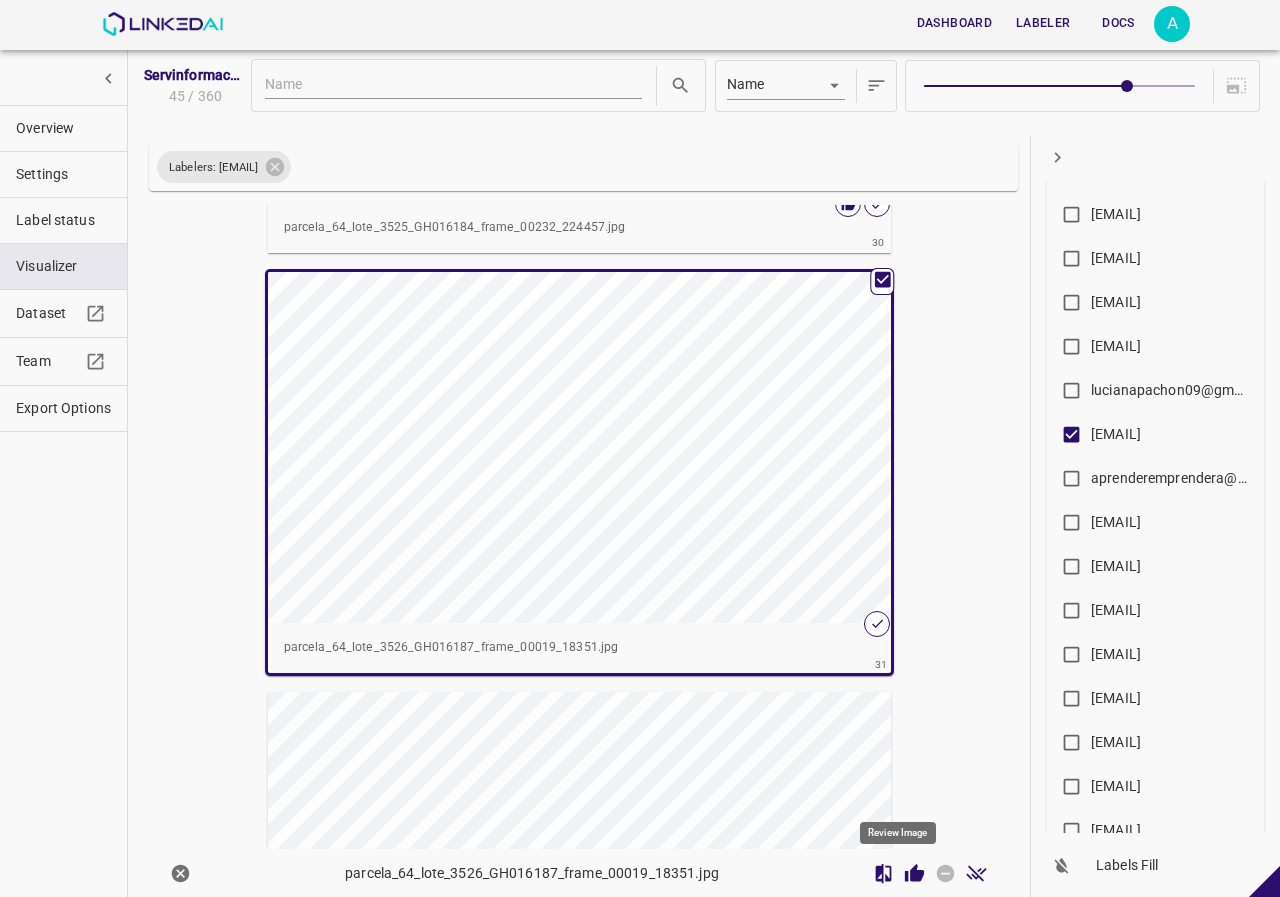 click 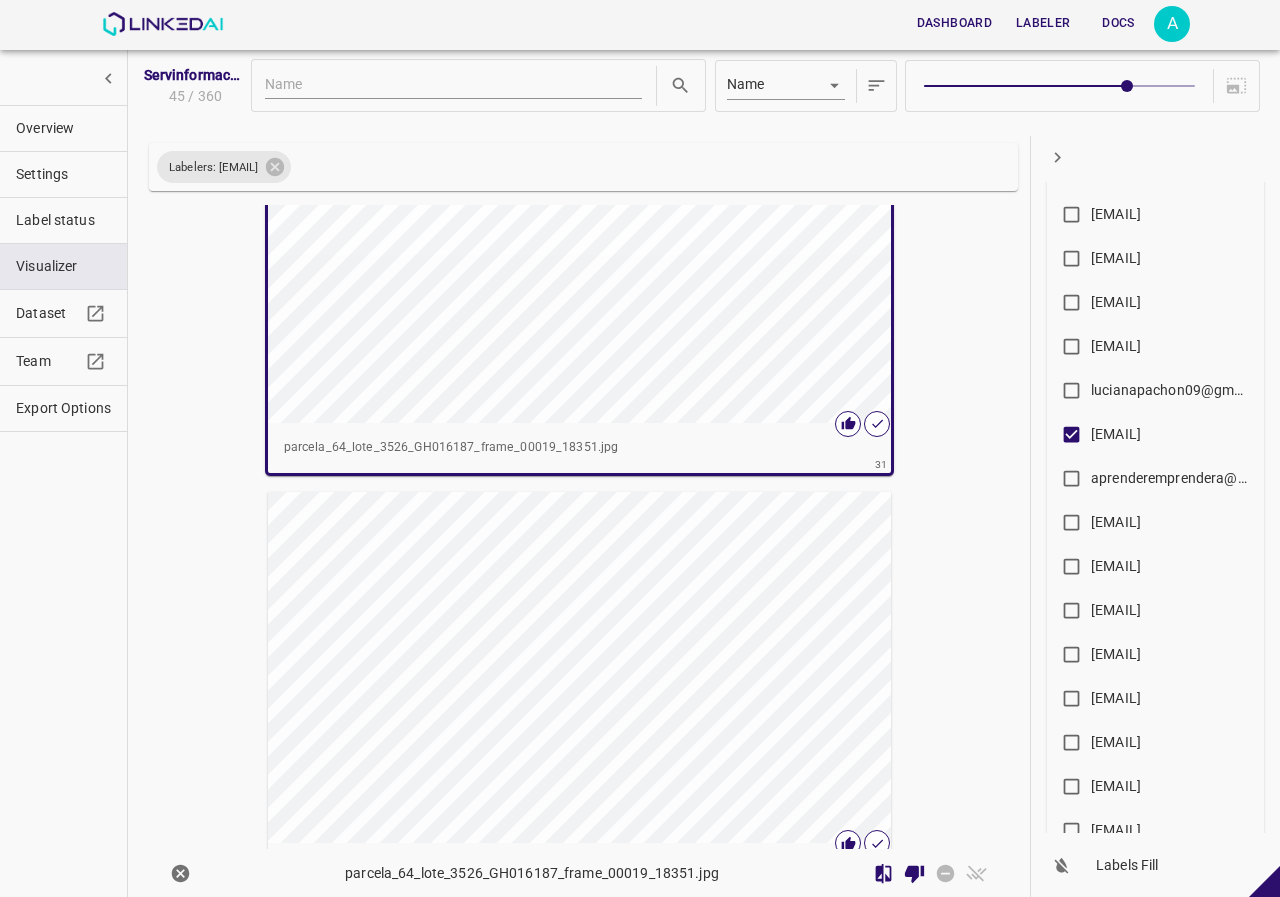 scroll, scrollTop: 12837, scrollLeft: 0, axis: vertical 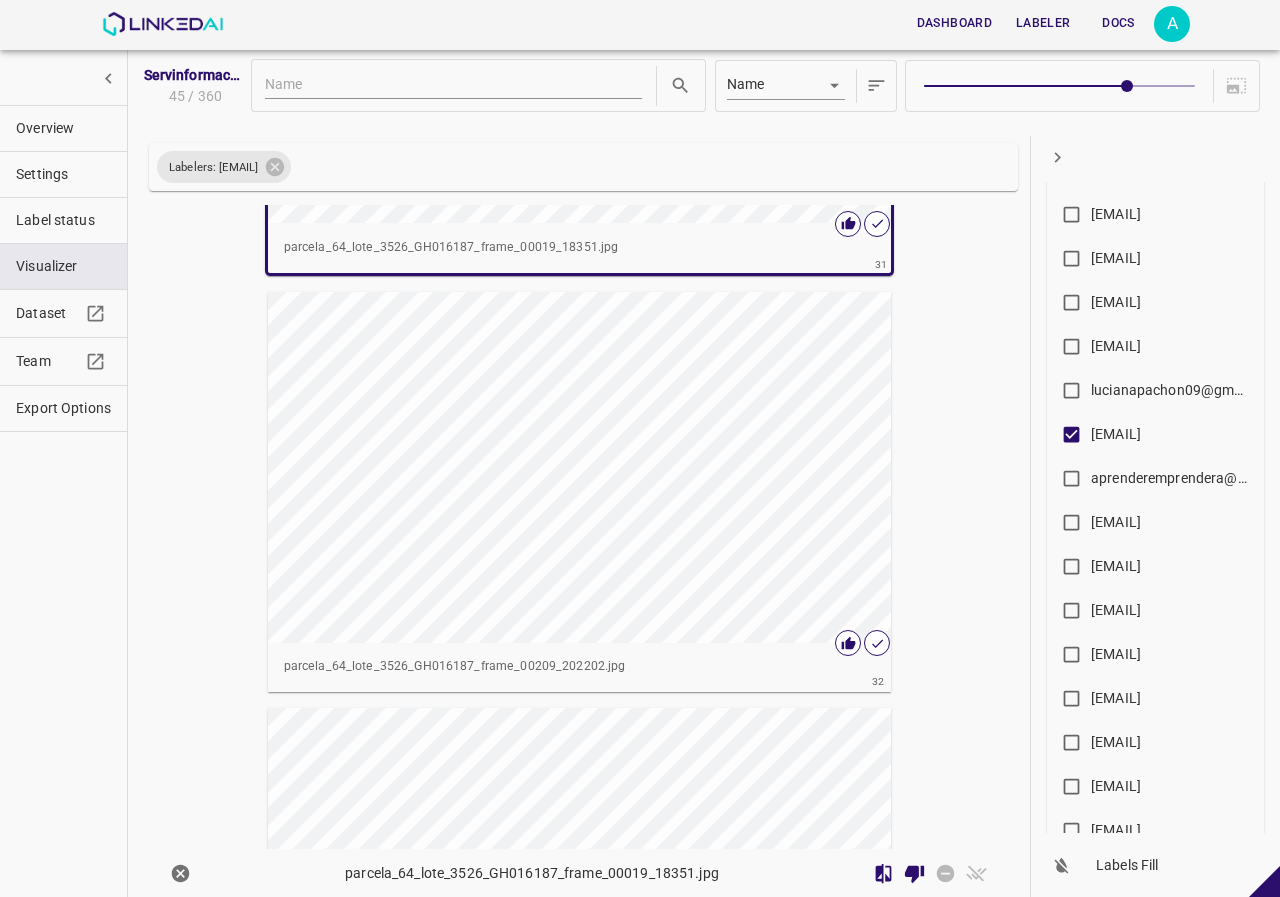 click at bounding box center [568, 467] 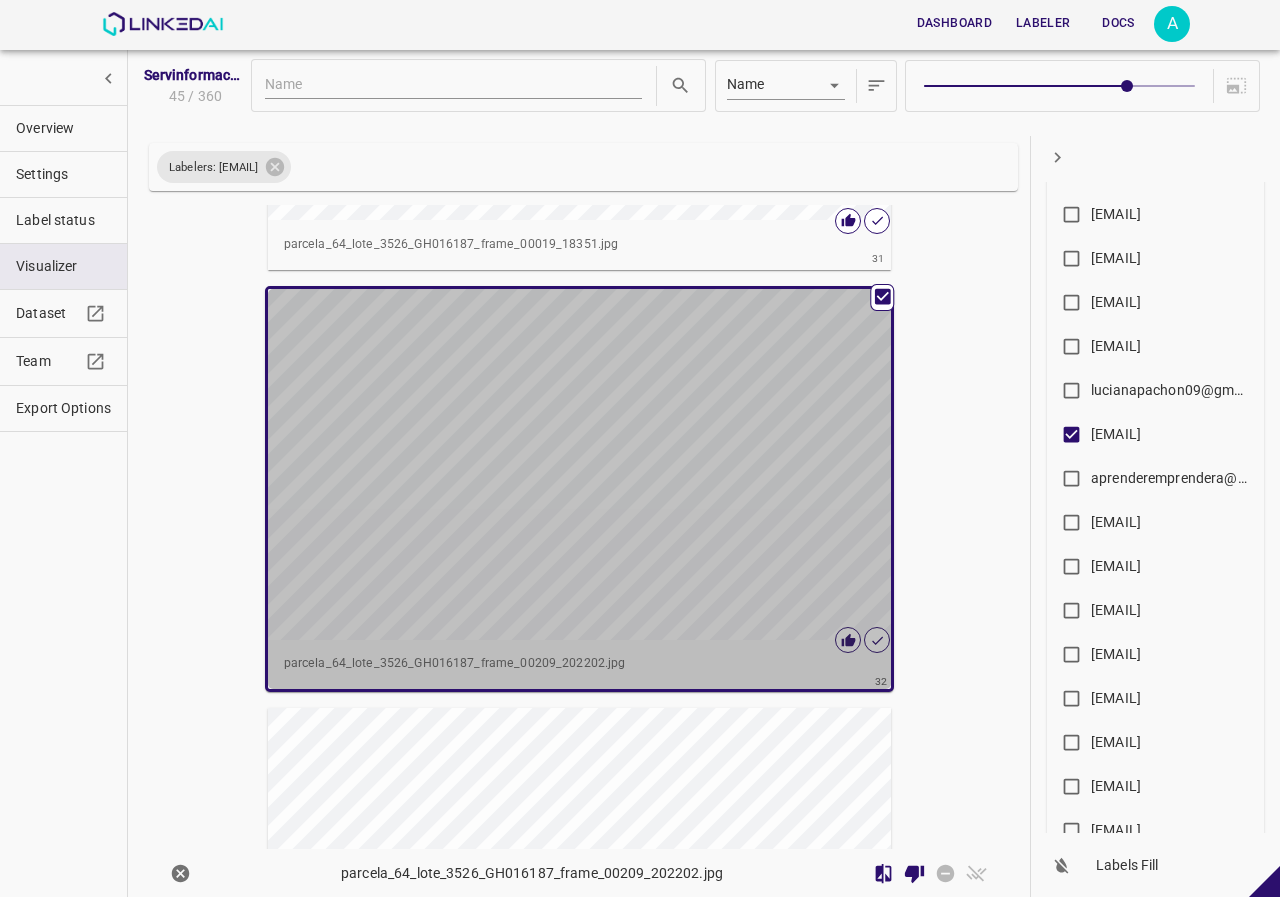 click at bounding box center [568, 464] 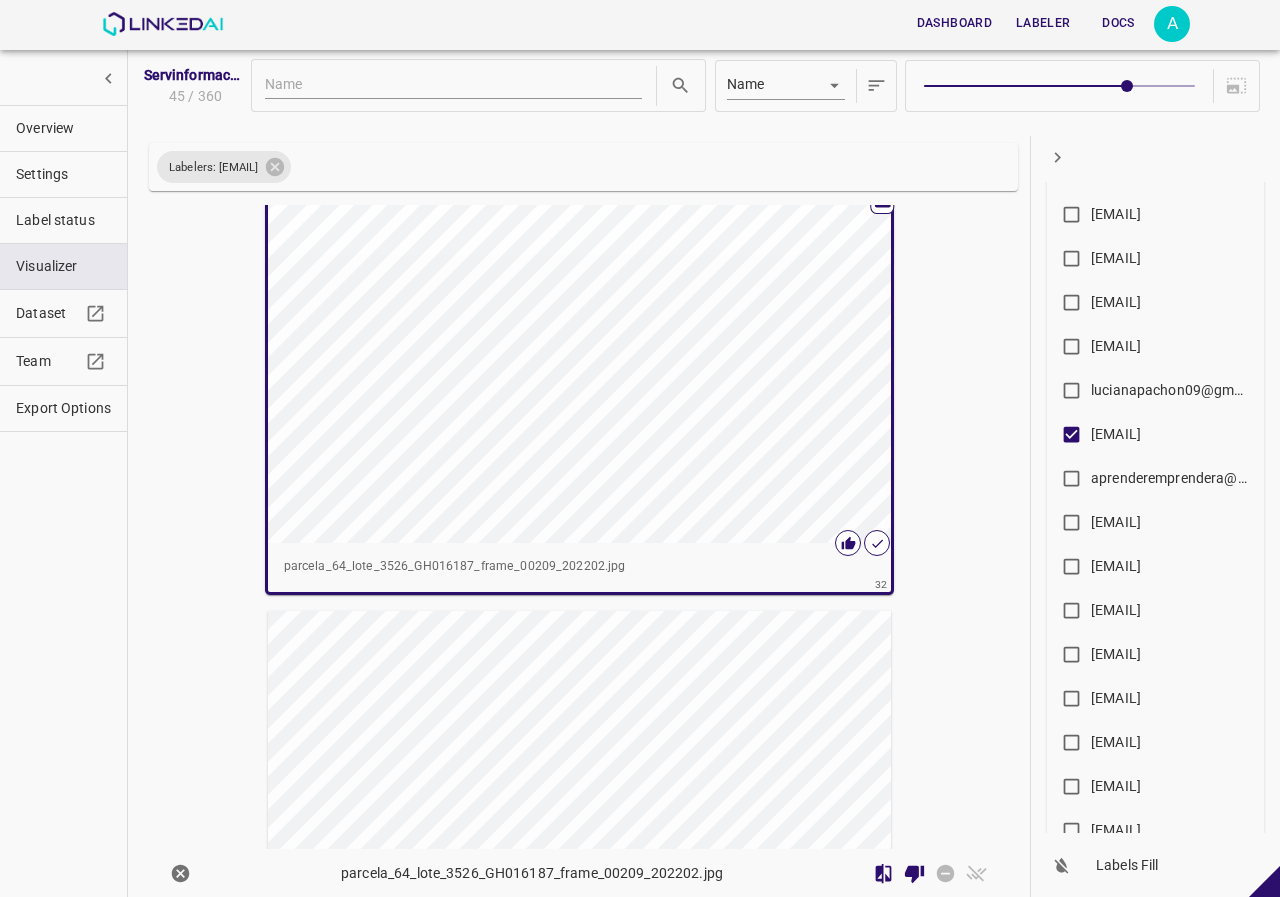scroll, scrollTop: 13234, scrollLeft: 0, axis: vertical 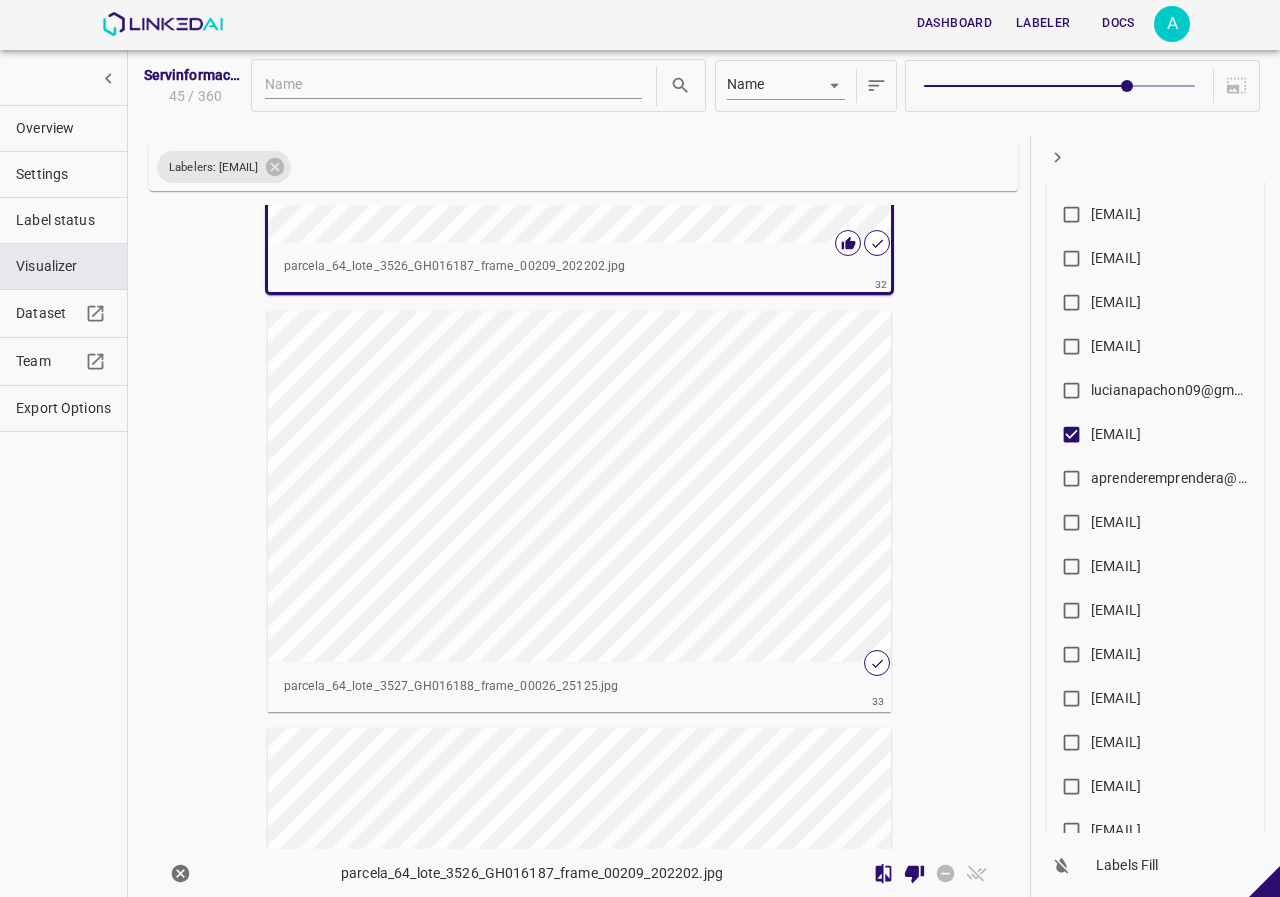 click at bounding box center [568, 486] 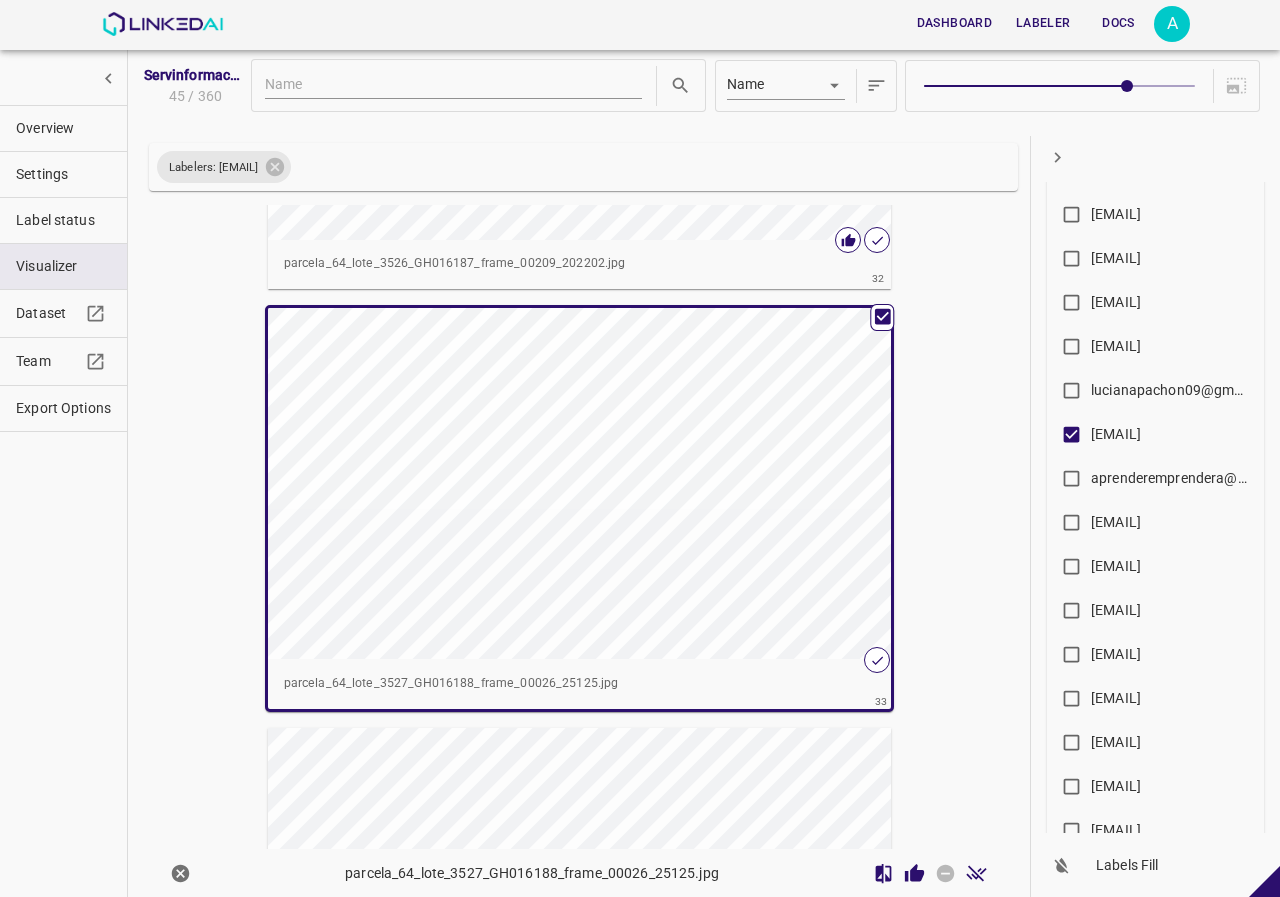 scroll, scrollTop: 13231, scrollLeft: 0, axis: vertical 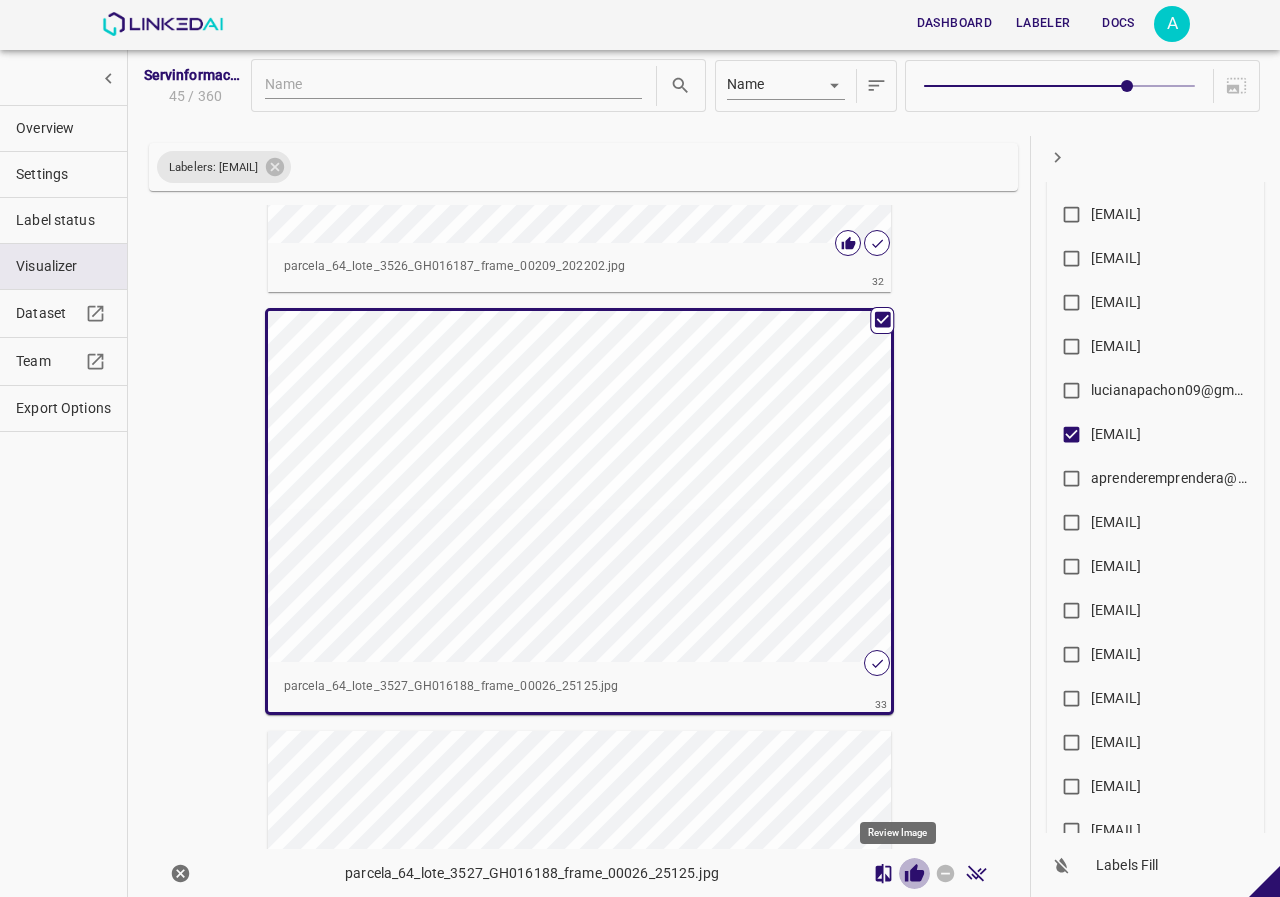 click 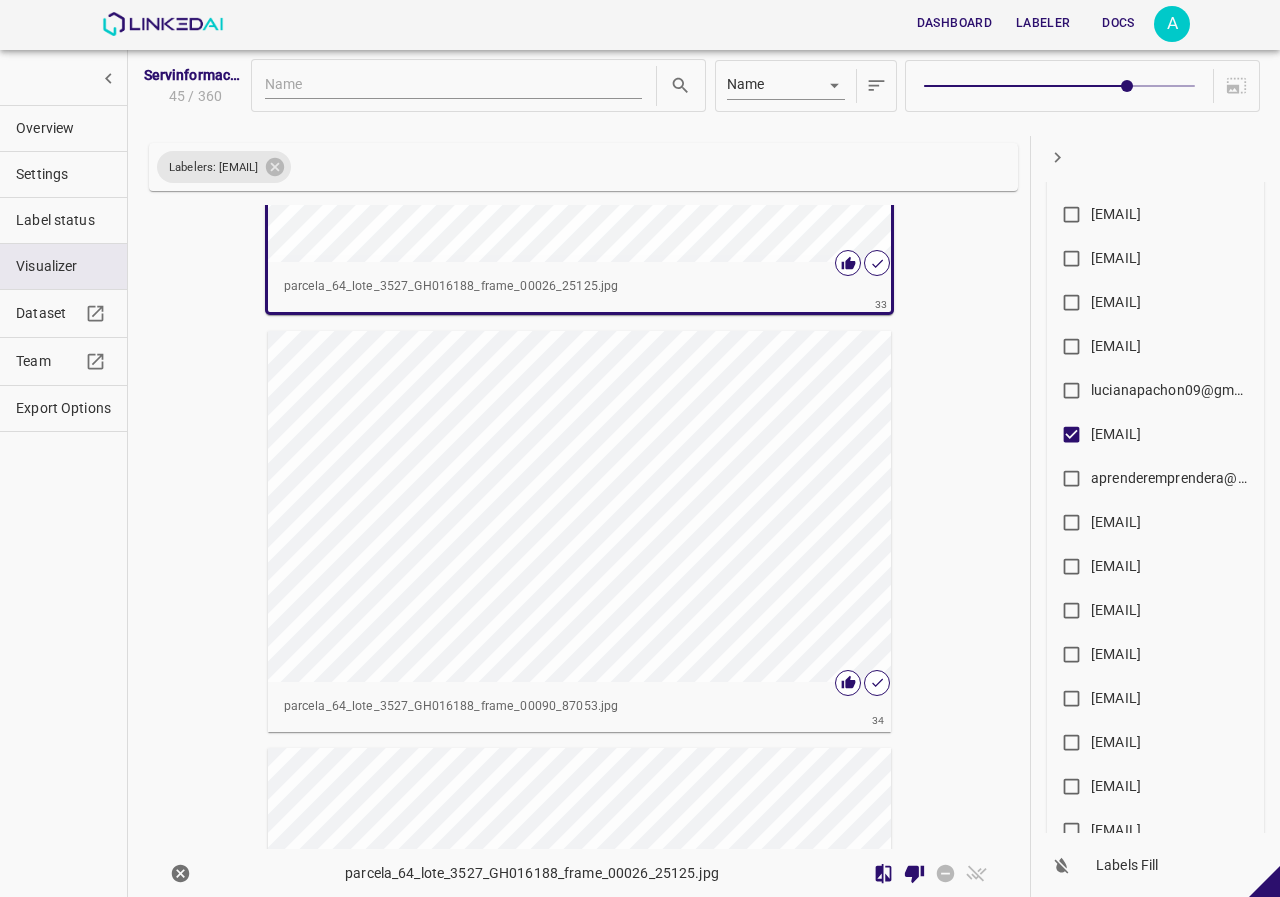 click at bounding box center [568, 506] 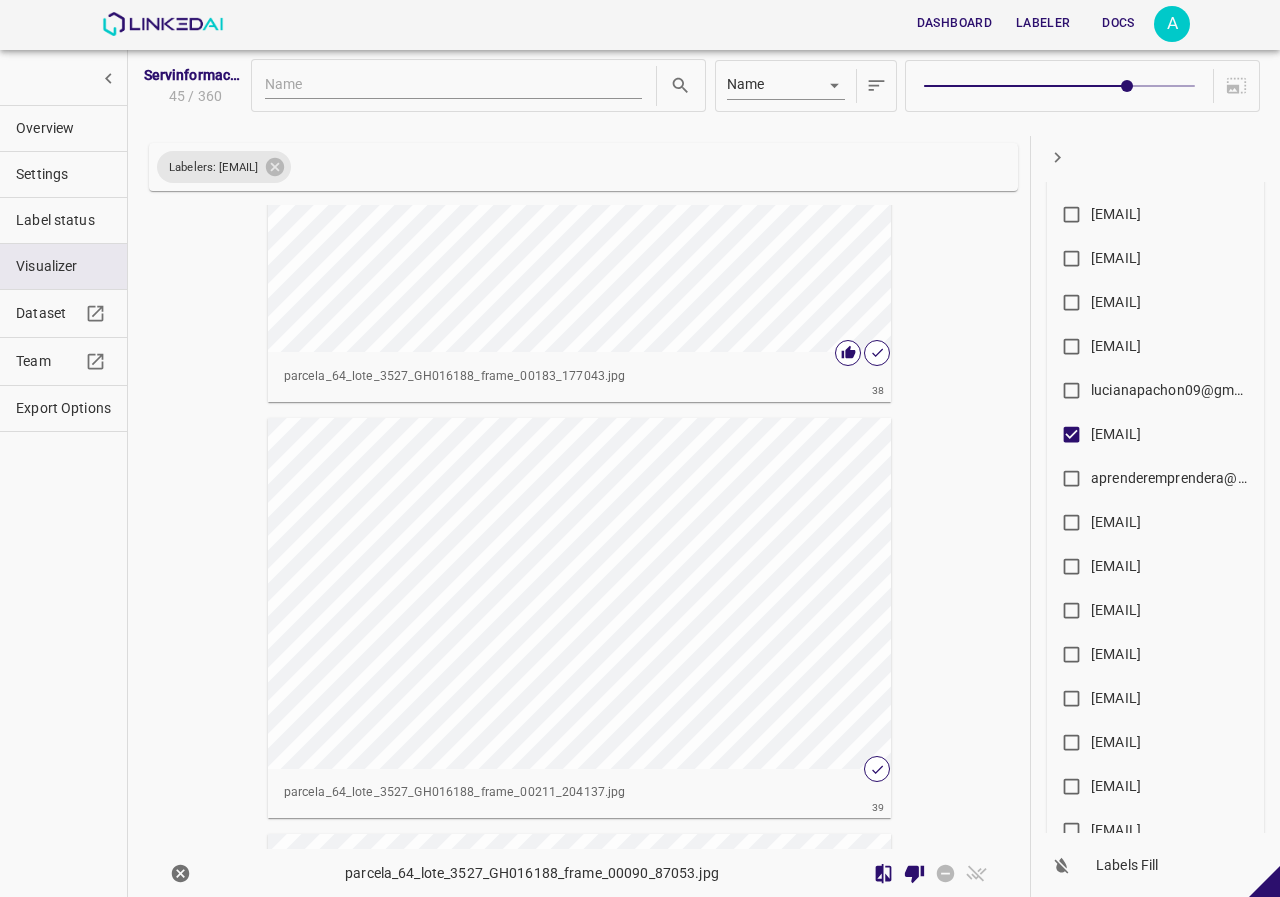 scroll, scrollTop: 15728, scrollLeft: 0, axis: vertical 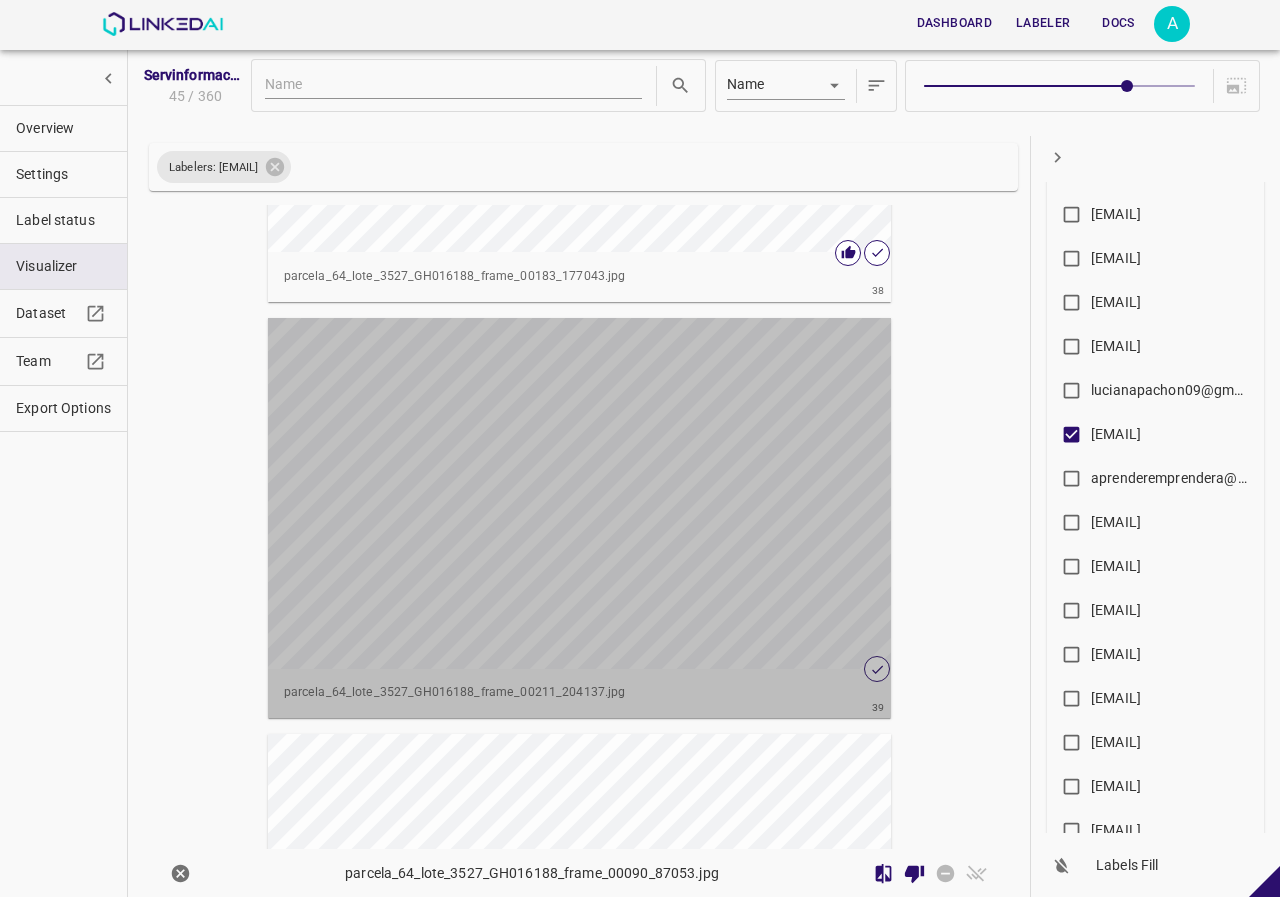 click at bounding box center (568, 493) 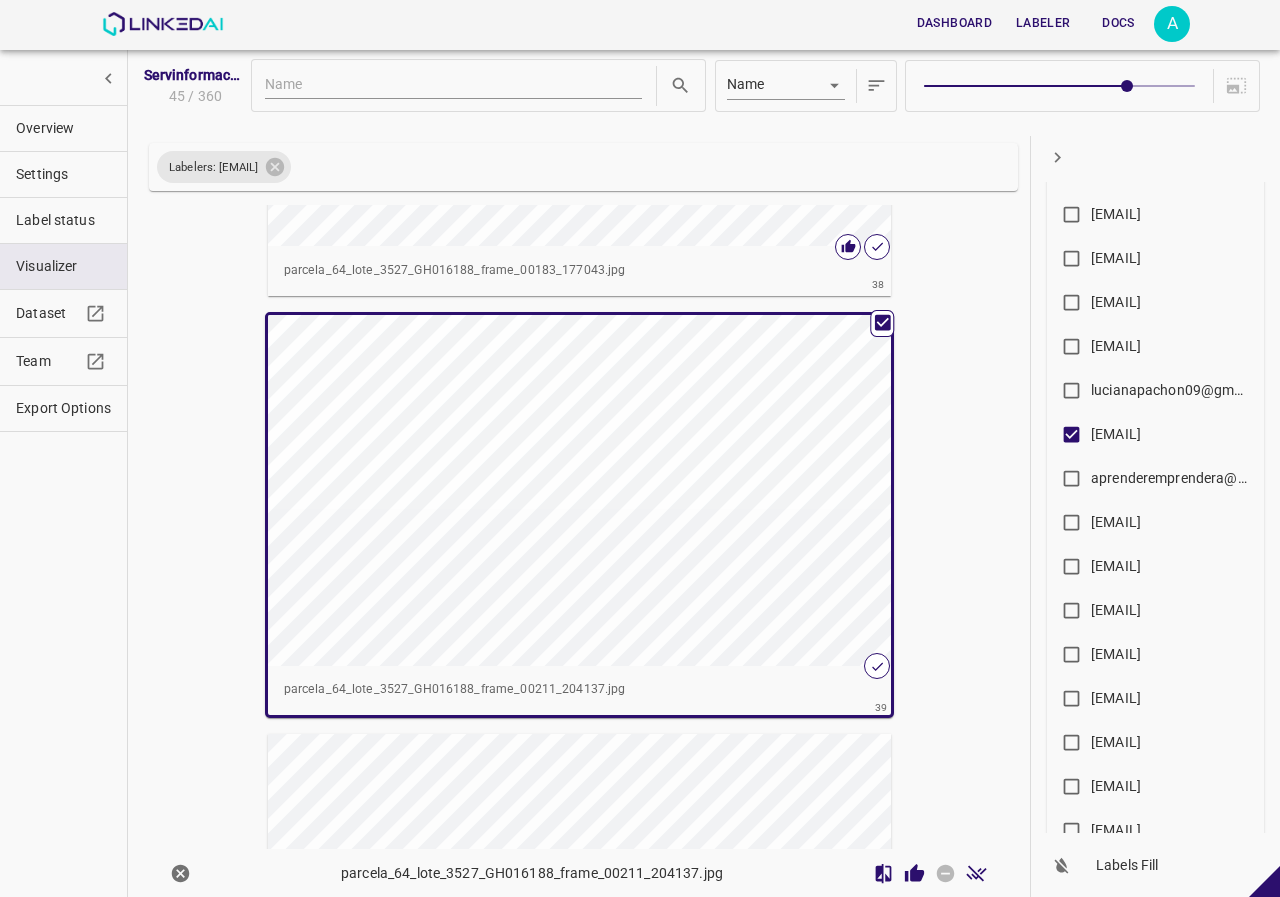 scroll, scrollTop: 15722, scrollLeft: 0, axis: vertical 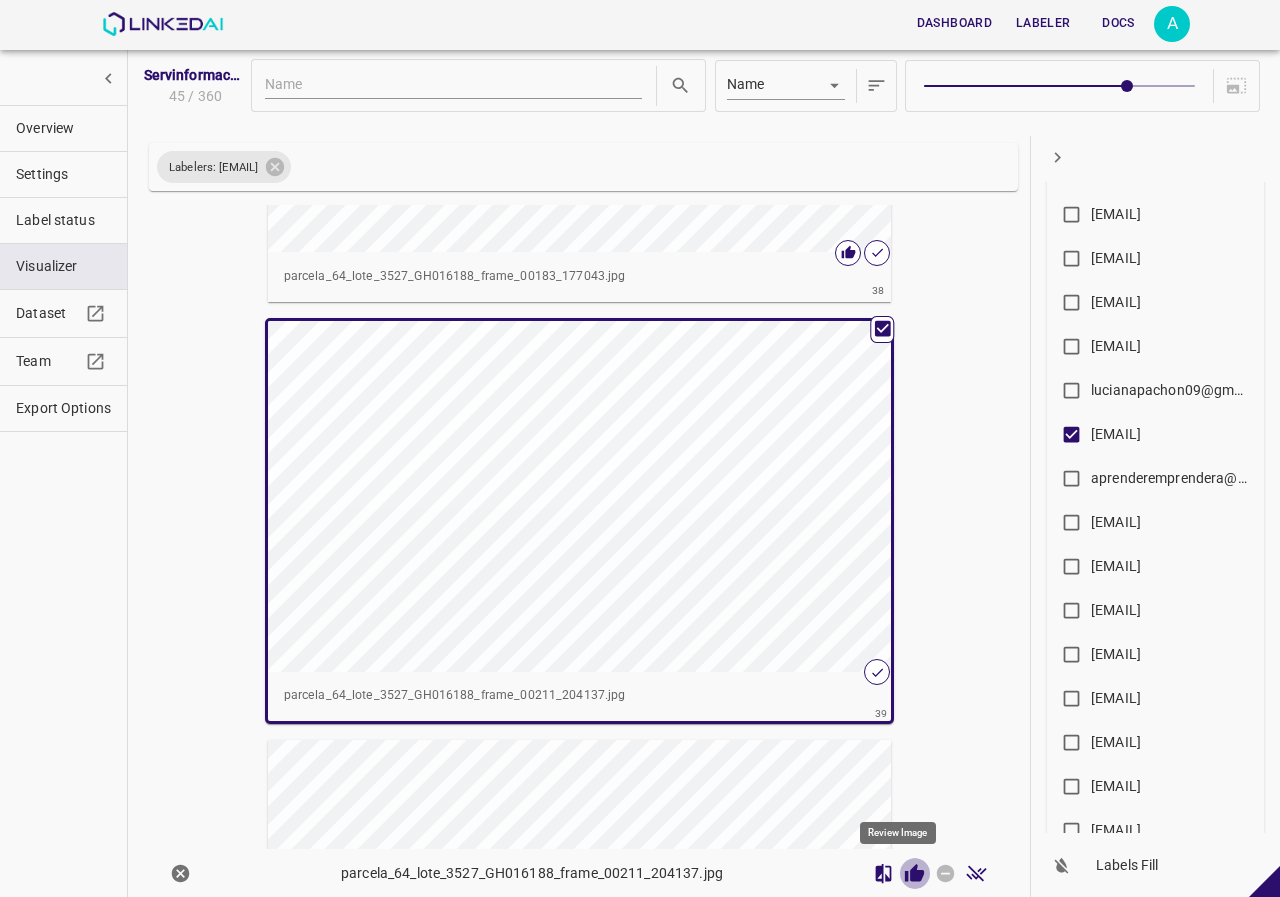 click 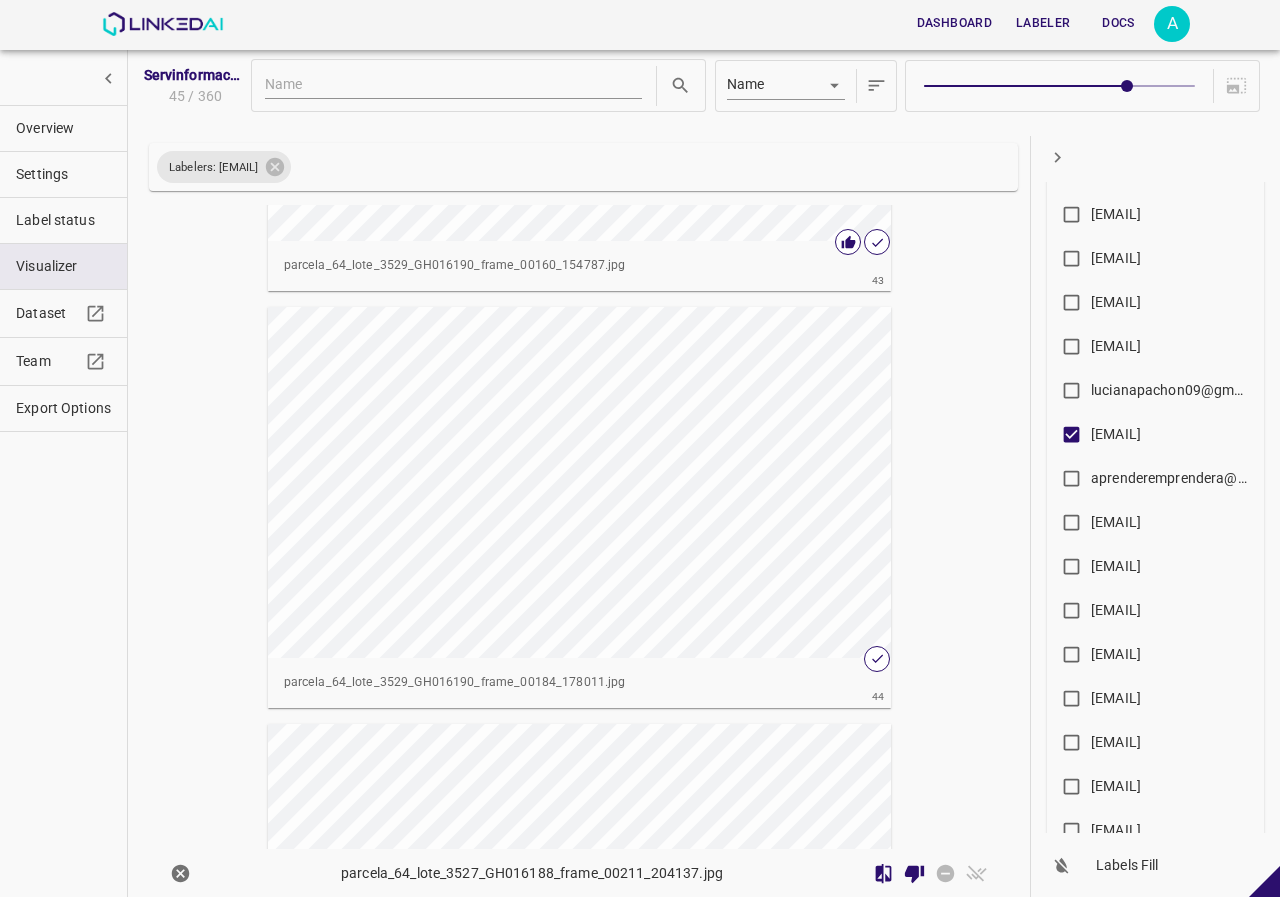 scroll, scrollTop: 18031, scrollLeft: 0, axis: vertical 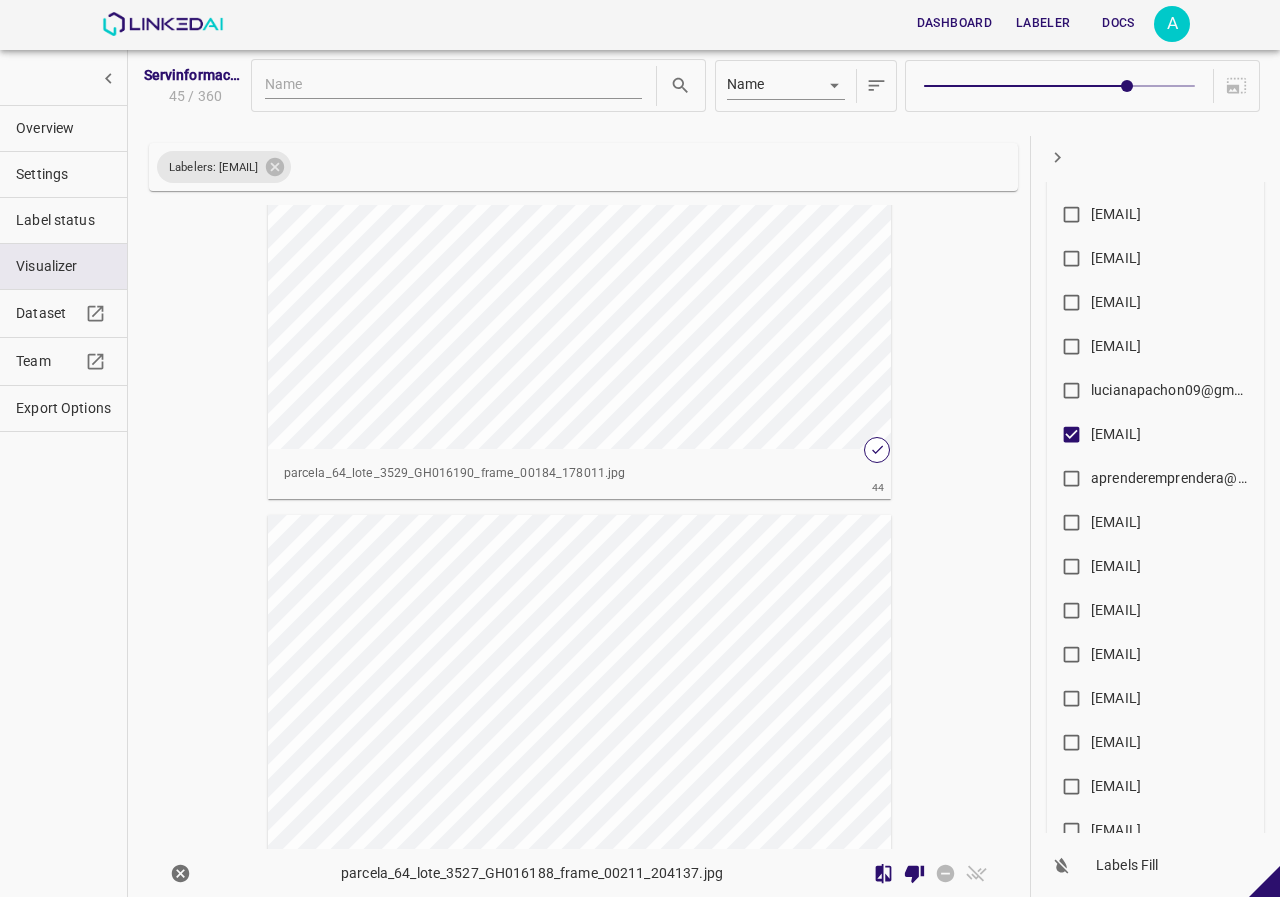 click at bounding box center (568, 273) 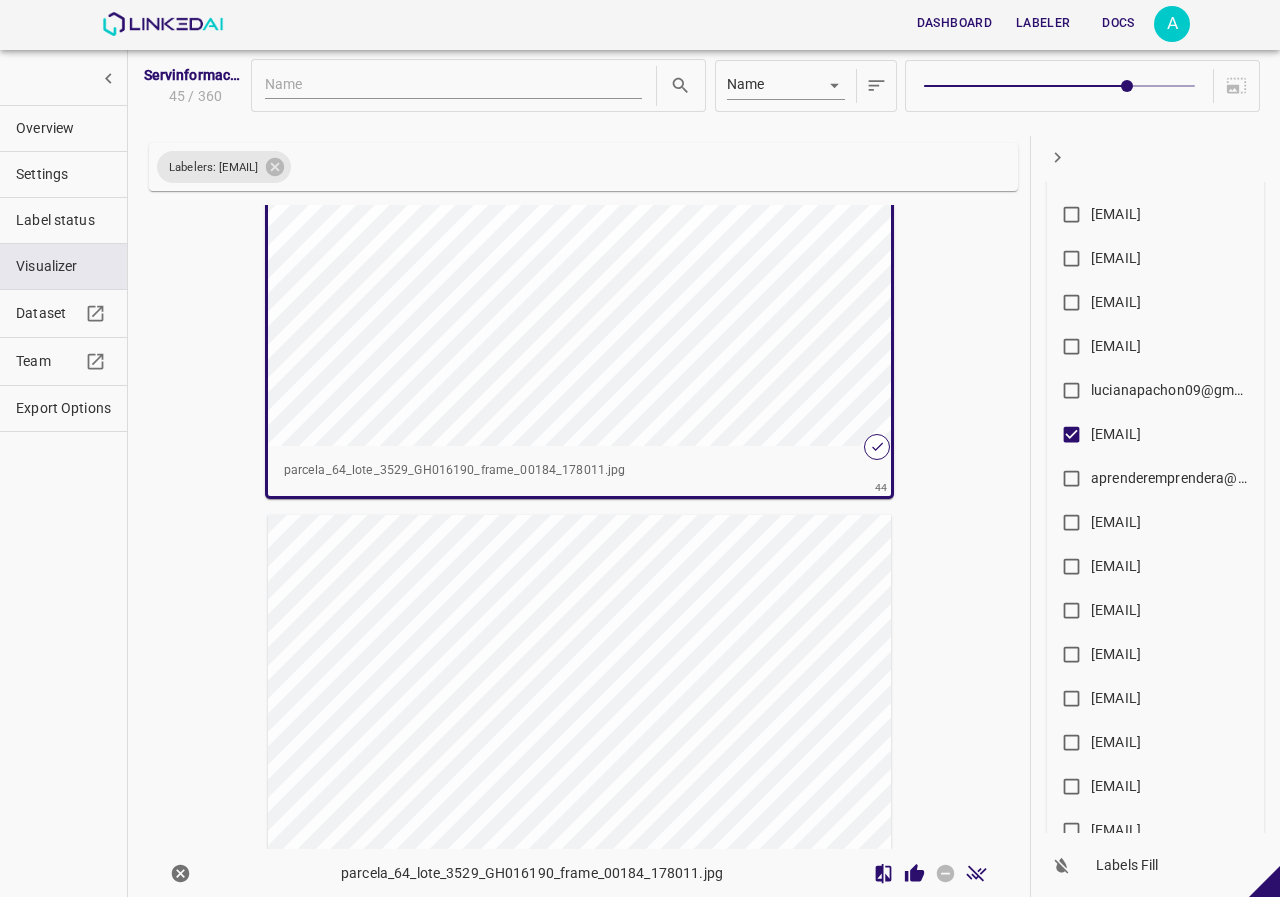 scroll, scrollTop: 18028, scrollLeft: 0, axis: vertical 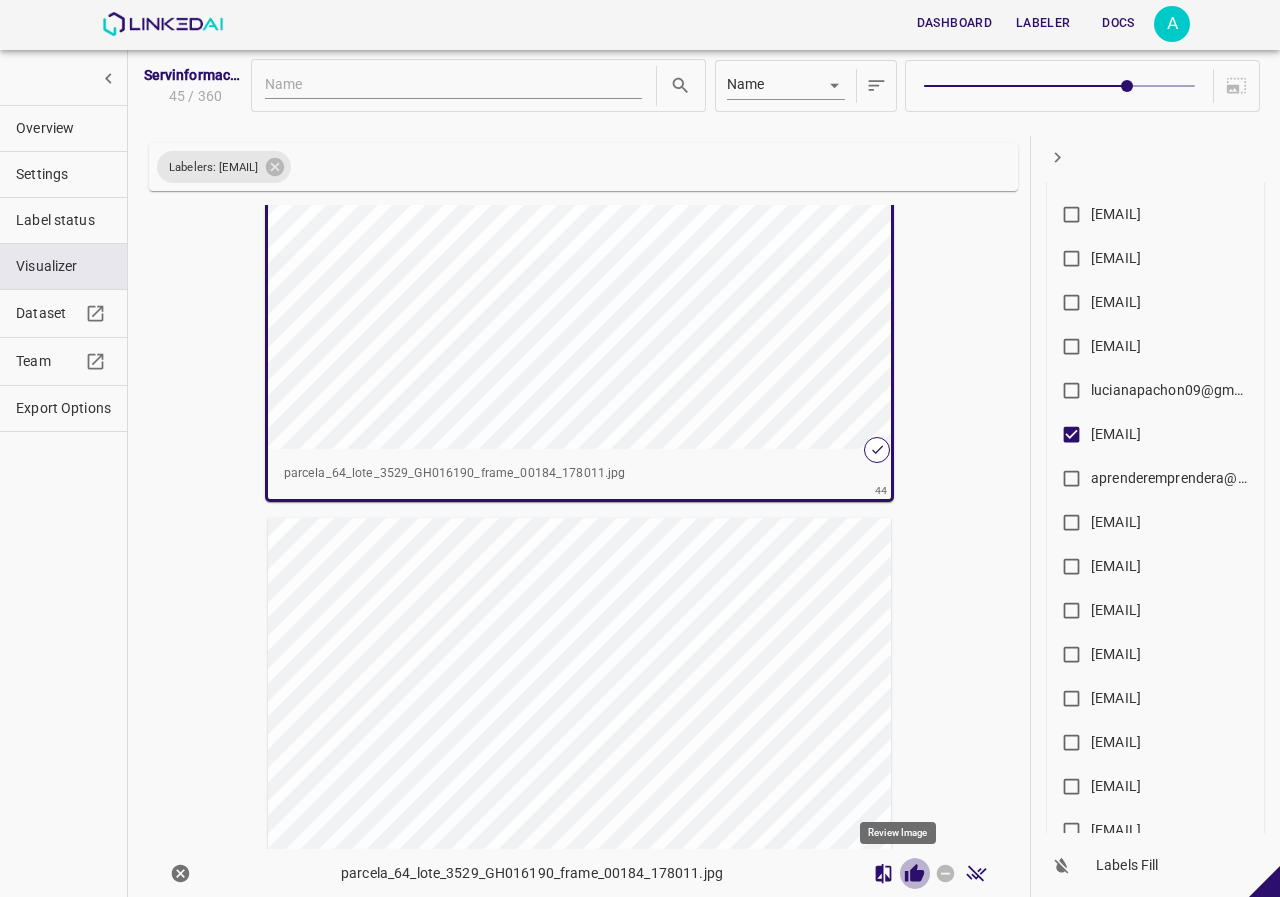 click 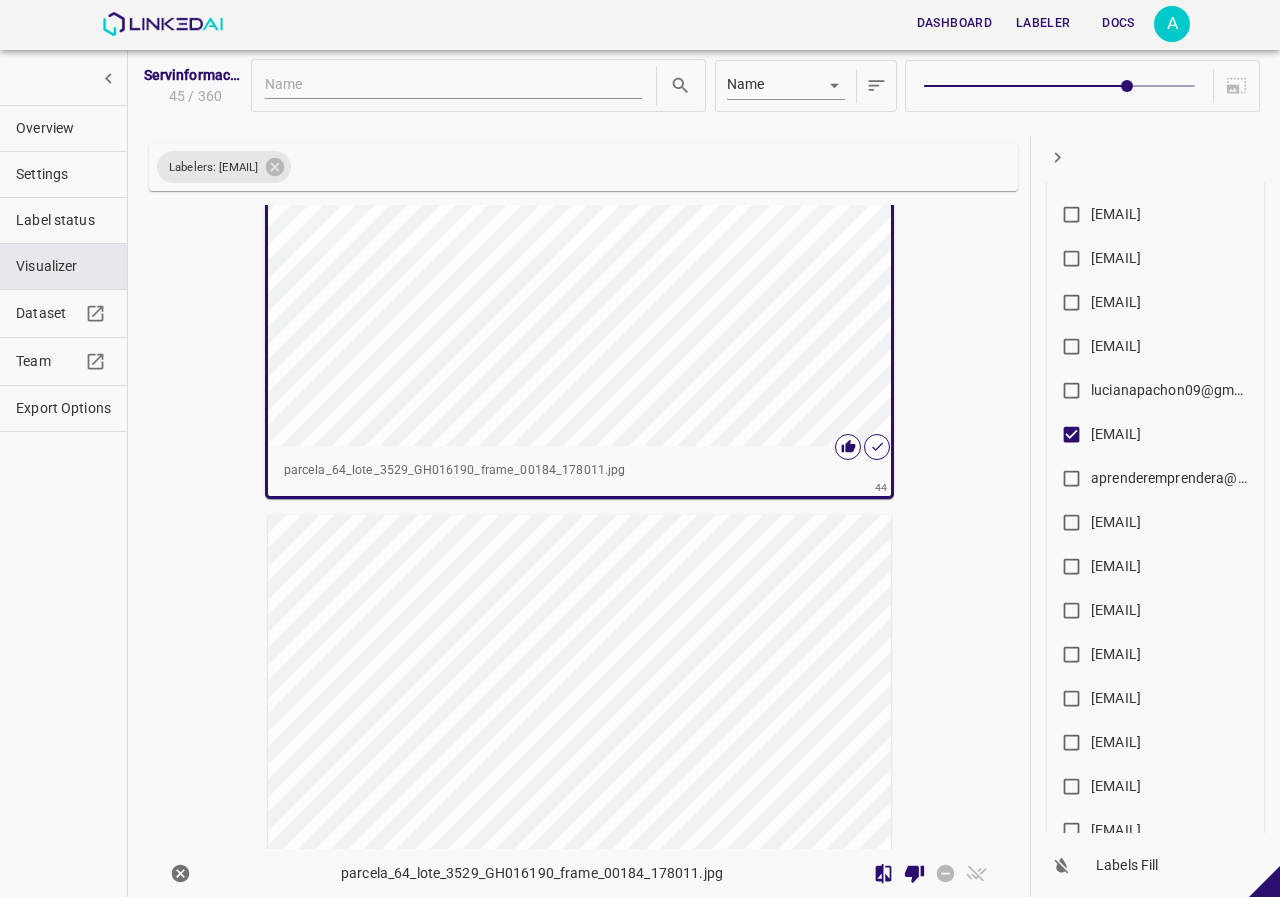 click at bounding box center [568, 690] 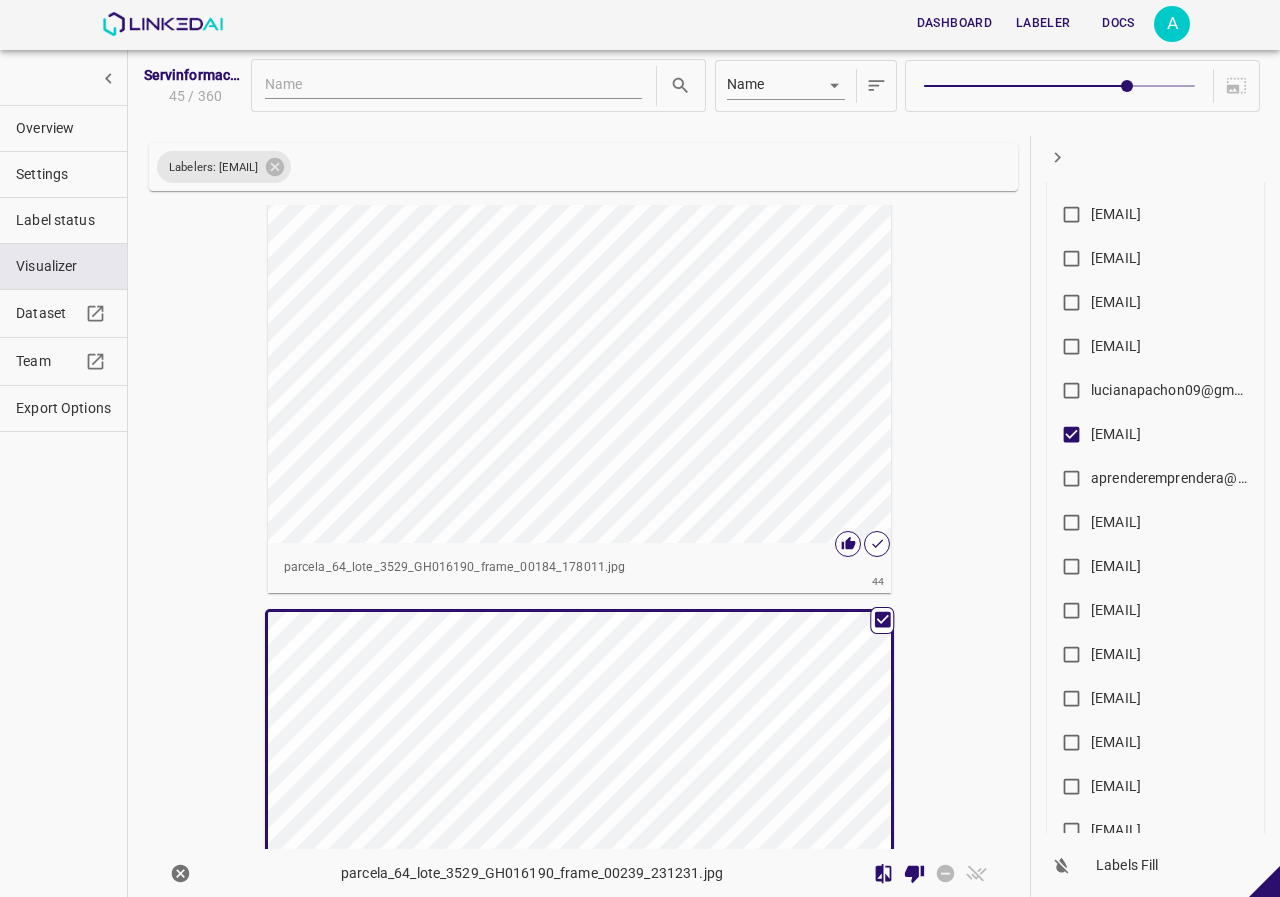 scroll, scrollTop: 18031, scrollLeft: 0, axis: vertical 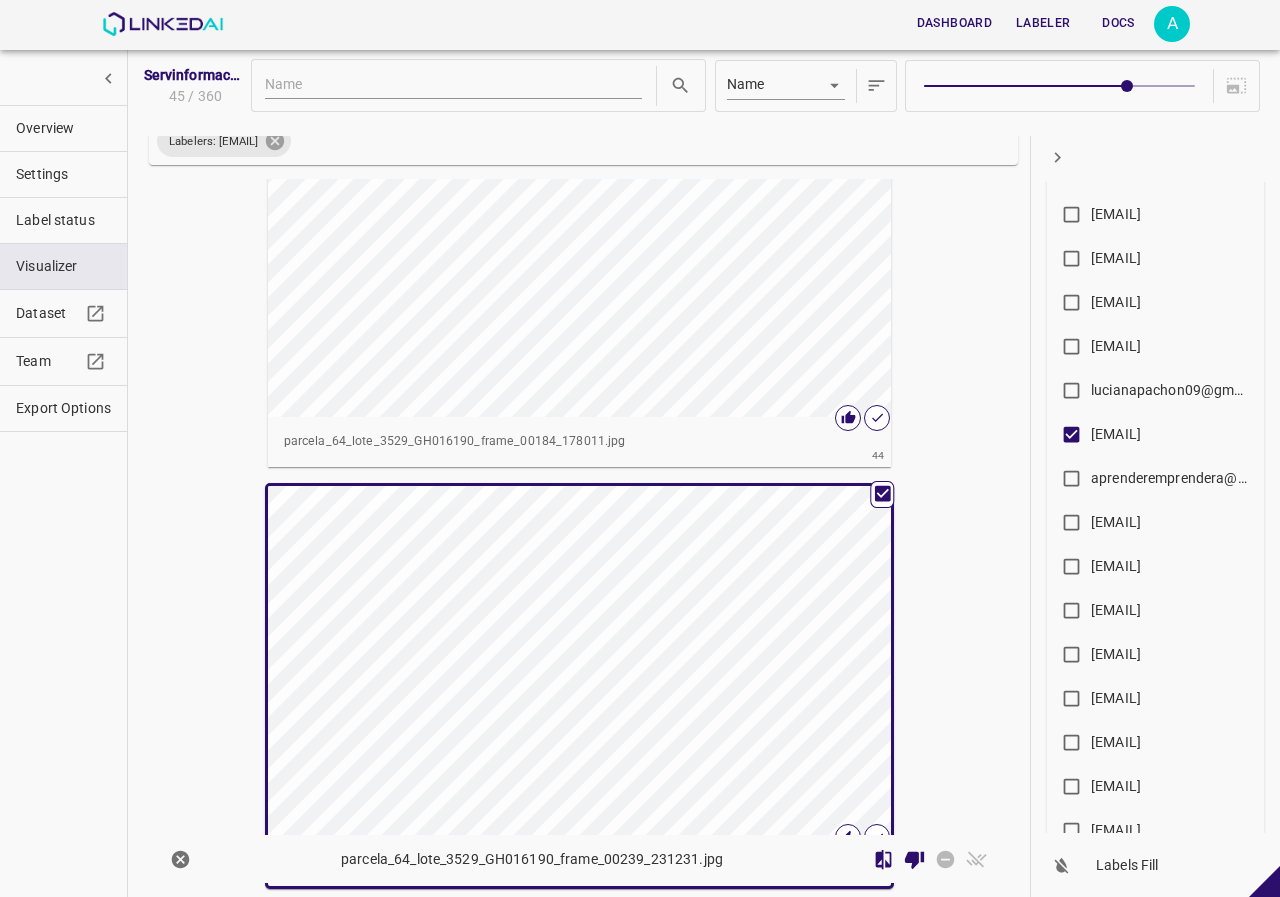 click 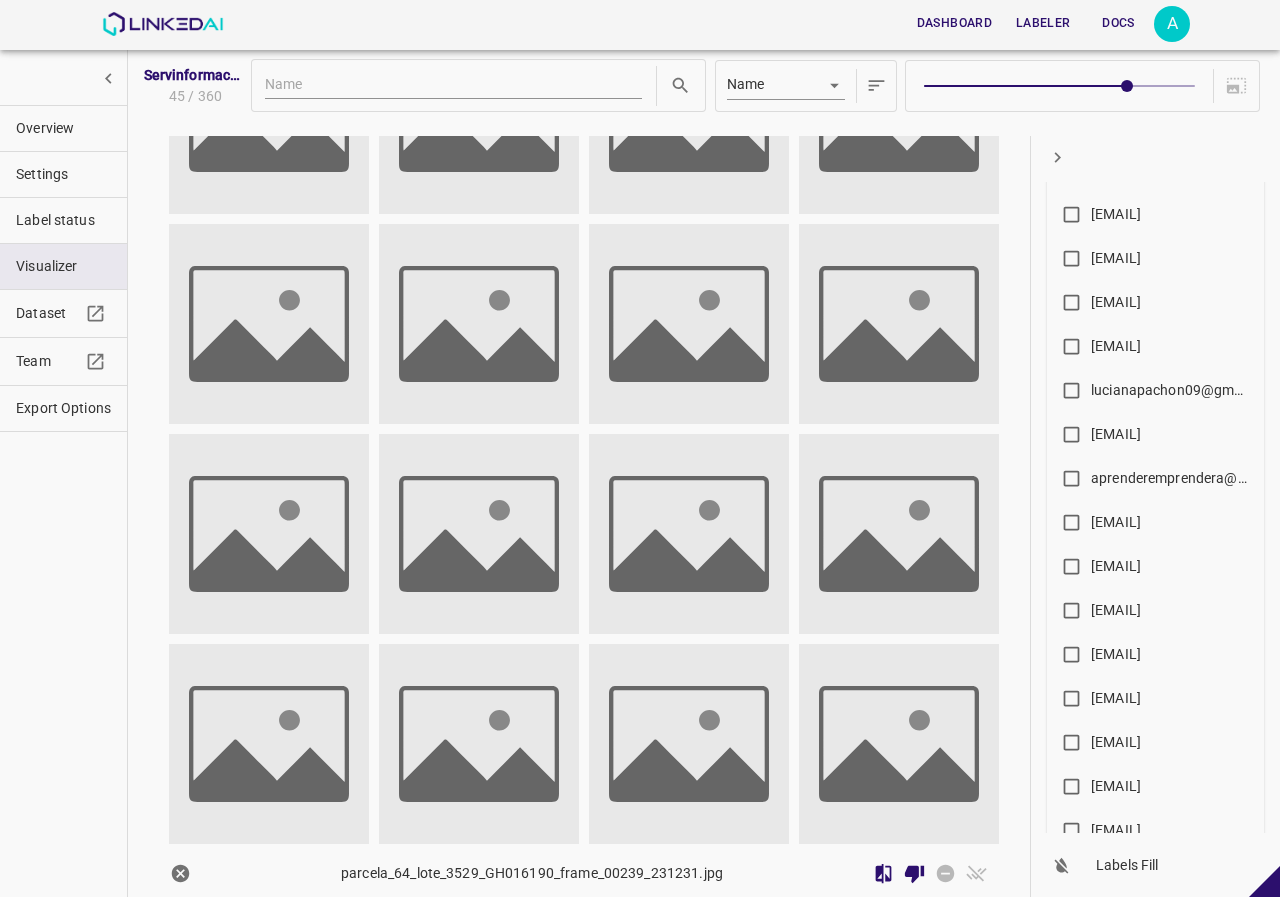 scroll, scrollTop: 0, scrollLeft: 0, axis: both 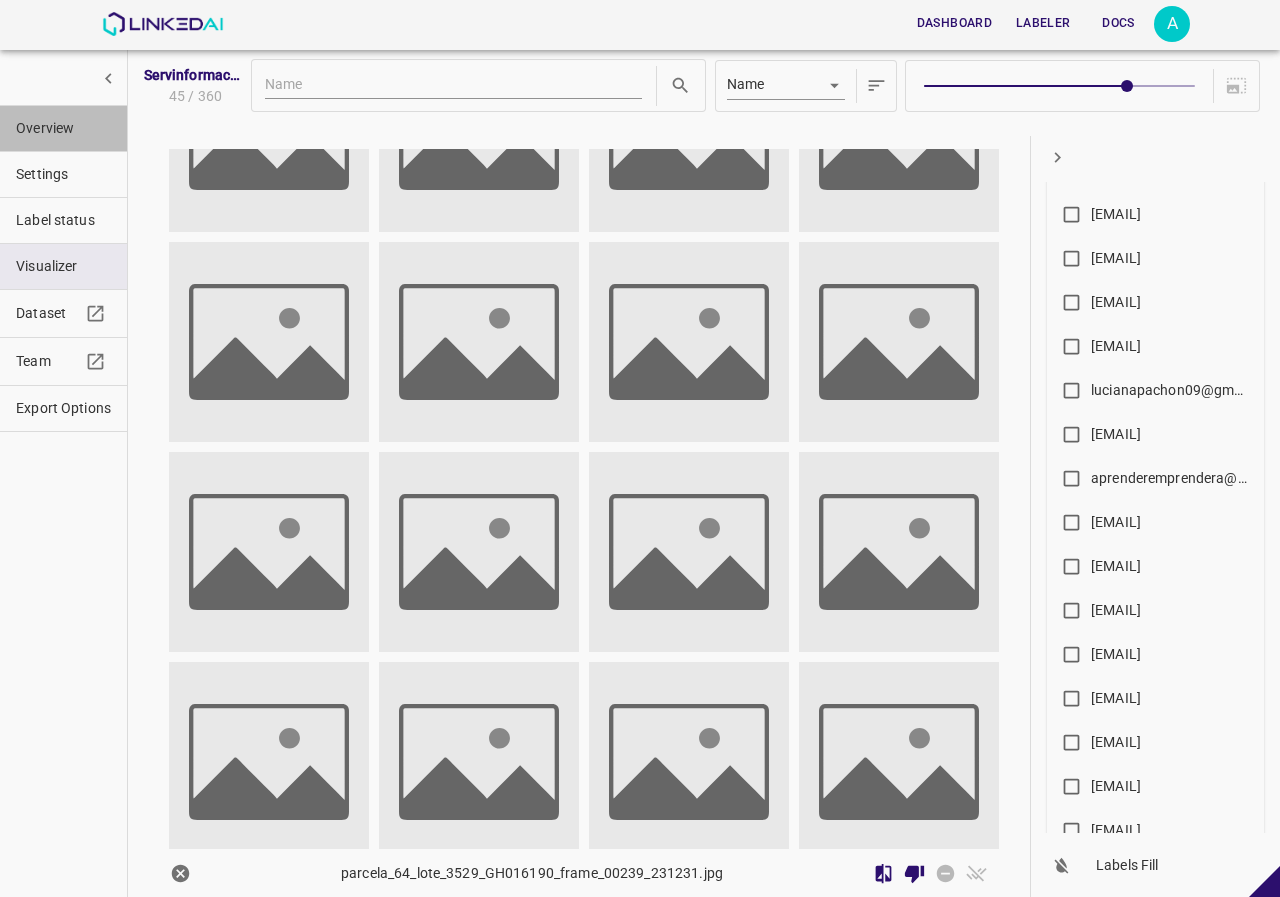click on "Overview" at bounding box center (63, 128) 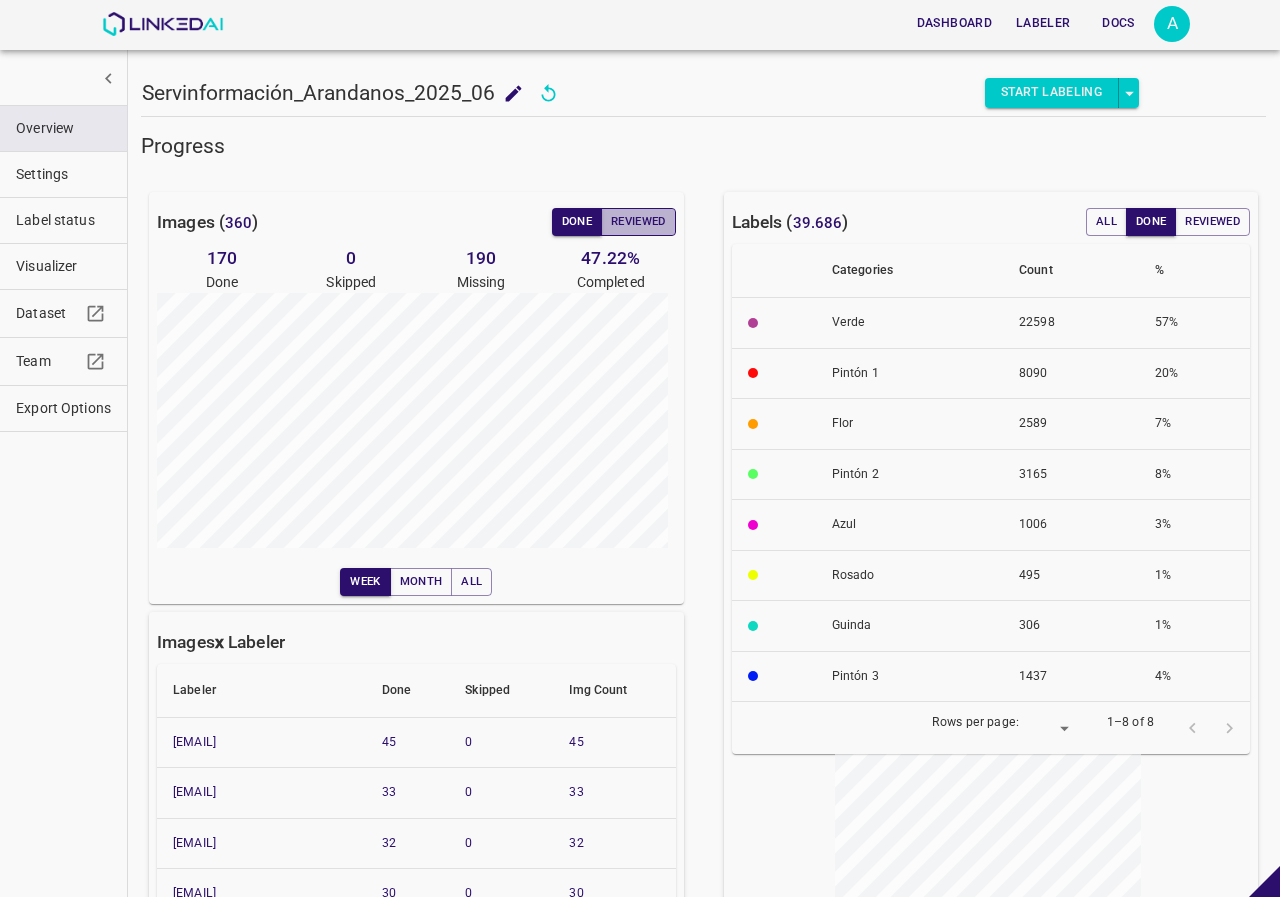 click on "Reviewed" at bounding box center (638, 222) 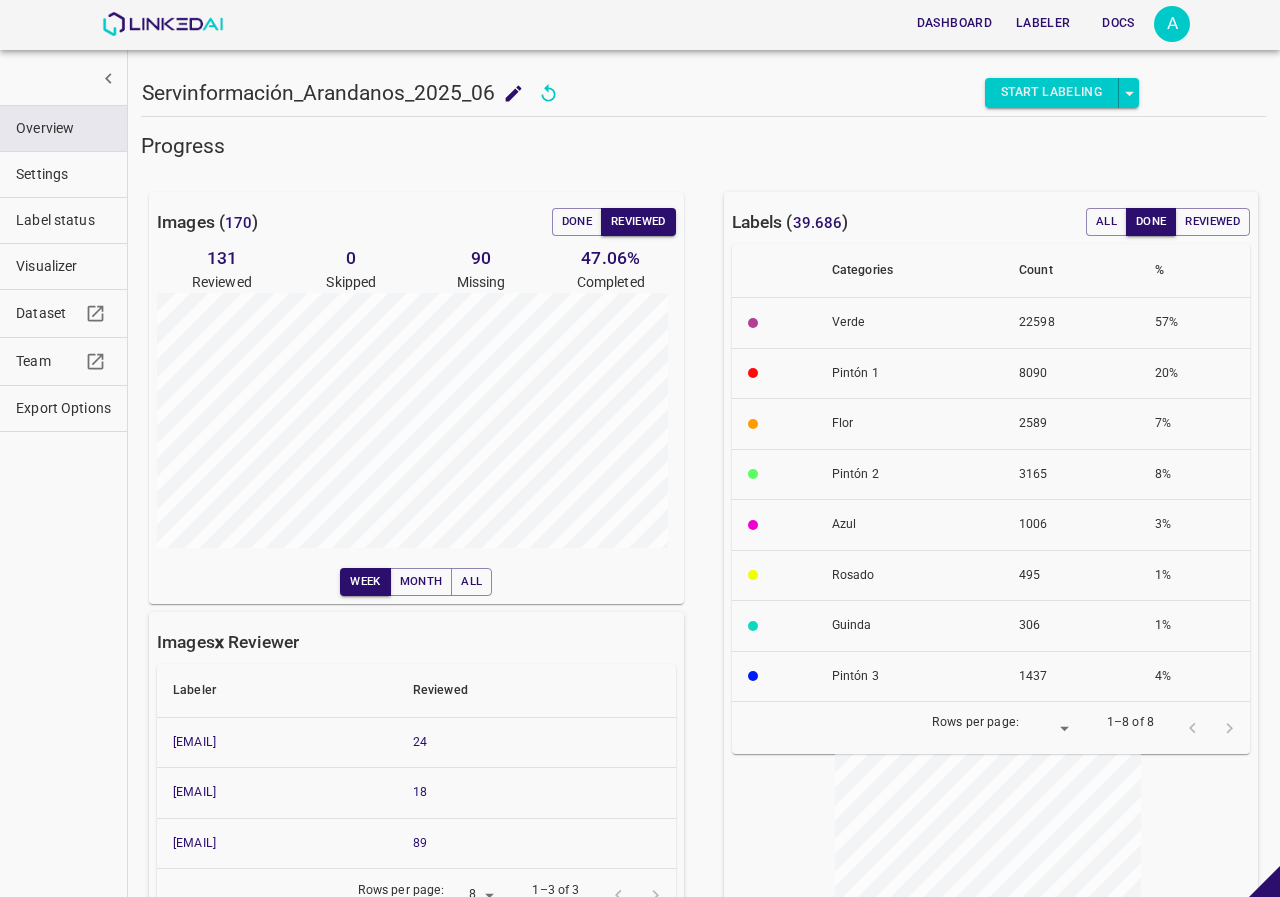 click on "Visualizer" at bounding box center [63, 266] 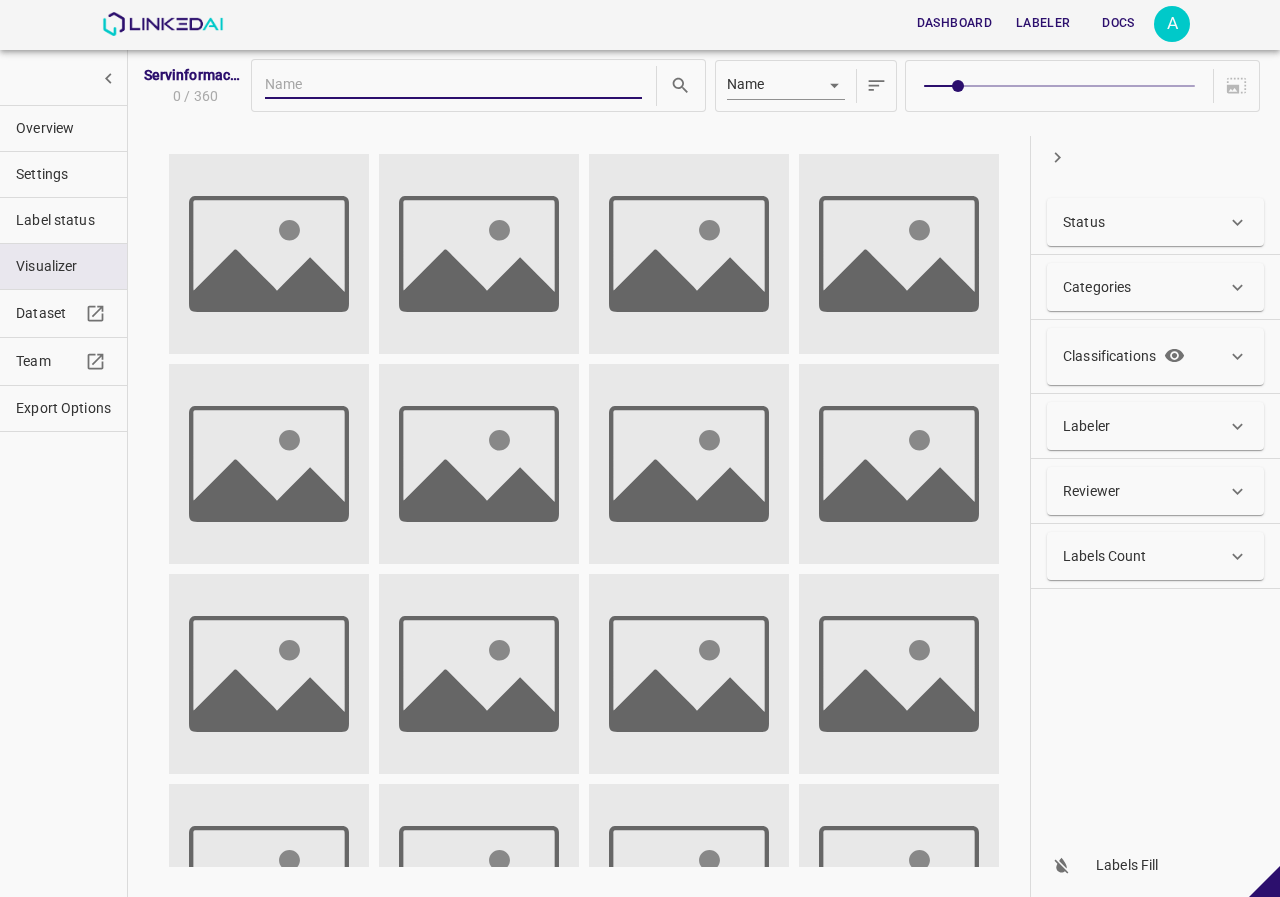 click on "Status" at bounding box center [1145, 222] 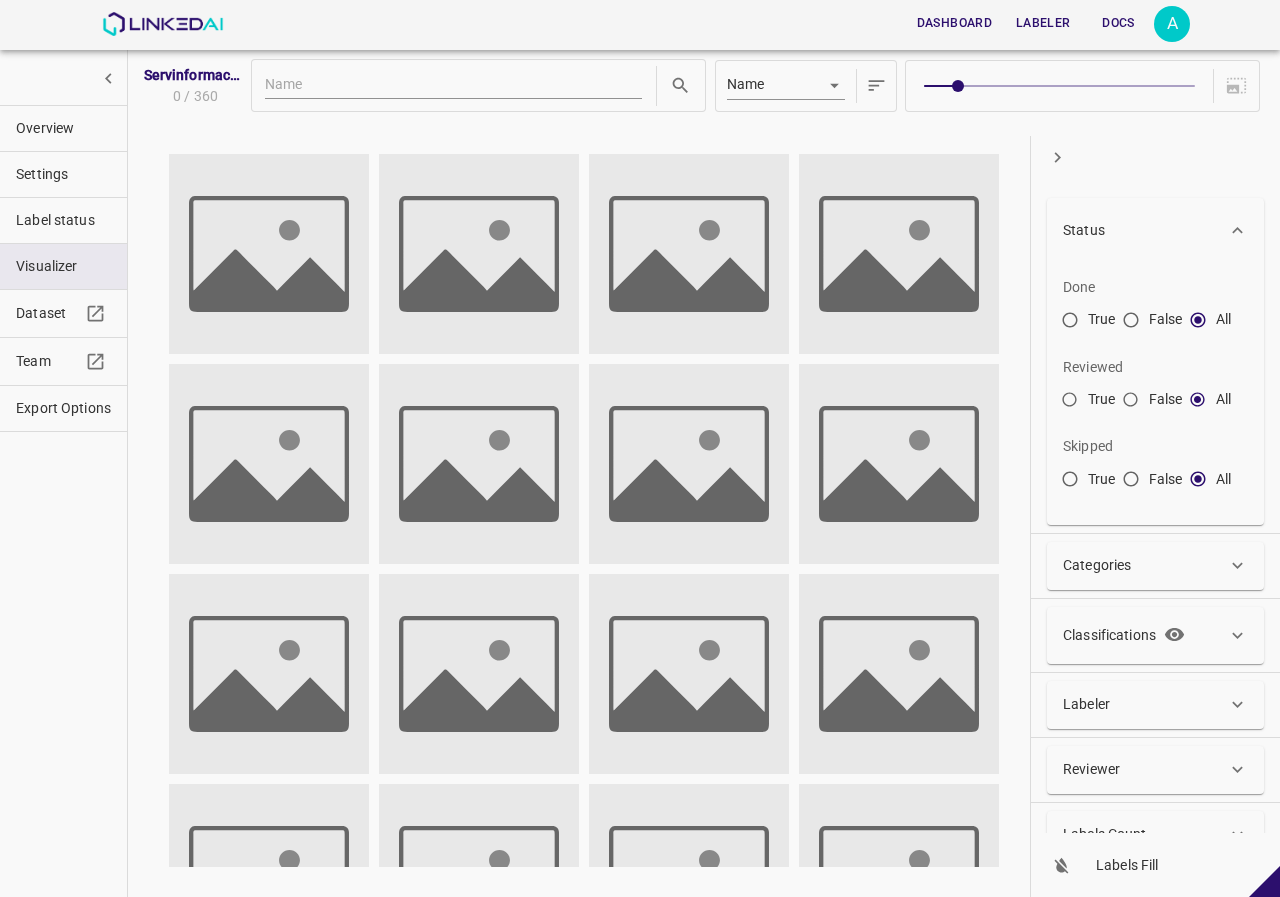click on "Status" at bounding box center [1145, 230] 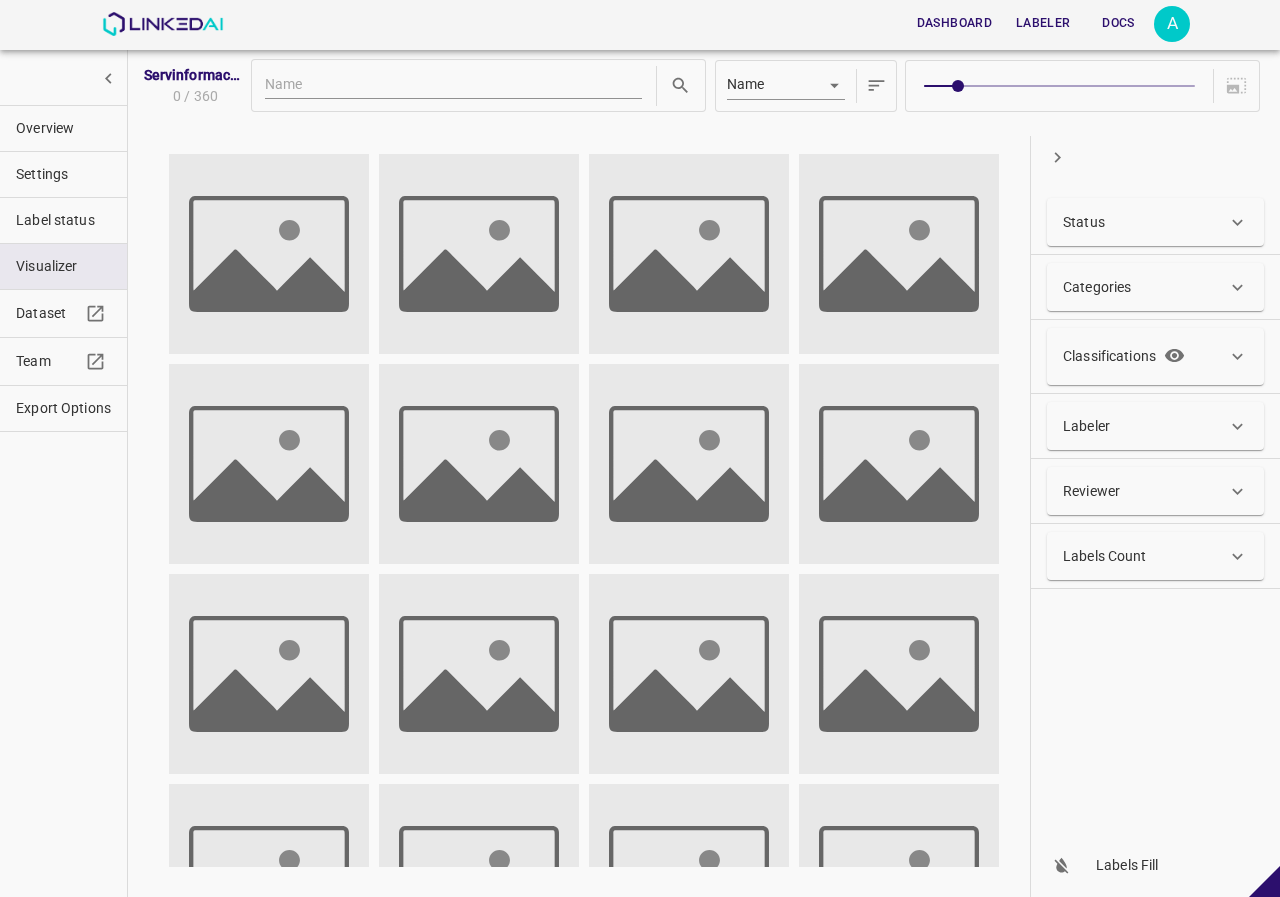 click on "Labeler" at bounding box center [1145, 426] 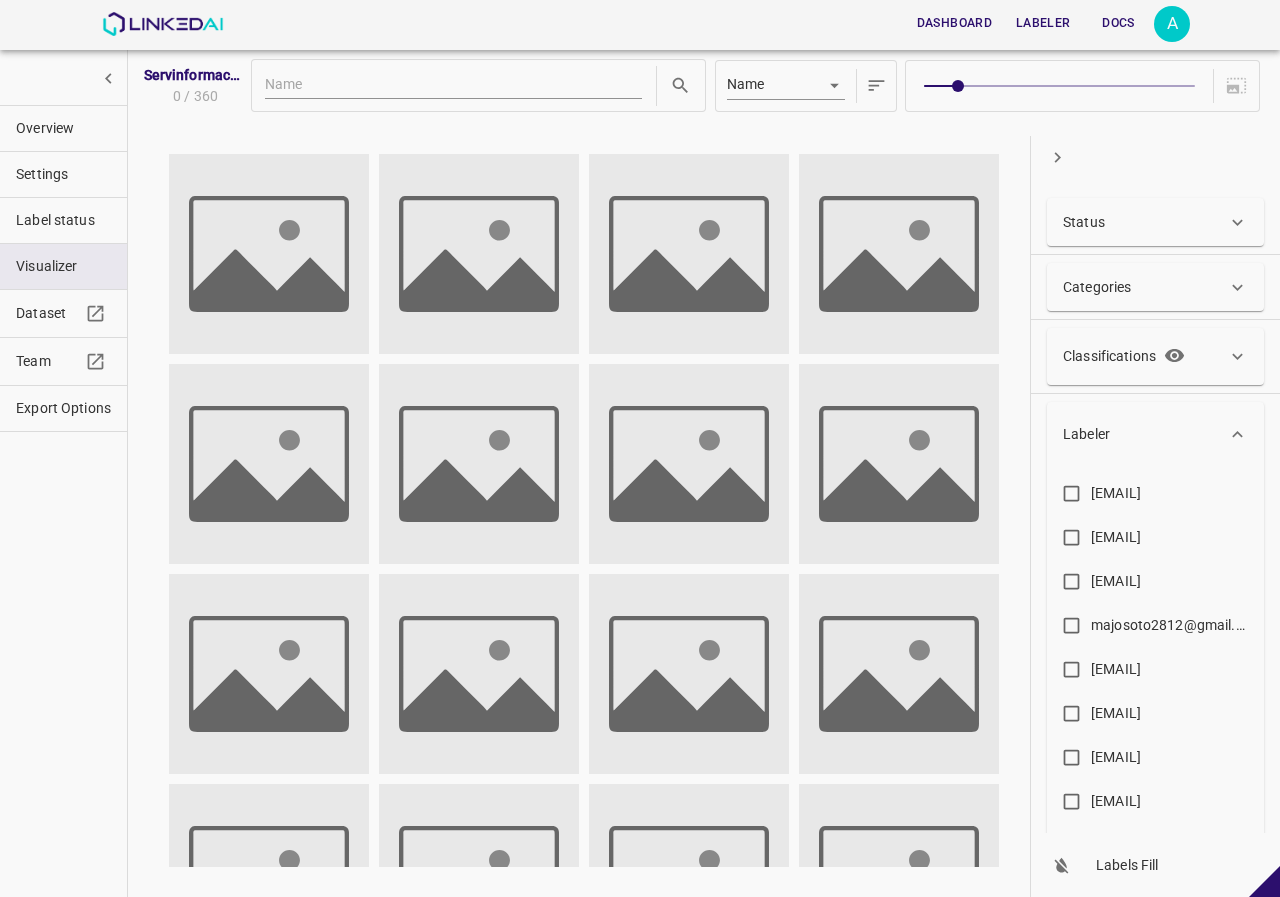 scroll, scrollTop: 200, scrollLeft: 0, axis: vertical 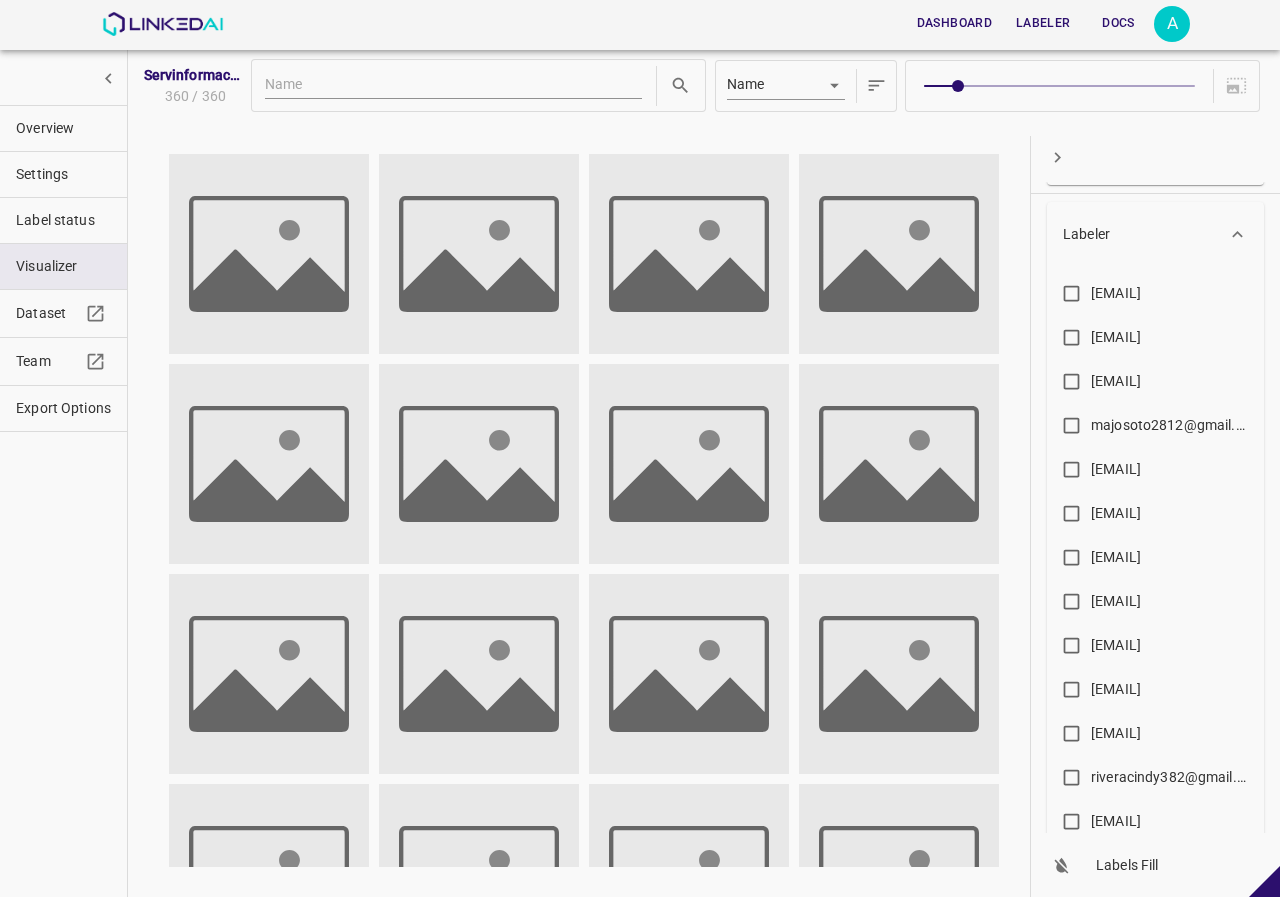 click on "Overview" at bounding box center (63, 128) 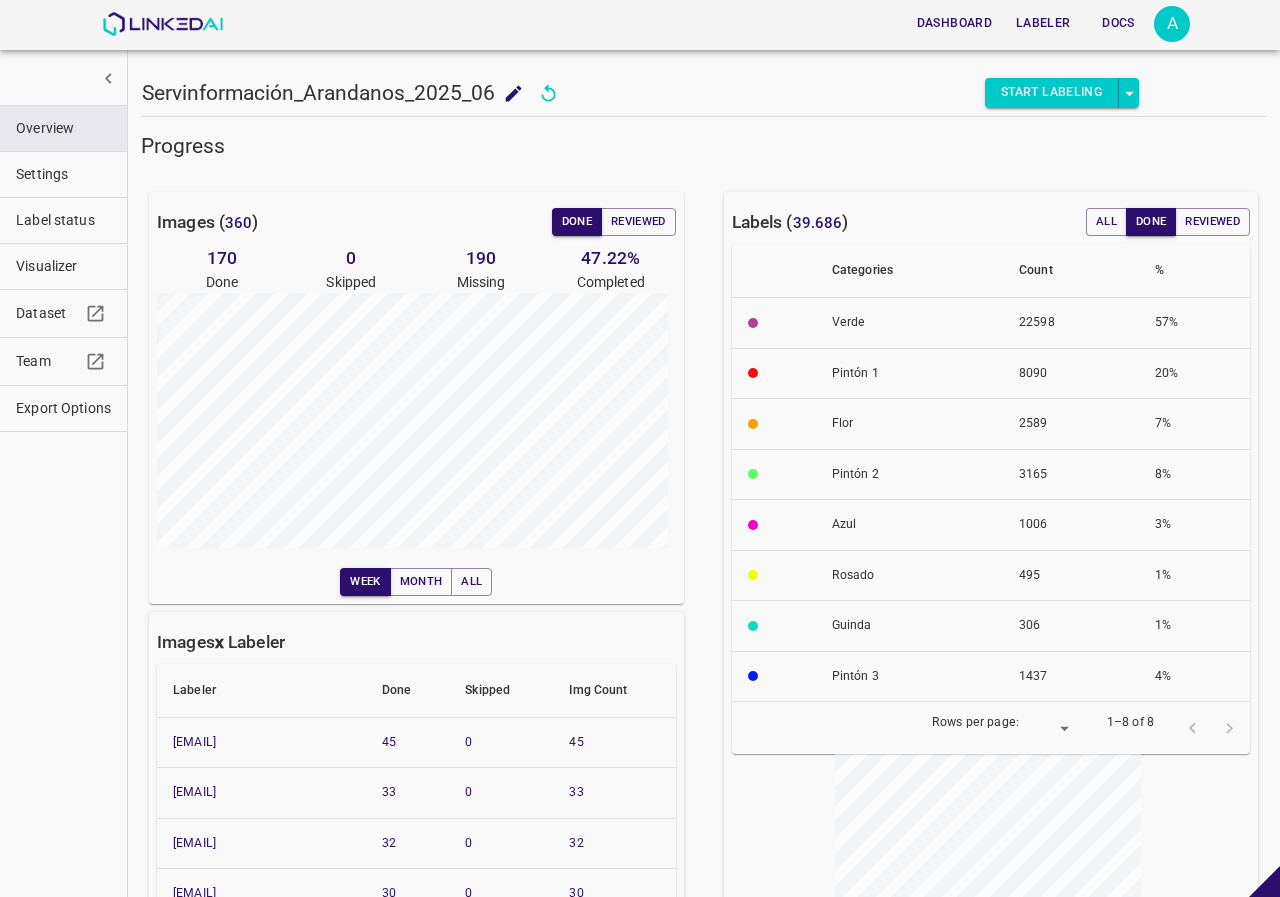 type on "8" 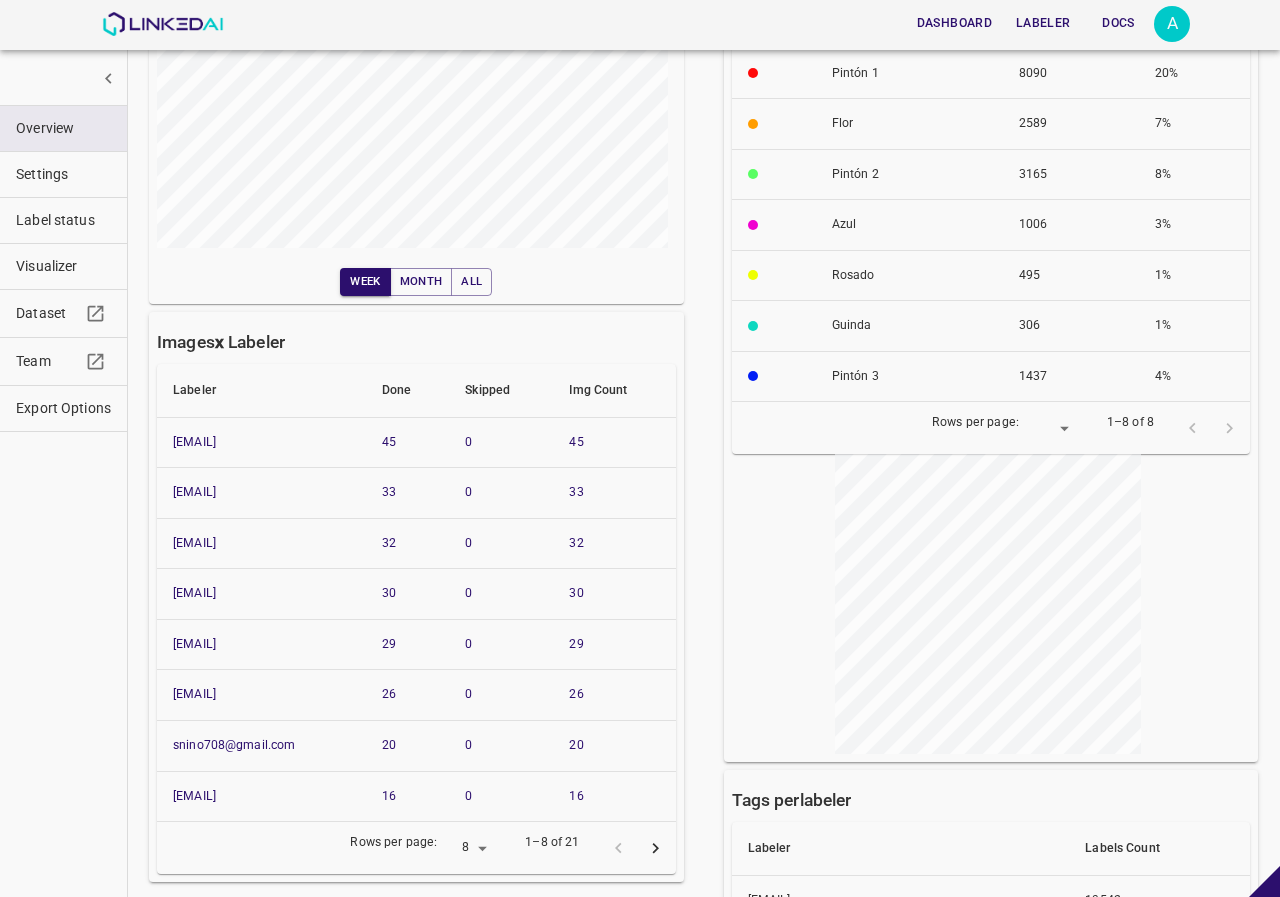 click on "Visualizer" at bounding box center (63, 266) 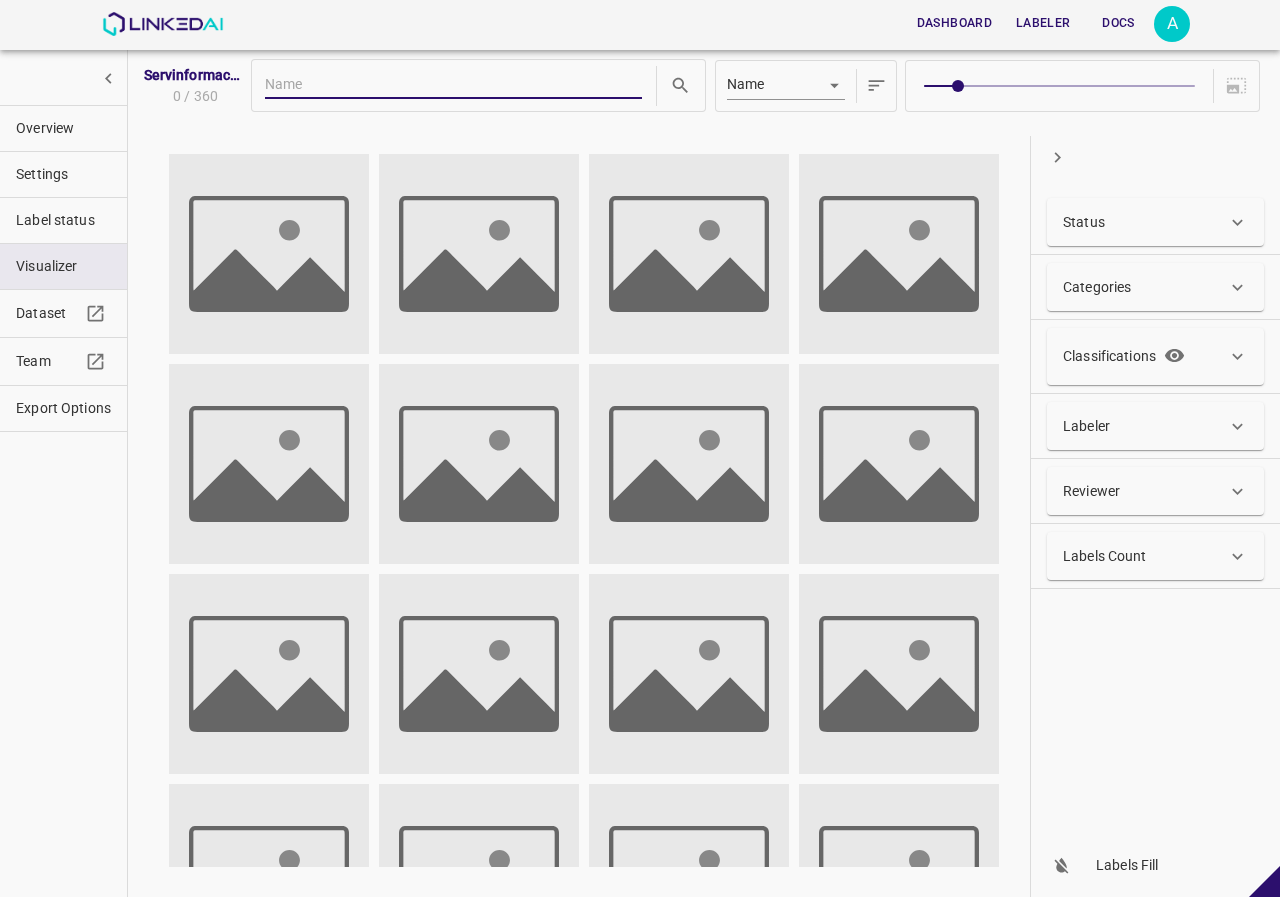 scroll, scrollTop: 0, scrollLeft: 0, axis: both 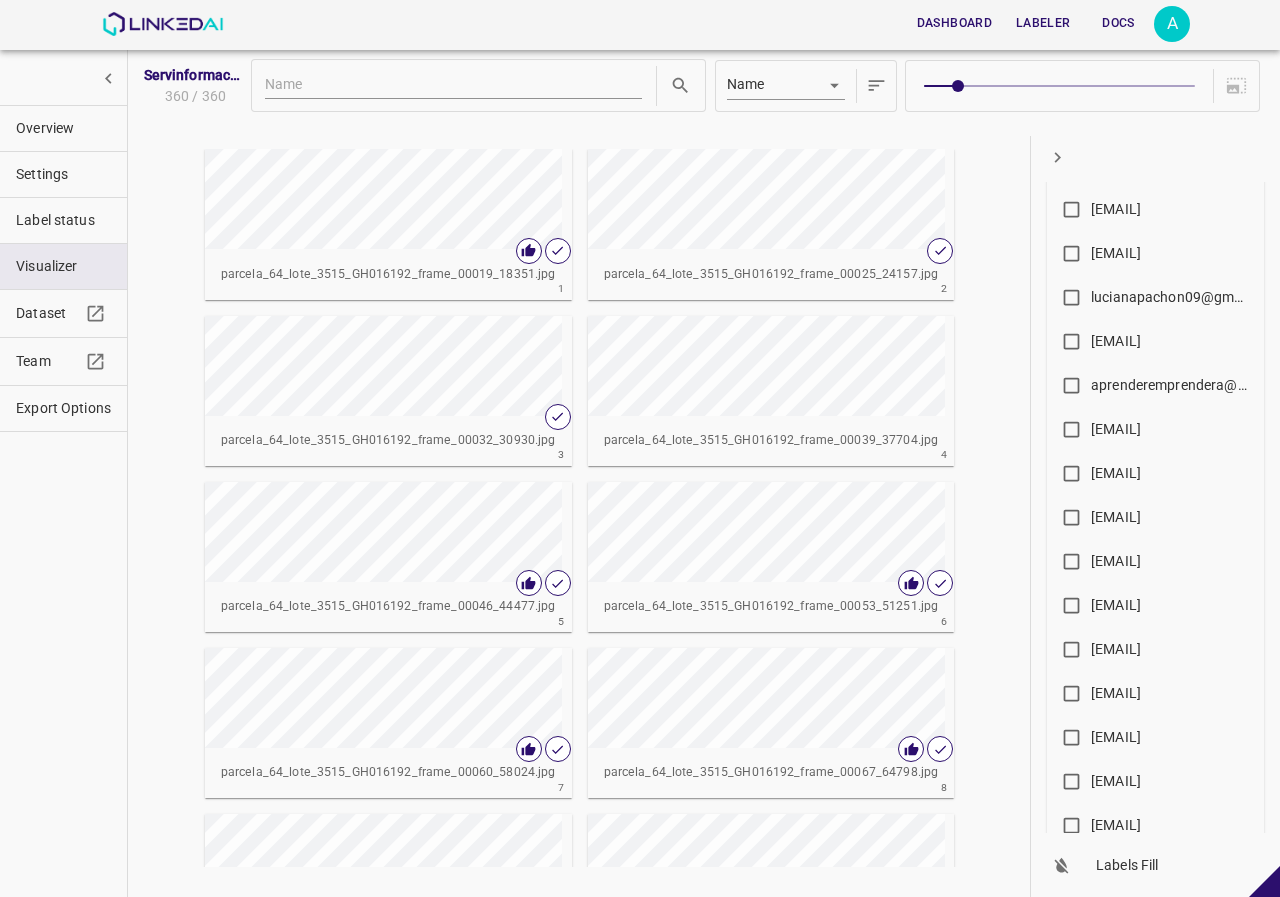 click on "angelamar0593@gmail.com" at bounding box center [1116, 649] 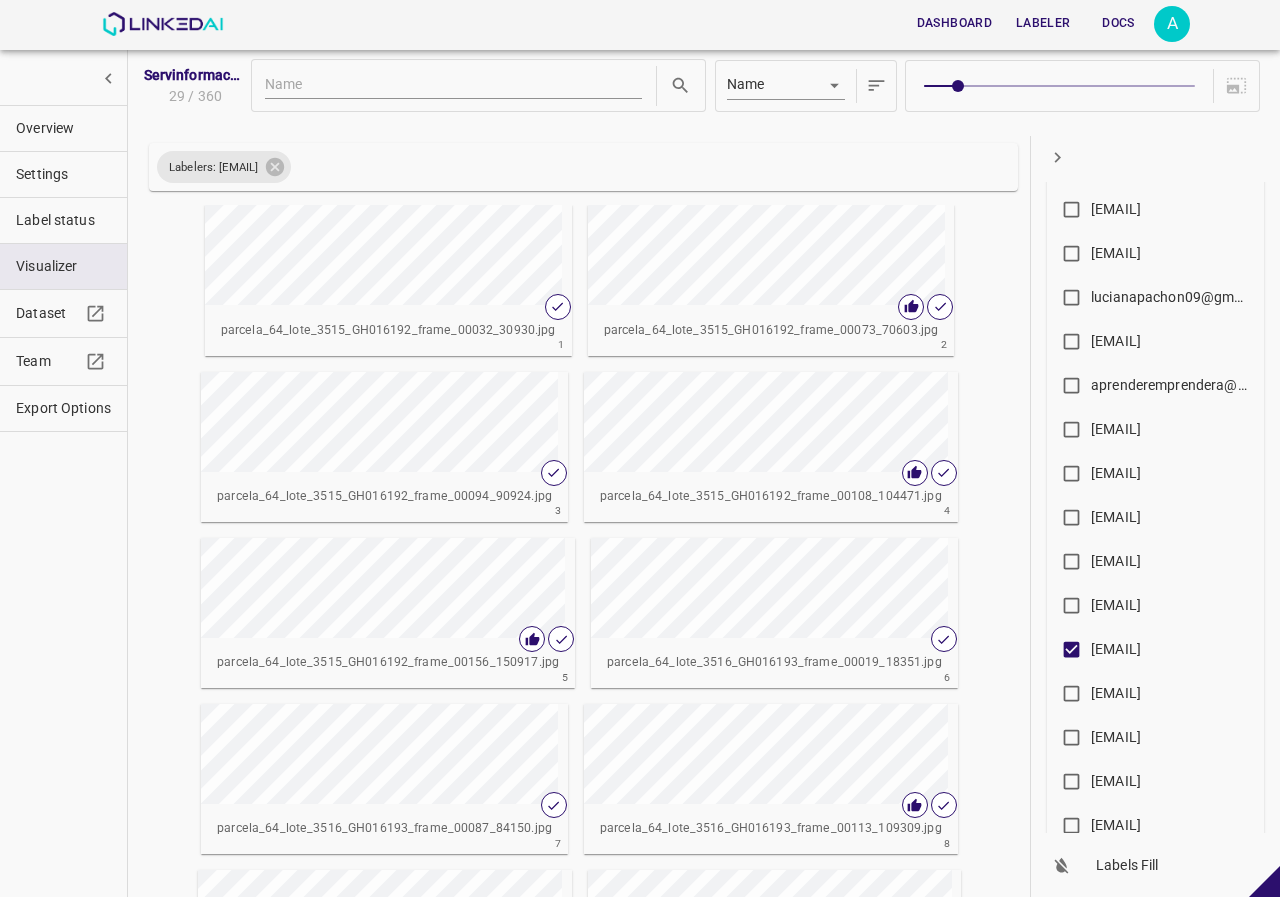 click at bounding box center [1059, 86] 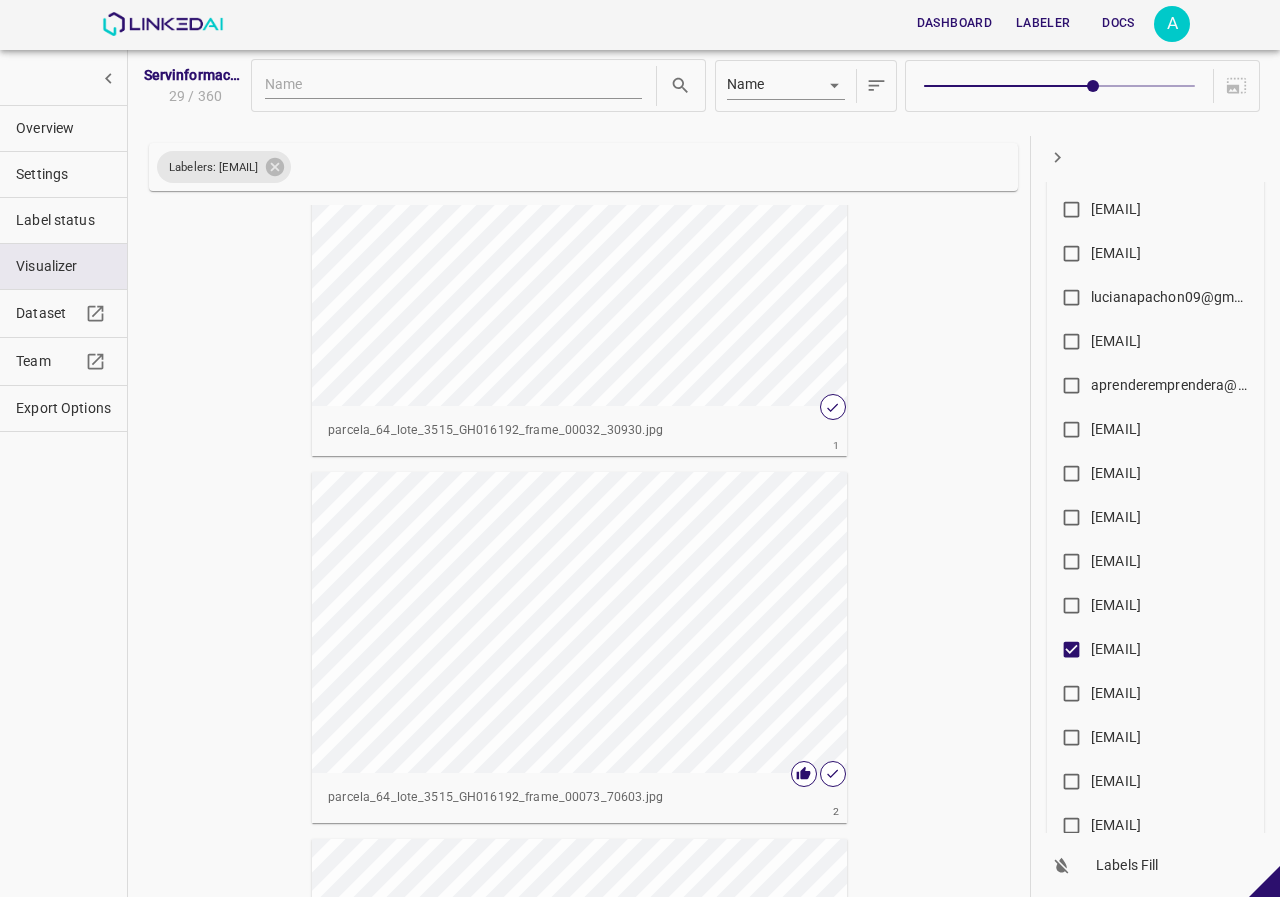 scroll, scrollTop: 200, scrollLeft: 0, axis: vertical 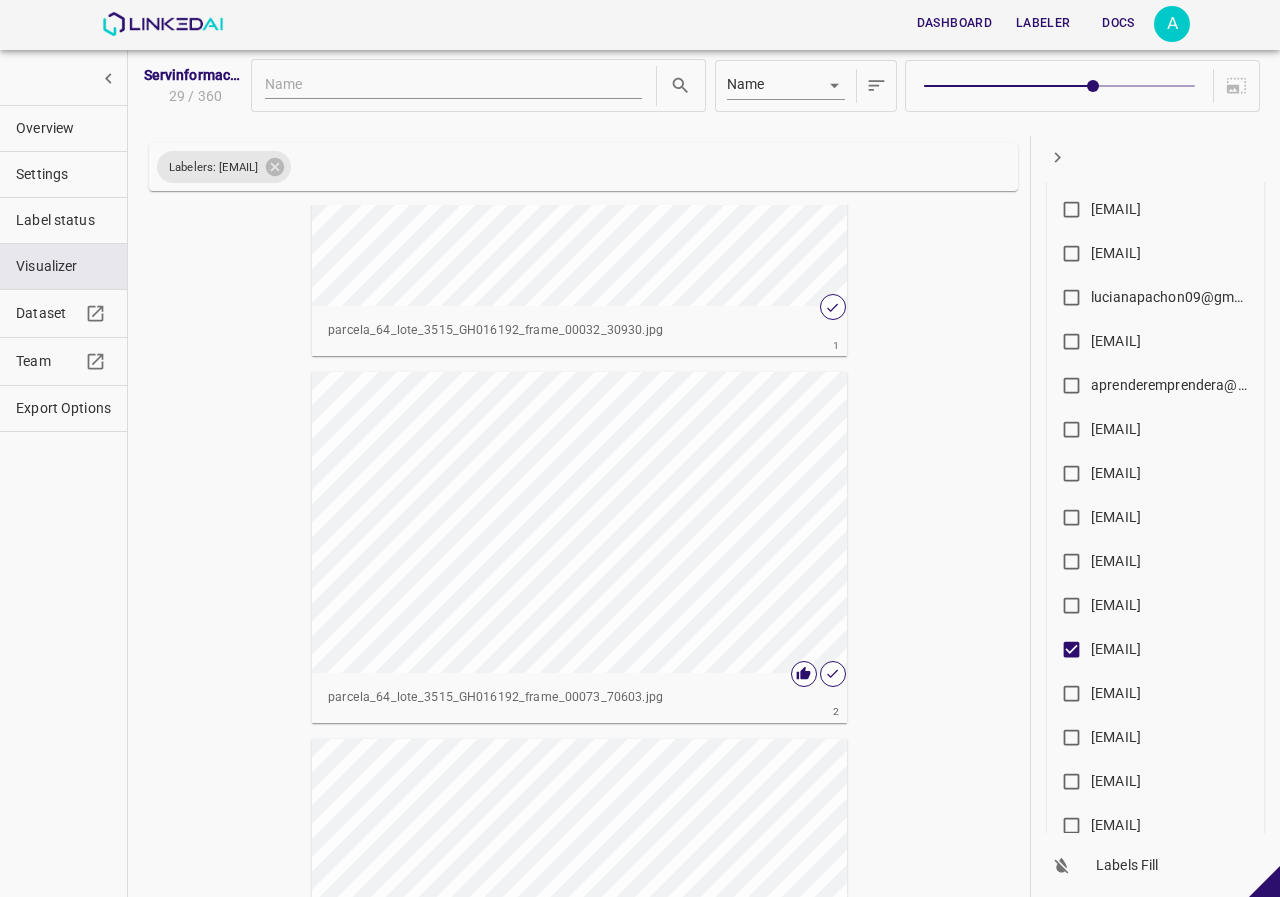 click at bounding box center [579, 155] 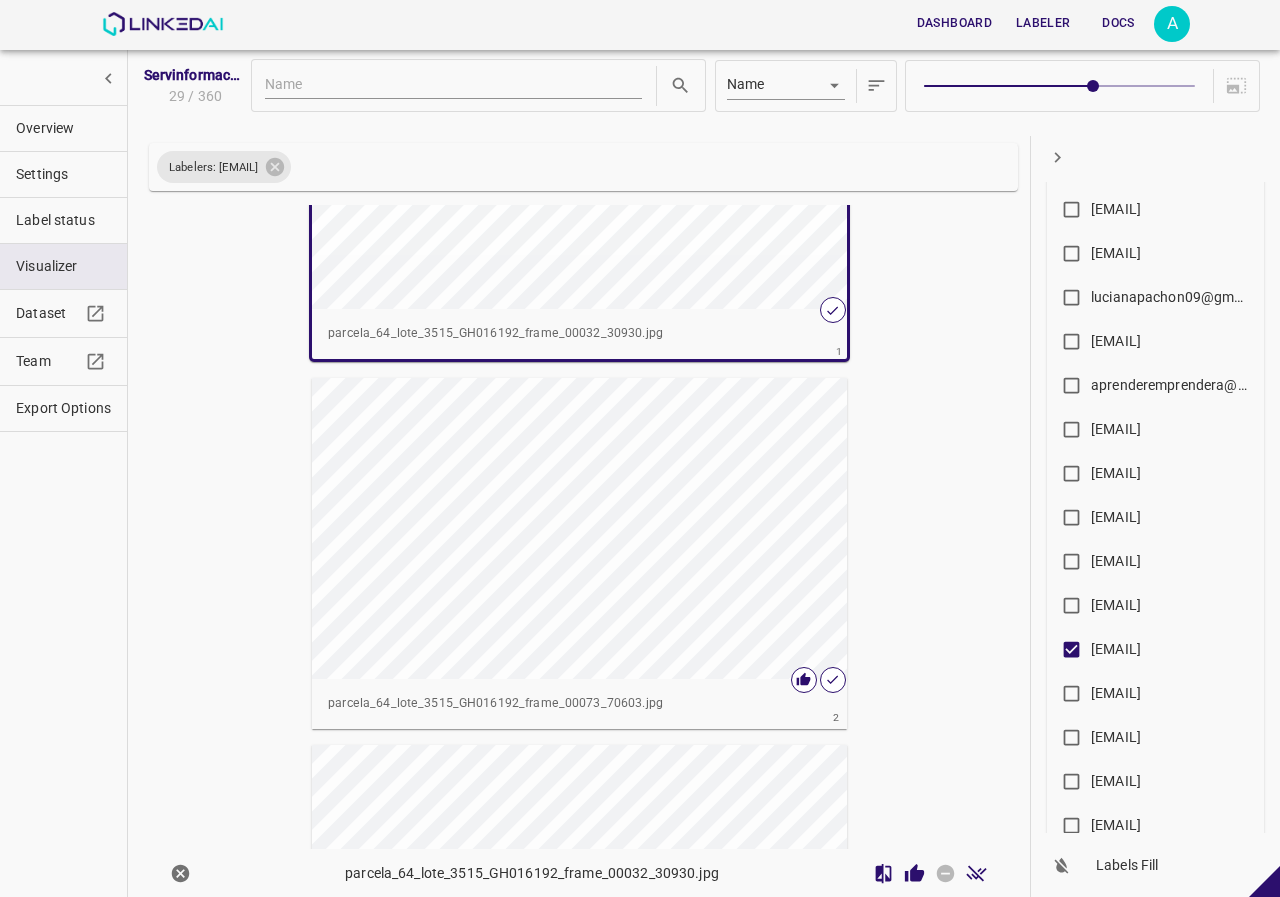 scroll, scrollTop: 203, scrollLeft: 0, axis: vertical 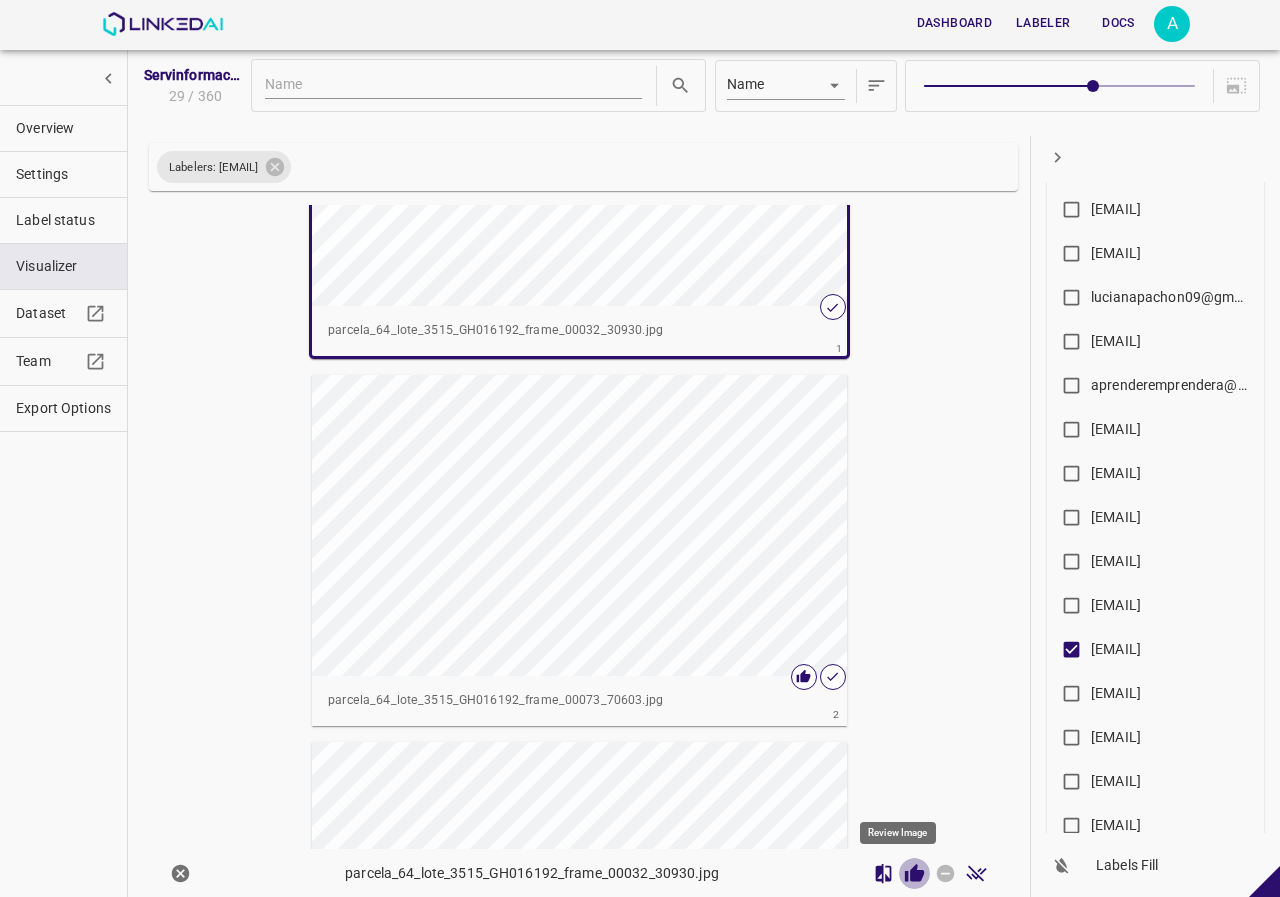 click 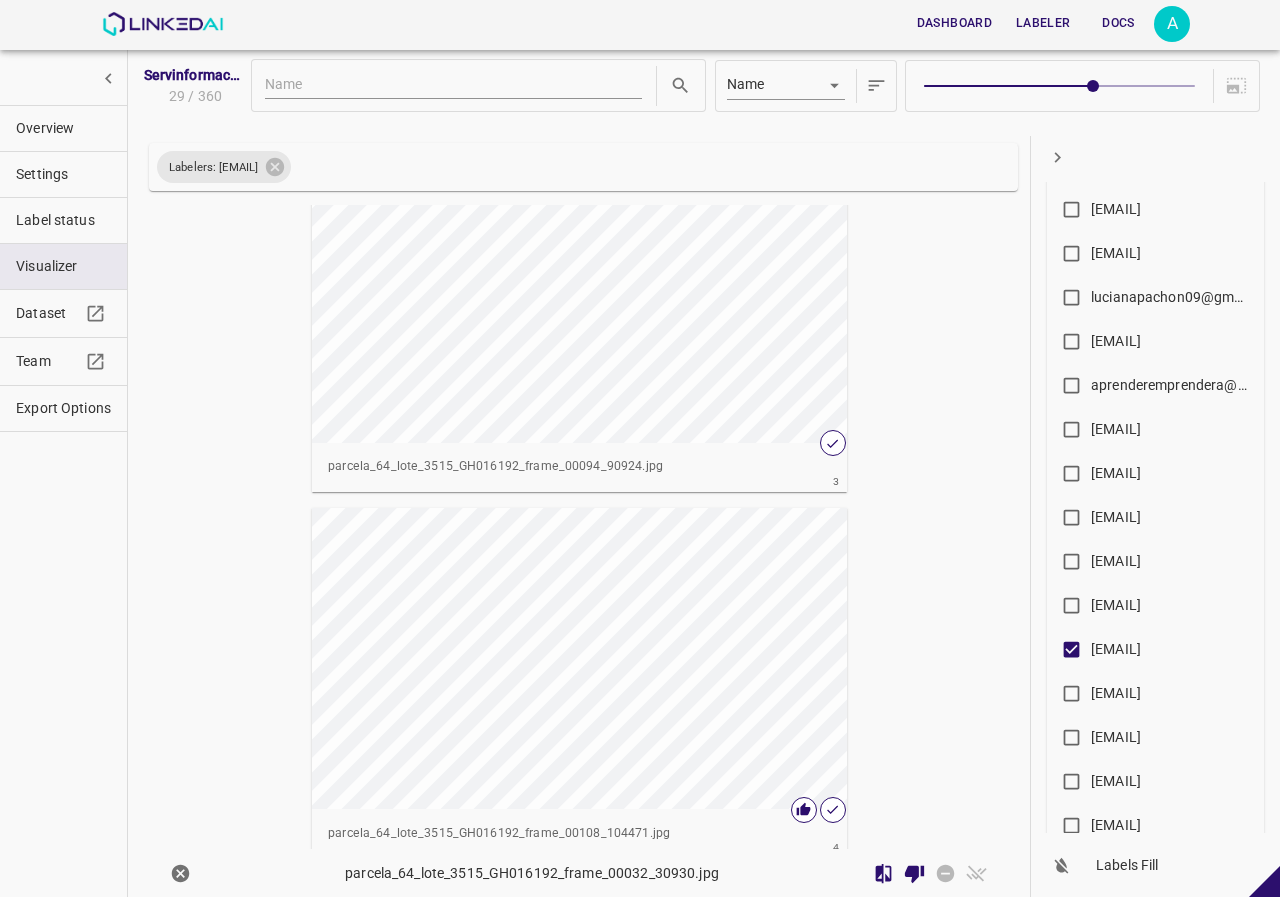 scroll, scrollTop: 703, scrollLeft: 0, axis: vertical 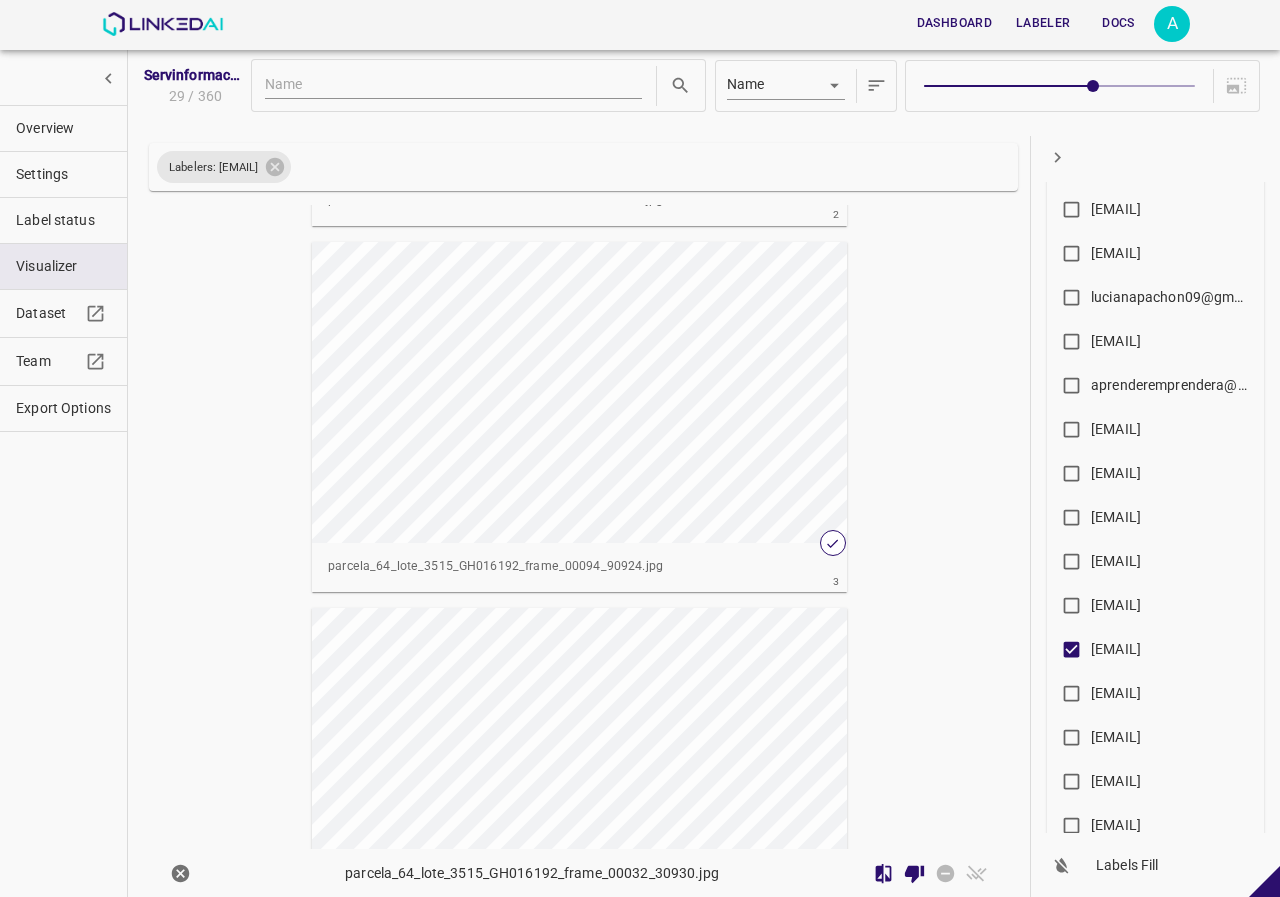 click at bounding box center [579, 392] 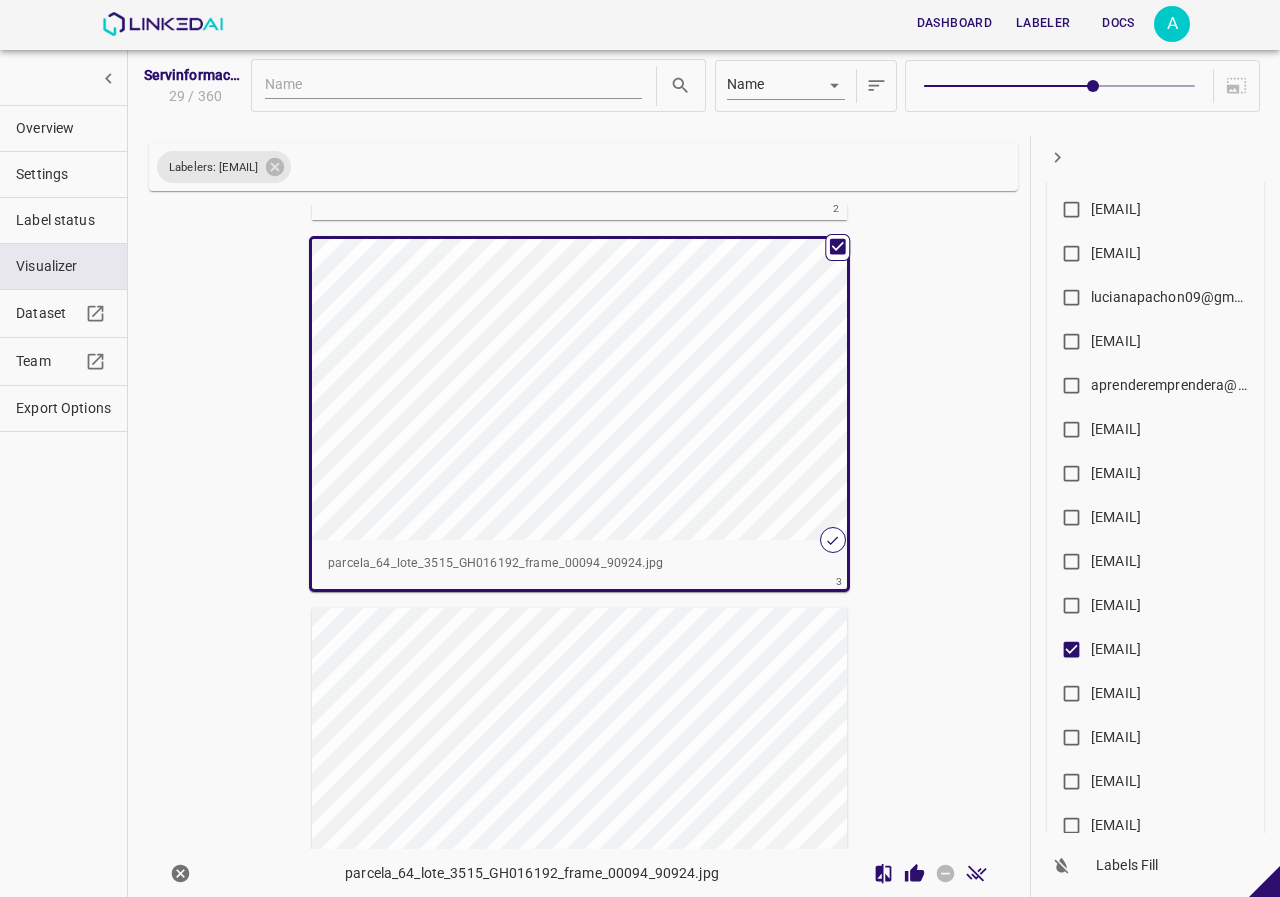 scroll, scrollTop: 697, scrollLeft: 0, axis: vertical 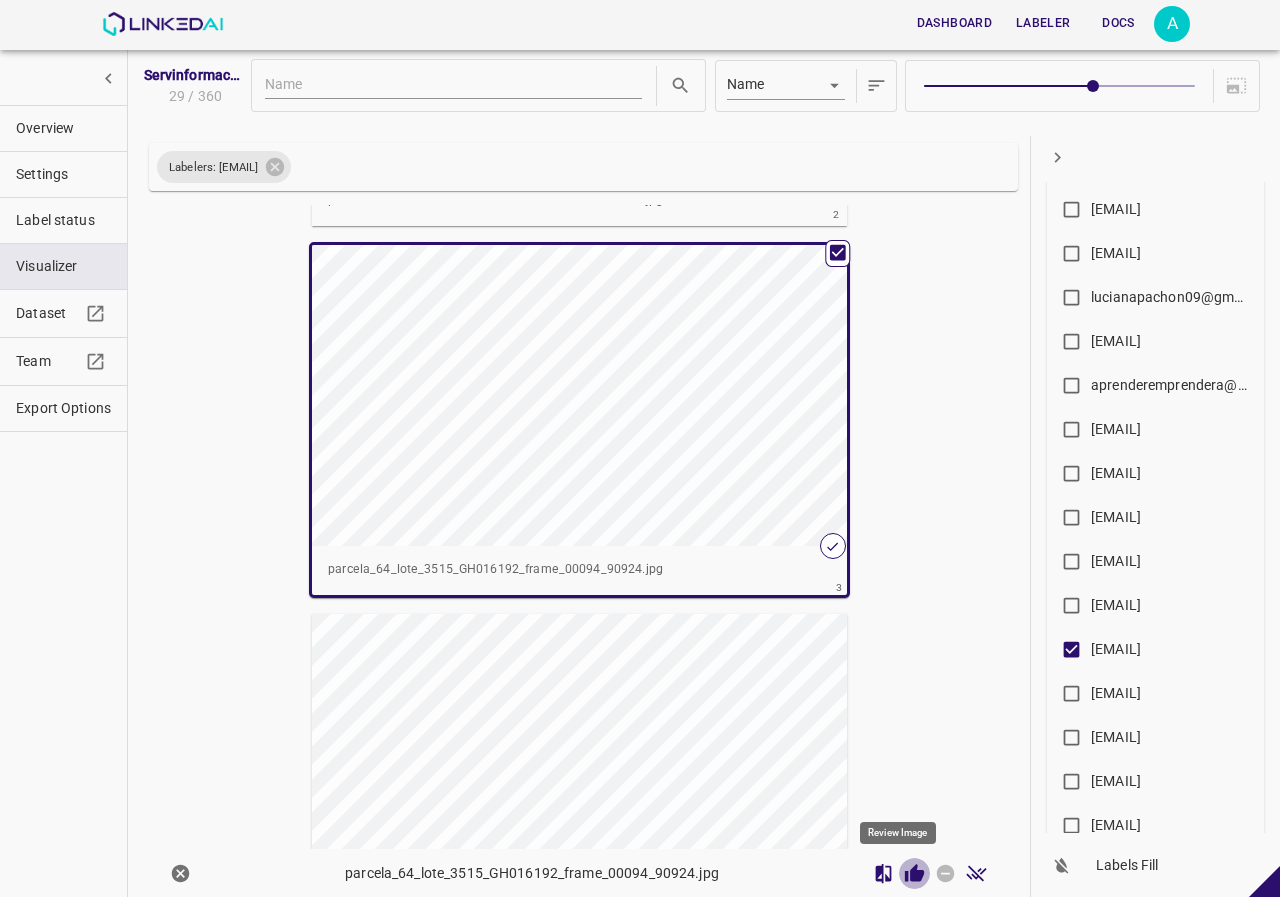 click 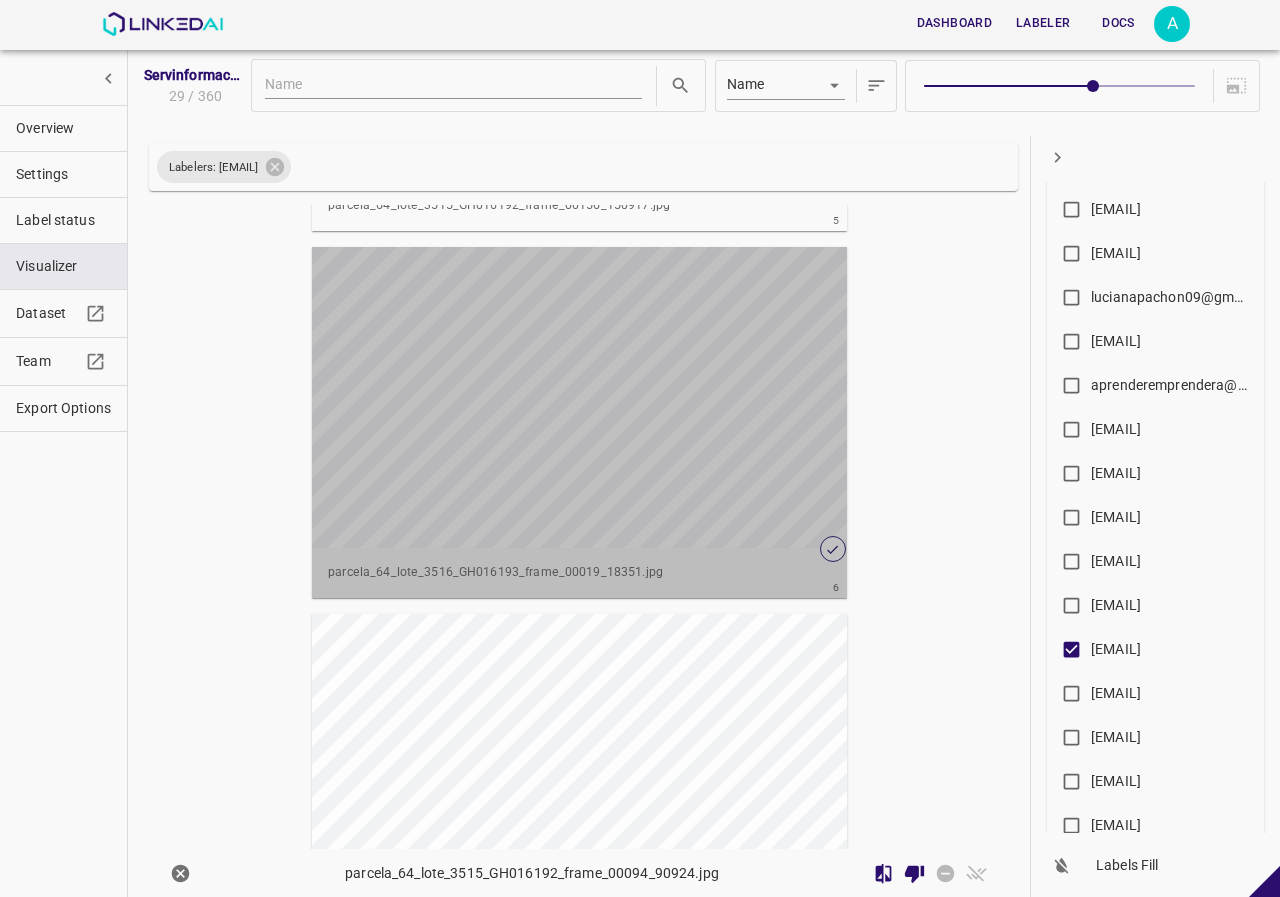 click at bounding box center [579, 397] 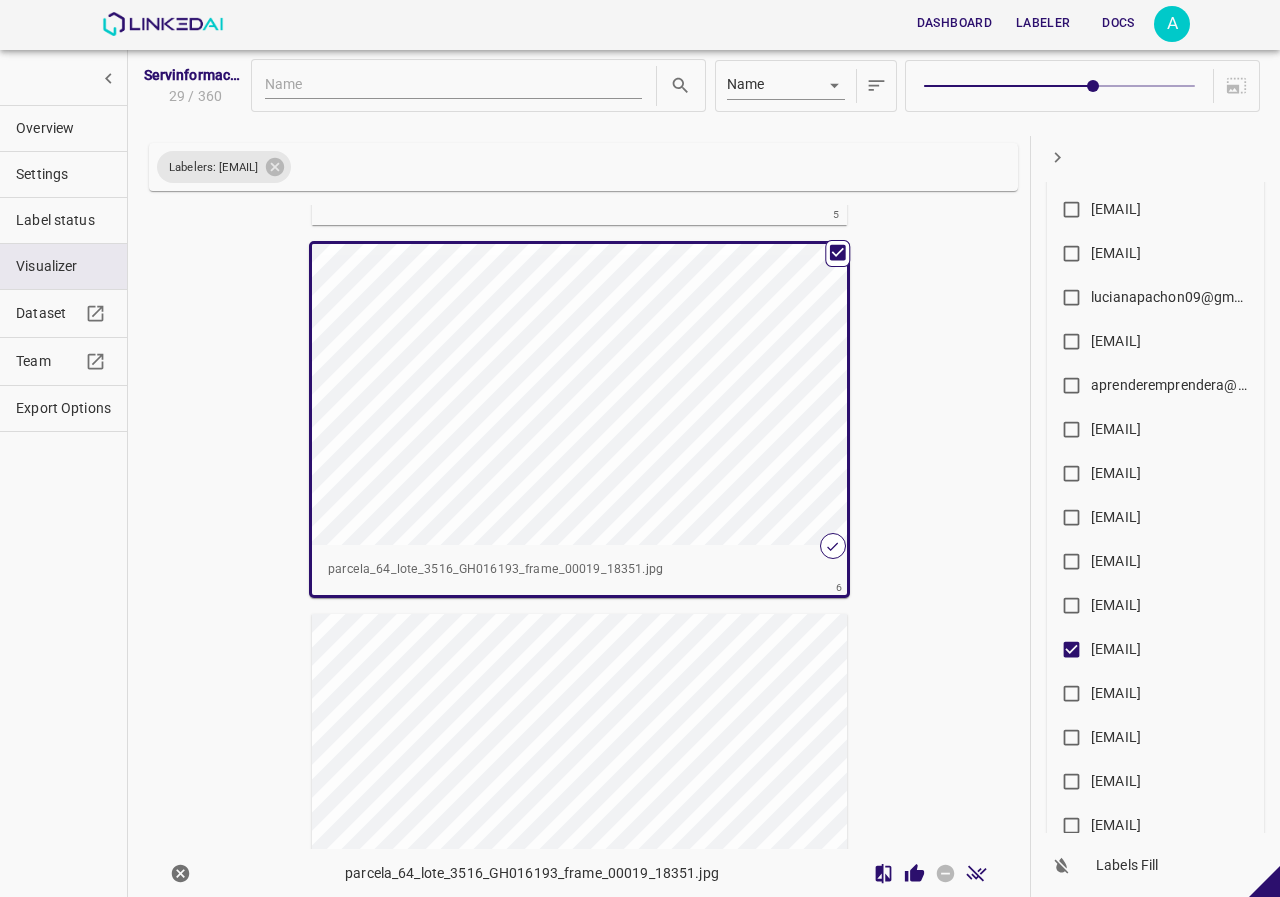 scroll, scrollTop: 1791, scrollLeft: 0, axis: vertical 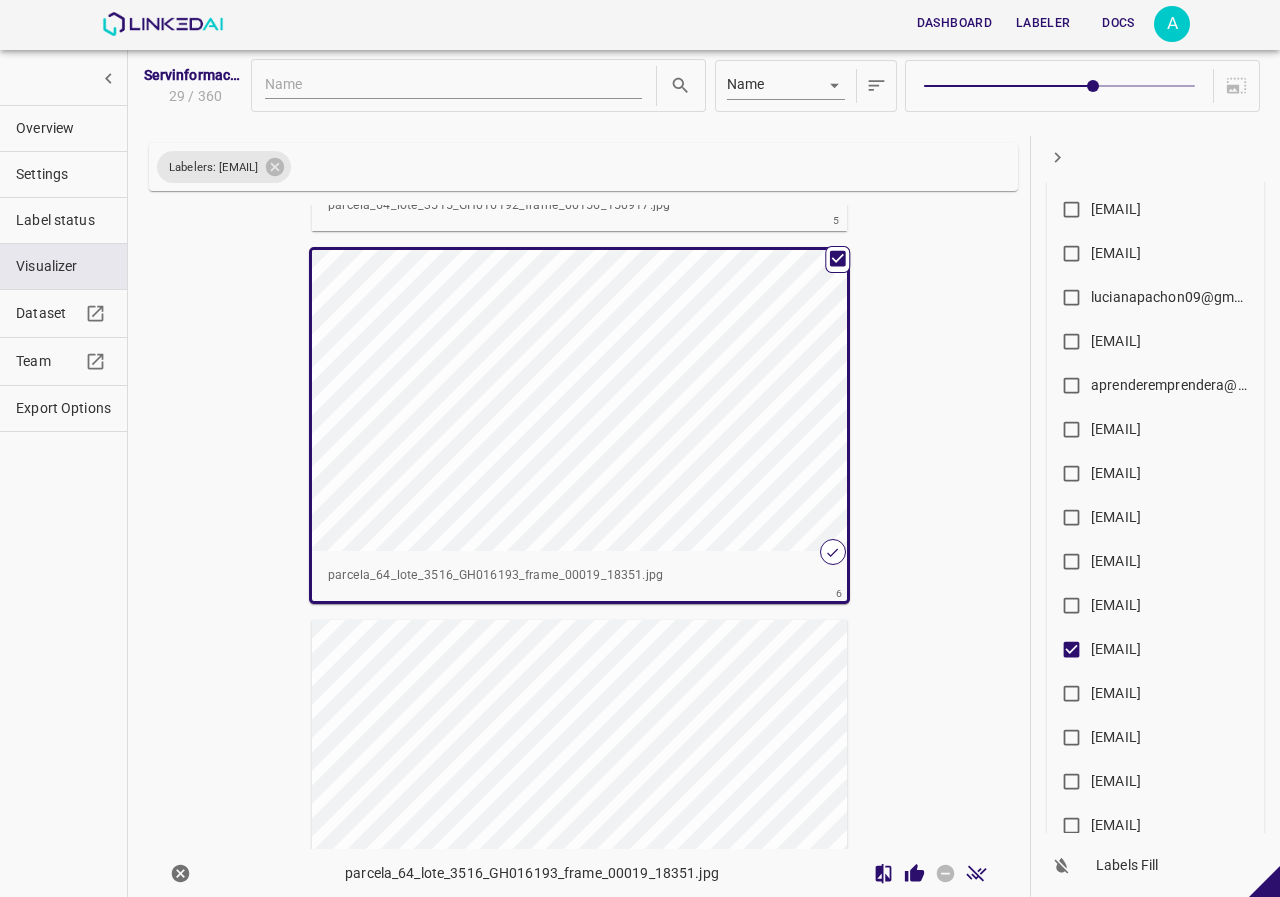 click 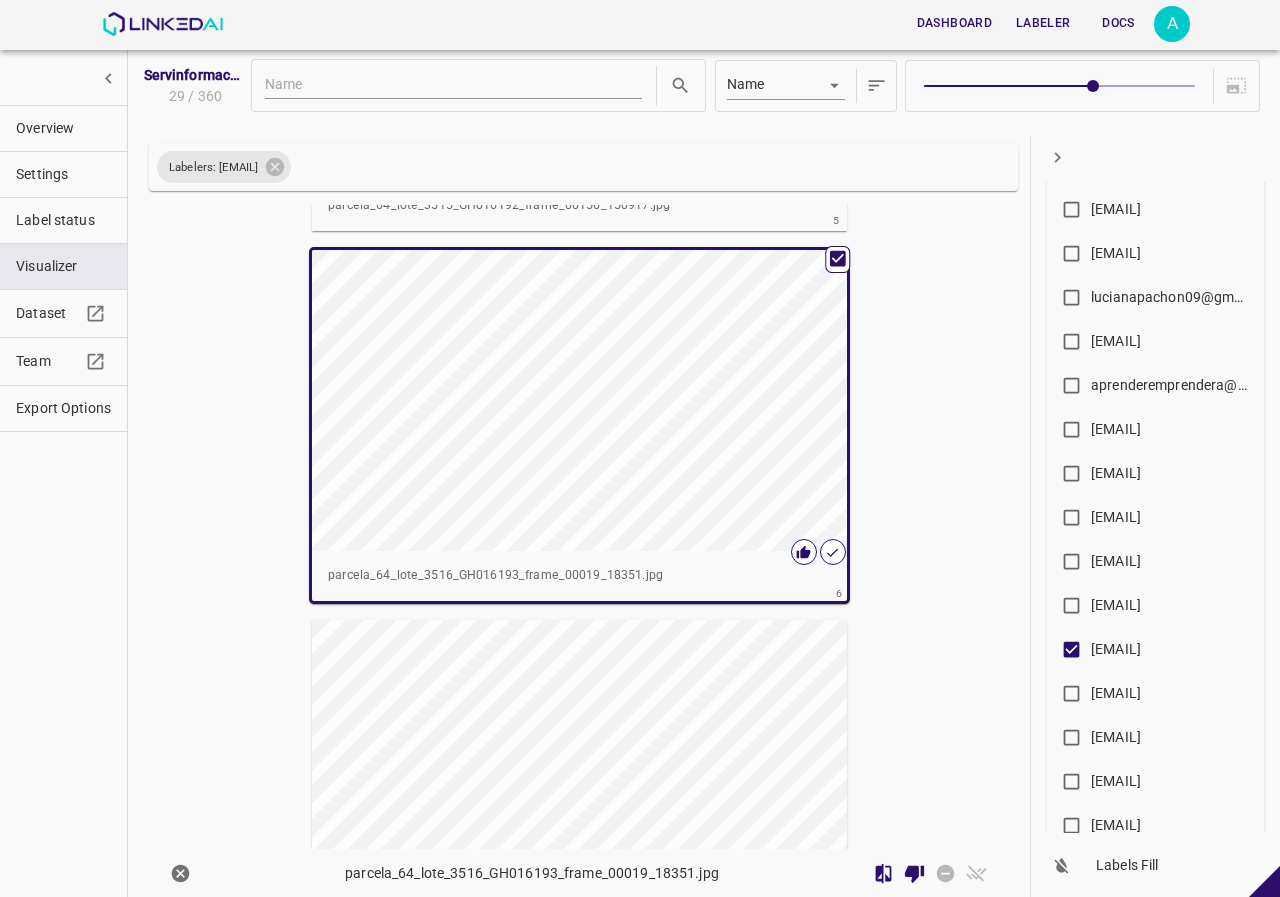 scroll, scrollTop: 2191, scrollLeft: 0, axis: vertical 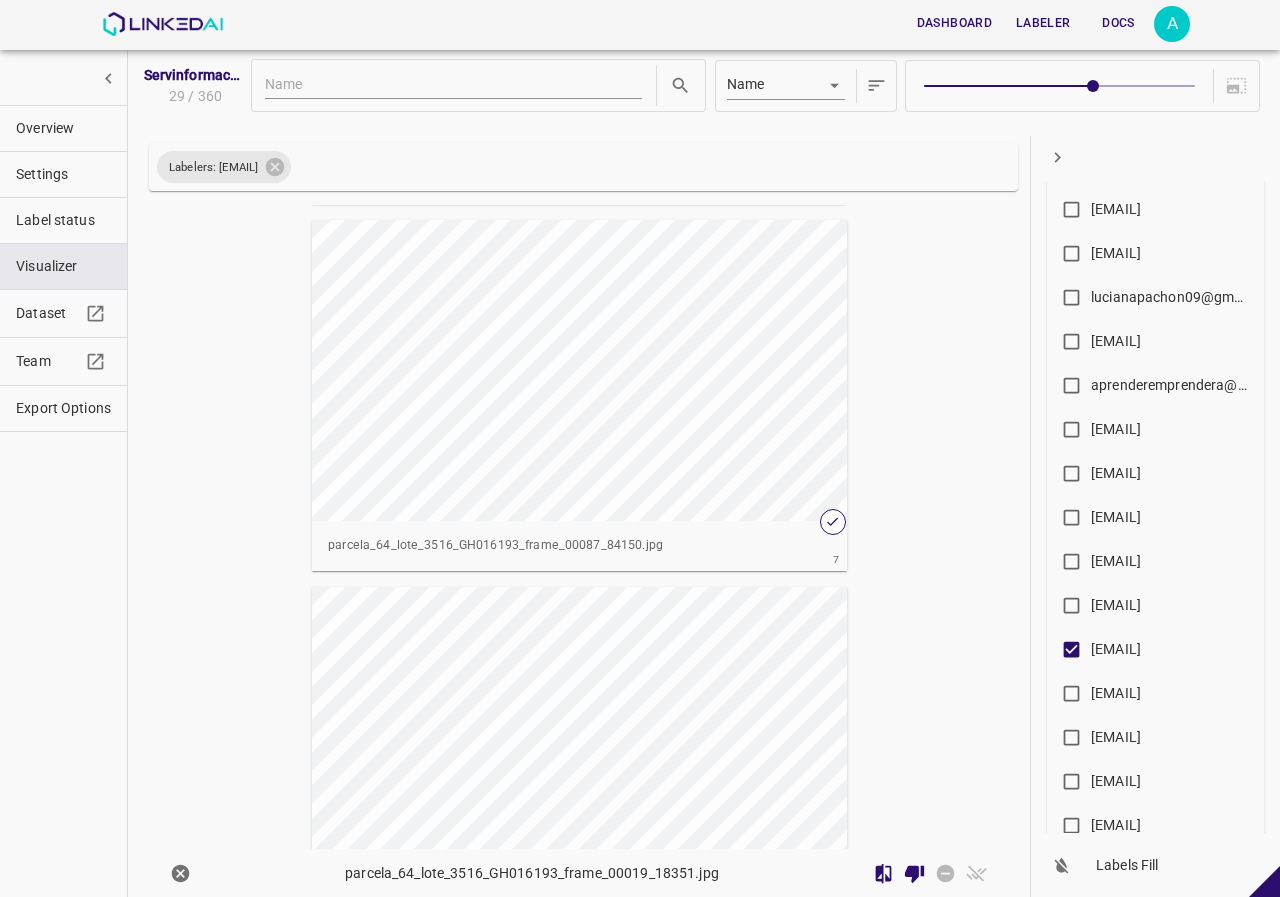 click at bounding box center (579, 370) 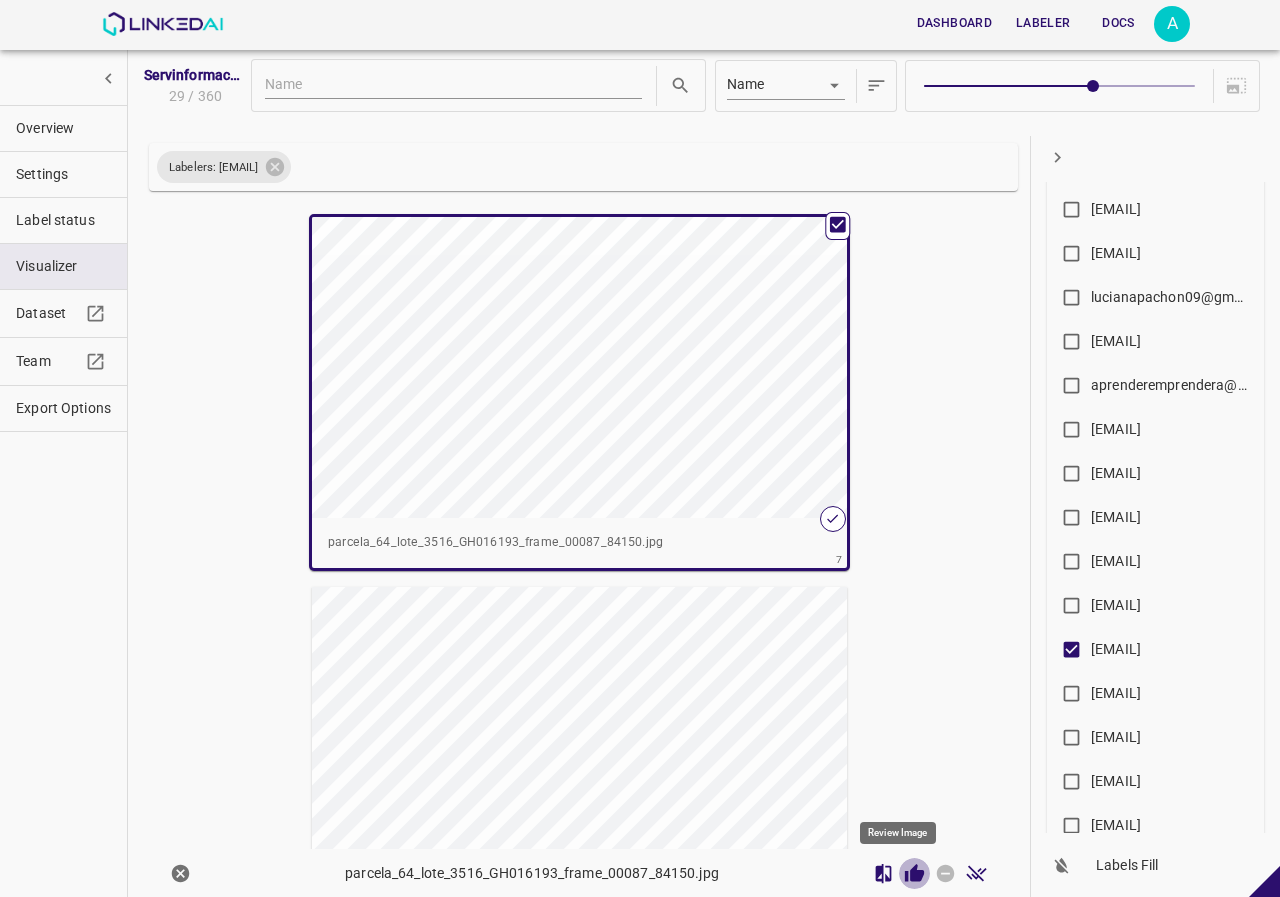 click 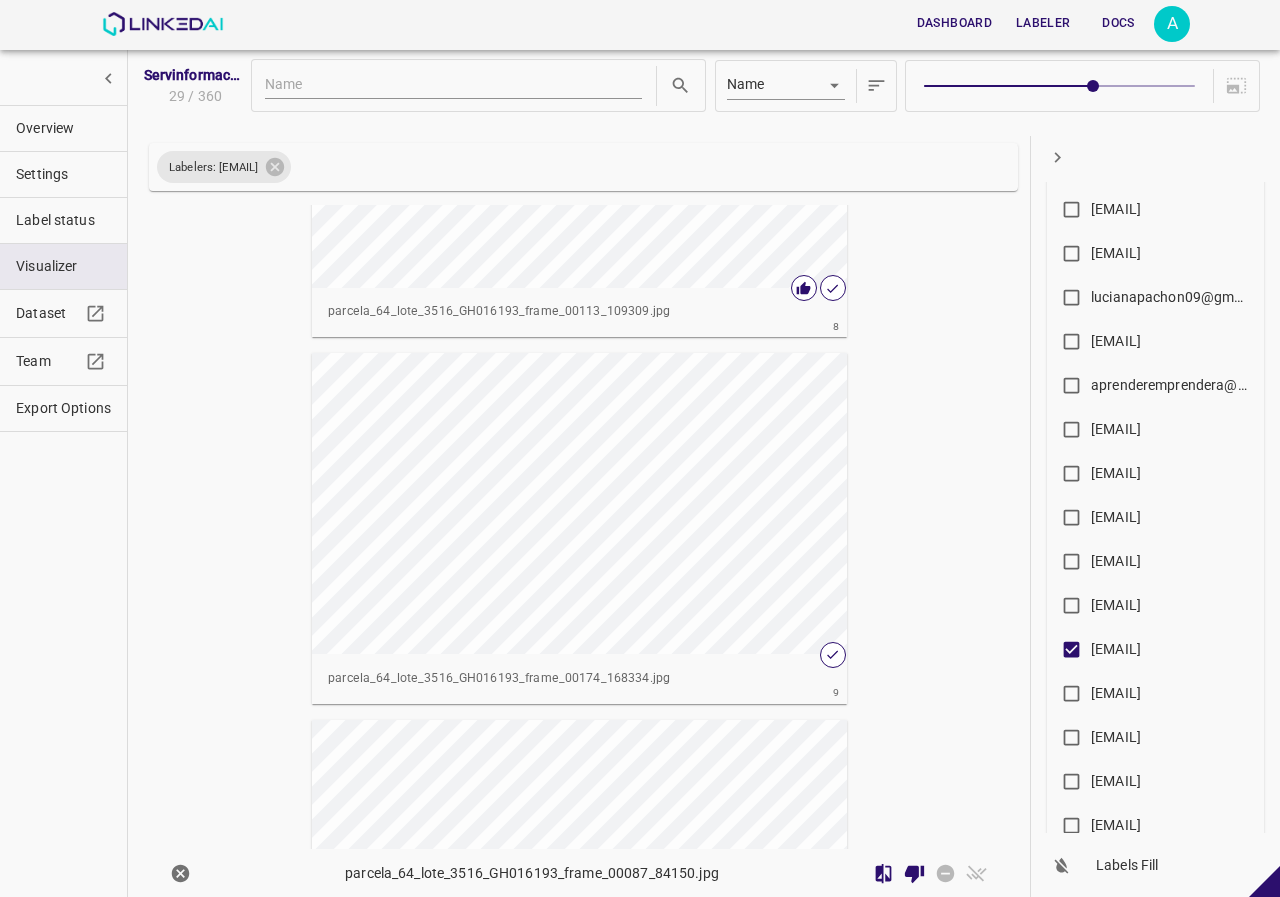click at bounding box center (579, 503) 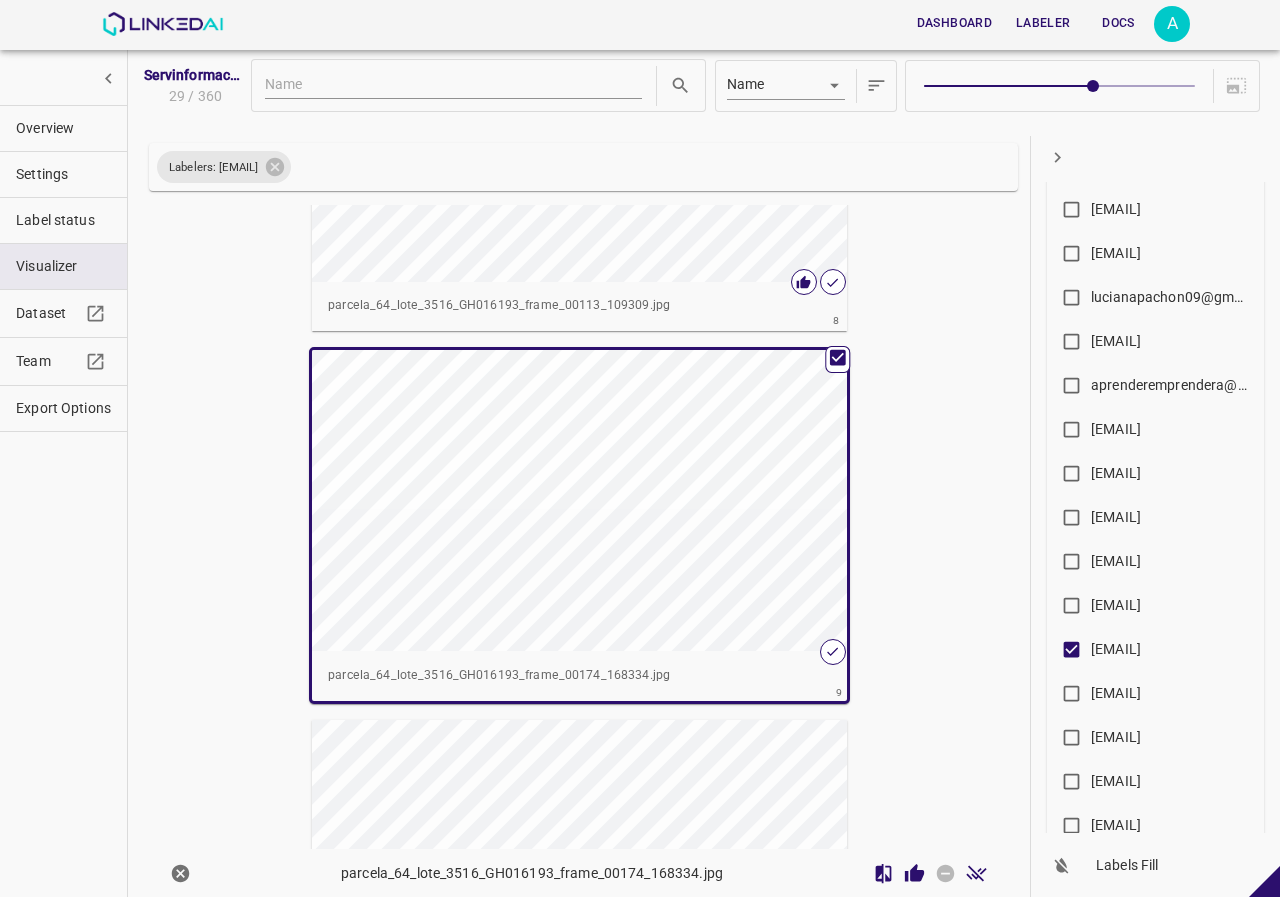 scroll, scrollTop: 2785, scrollLeft: 0, axis: vertical 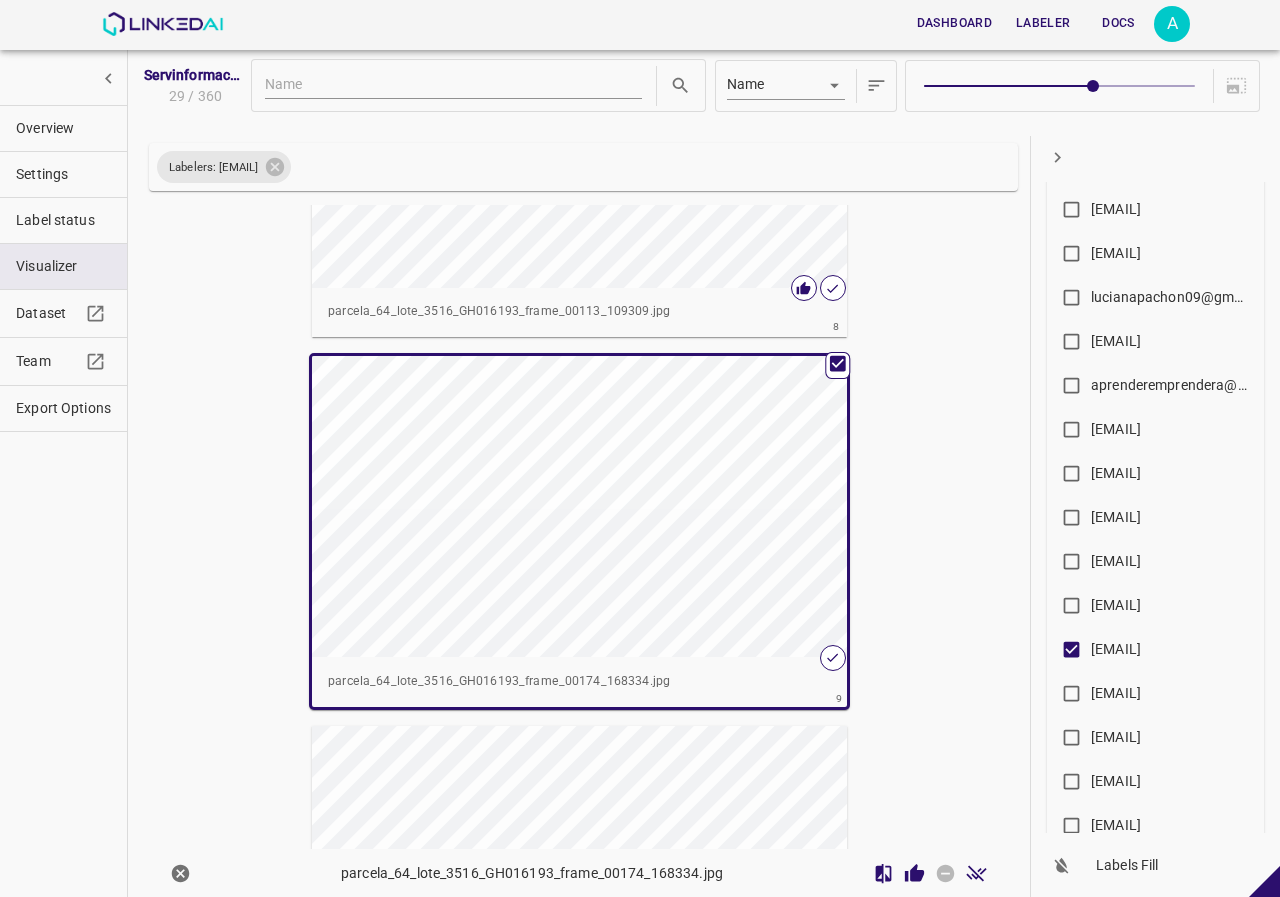 click 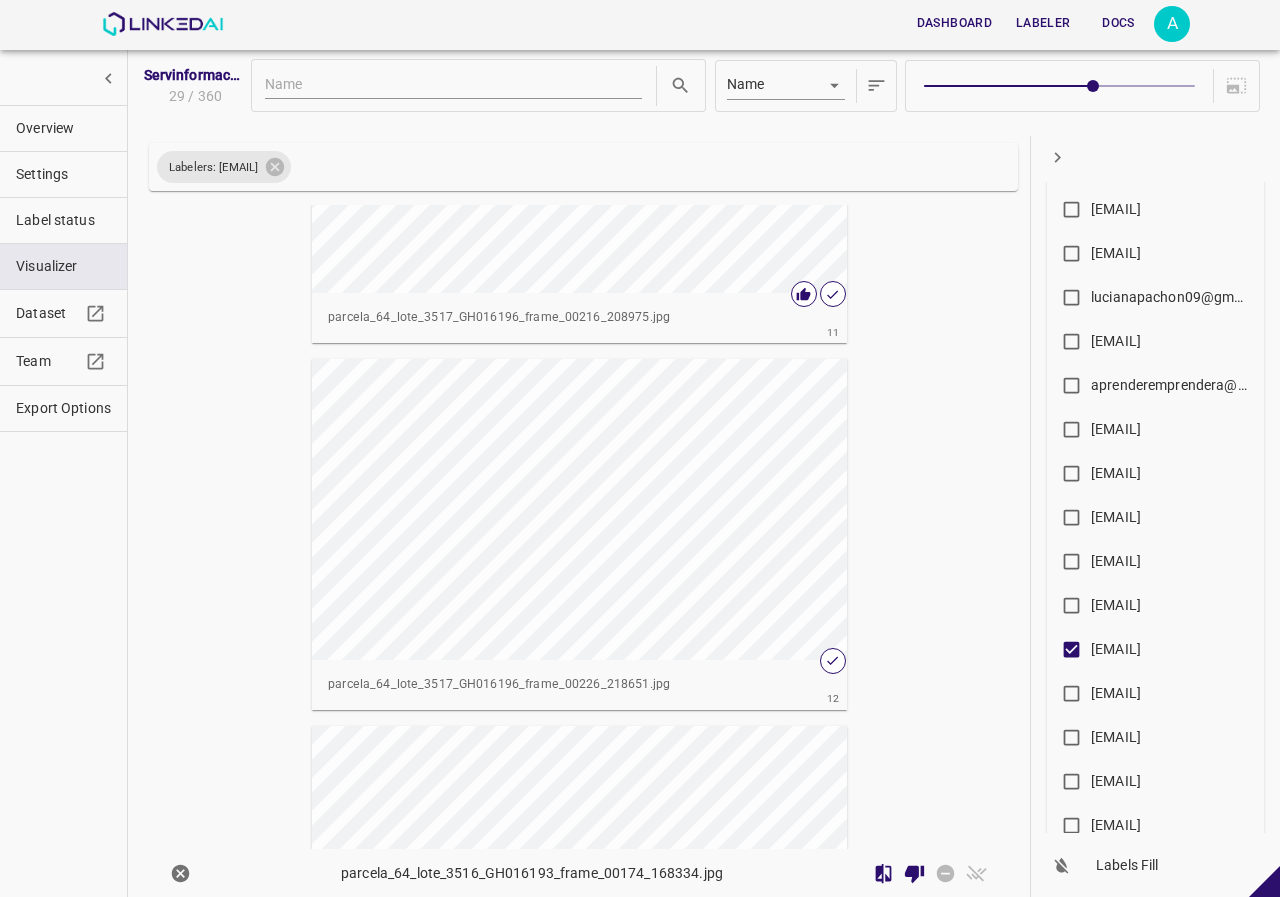 click at bounding box center (579, 509) 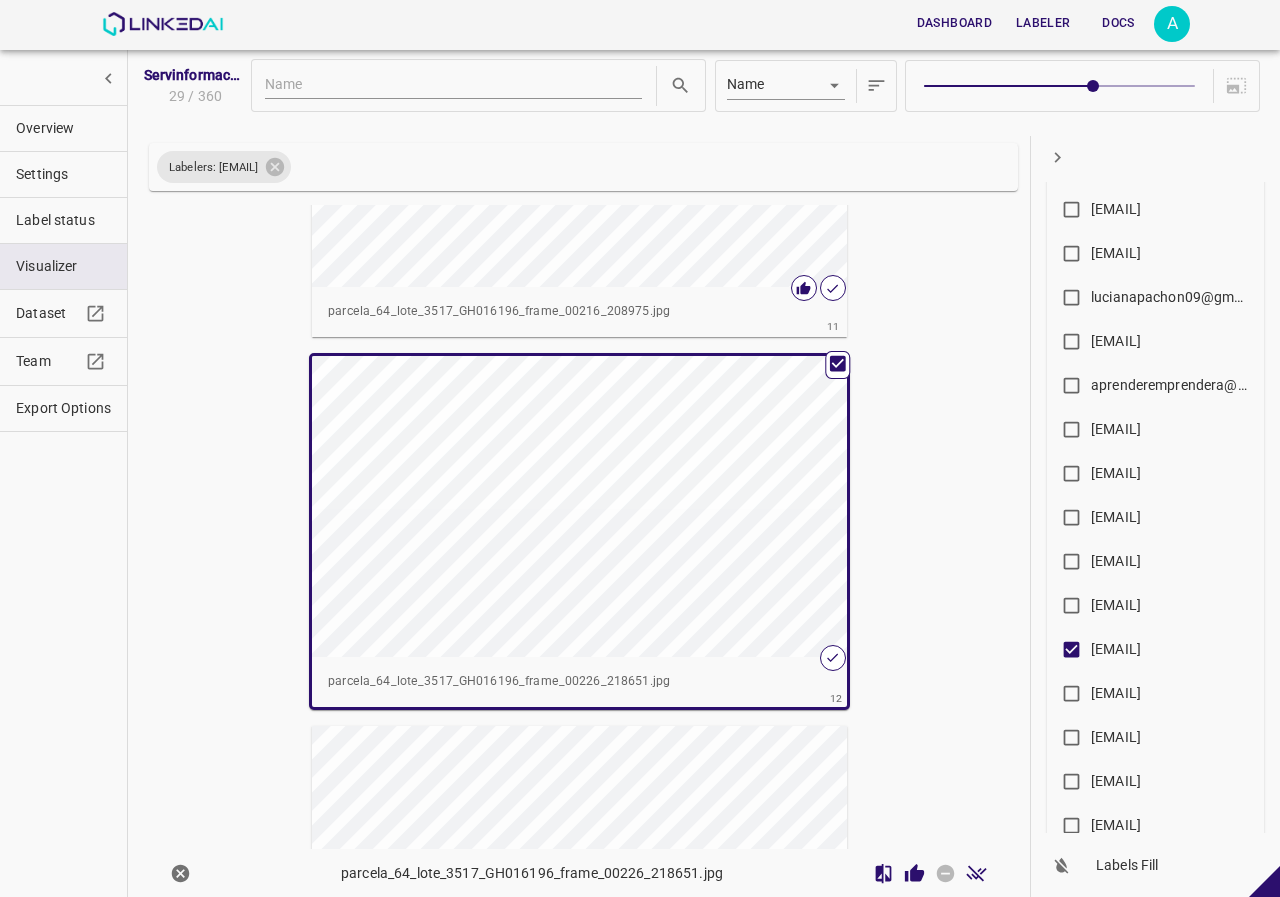 scroll, scrollTop: 3879, scrollLeft: 0, axis: vertical 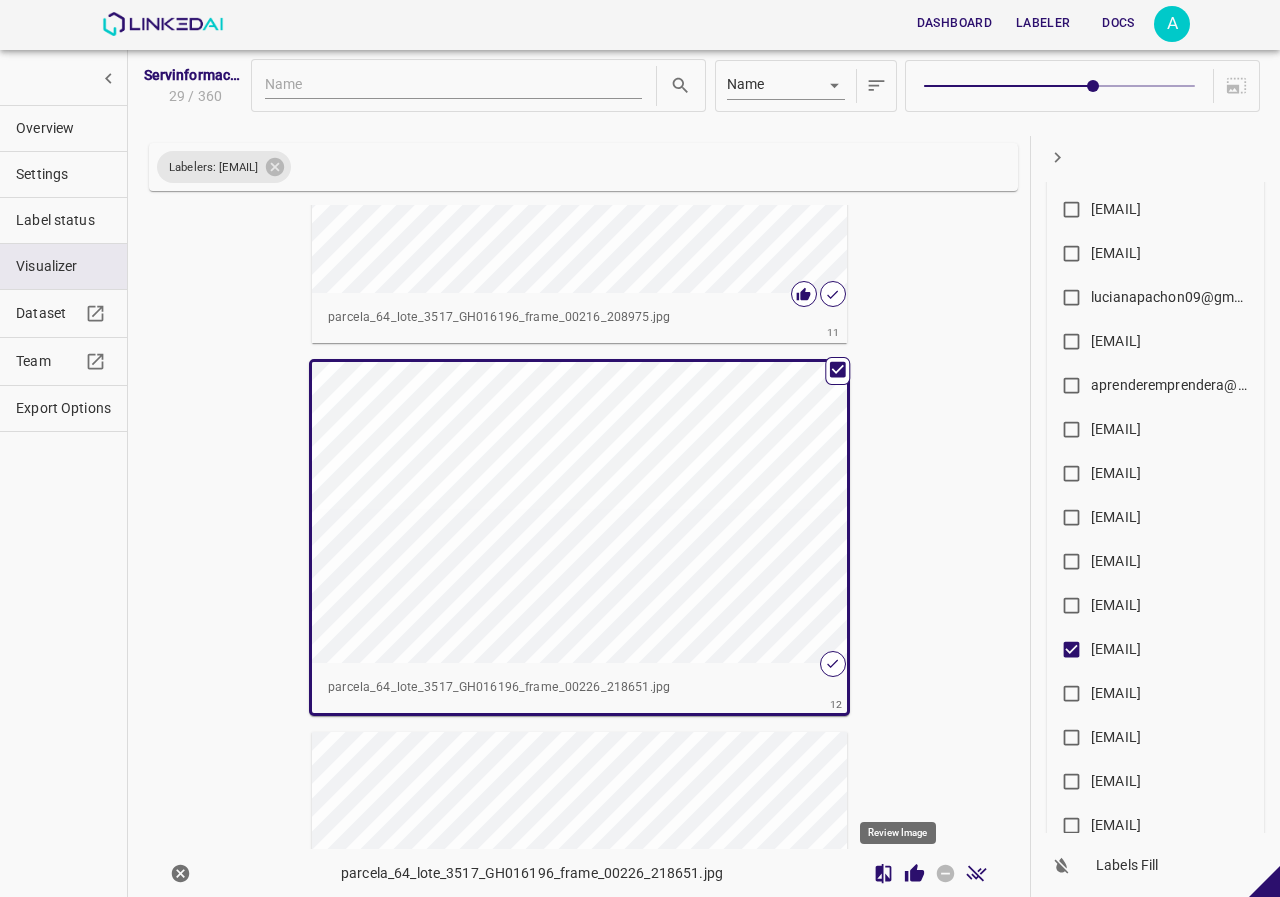 click 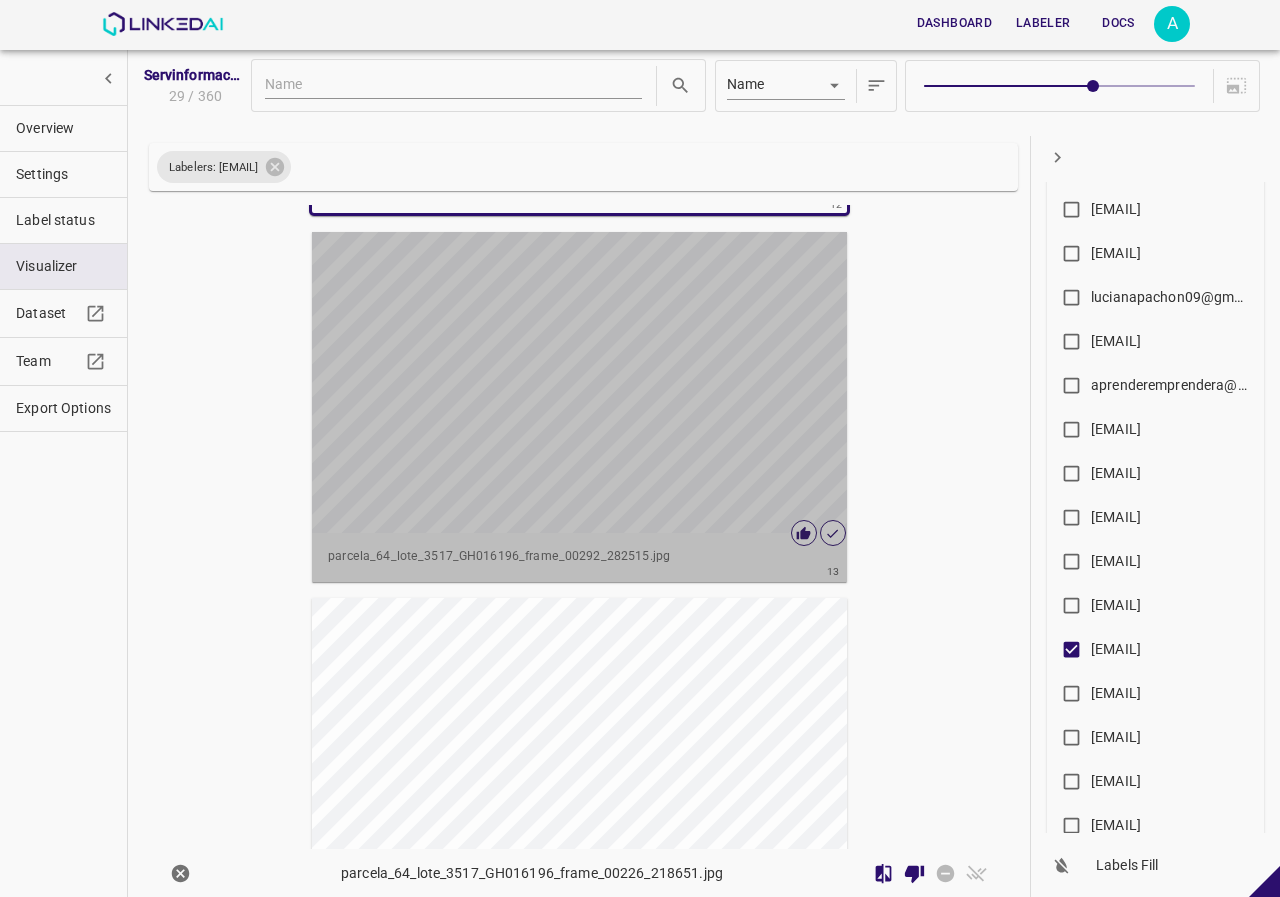click at bounding box center (579, 382) 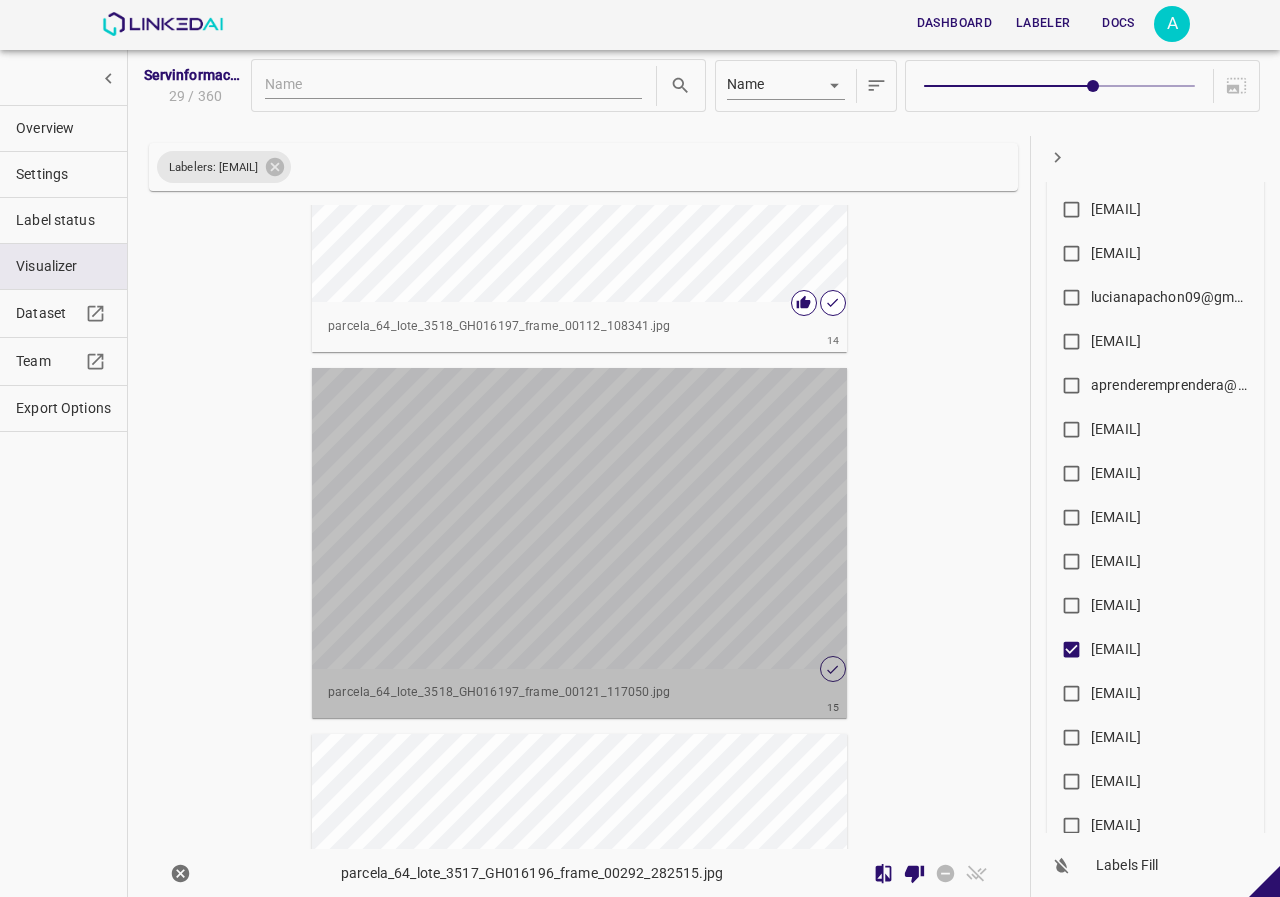 click at bounding box center (579, 518) 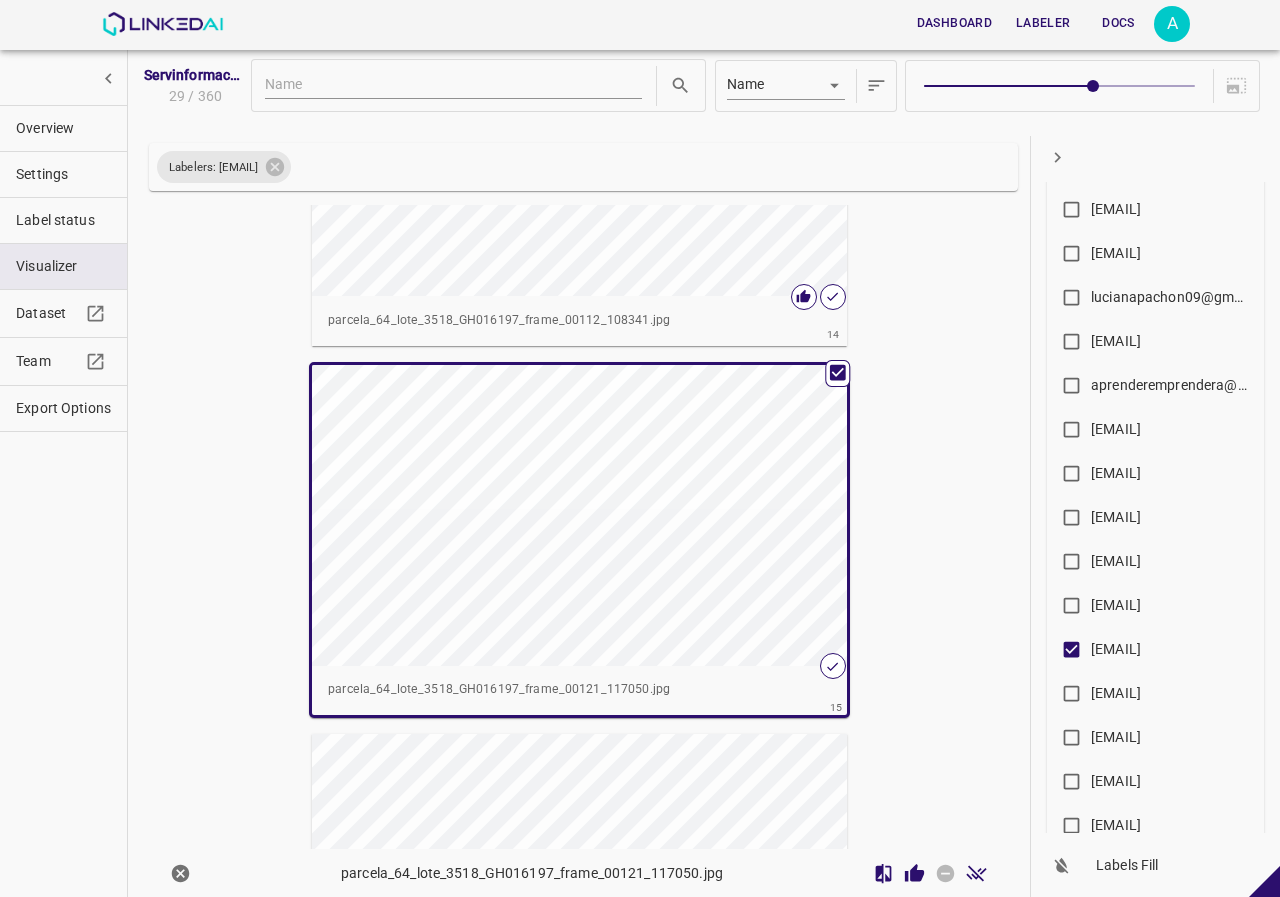 scroll, scrollTop: 4970, scrollLeft: 0, axis: vertical 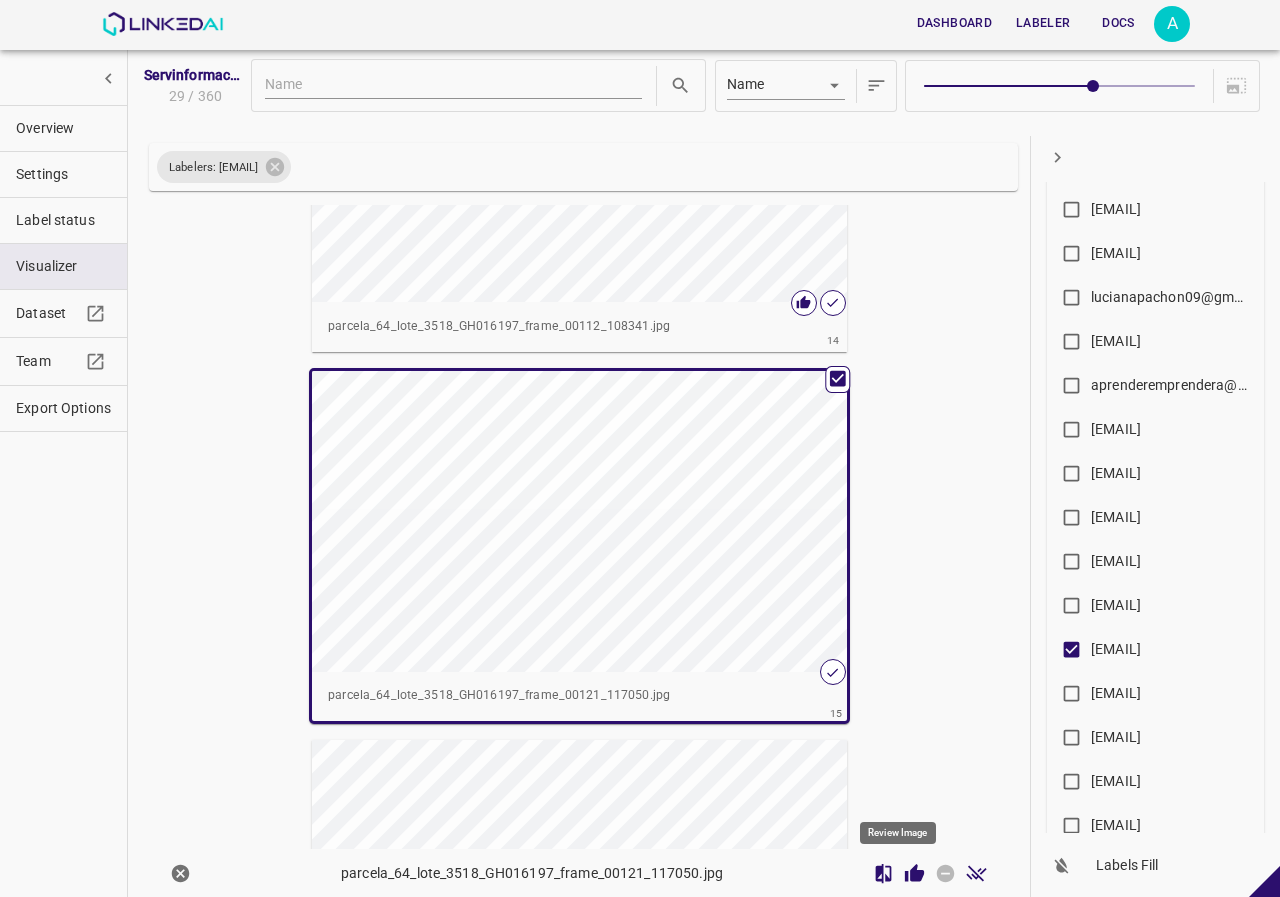 click 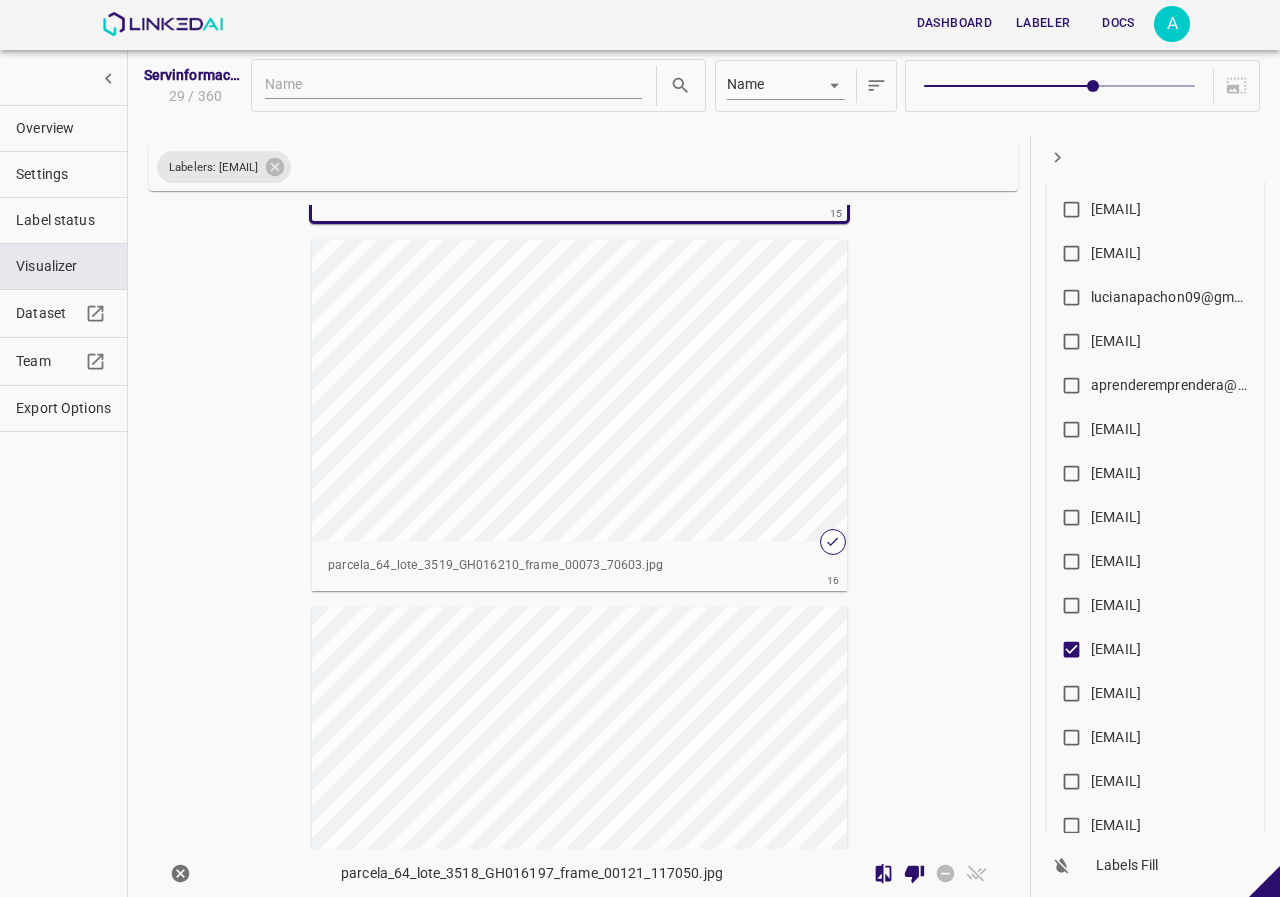 click at bounding box center (579, 390) 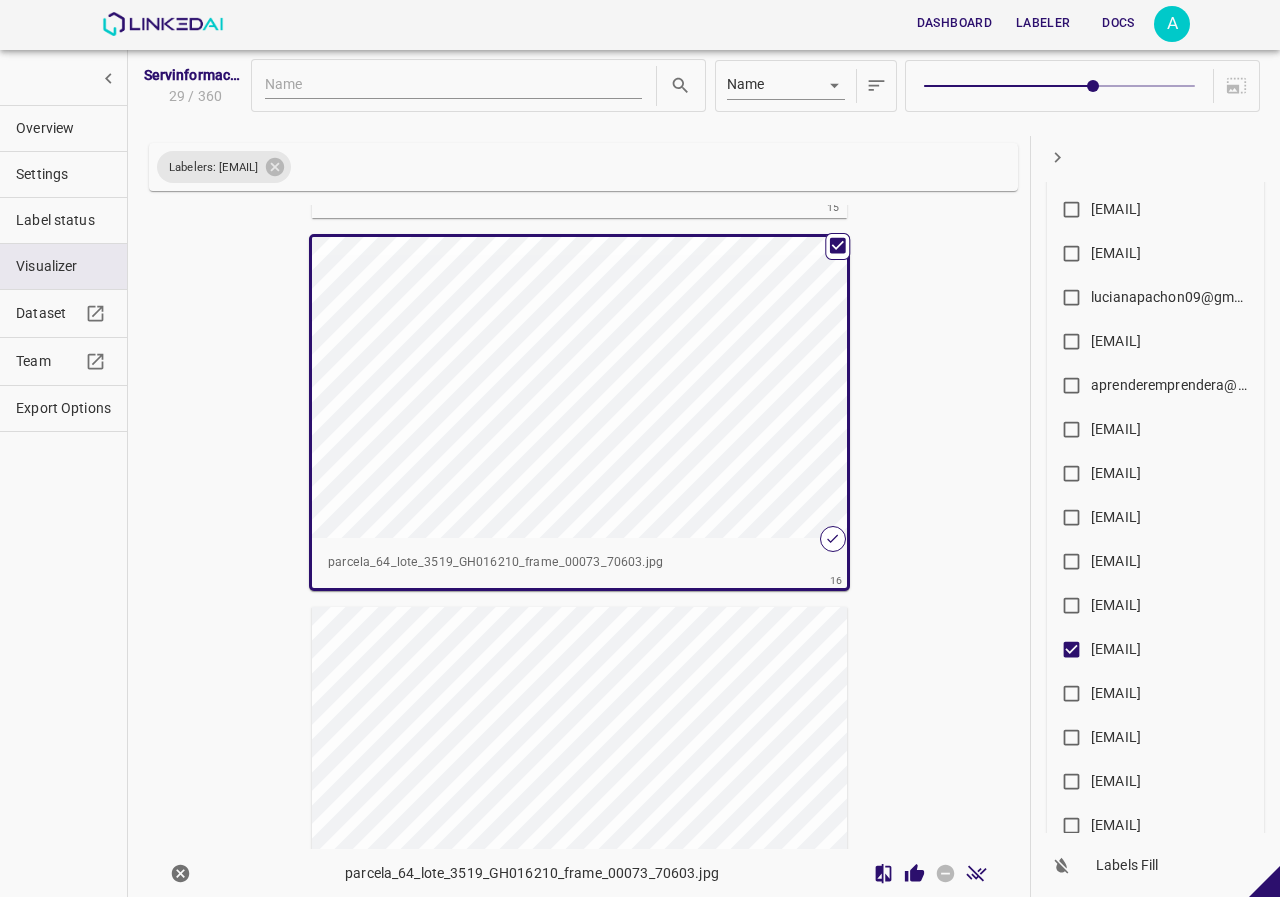 scroll, scrollTop: 5467, scrollLeft: 0, axis: vertical 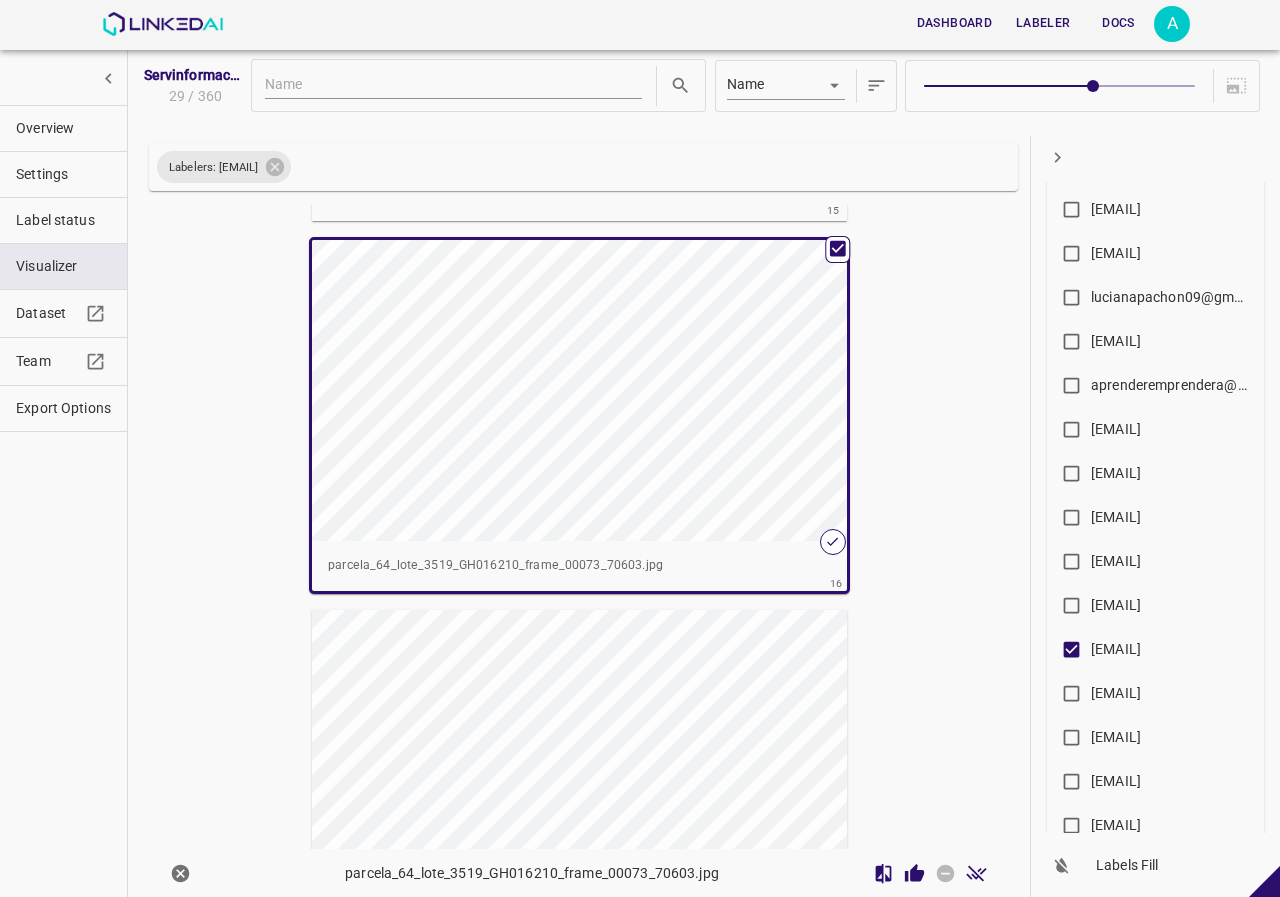 click 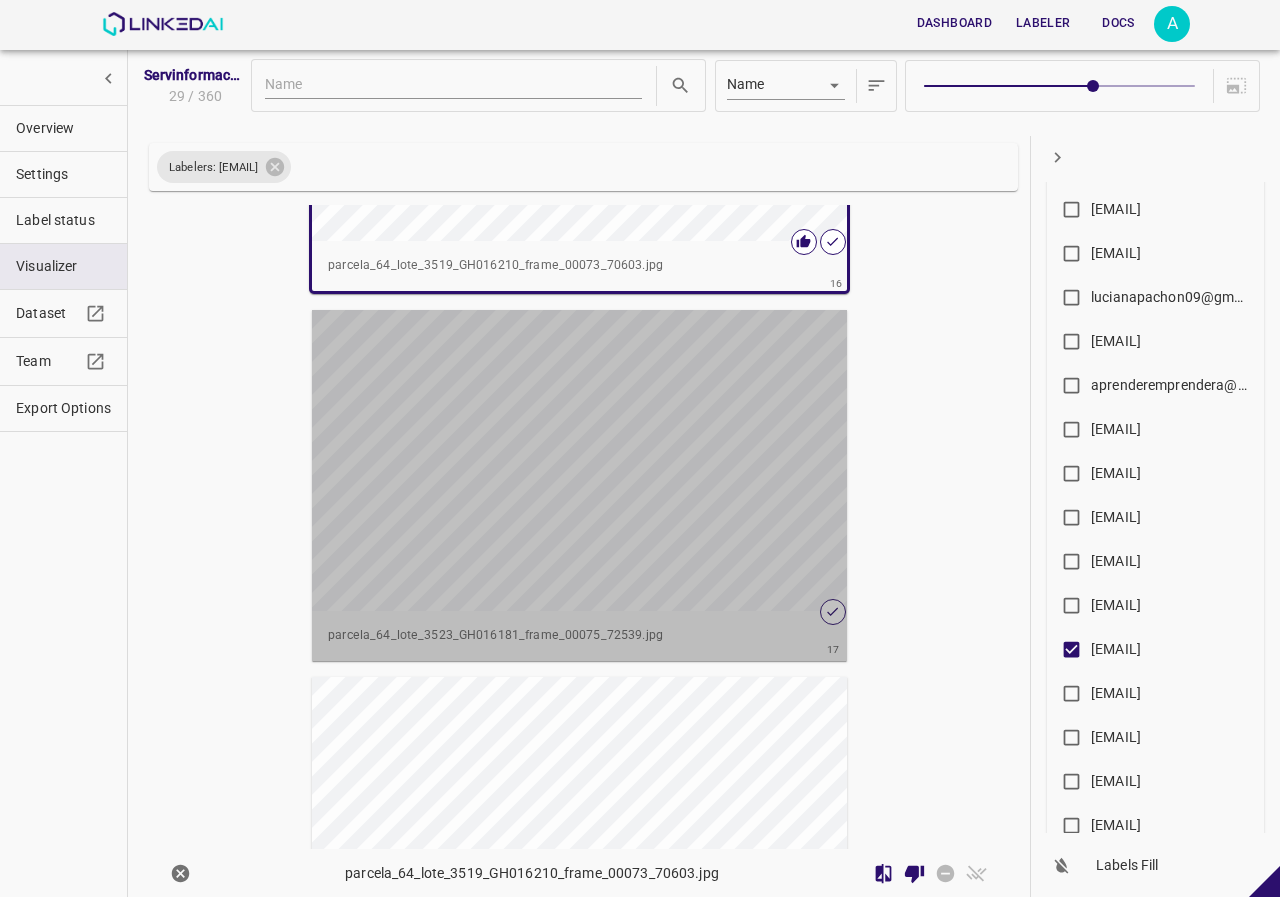 click at bounding box center [579, 460] 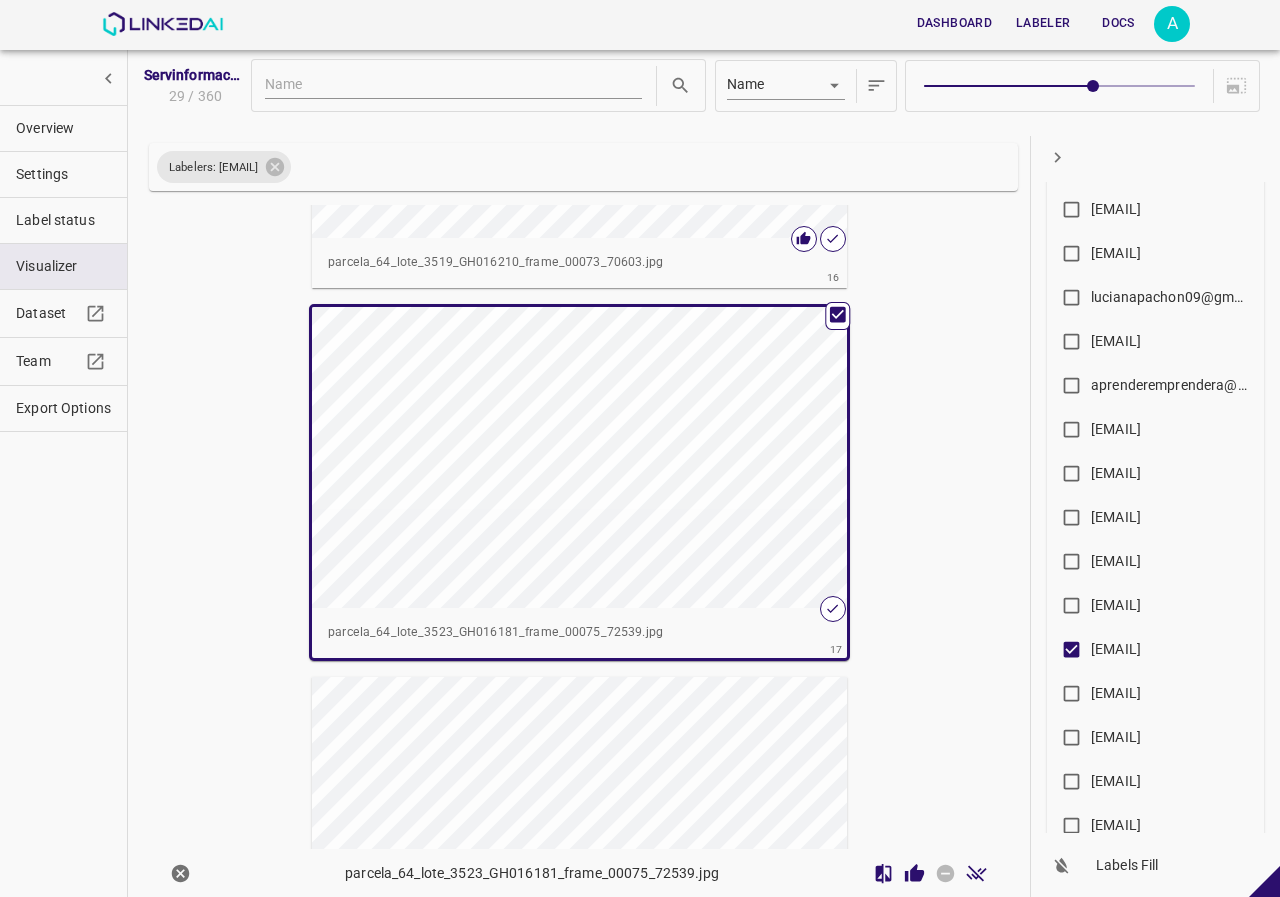 scroll, scrollTop: 5764, scrollLeft: 0, axis: vertical 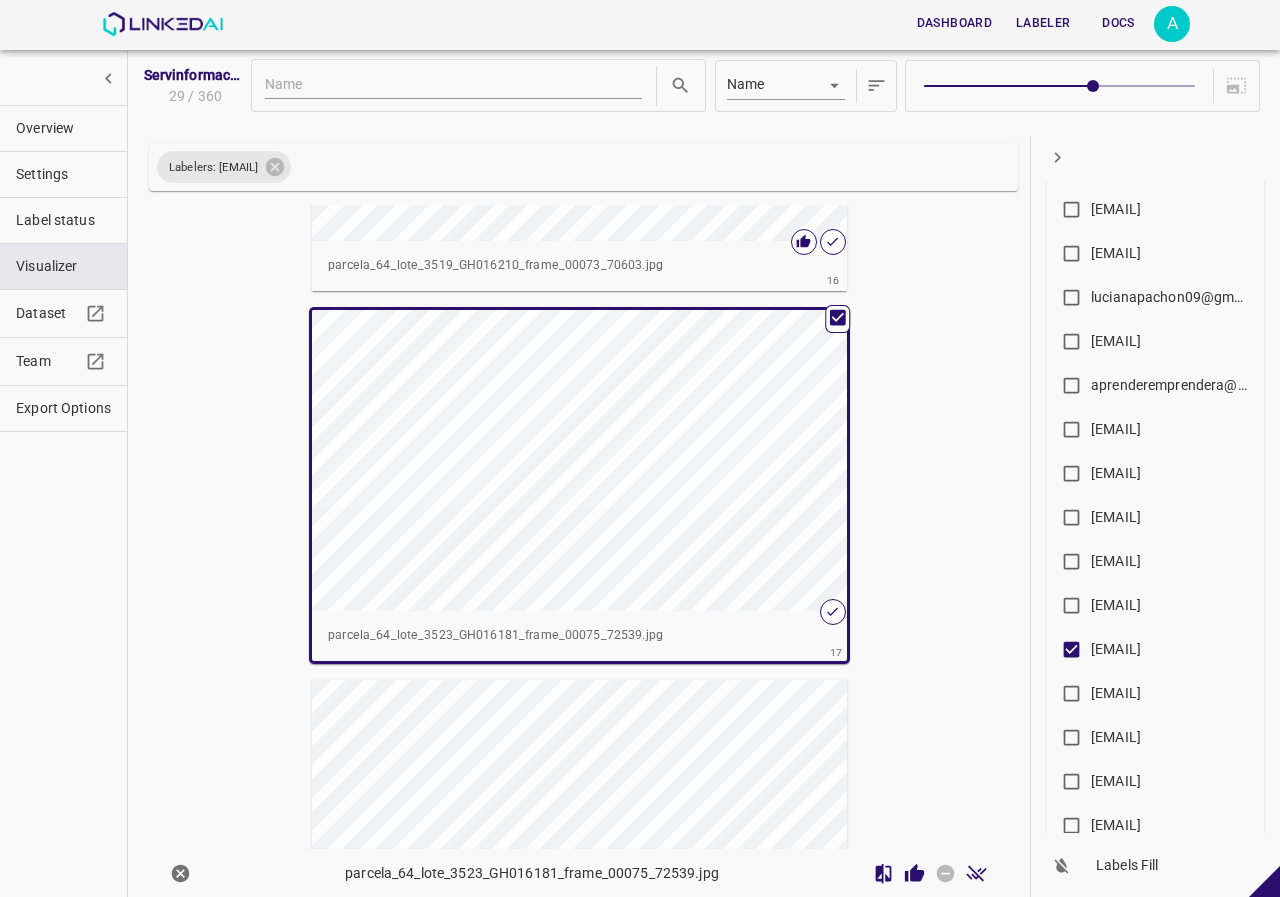 click 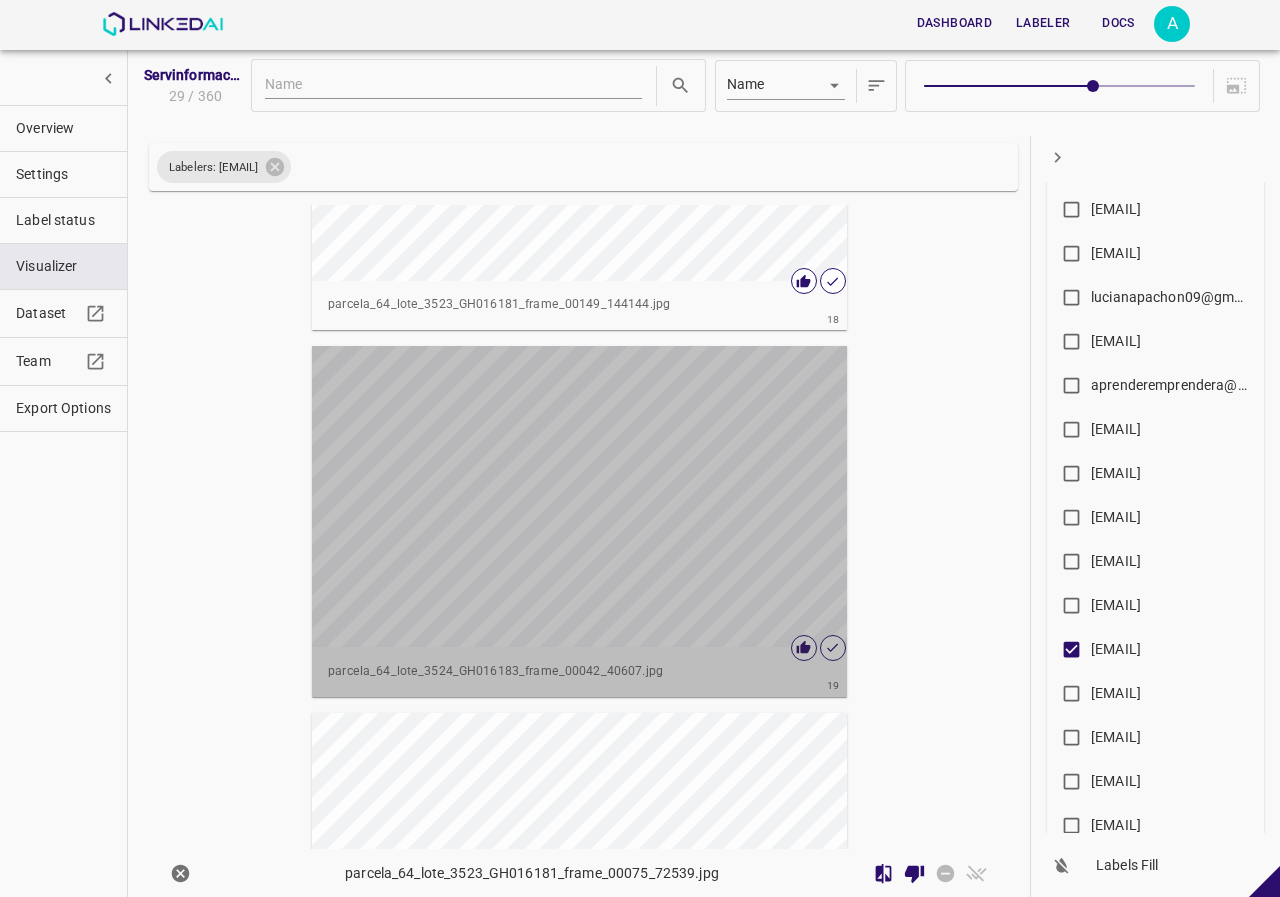 click at bounding box center [579, 496] 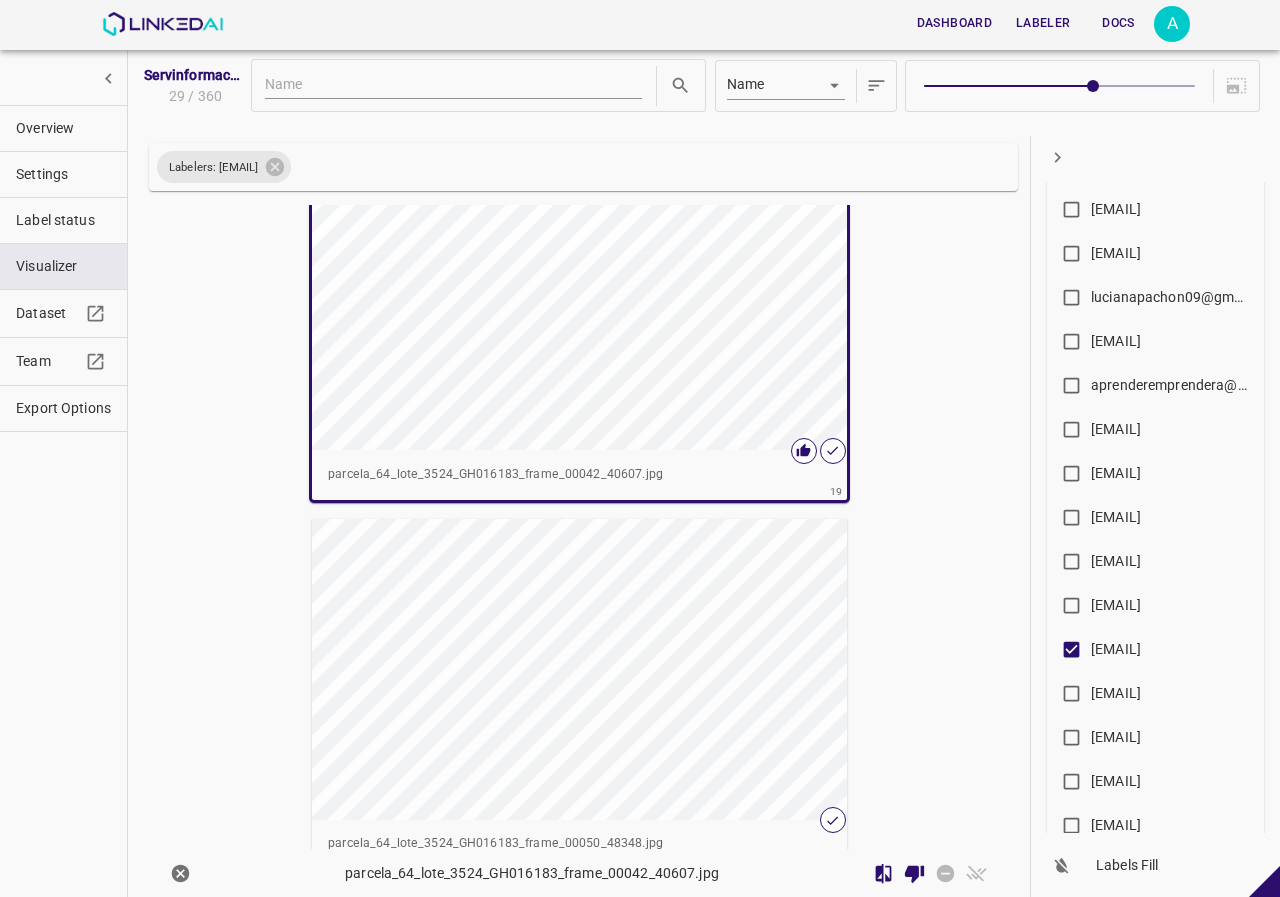 scroll, scrollTop: 6958, scrollLeft: 0, axis: vertical 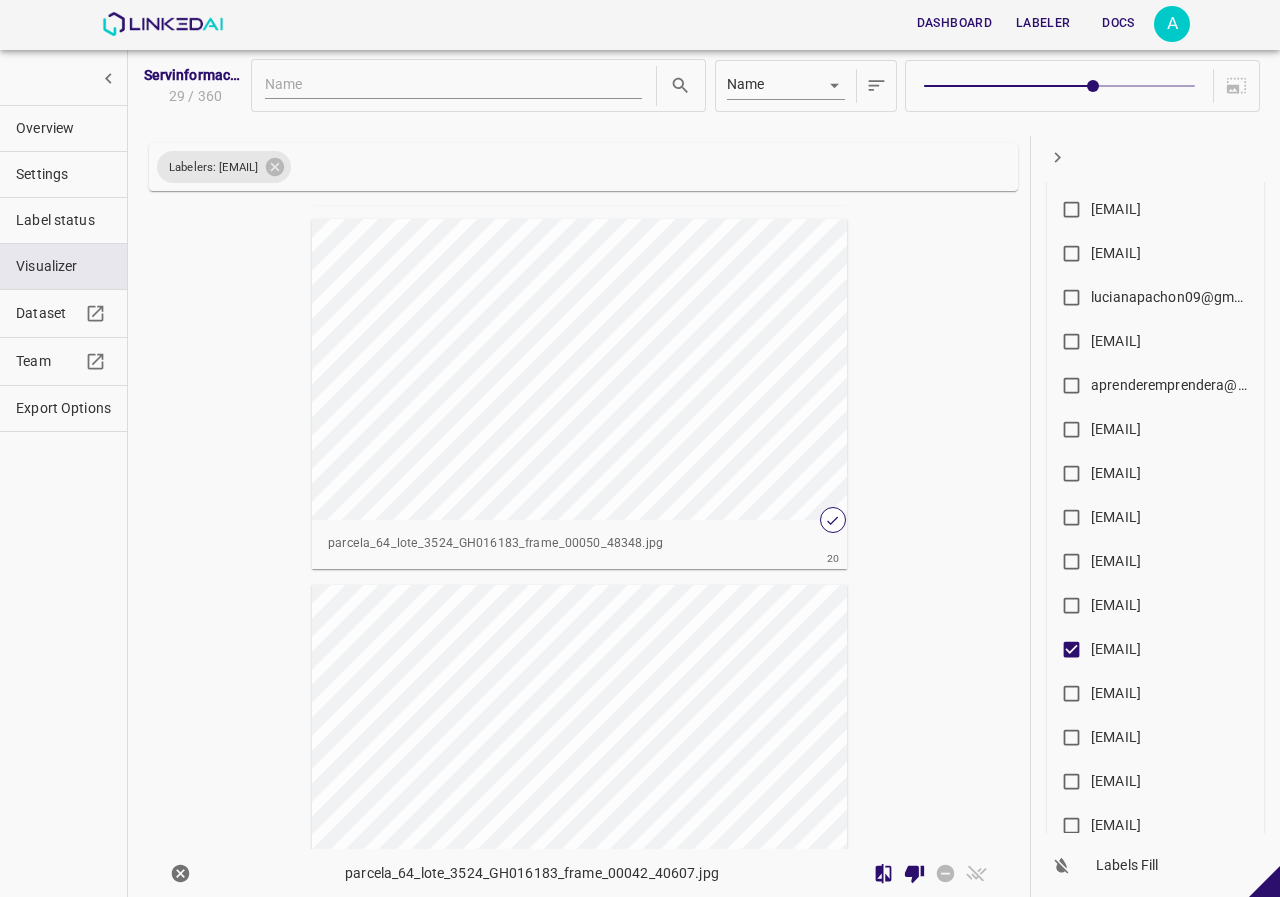 click at bounding box center (579, 369) 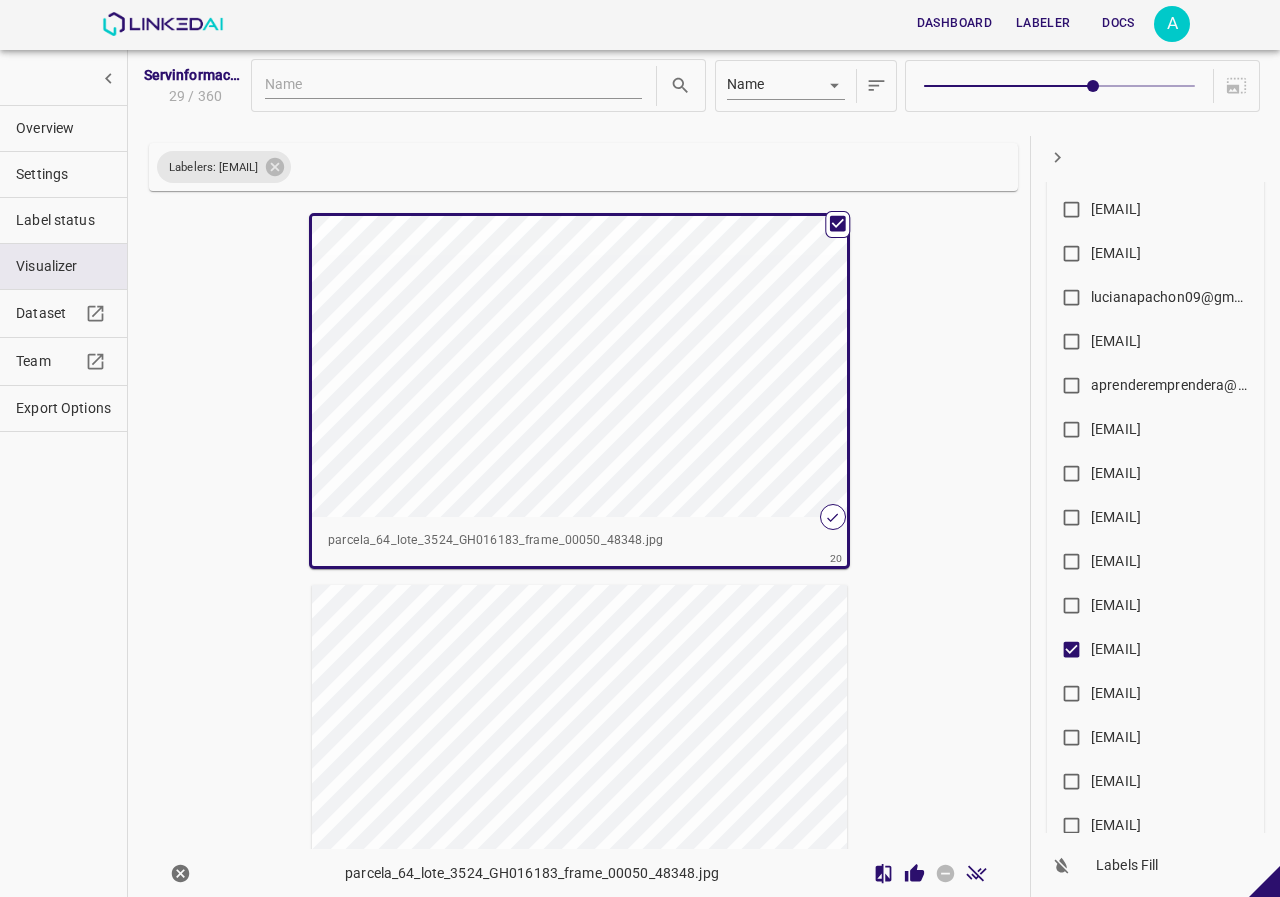 click on "parcela_64_lote_3524_GH016183_frame_00050_48348.jpg" at bounding box center (578, 873) 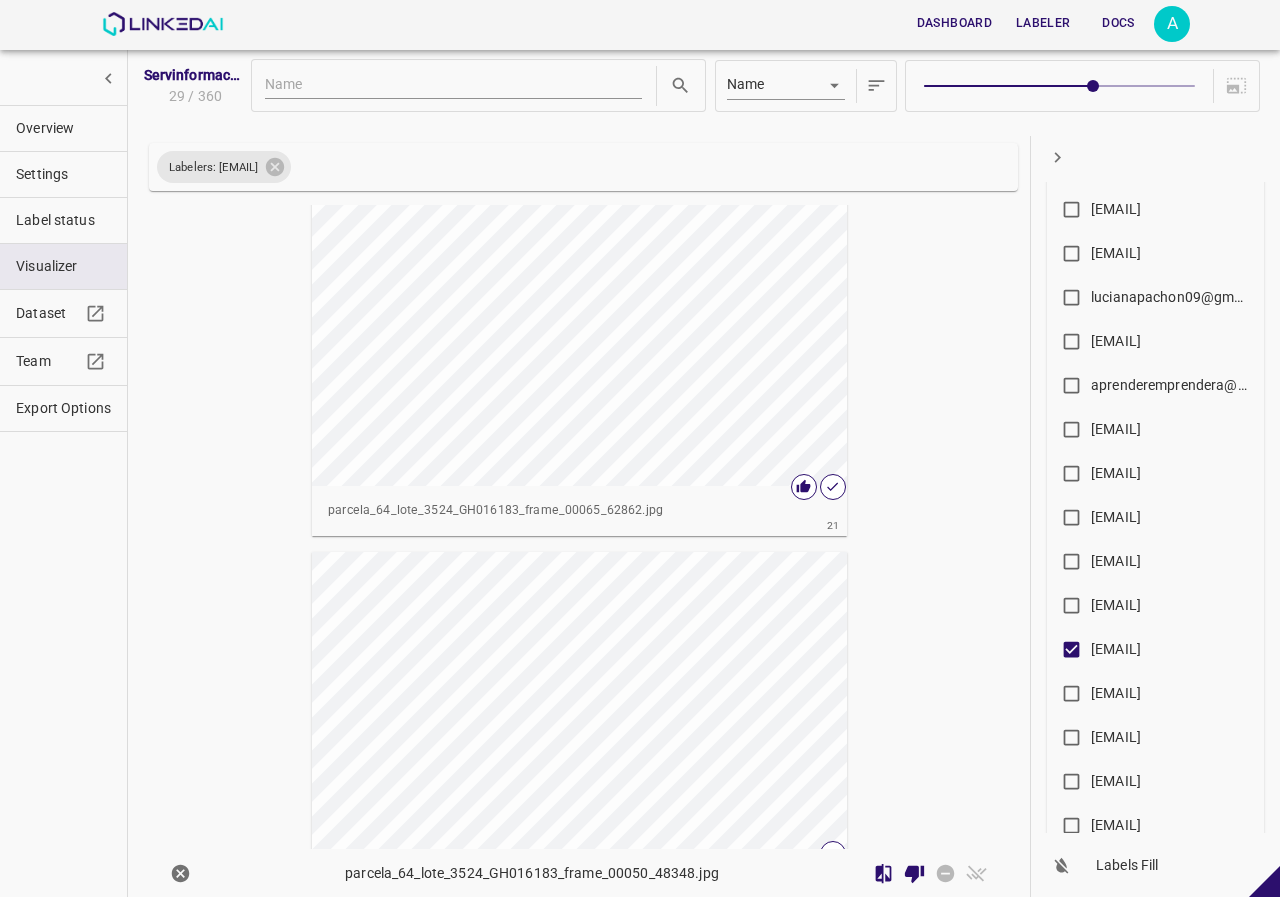 scroll, scrollTop: 7658, scrollLeft: 0, axis: vertical 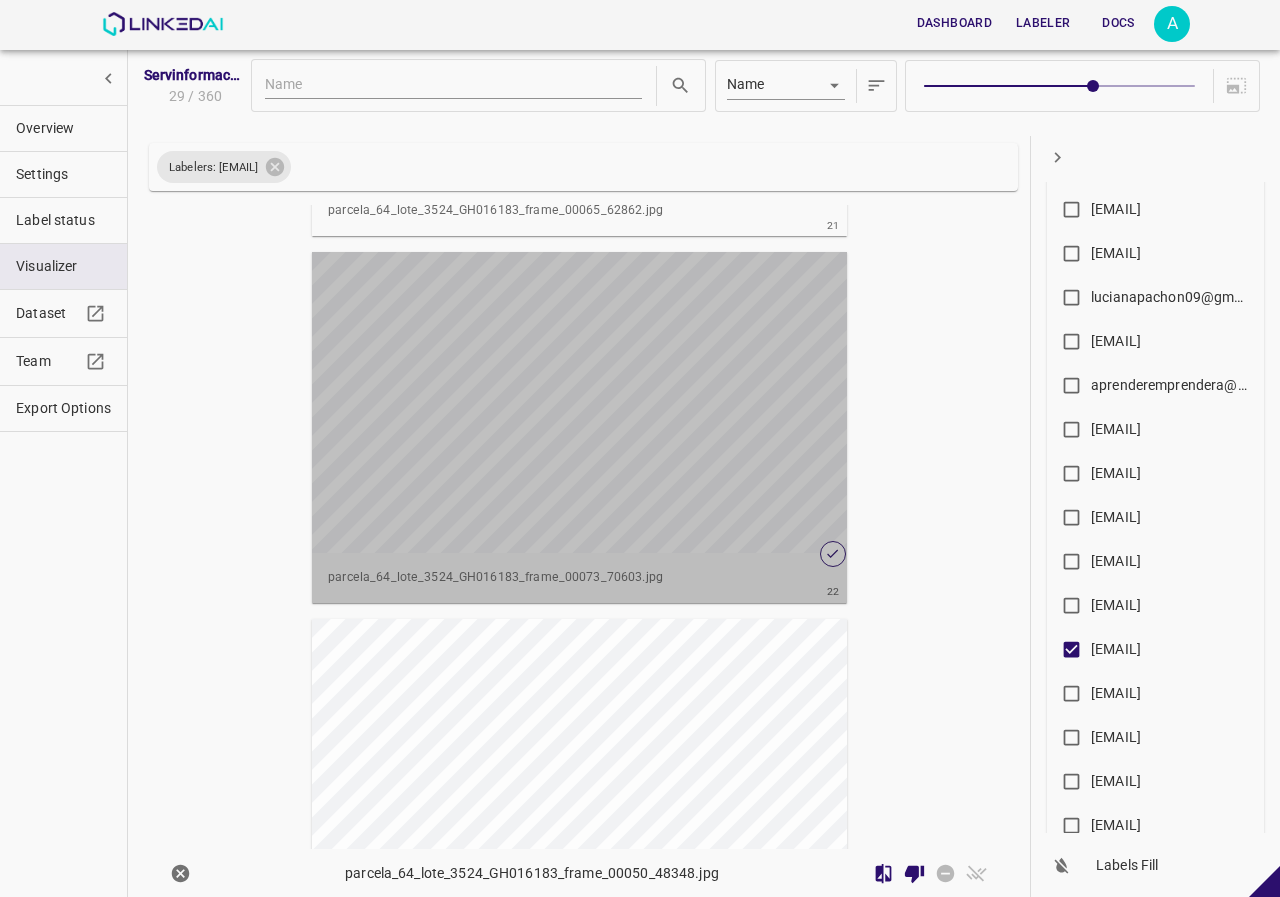 click at bounding box center (579, 402) 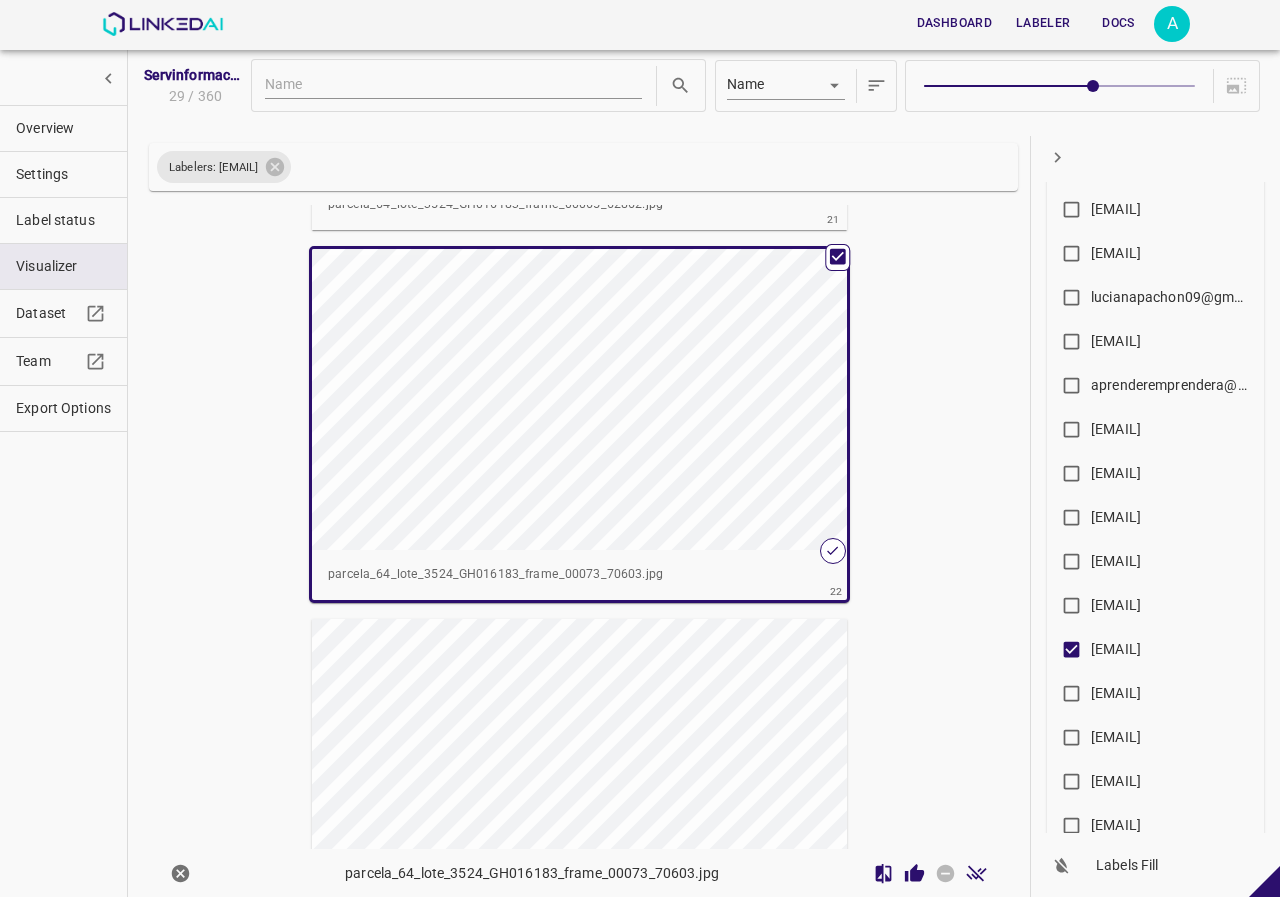 scroll, scrollTop: 7652, scrollLeft: 0, axis: vertical 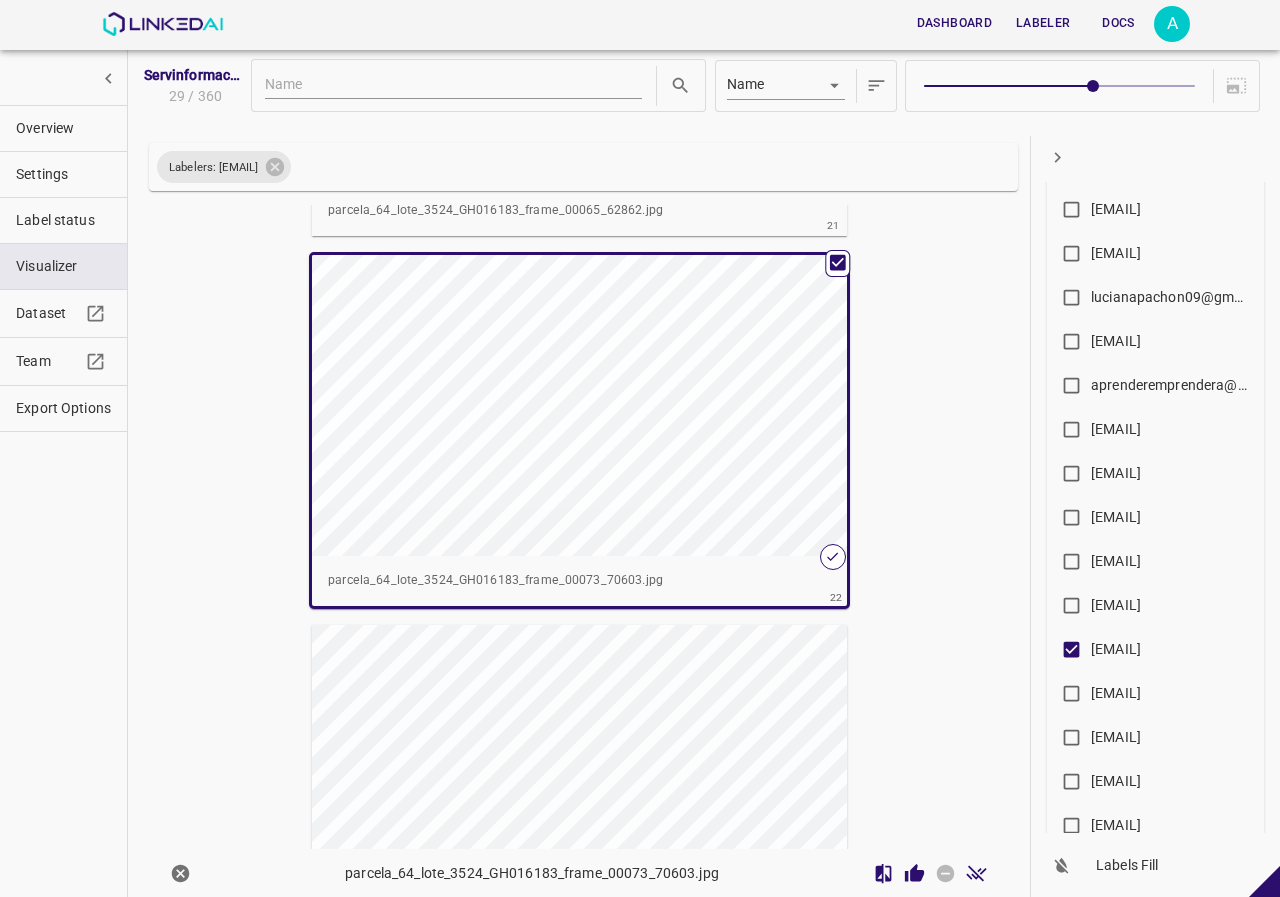 click 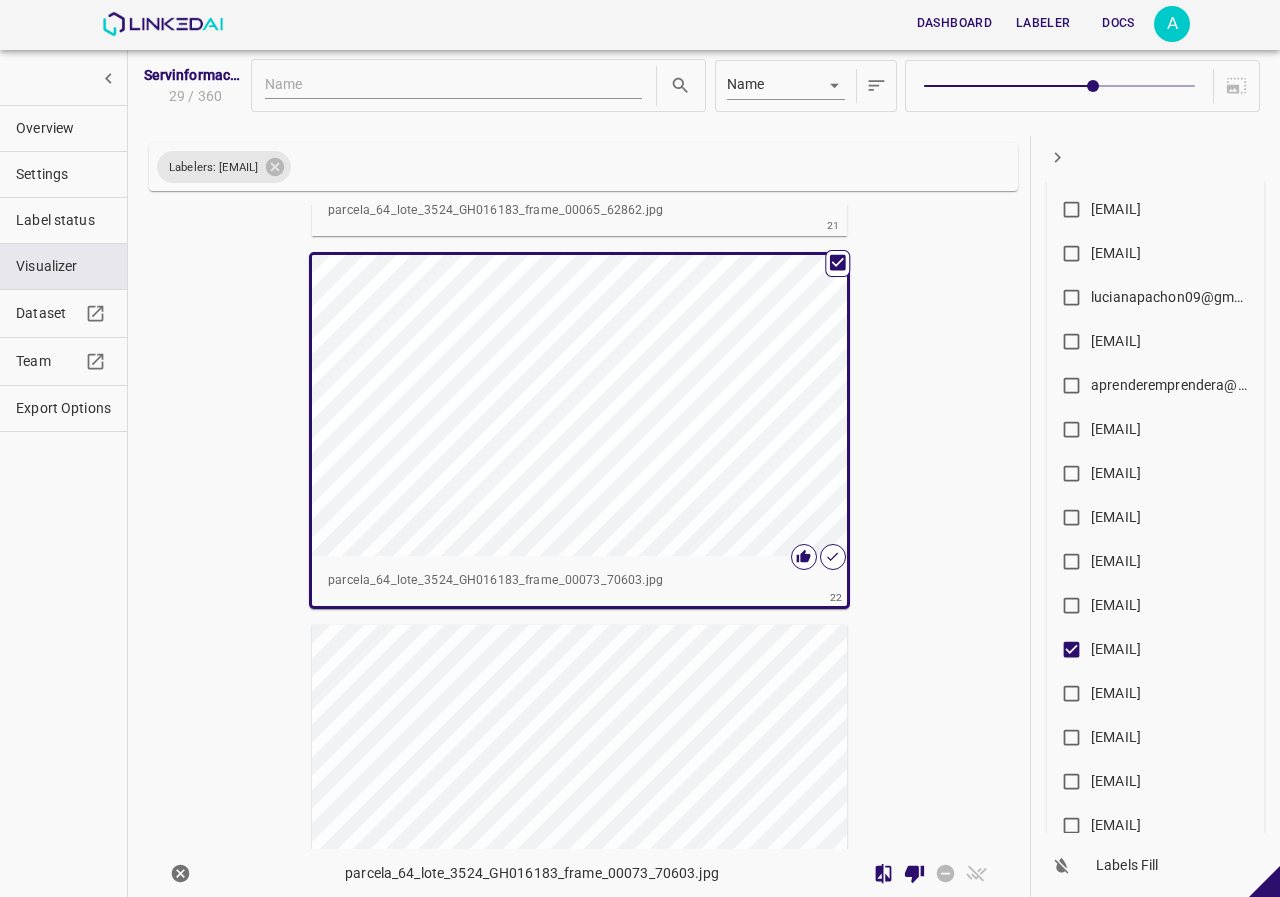 scroll, scrollTop: 26, scrollLeft: 0, axis: vertical 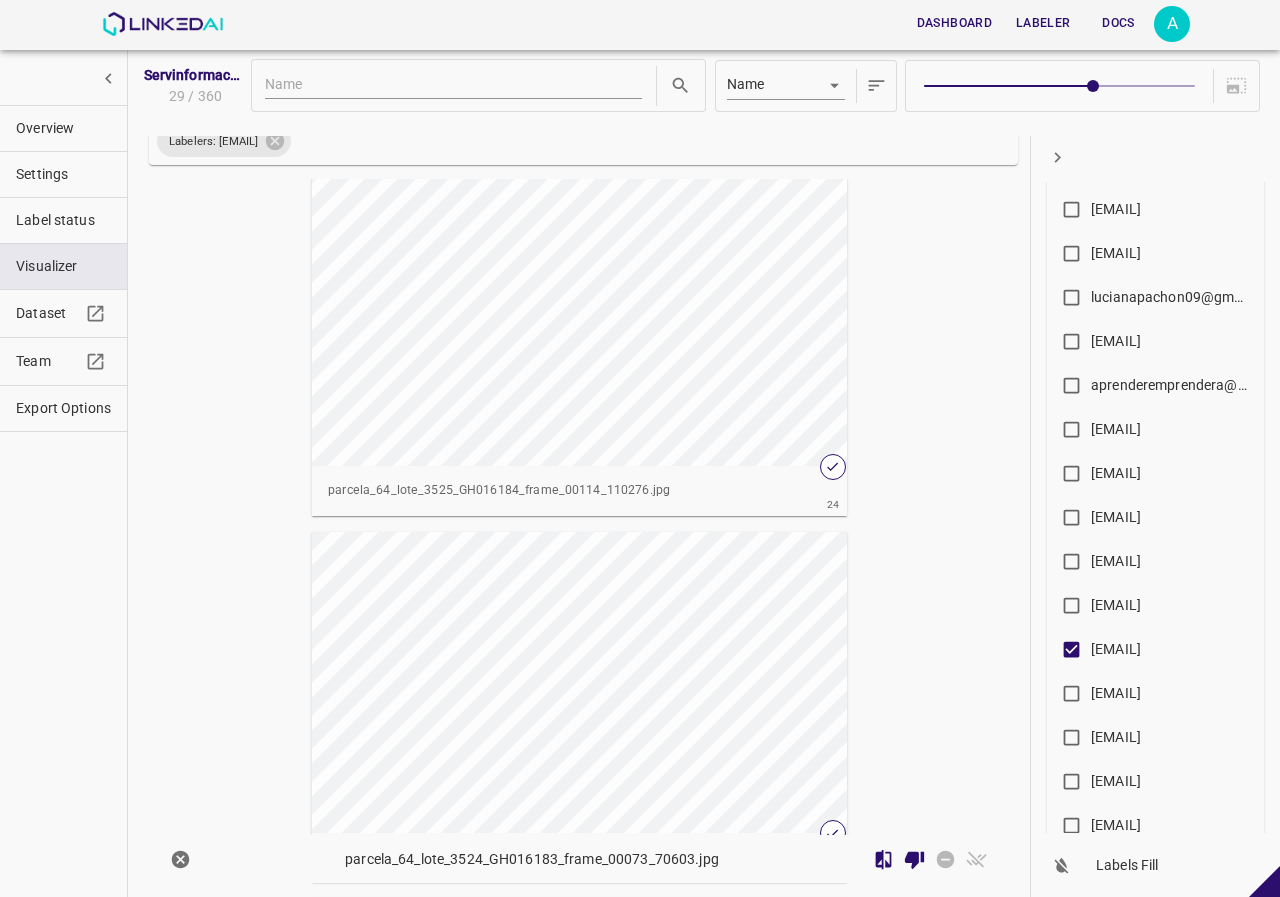 click at bounding box center [579, 315] 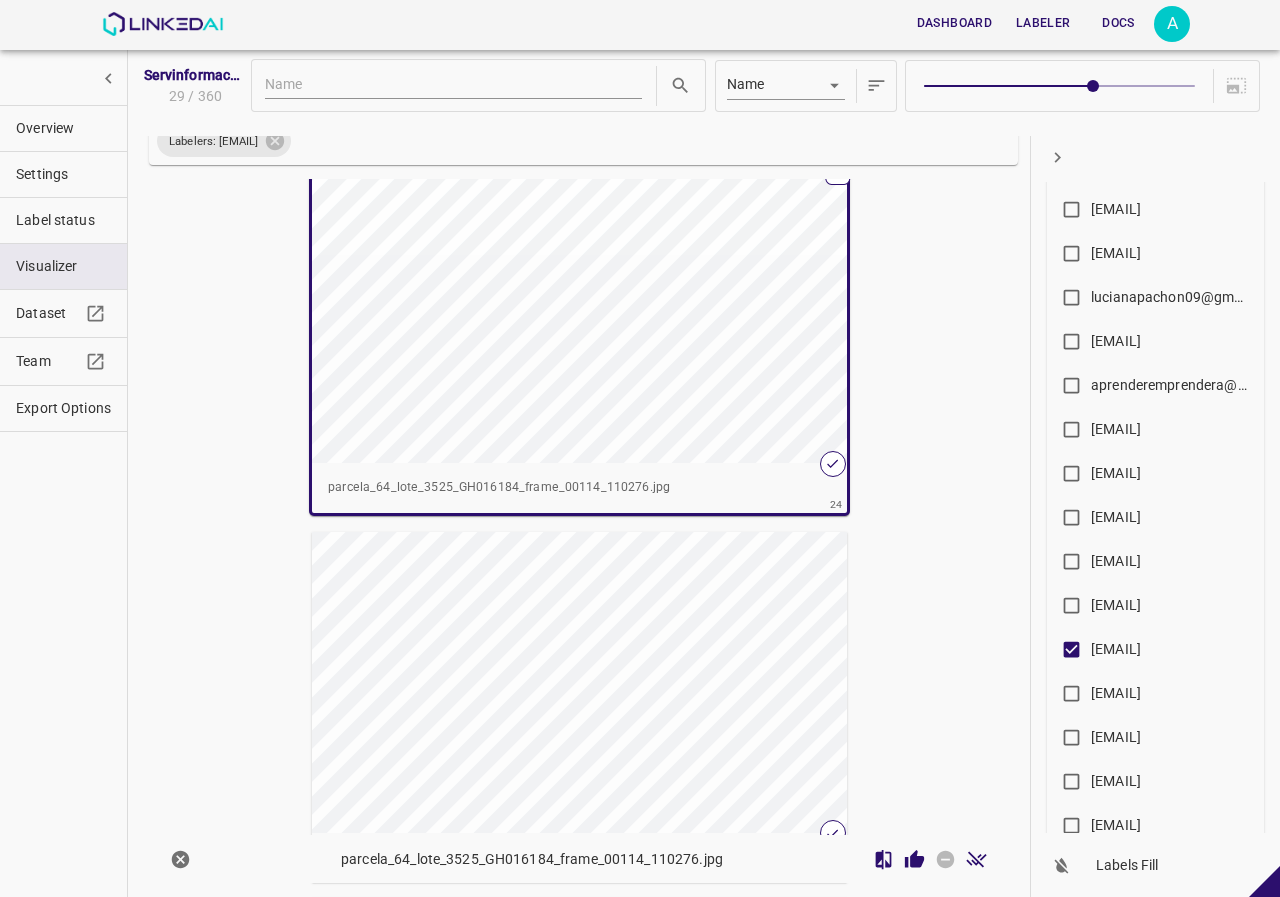 scroll, scrollTop: 8449, scrollLeft: 0, axis: vertical 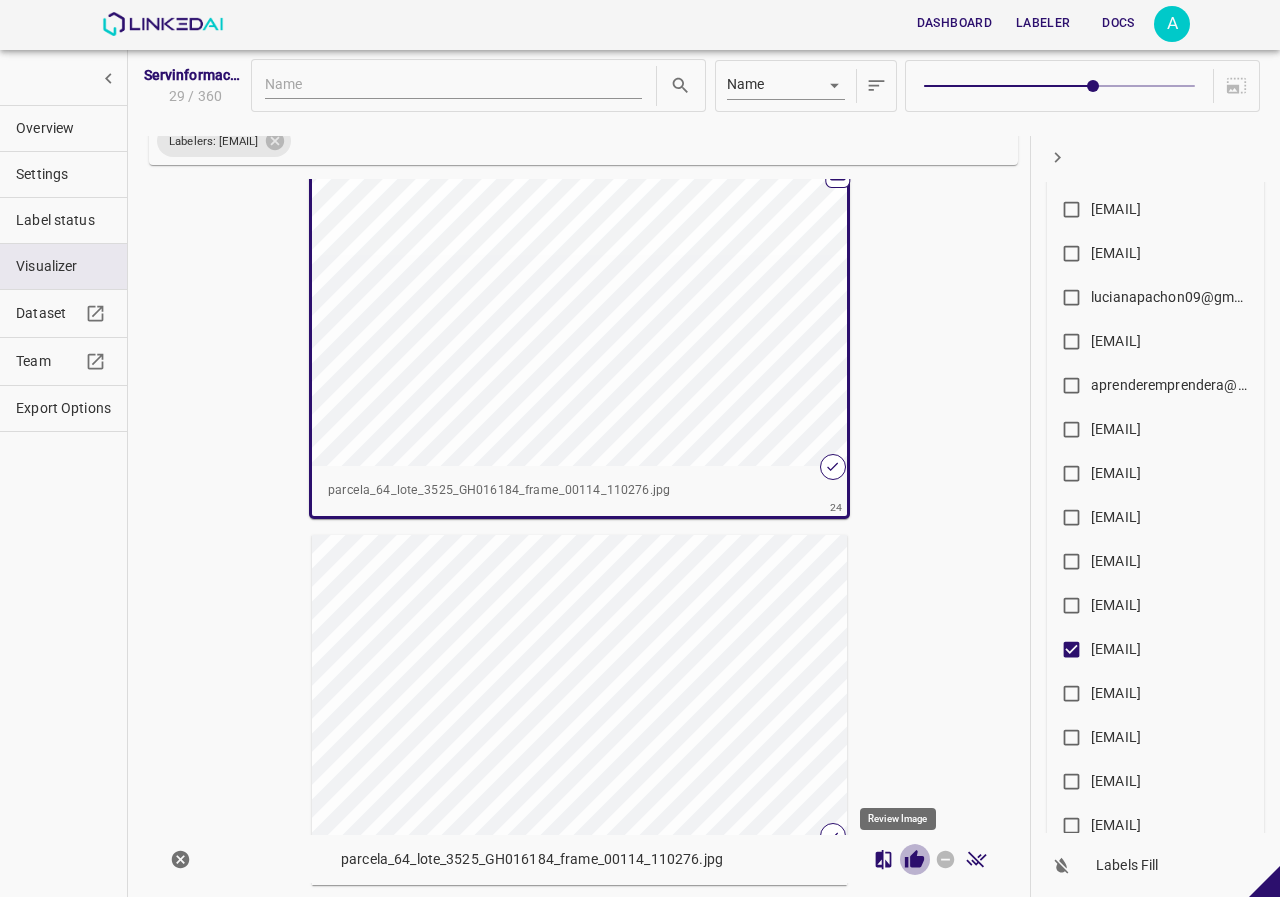 click 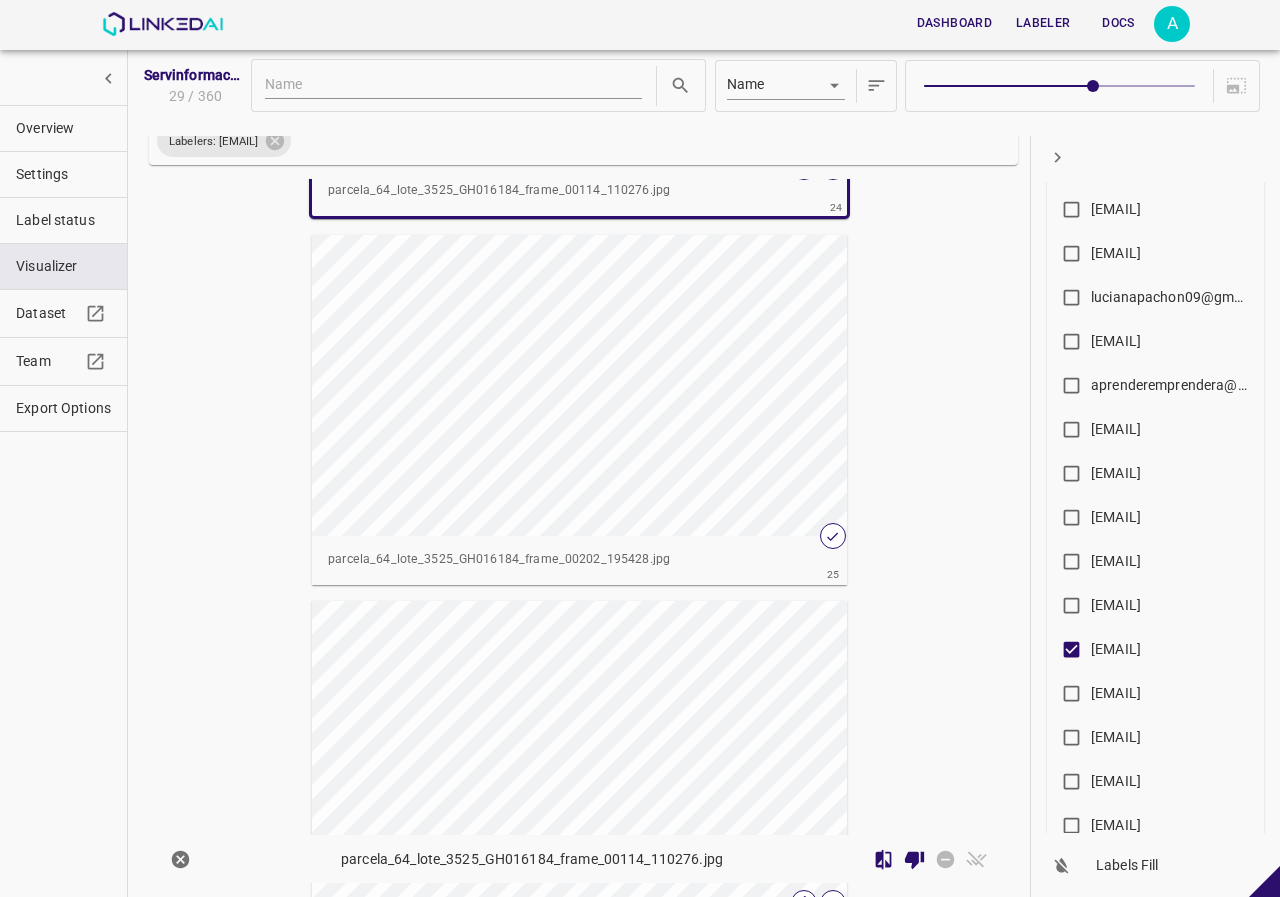 scroll, scrollTop: 8649, scrollLeft: 0, axis: vertical 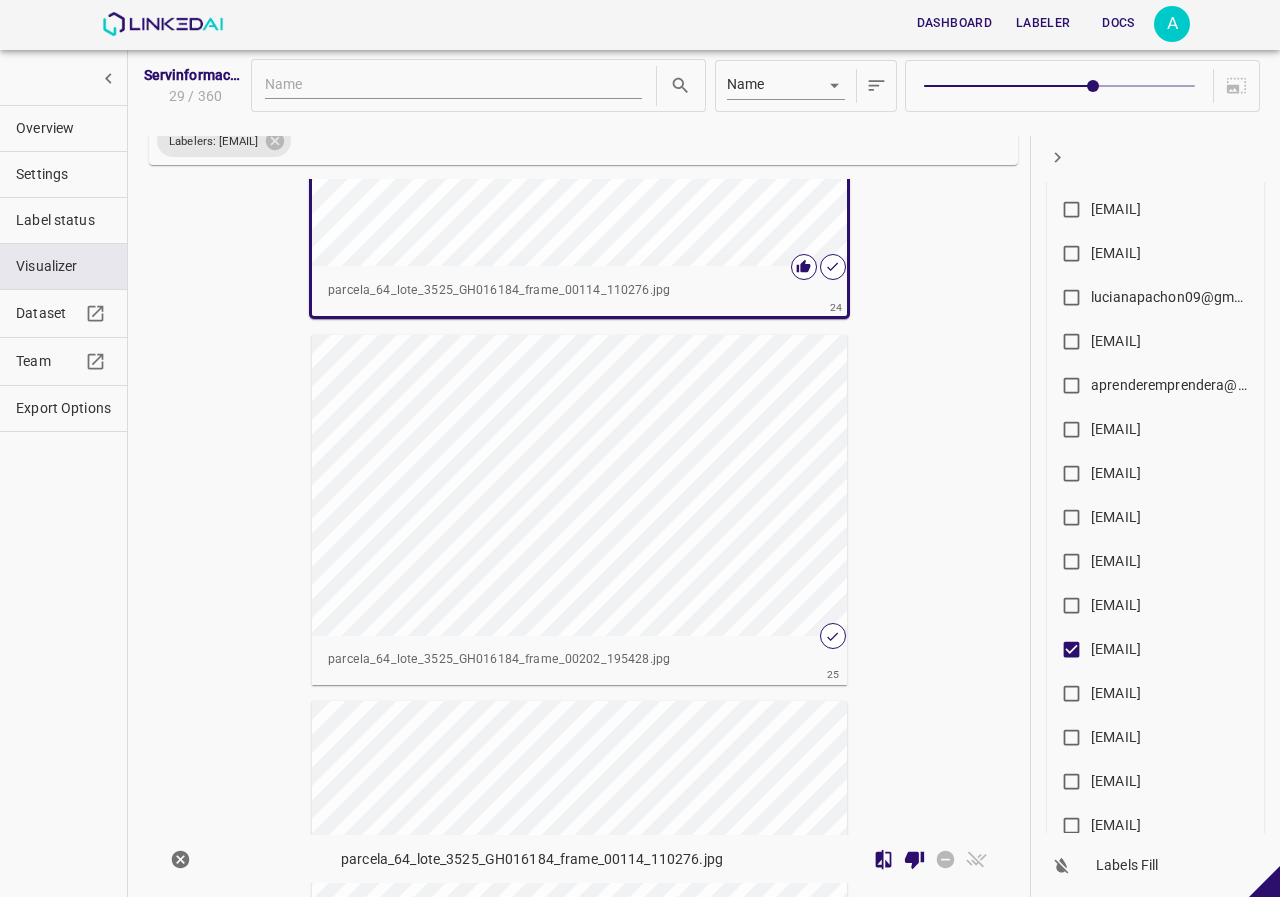 click at bounding box center [579, 485] 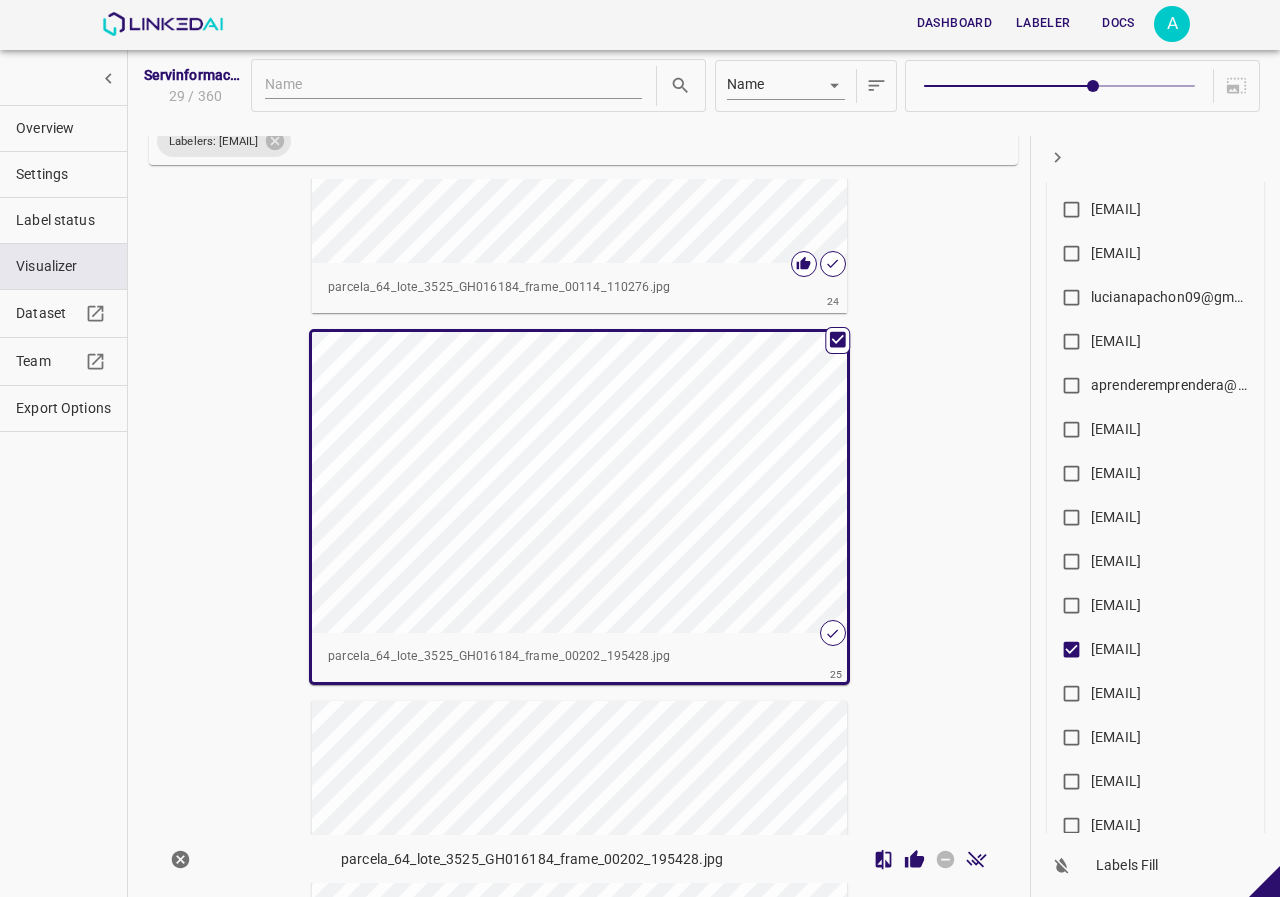 scroll, scrollTop: 8646, scrollLeft: 0, axis: vertical 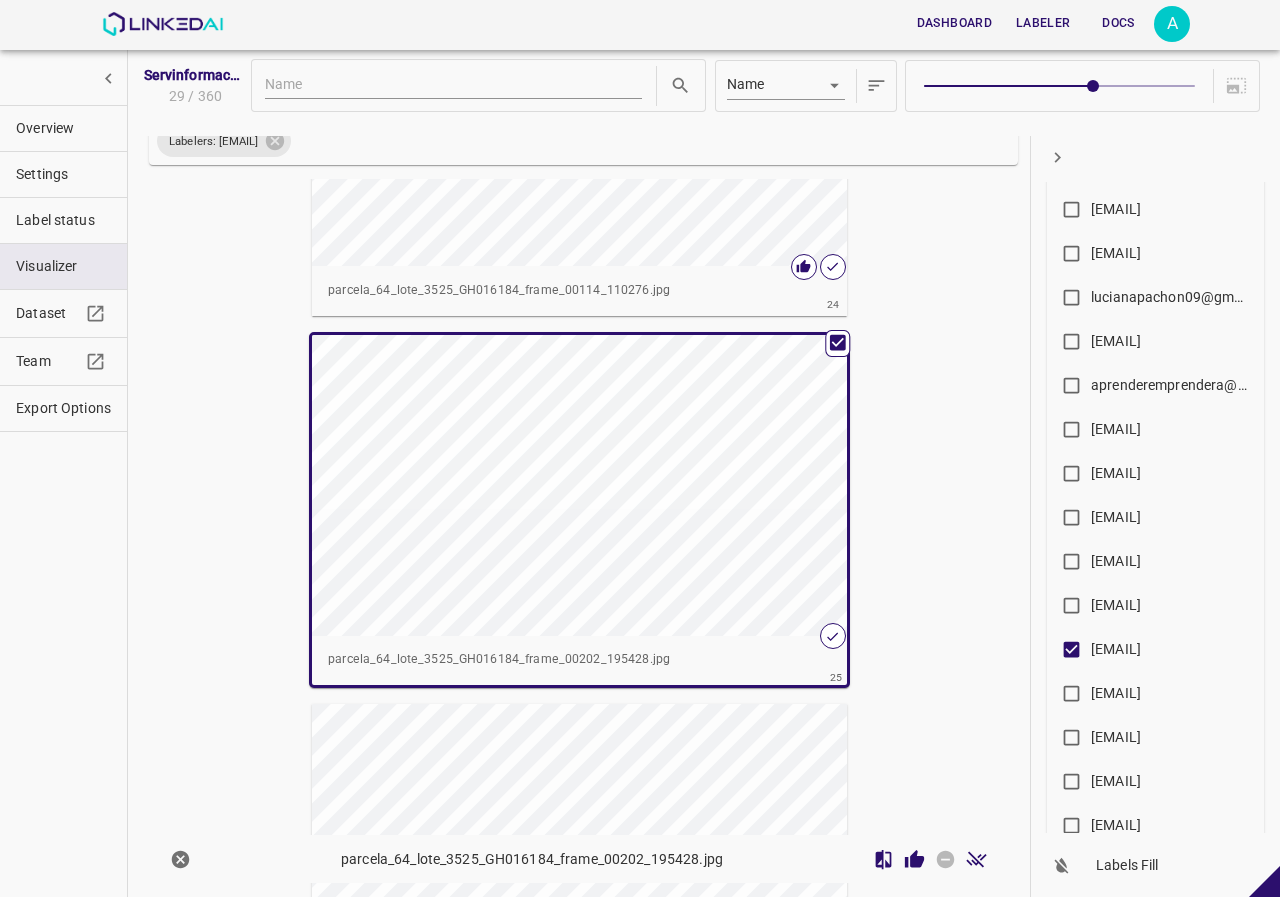 click 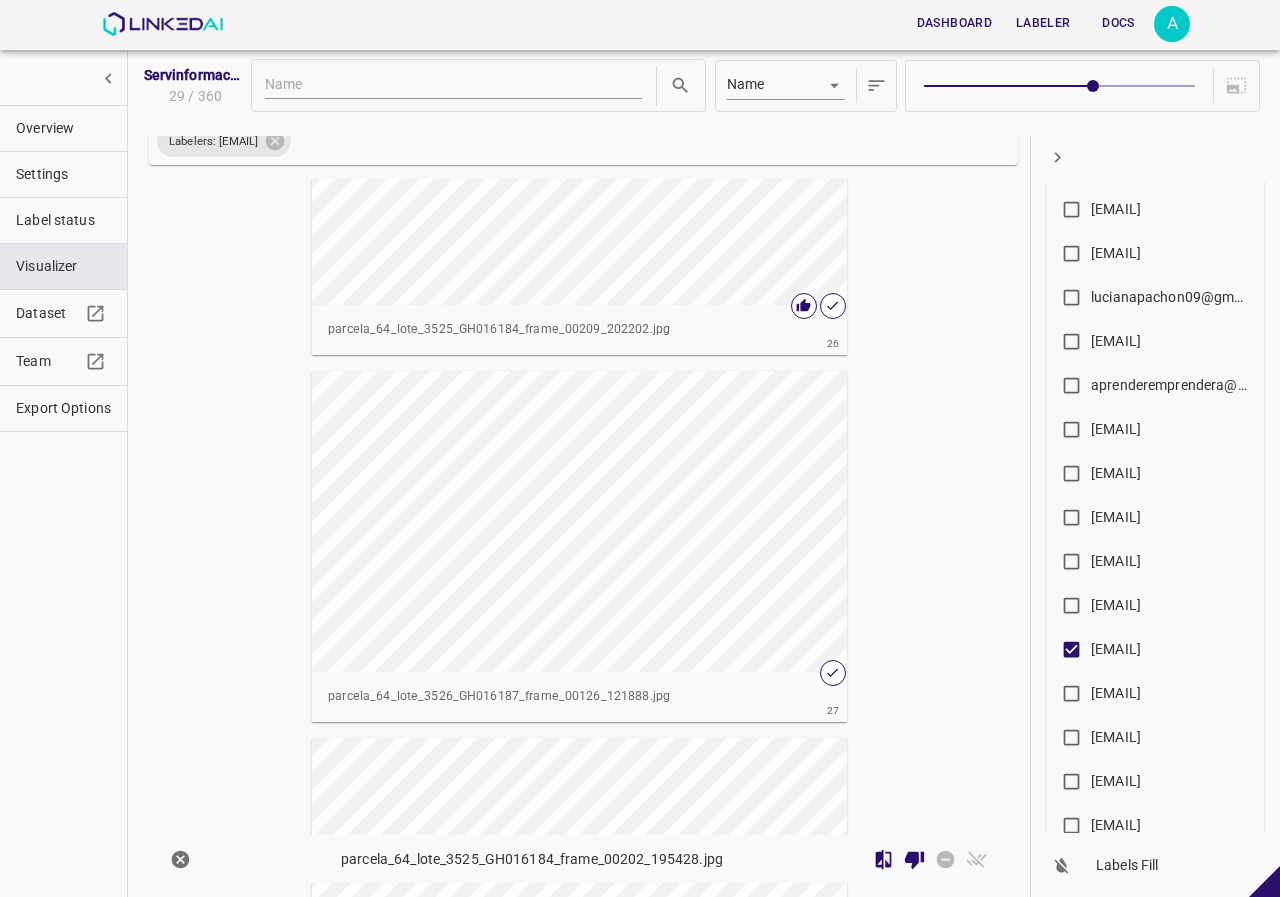 click at bounding box center [579, 521] 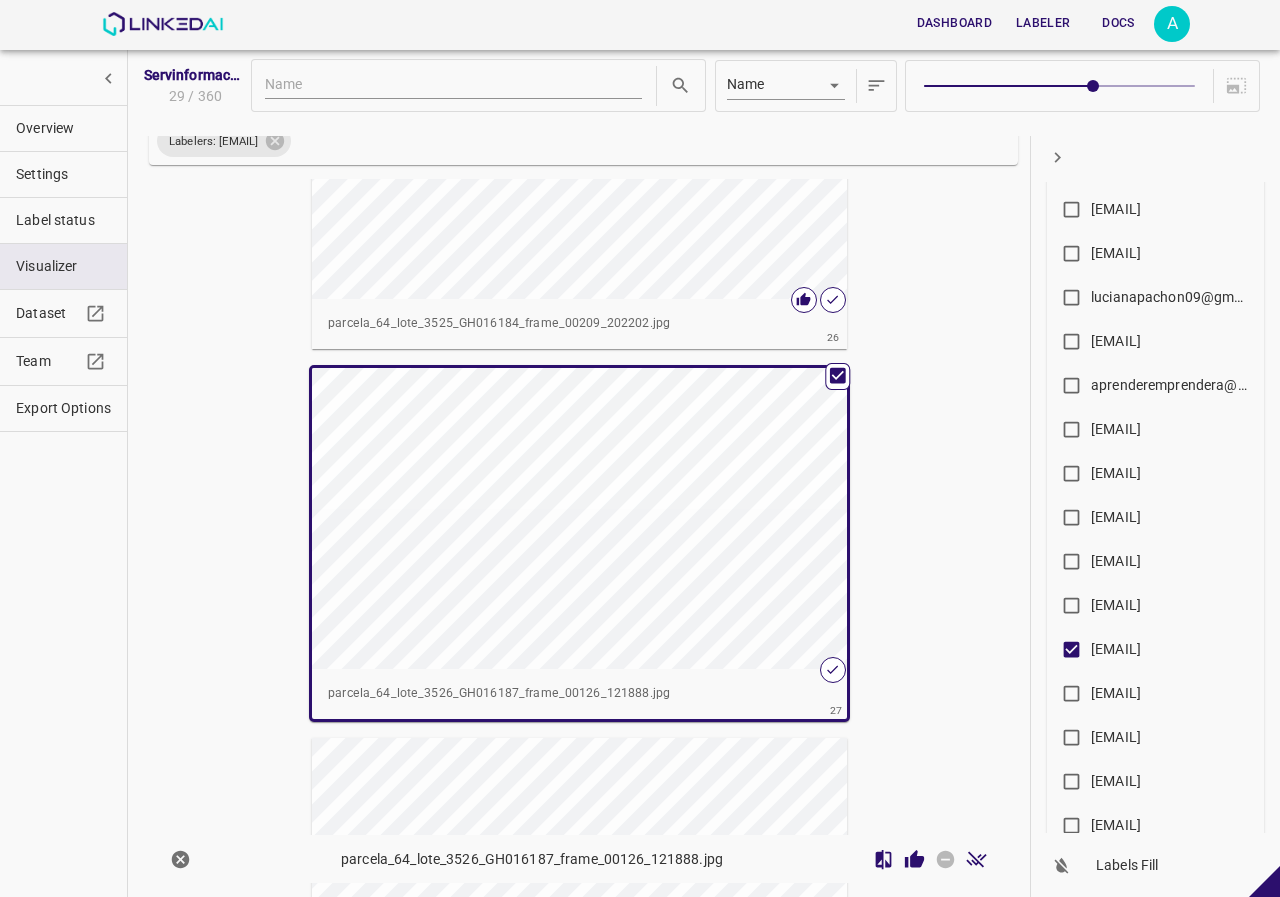 scroll, scrollTop: 9340, scrollLeft: 0, axis: vertical 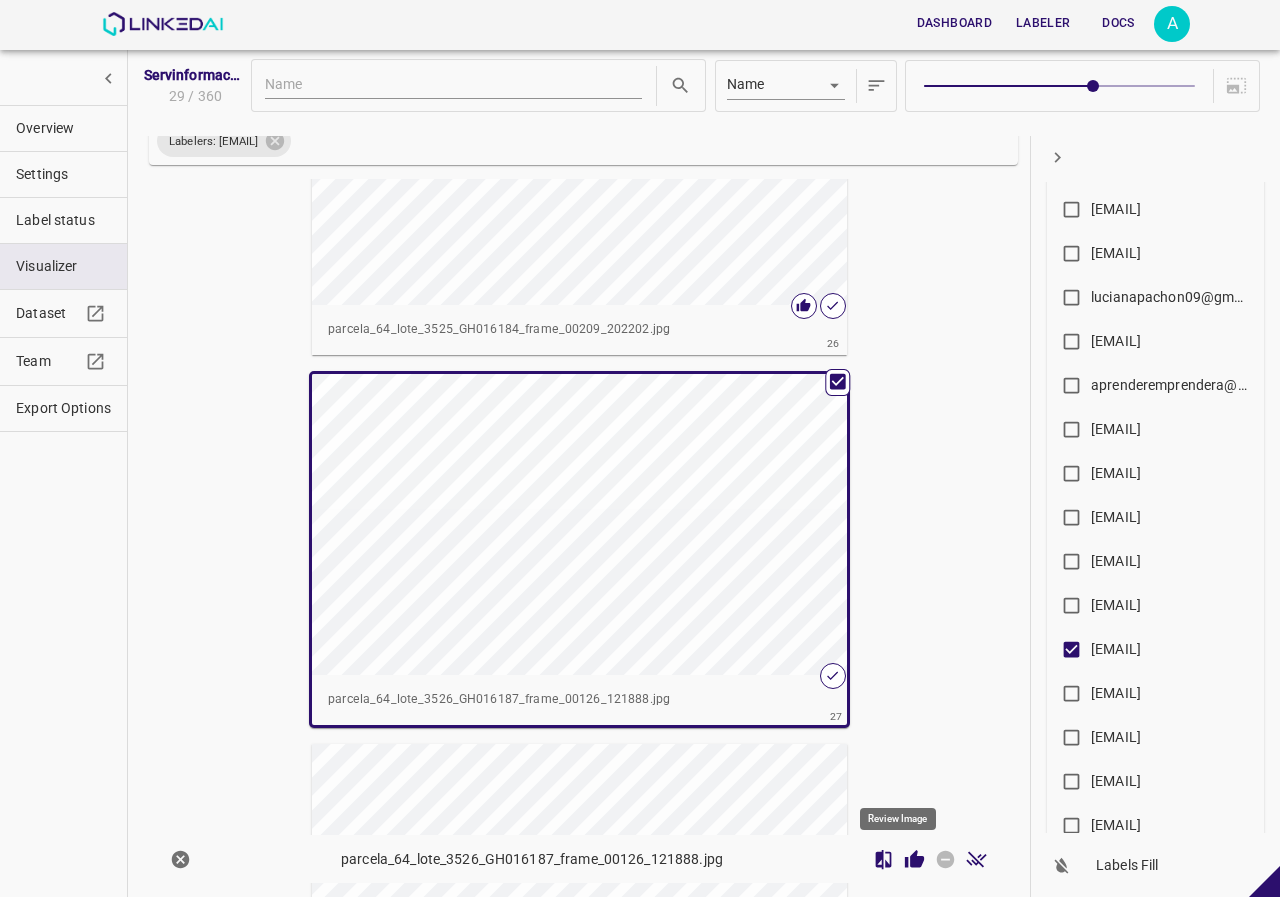 click 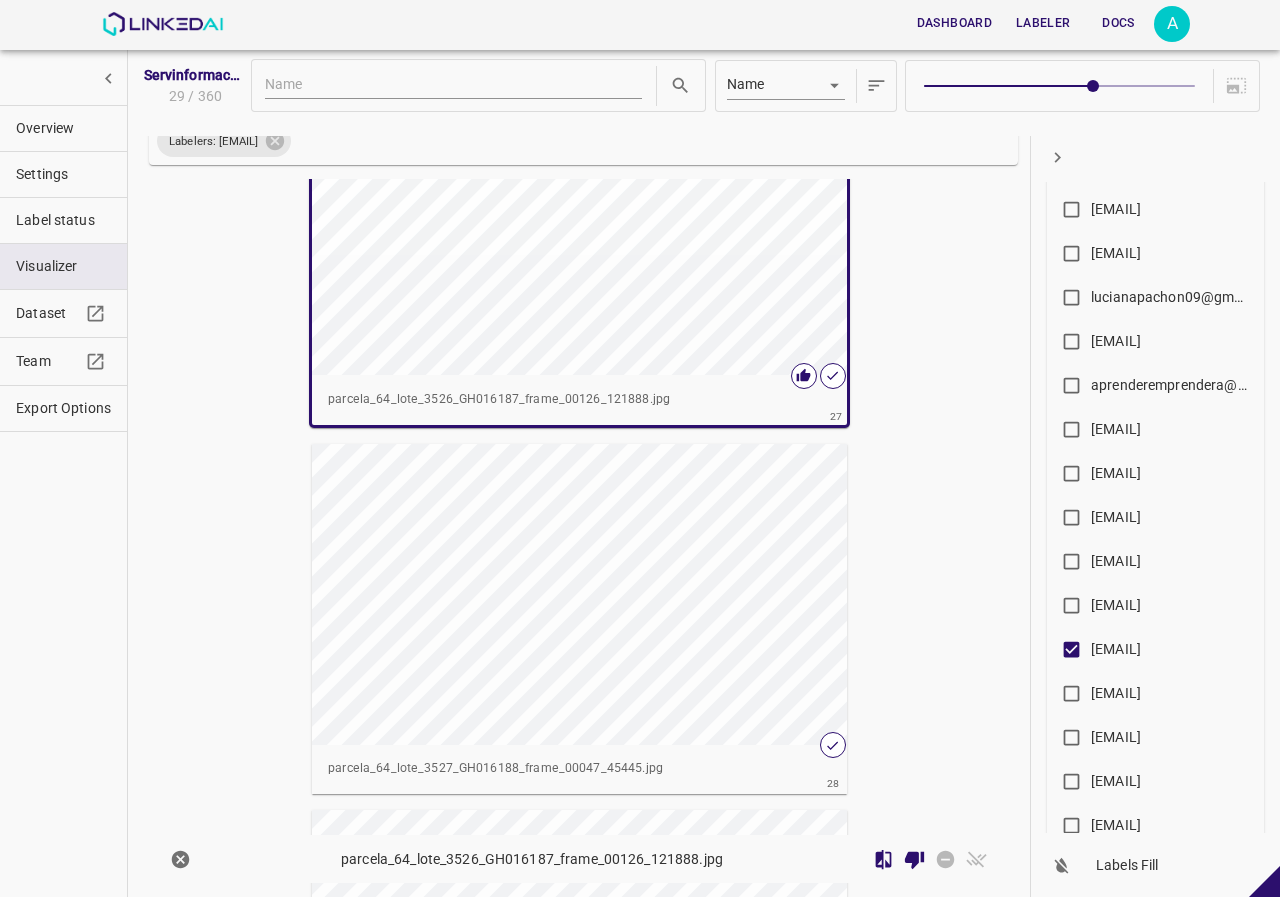 scroll, scrollTop: 9740, scrollLeft: 0, axis: vertical 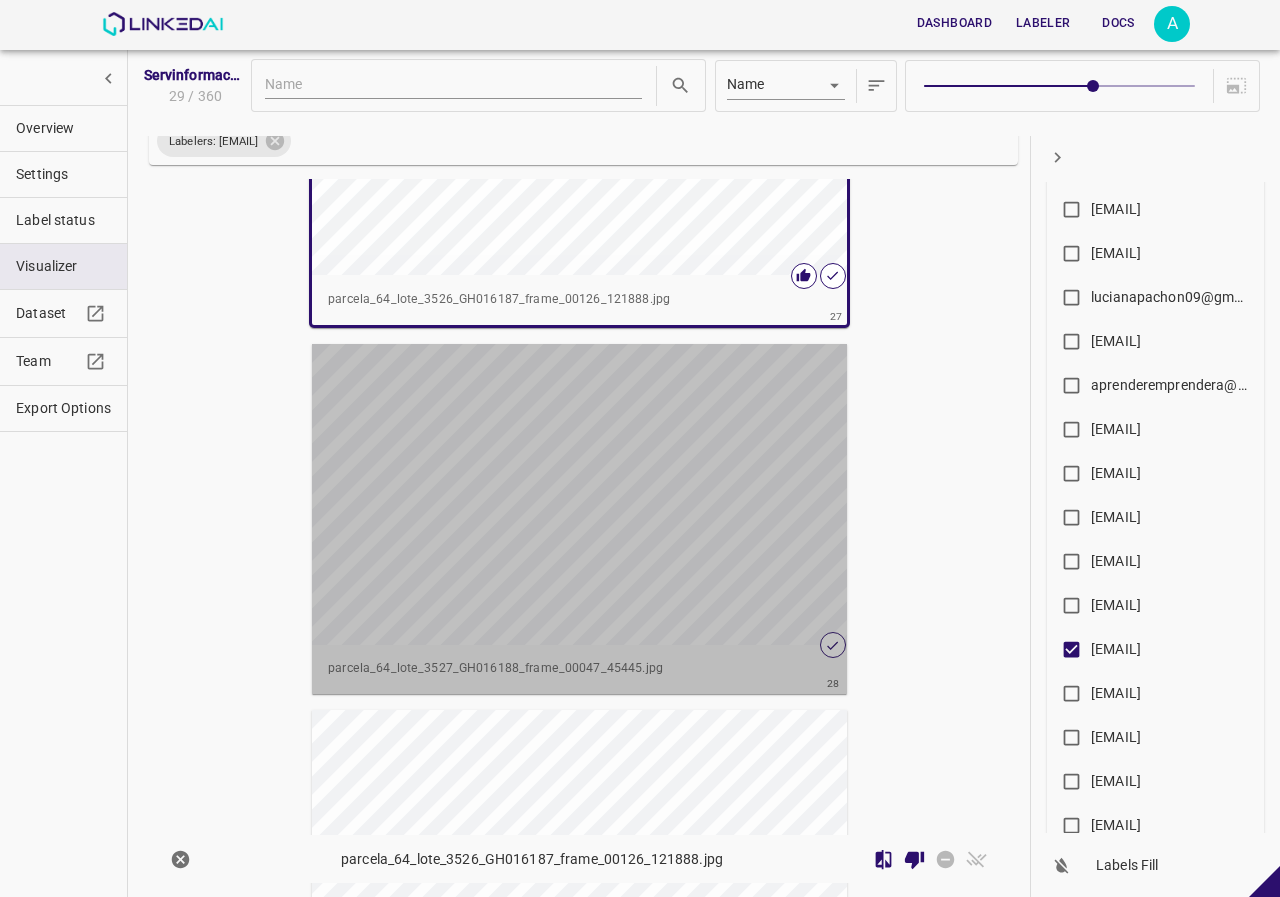 click at bounding box center (579, 494) 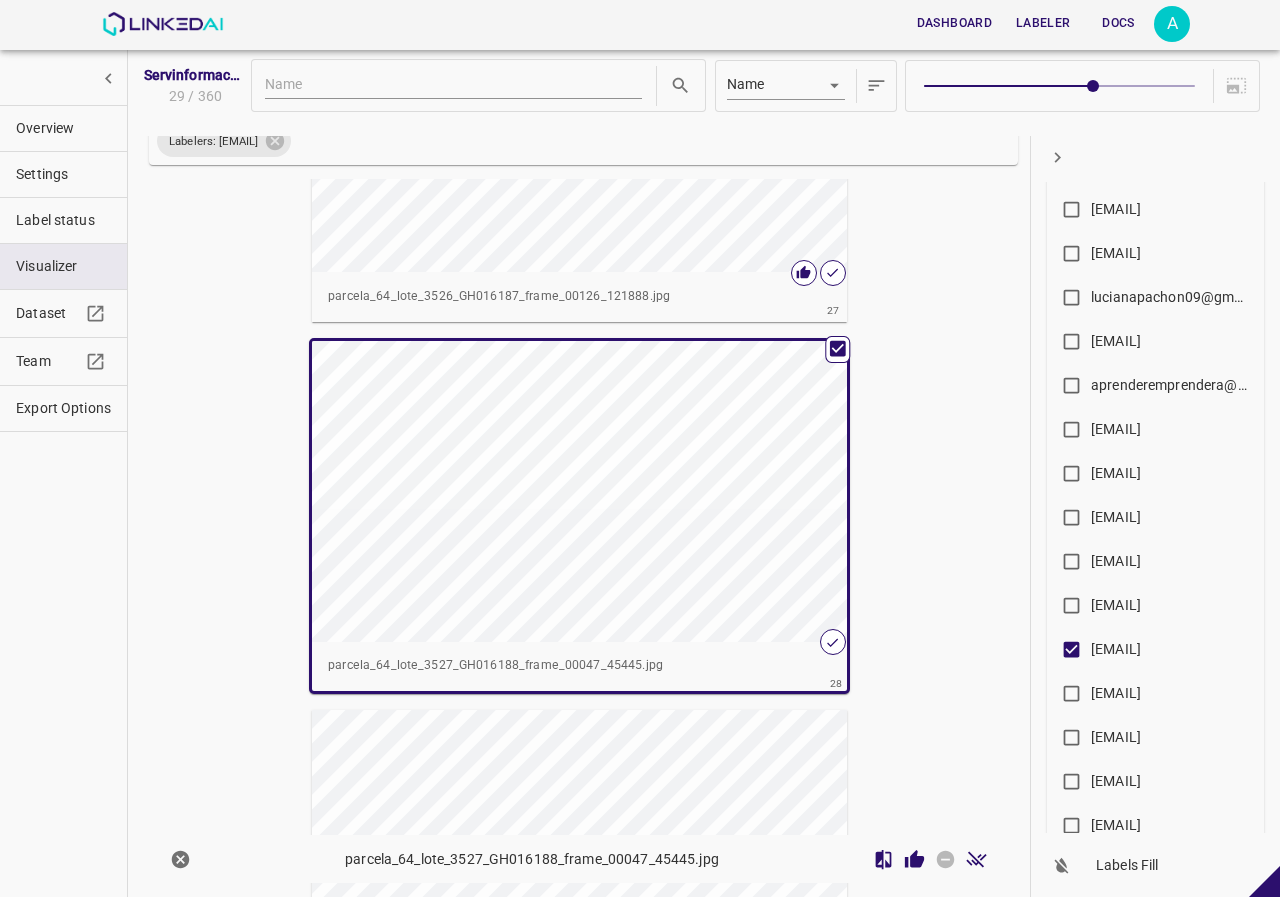 scroll, scrollTop: 9737, scrollLeft: 0, axis: vertical 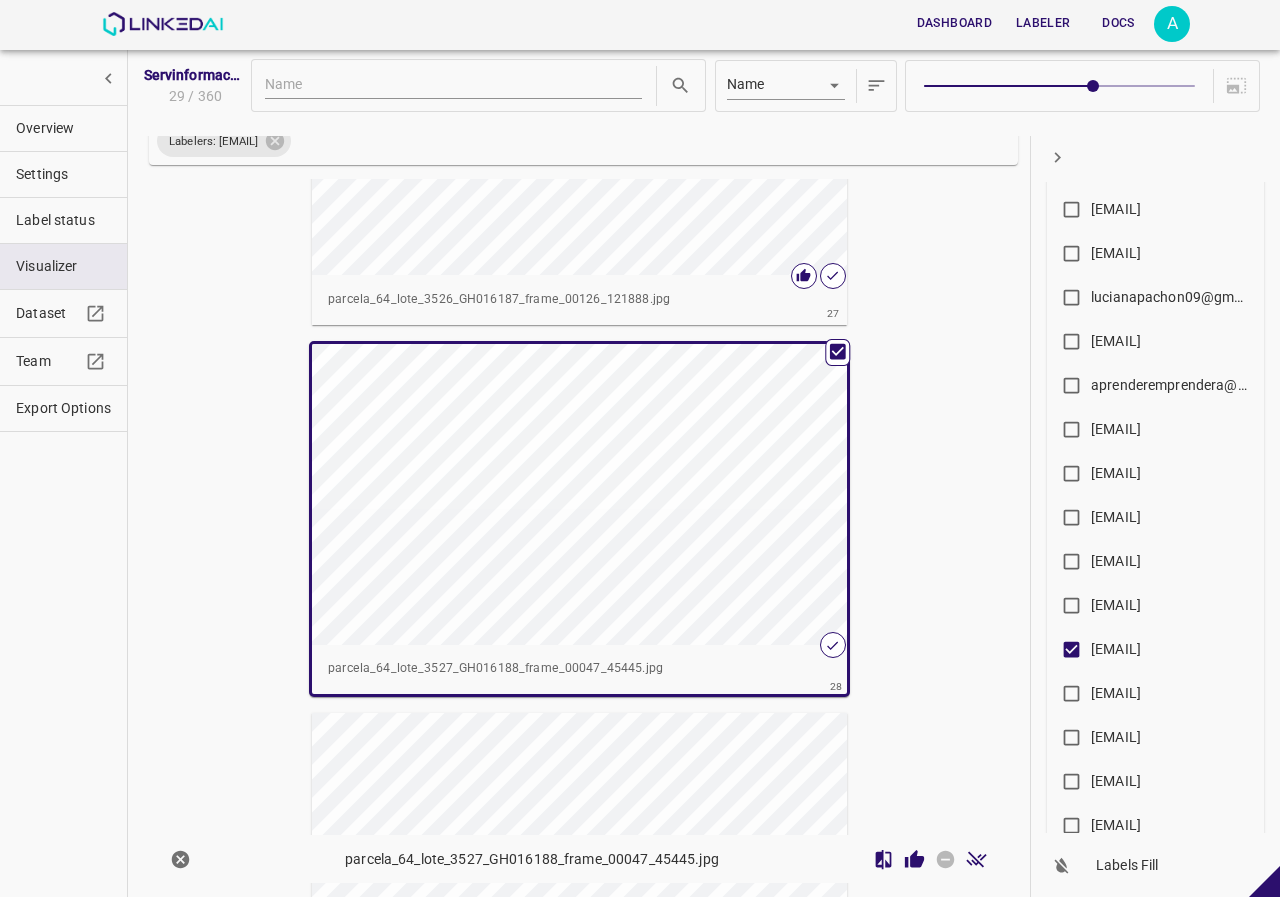 click 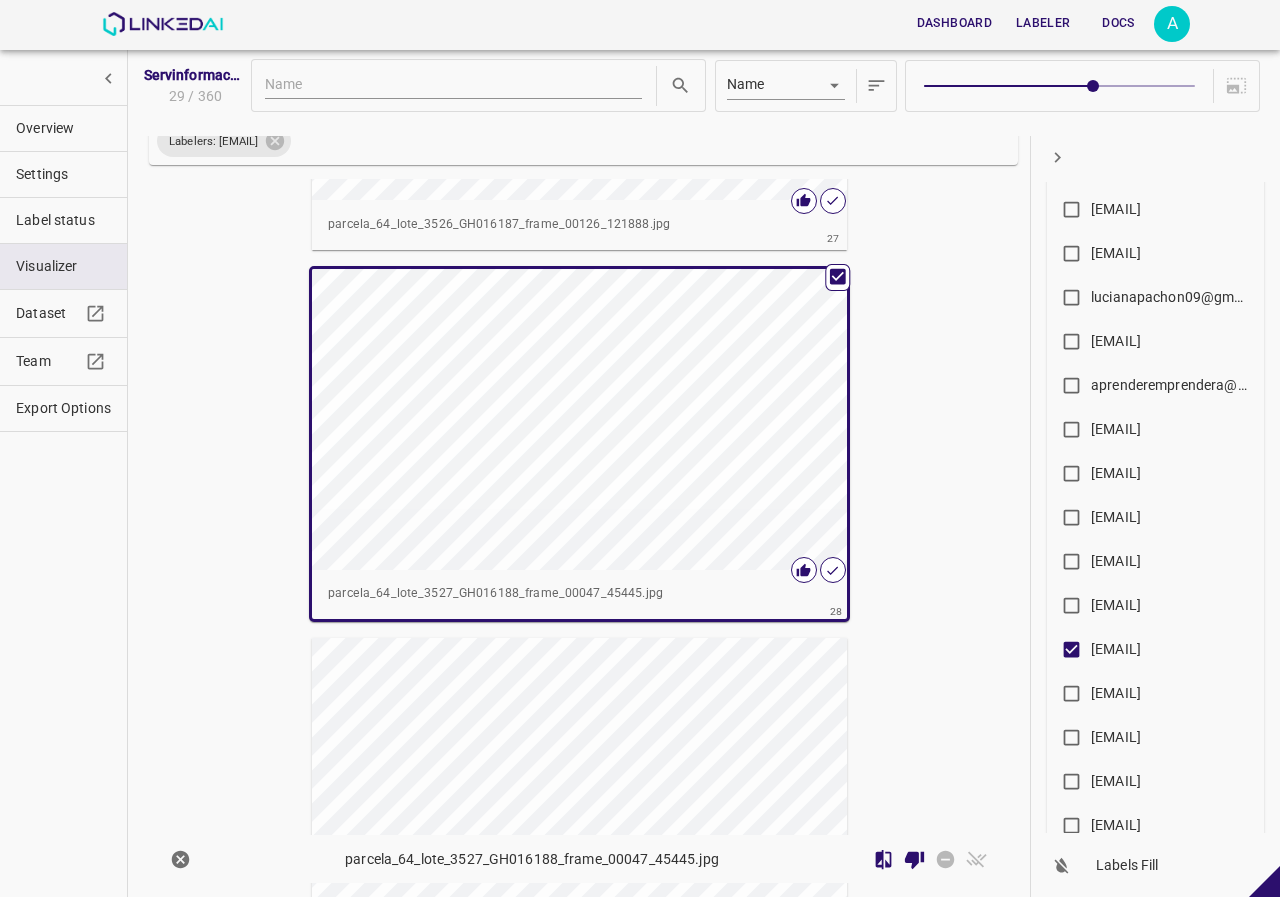 scroll, scrollTop: 9911, scrollLeft: 0, axis: vertical 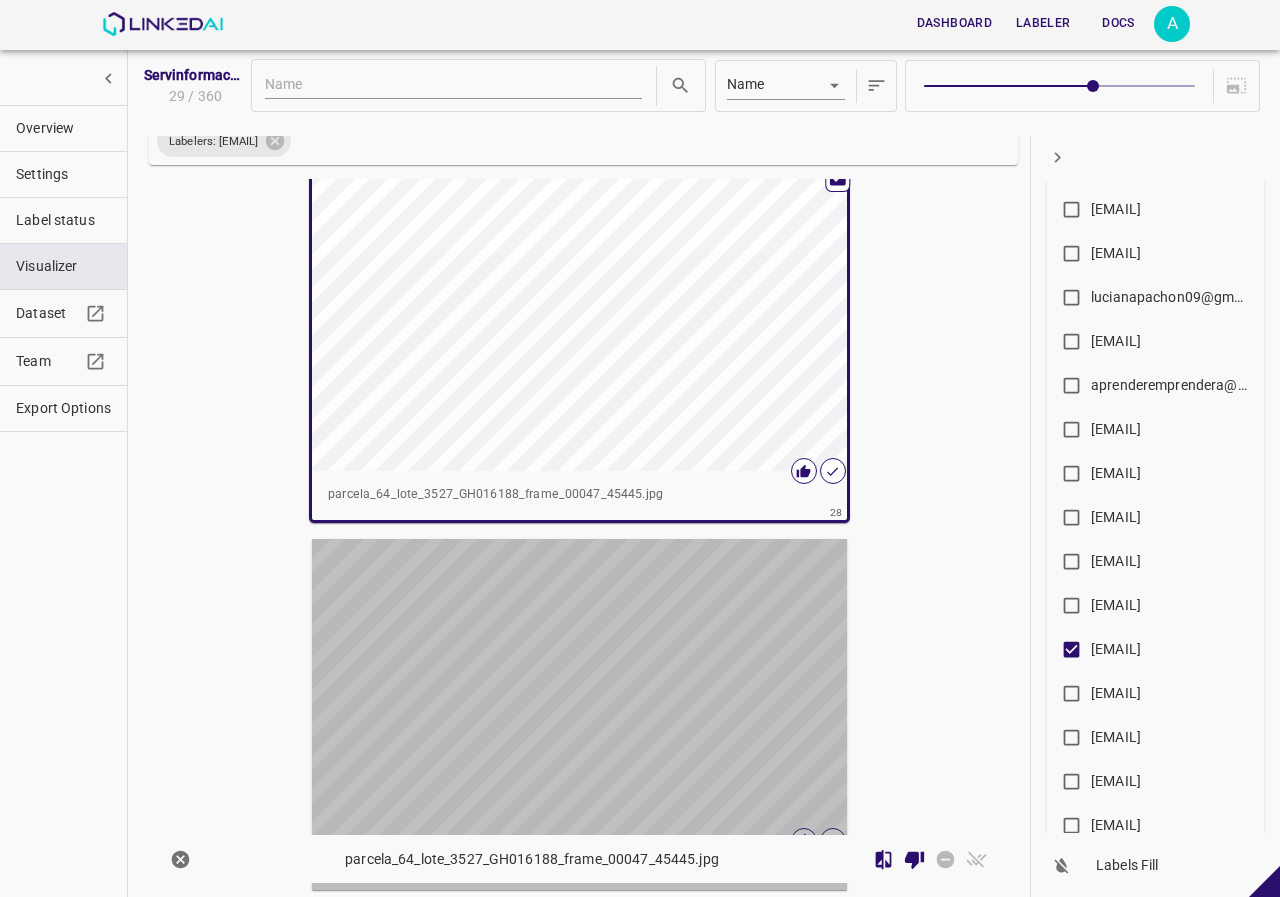 click at bounding box center [579, 689] 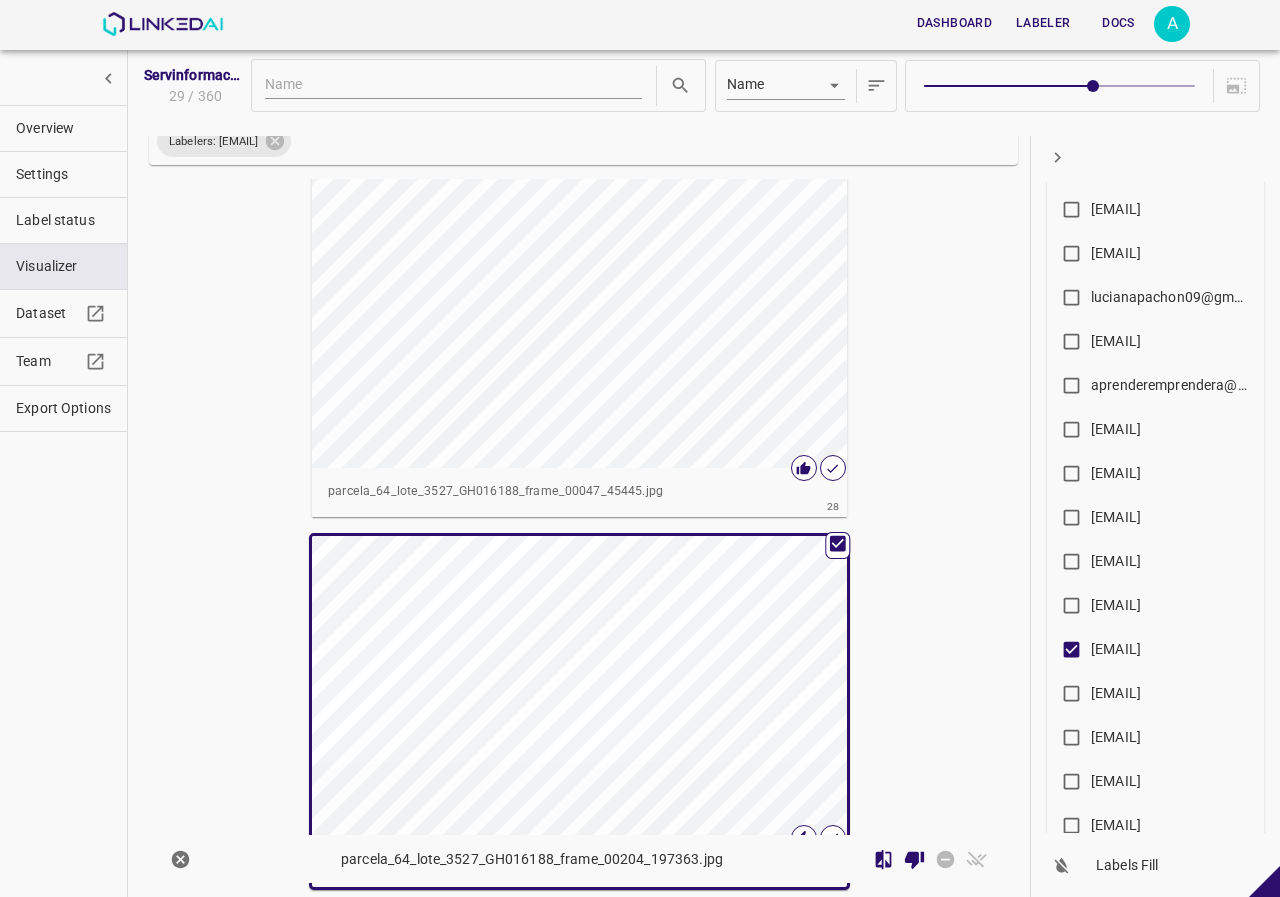scroll, scrollTop: 9911, scrollLeft: 0, axis: vertical 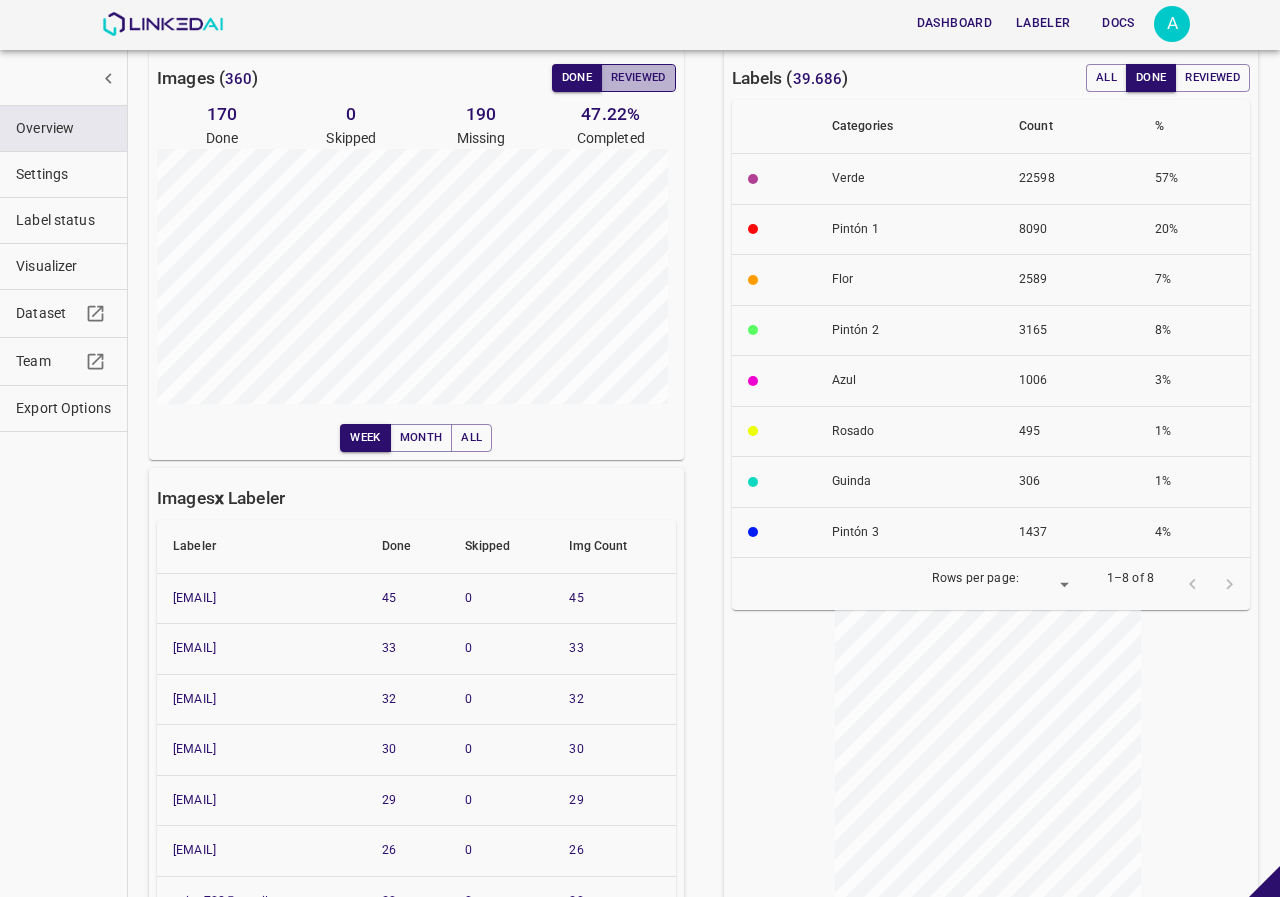 click on "Reviewed" at bounding box center (638, 78) 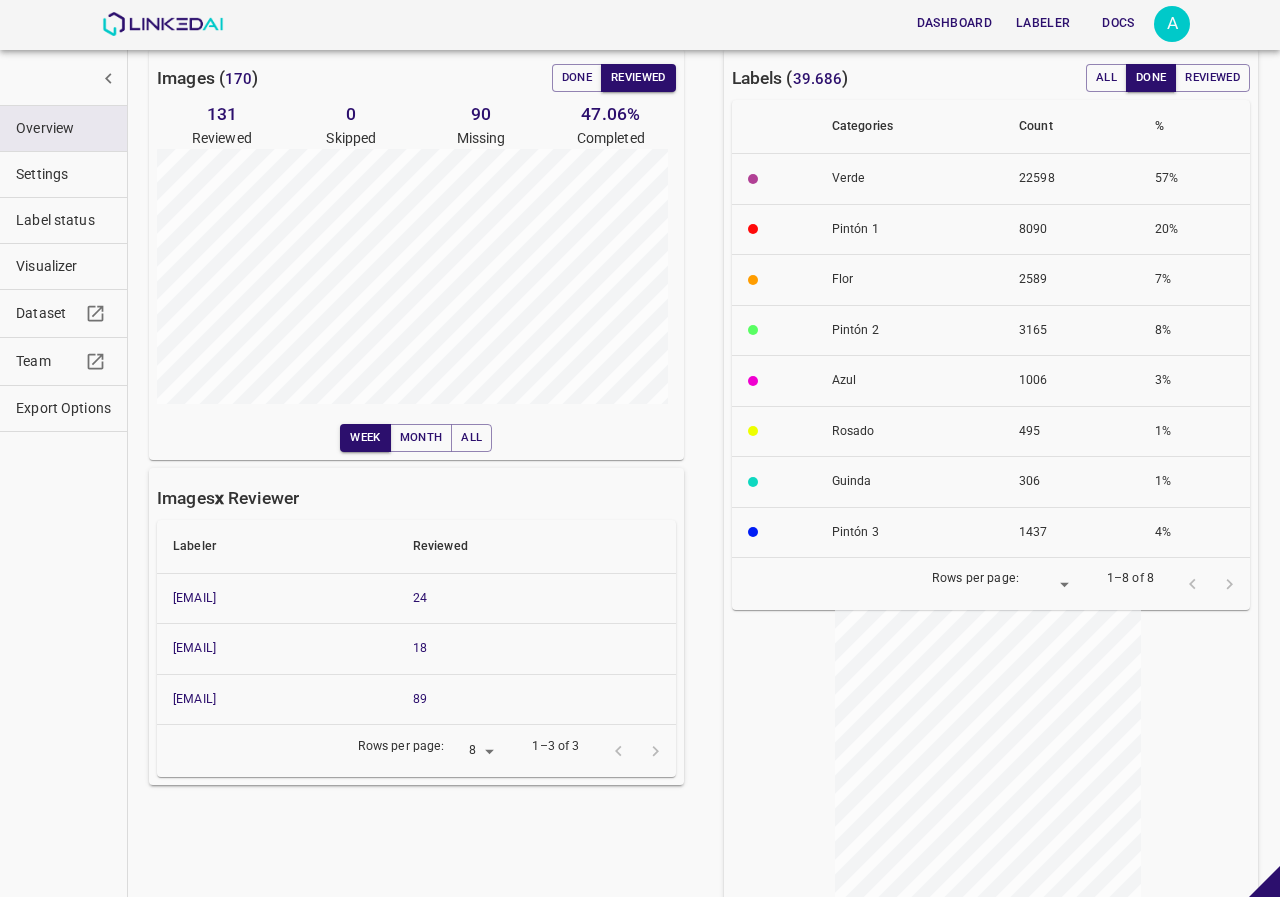 scroll, scrollTop: 0, scrollLeft: 0, axis: both 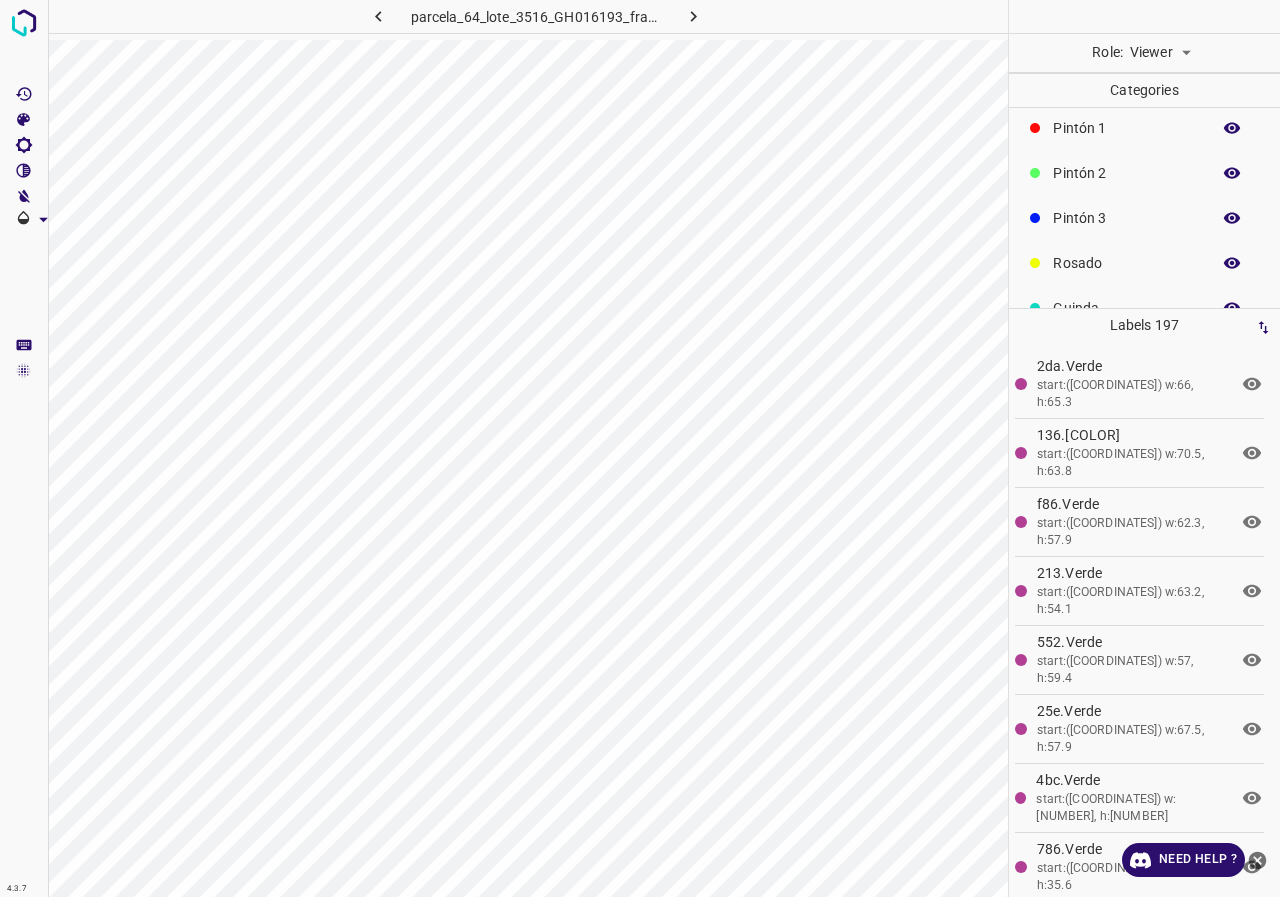 click 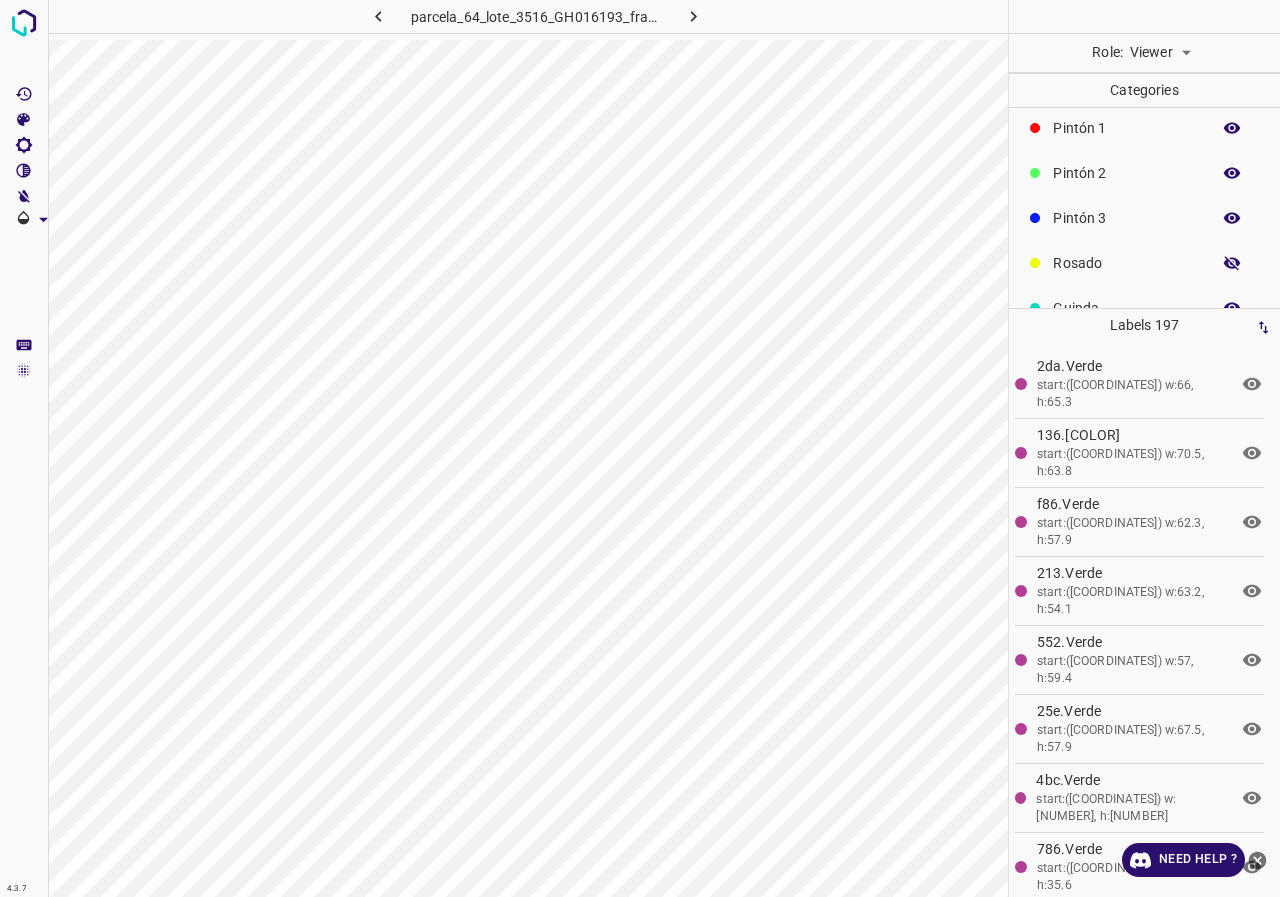 click 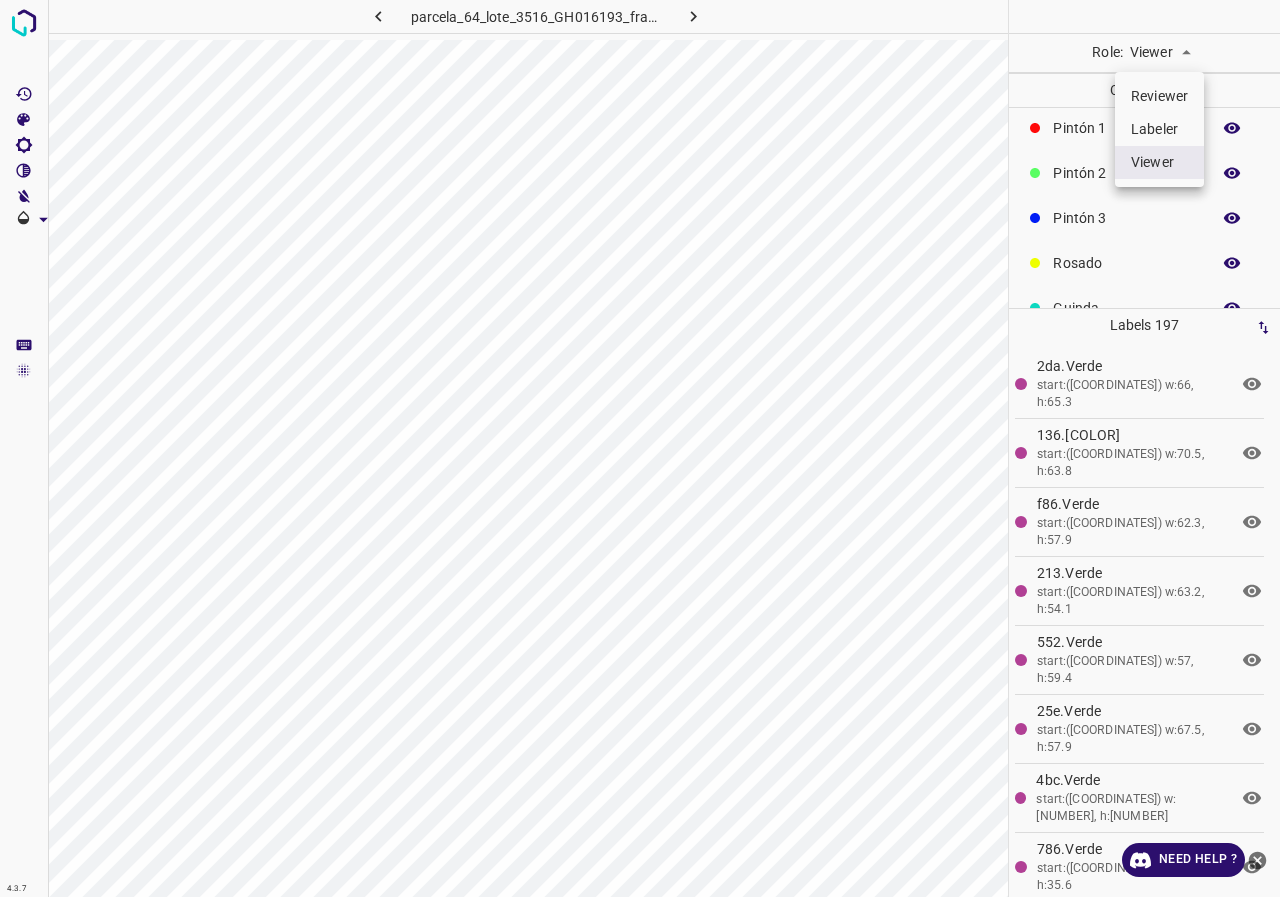 click on "4.3.7 parcela_64_lote_3516_GH016193_frame_00062_59959.jpg Role: Viewer viewer Categories Flor Verde Pintón 1 Pintón 2 Pintón 3 Rosado Guinda Azul Labels   197 2da.Verde
start:(1026, 713.6)
w:66, h:65.3
136.Verde
start:(1023.8, 649)
w:70.5, h:63.8
f86.Verde
start:(969.6, 692)
w:62.3, h:57.9
213.Verde
start:(892.9, 937.2)
w:63.2, h:54.1
552.Verde
start:(914.9, 985.6)
w:57, h:59.4
25e.Verde
start:(858.4, 975.5)
w:67.5, h:57.9
4bc.Verde
start:(1112.8, 966.4)
w:46.1, h:36.9
786.Verde
start:(971.6, 1197.6)
w:44.2, h:35.6
ada.Verde
start:(933.4, 1190)
w:43.9, h:37.5
976.Verde
start:(975.1, 1224.1)
w:24.8, h:21.6
e6a.Verde
start:(1086.5, 1587.2)
w:30, h:28.8
7a5.Verde
start:(1064.4, 1590.2)
w:25.5, h:19.3
6fd.Verde e96.Verde 1 Flor" at bounding box center [640, 448] 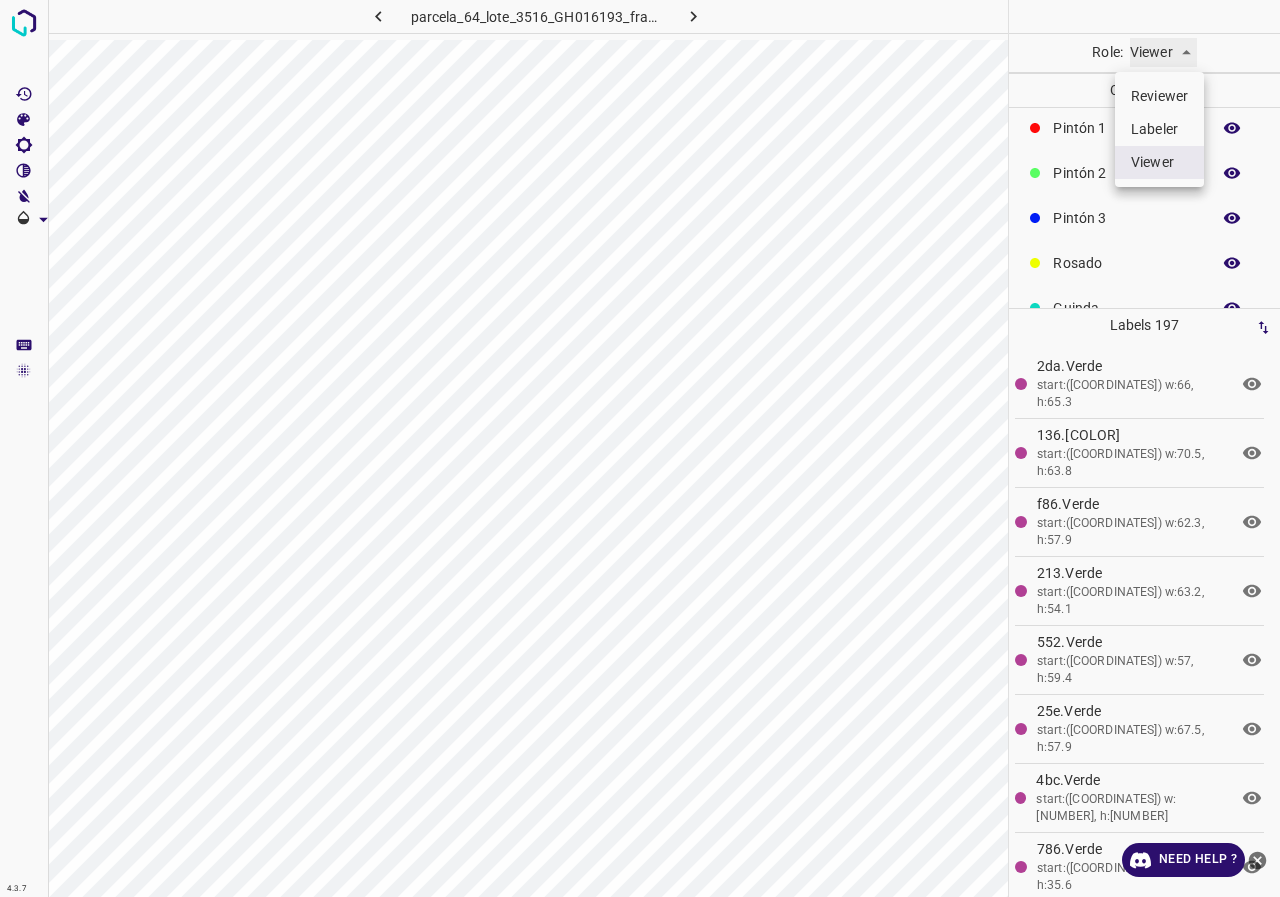 type on "reviewer" 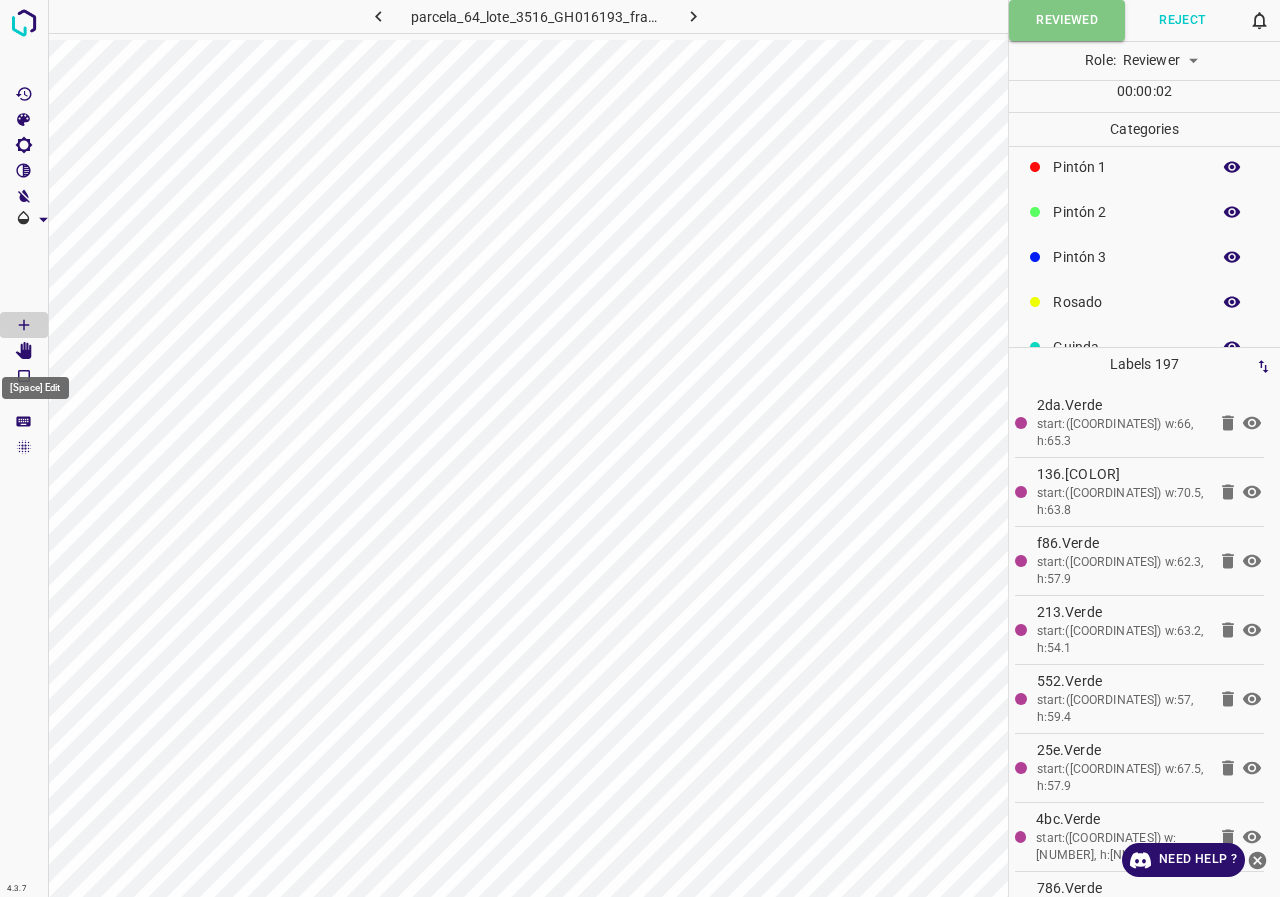 click 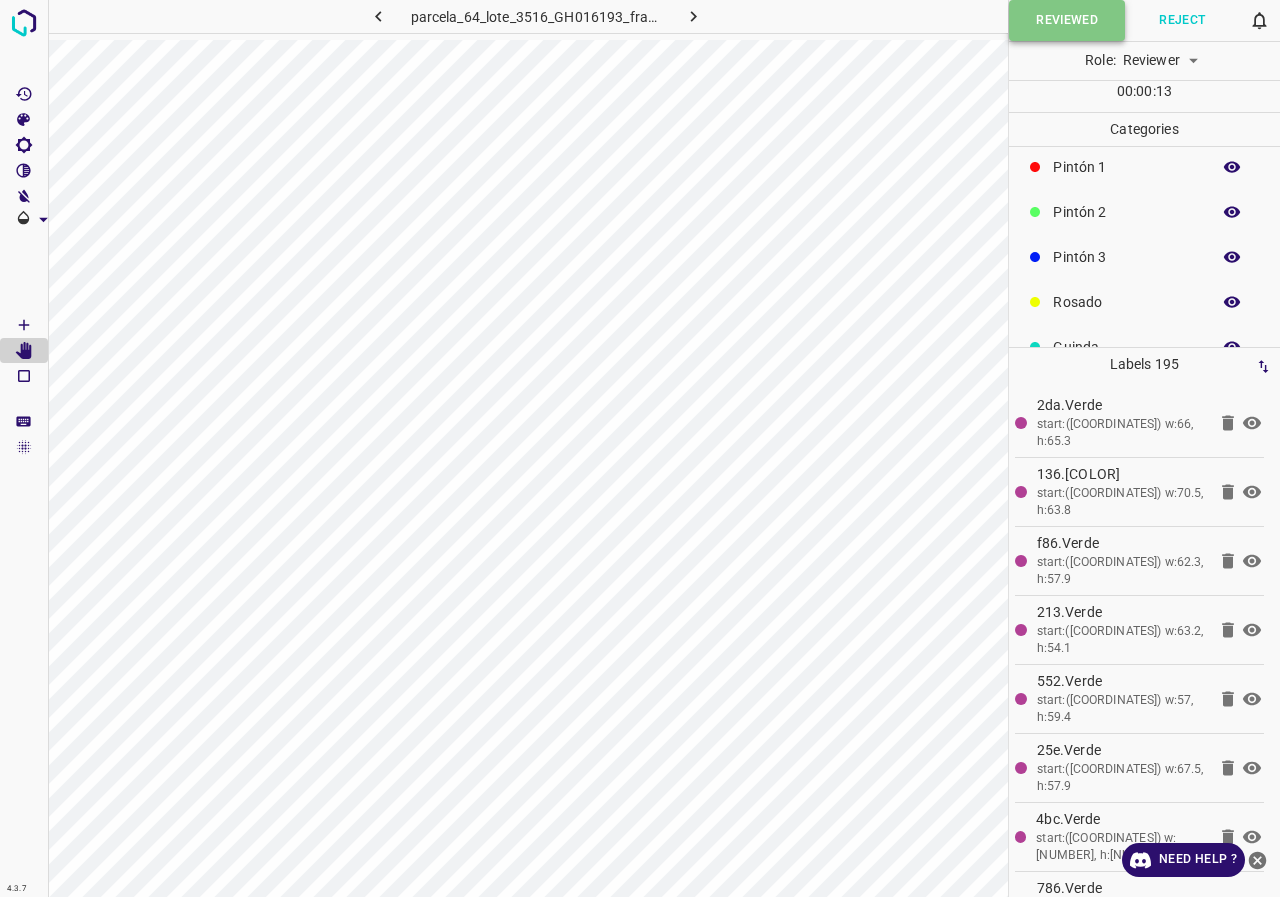 click on "Reviewed" at bounding box center (1067, 20) 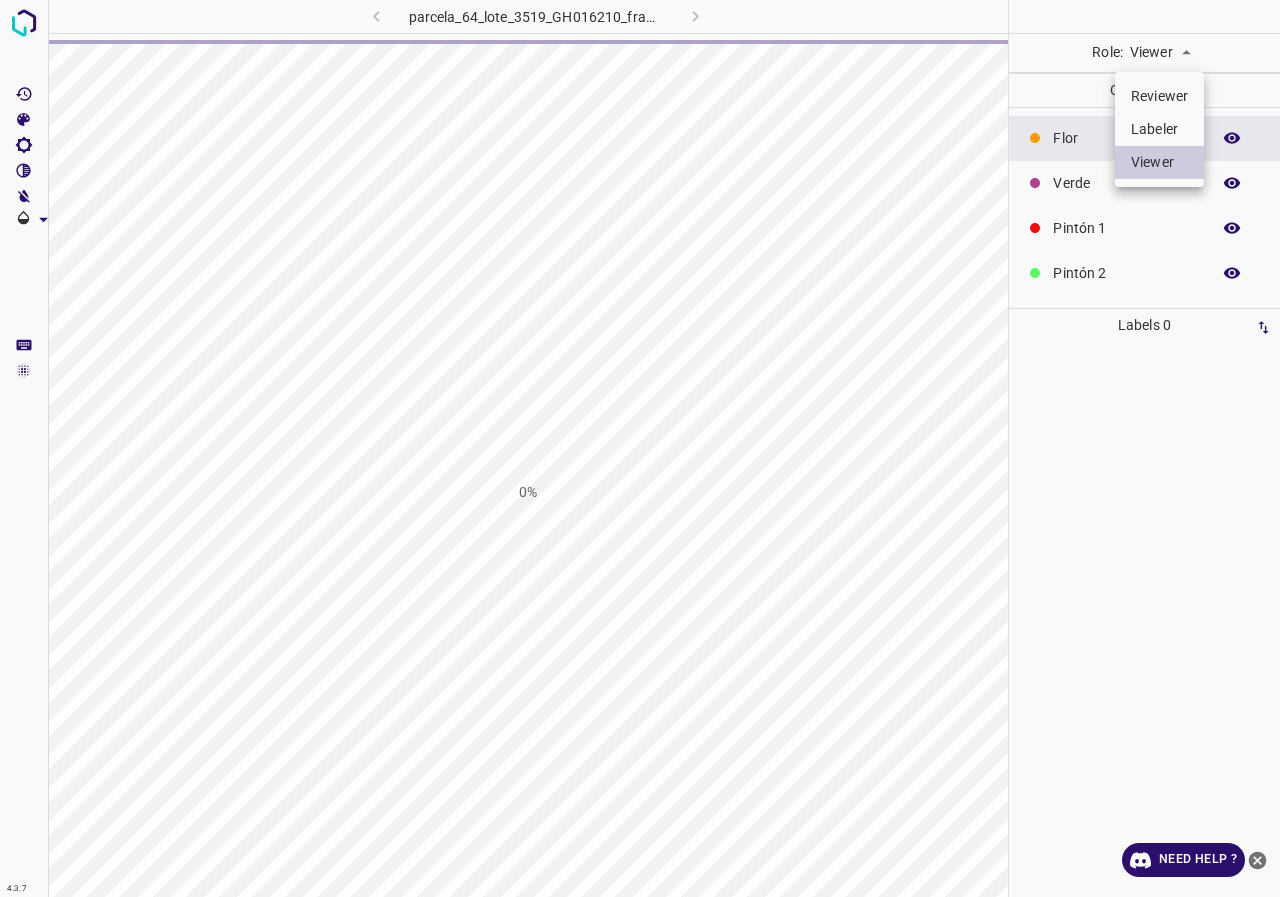 scroll, scrollTop: 0, scrollLeft: 0, axis: both 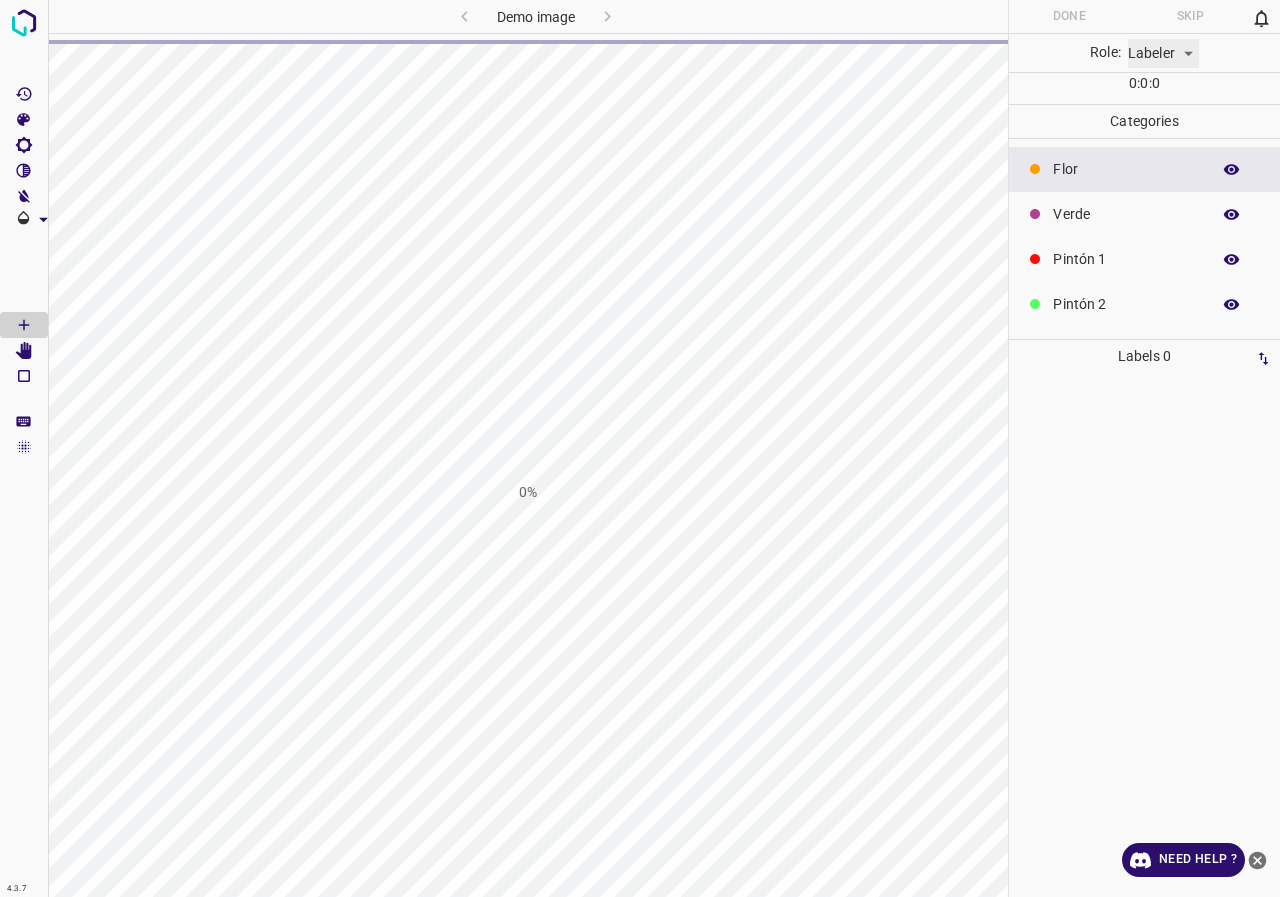 type on "labeler" 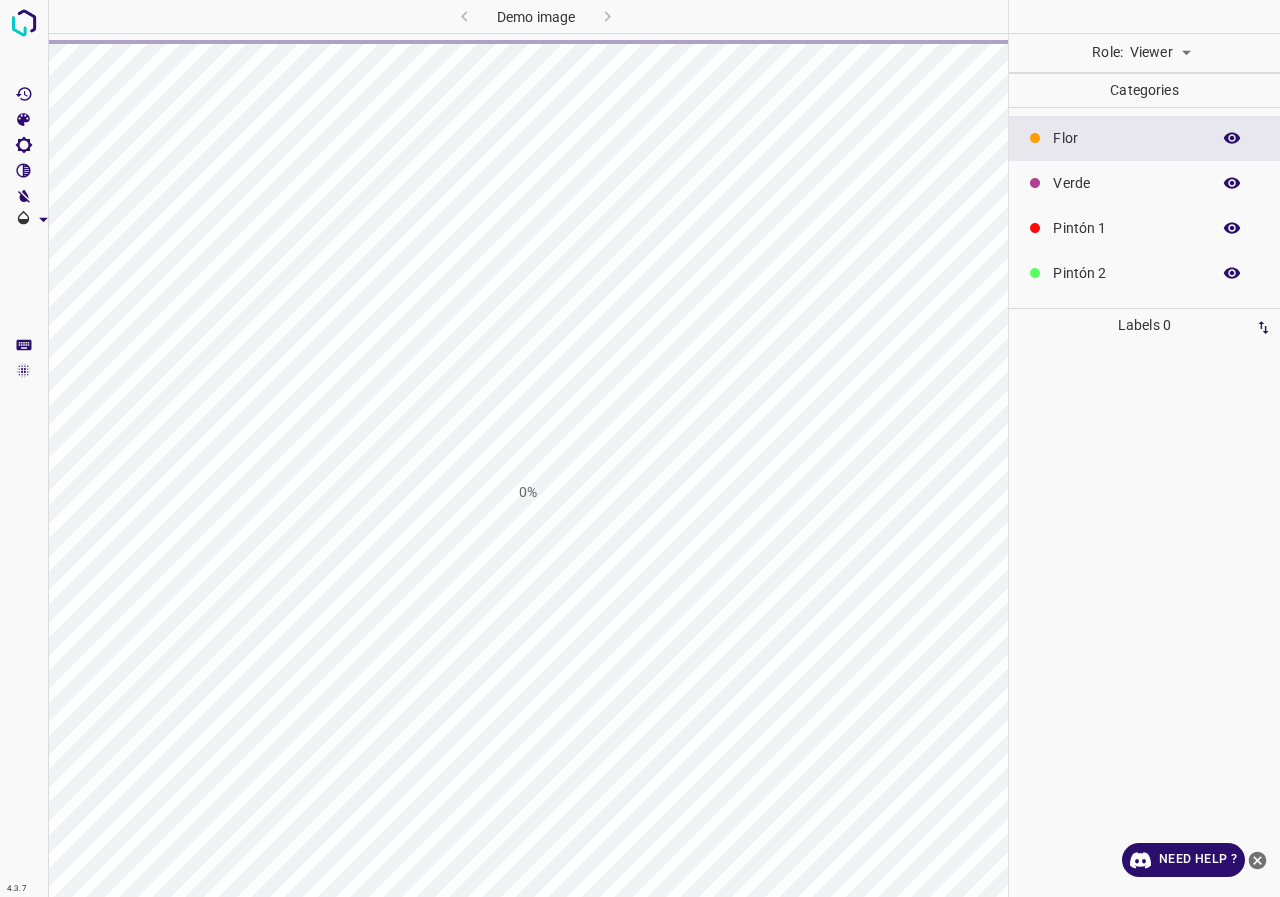 scroll, scrollTop: 0, scrollLeft: 0, axis: both 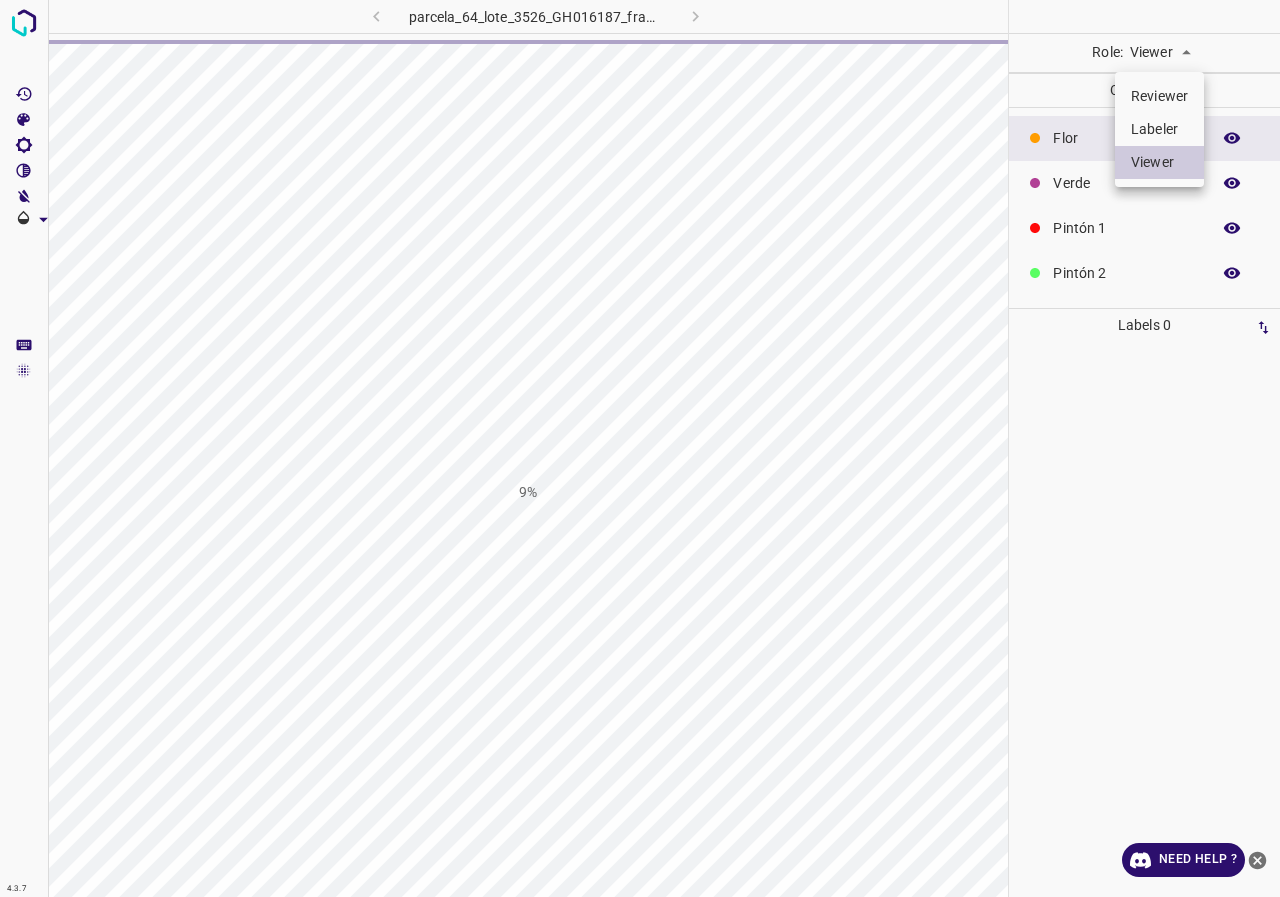 click on "4.3.7 parcela_64_lote_3526_GH016187_frame_00209_202202.jpg 9% Role: Viewer viewer Categories [NAME] [NAME] [NAME] 1 [NAME] 2 [NAME] 3 [NAME] [NAME] [NAME] Labels   0 Categories 1 [NAME] 2 [NAME] 3 [NAME] 1 4 [NAME] 2 5 [NAME] 3 6 [NAME] 7 [NAME] 8 [NAME] Tools Space Change between modes (Draw & Edit) I Auto labeling R Restore zoom M Zoom in N Zoom out Delete Delete selecte label Filters Z Restore filters X Saturation filter C Brightness filter V Contrast filter B Gray scale filter General O Download Need Help ? - Text - Hide - Delete Reviewer Labeler Viewer" at bounding box center [640, 448] 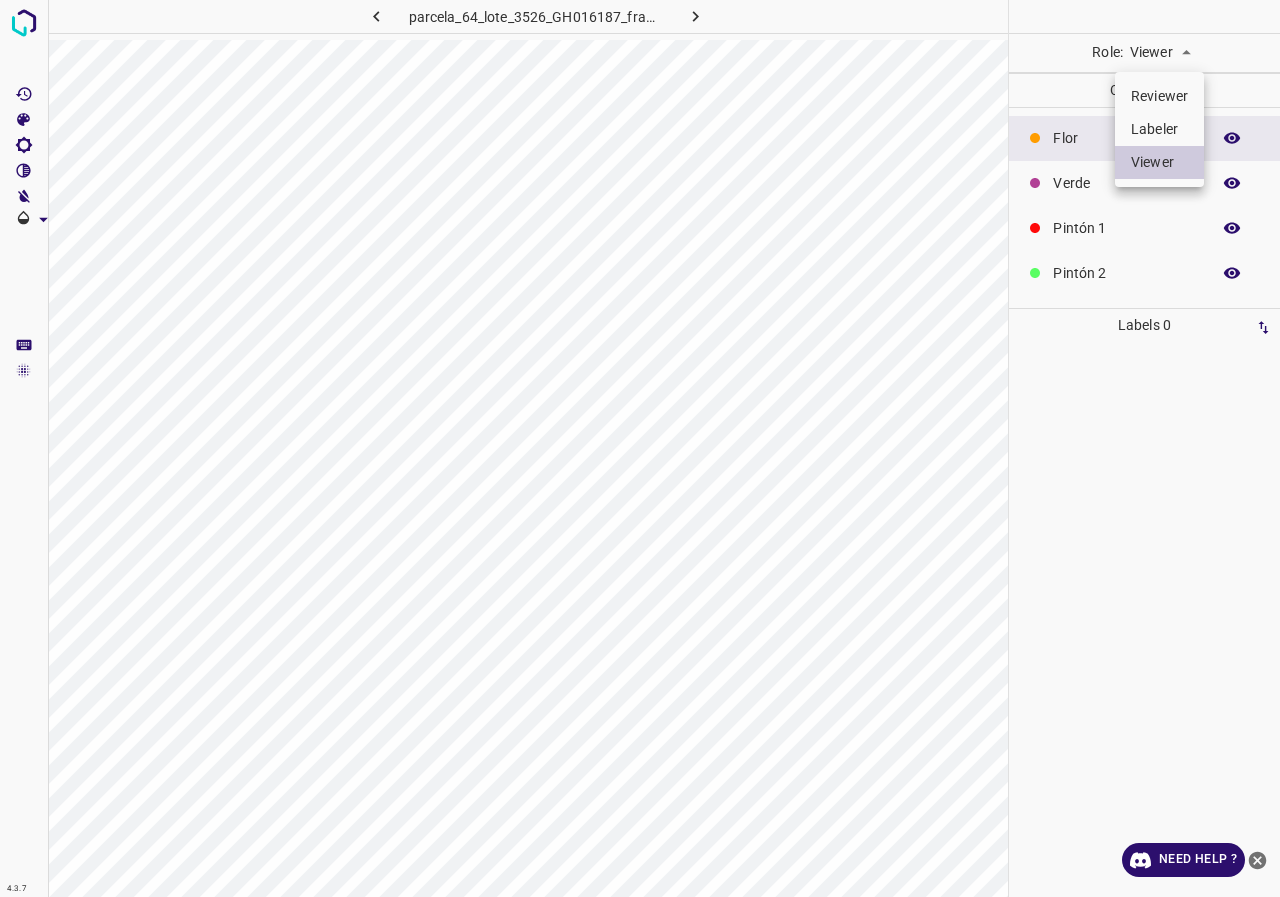 click on "Labeler" at bounding box center [1159, 129] 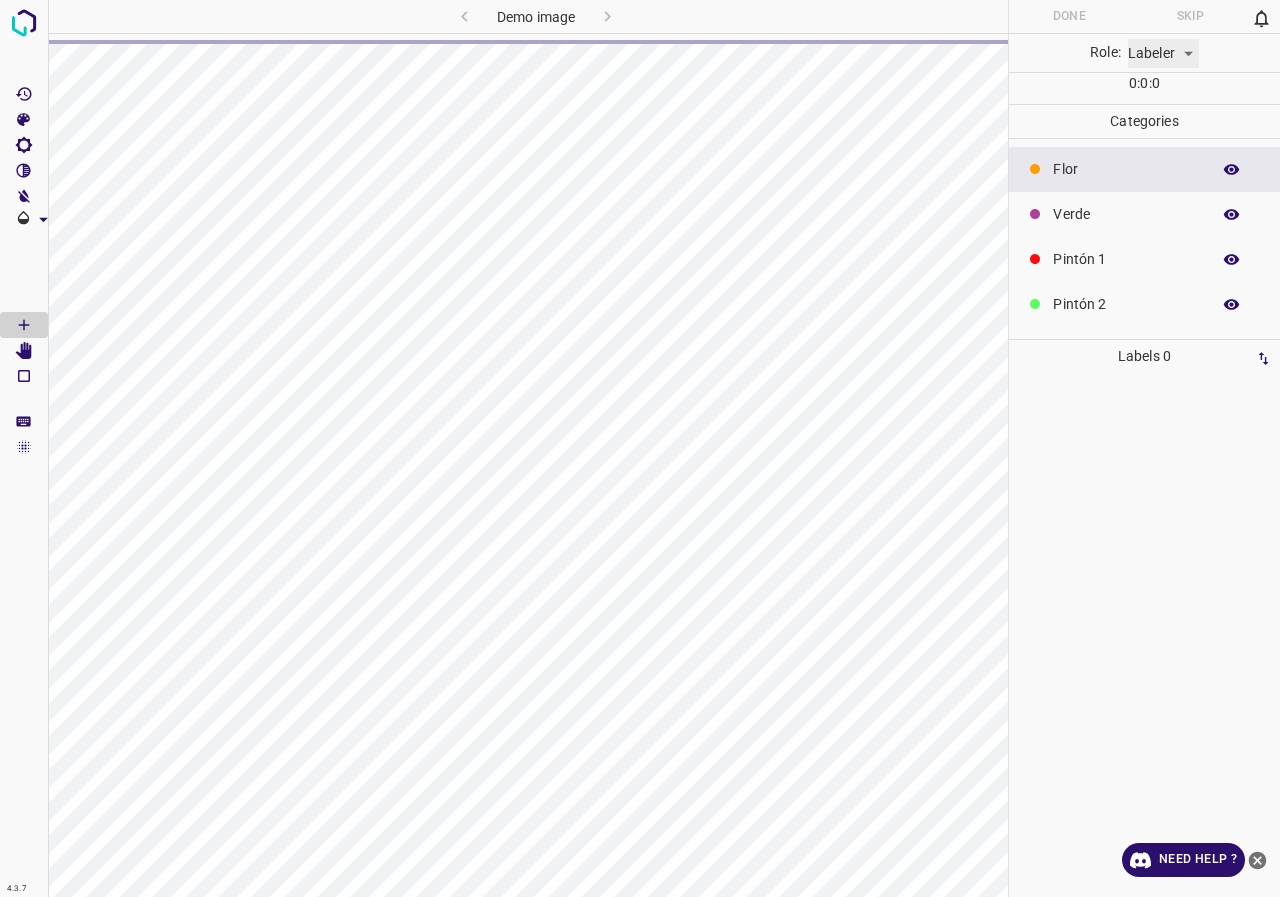 type on "labeler" 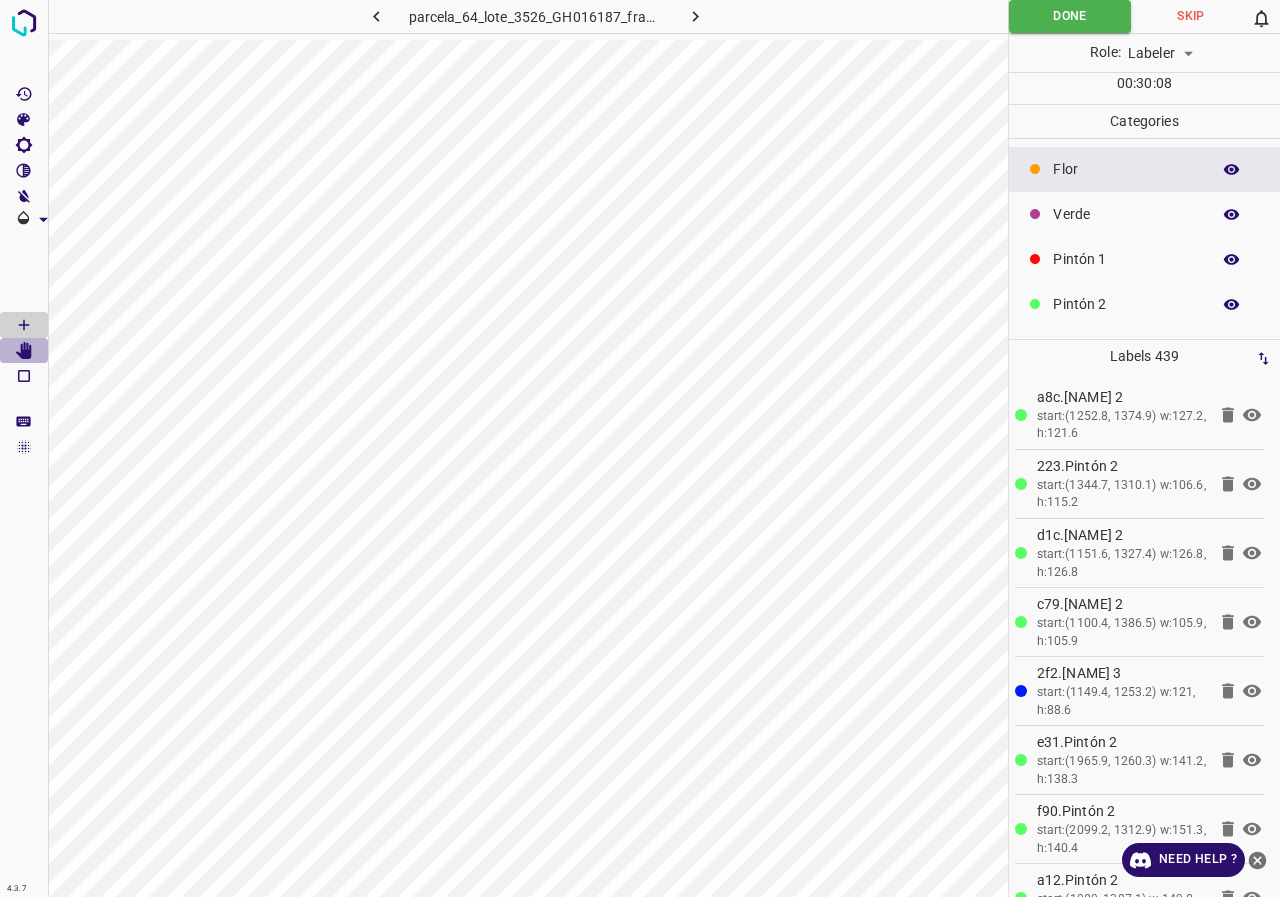 click 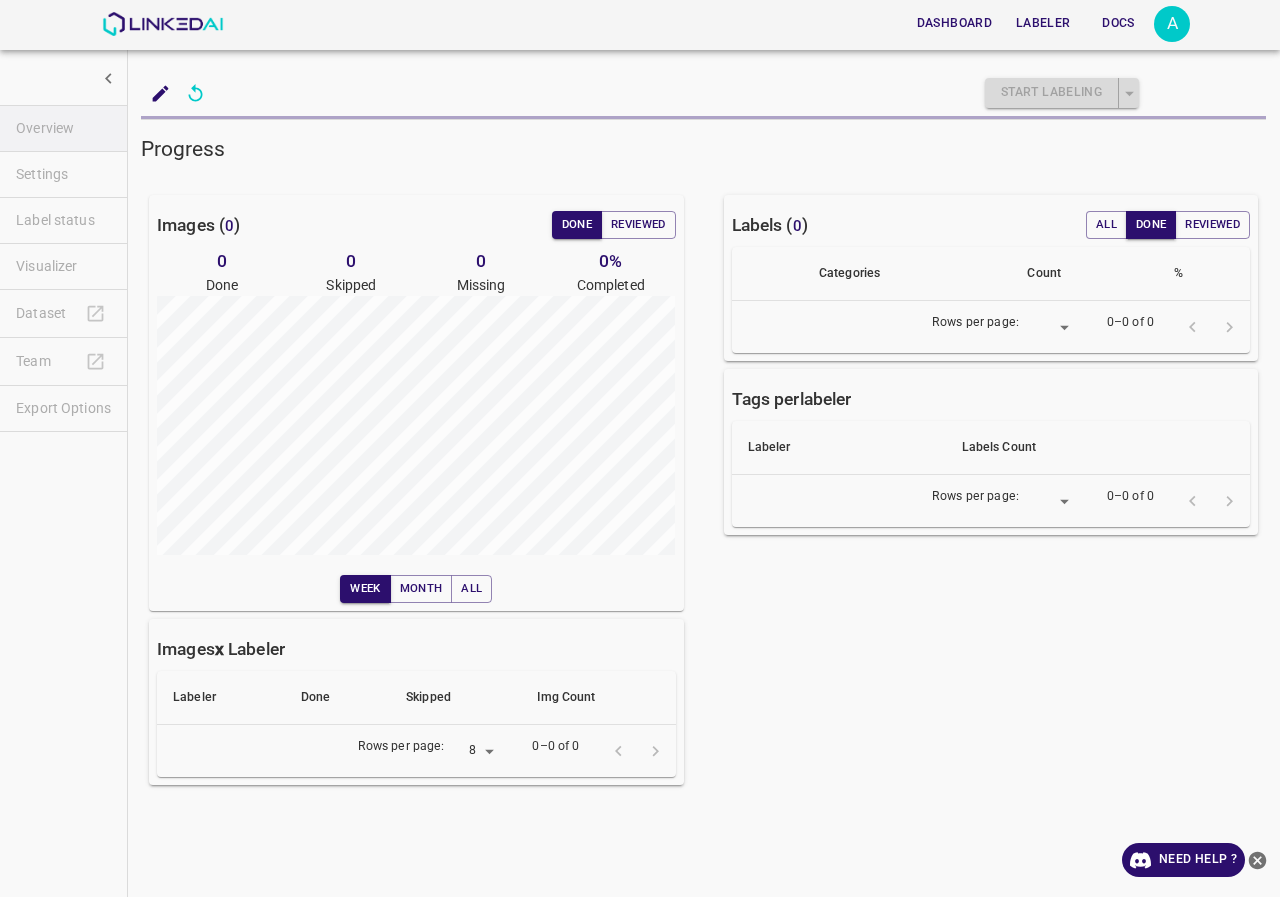 scroll, scrollTop: 0, scrollLeft: 0, axis: both 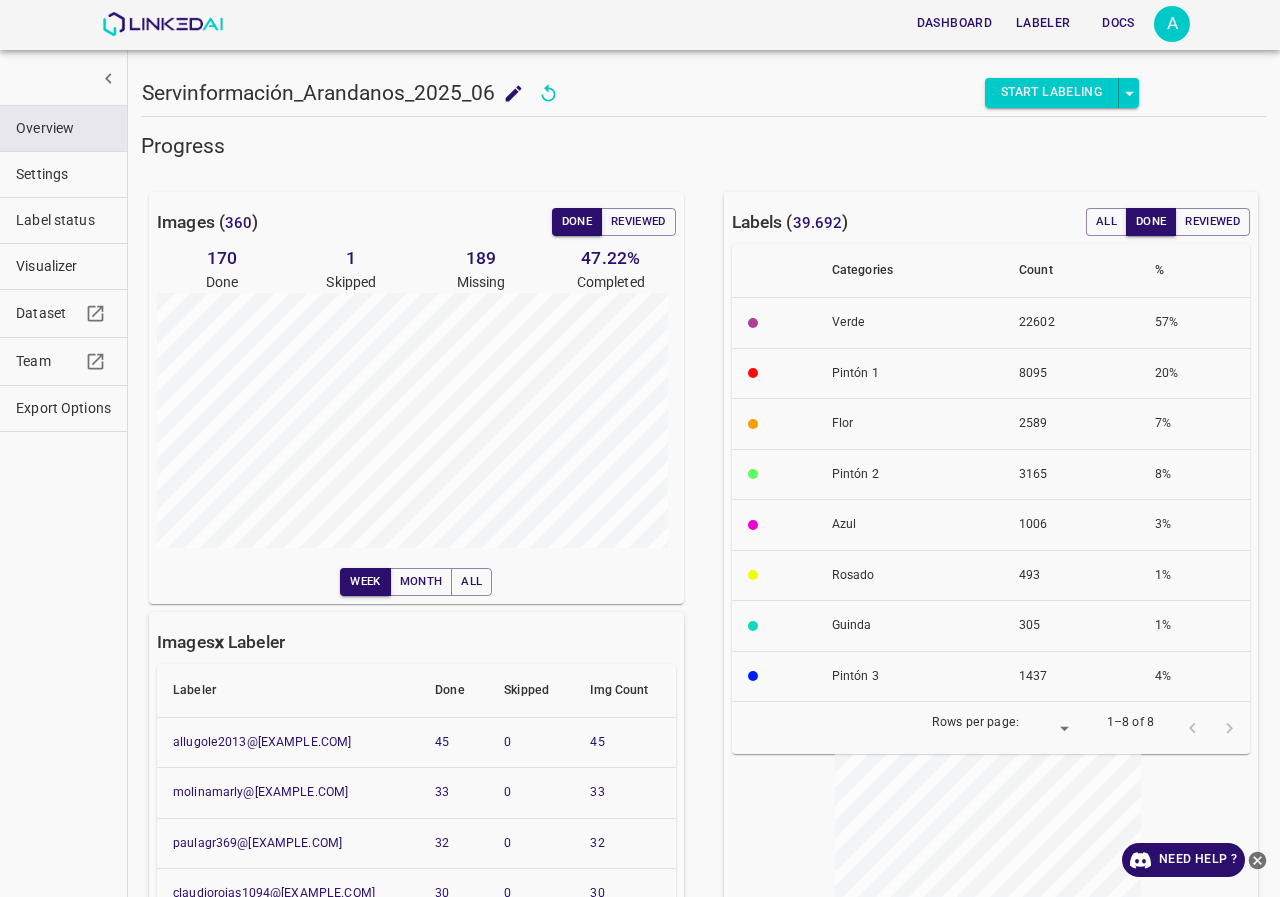 click on "Visualizer" at bounding box center [63, 266] 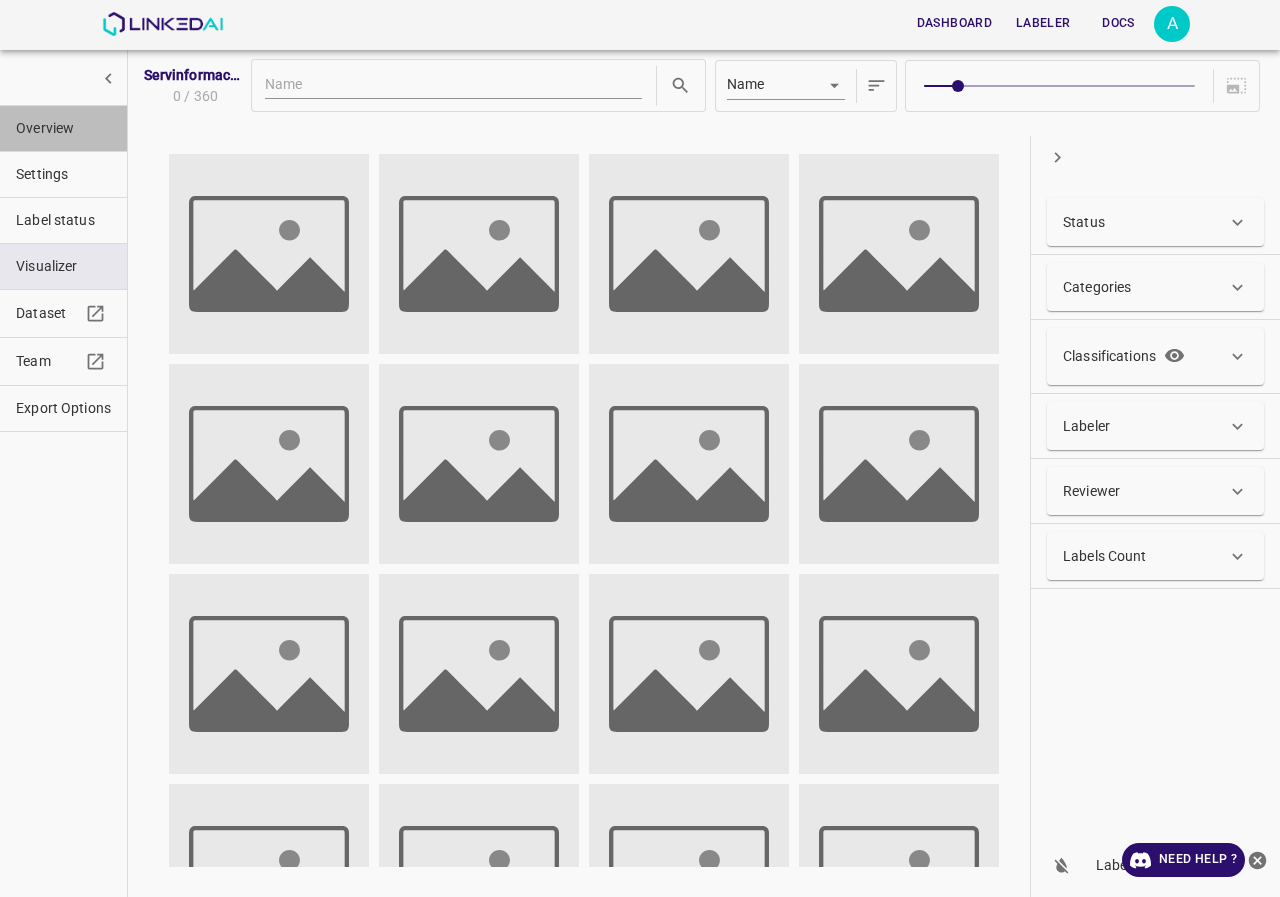 click on "Overview" at bounding box center [63, 128] 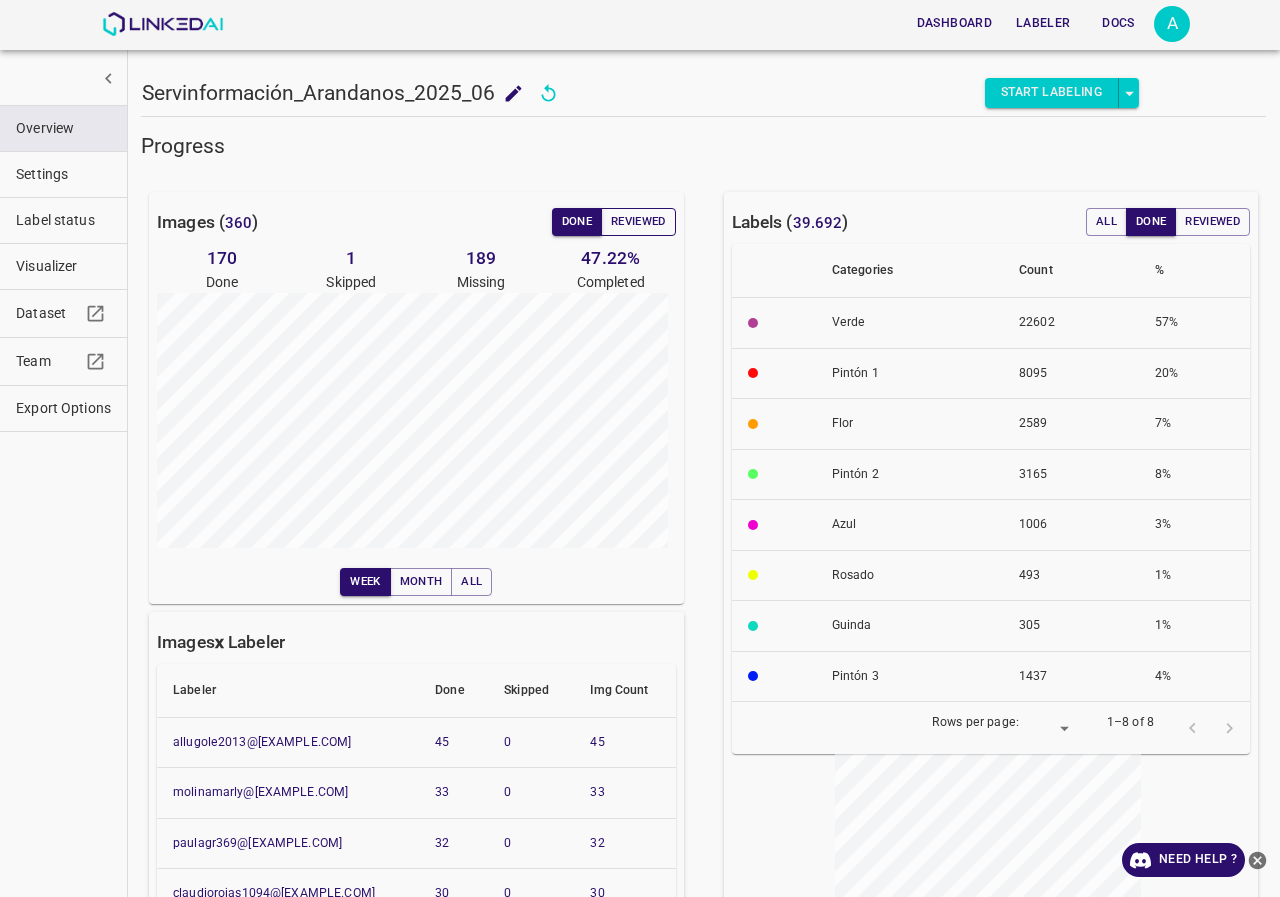 click on "Reviewed" at bounding box center [638, 222] 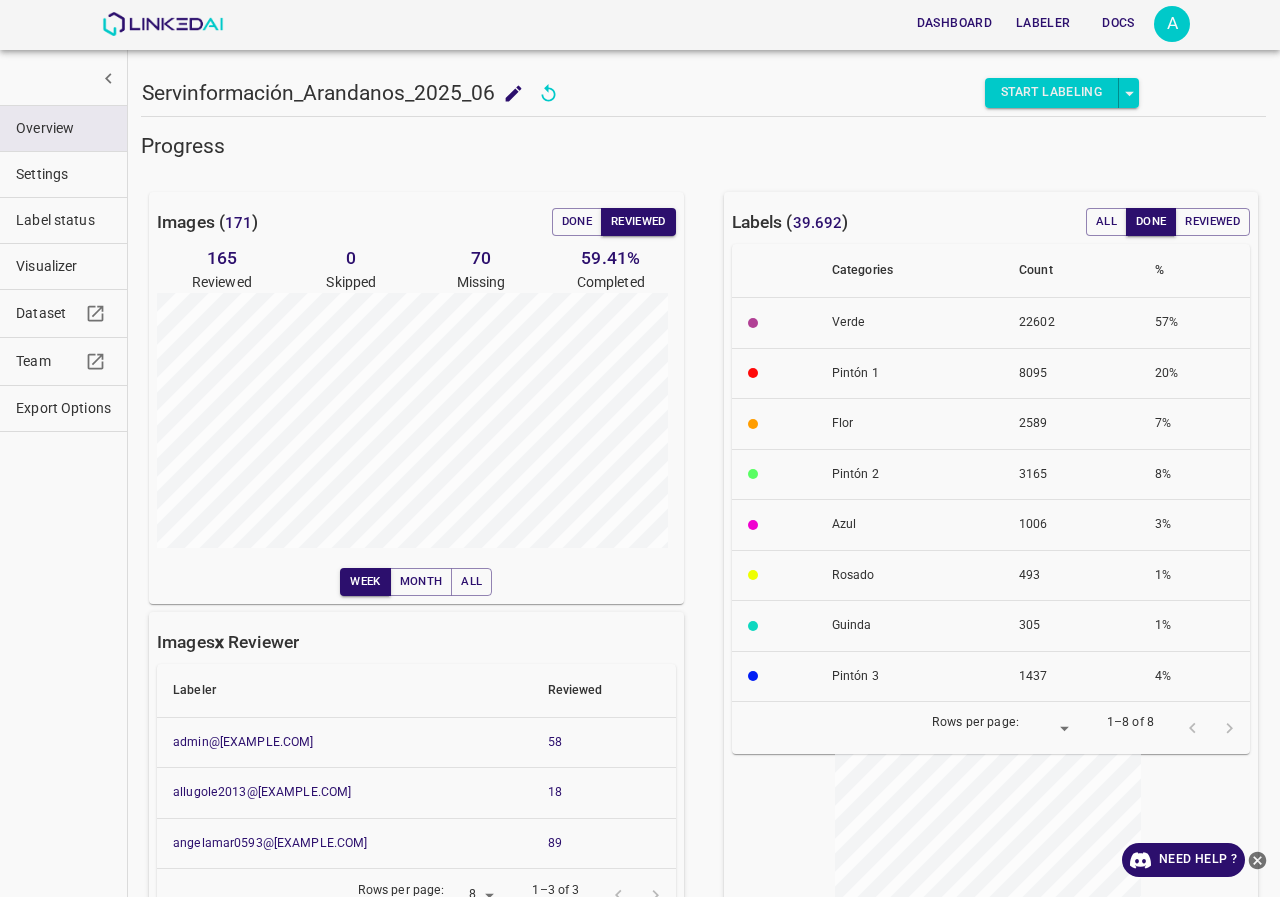 click on "Visualizer" at bounding box center [63, 266] 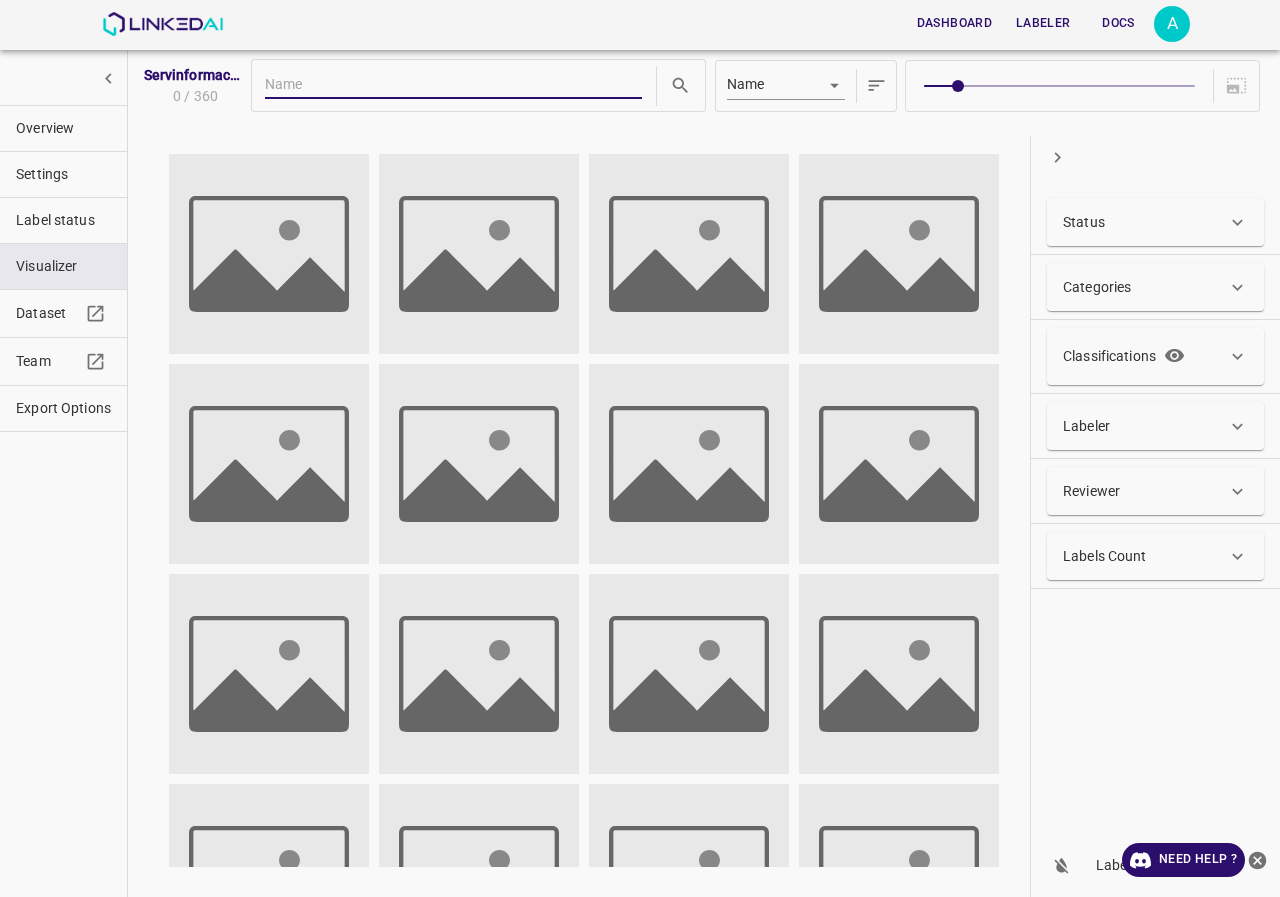 click on "Status" at bounding box center (1145, 222) 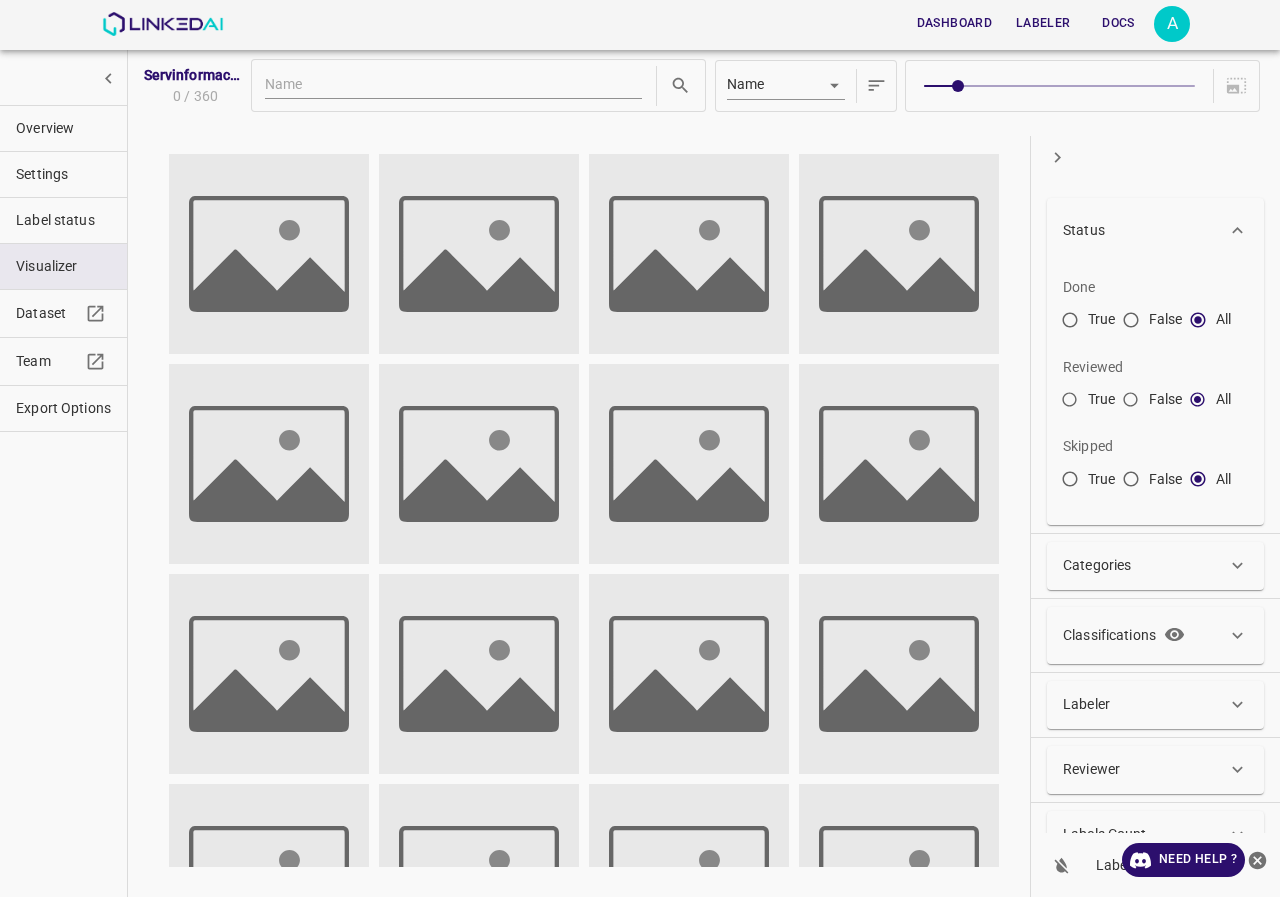 click on "Status" at bounding box center (1145, 230) 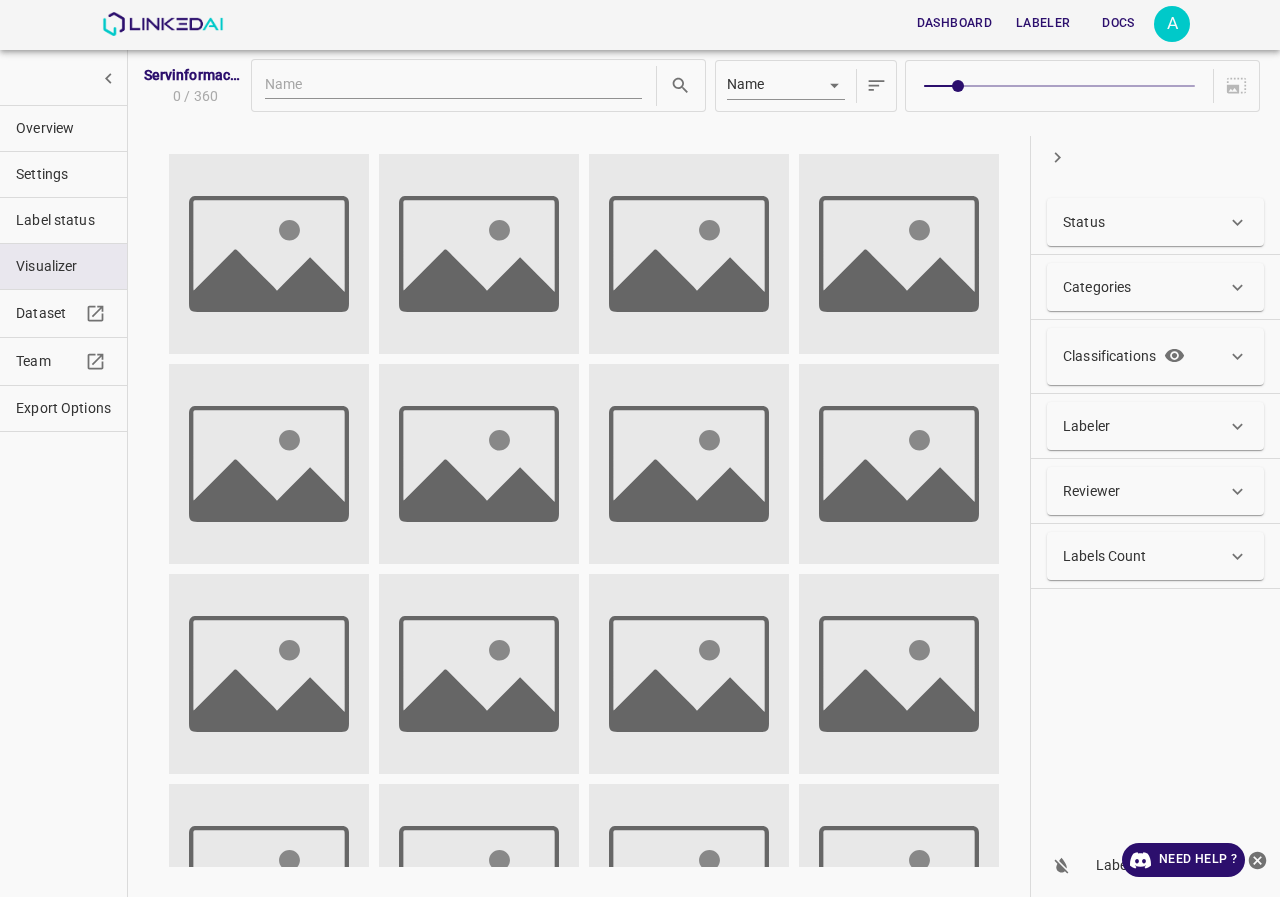 click on "Labeler" at bounding box center (1145, 426) 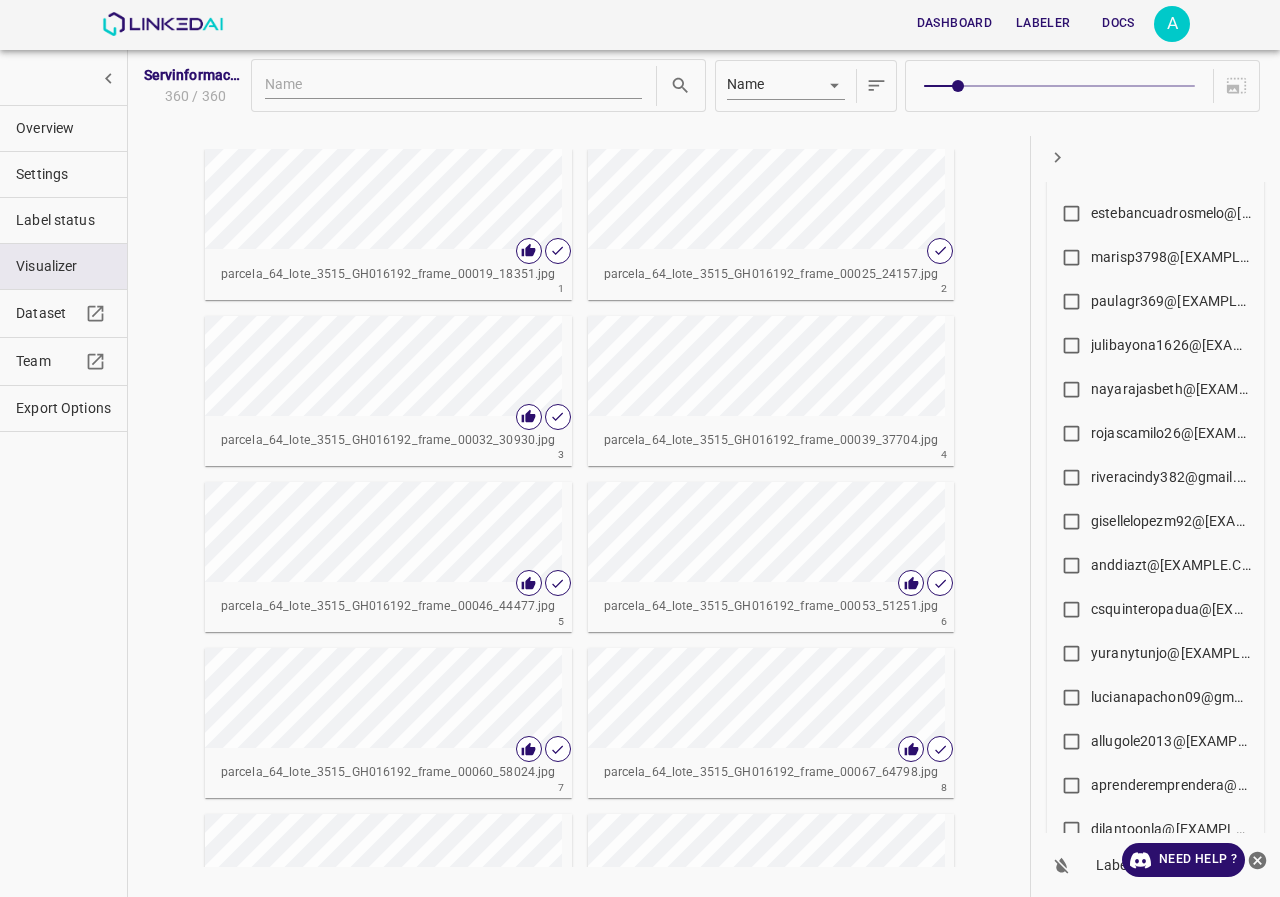 scroll, scrollTop: 300, scrollLeft: 0, axis: vertical 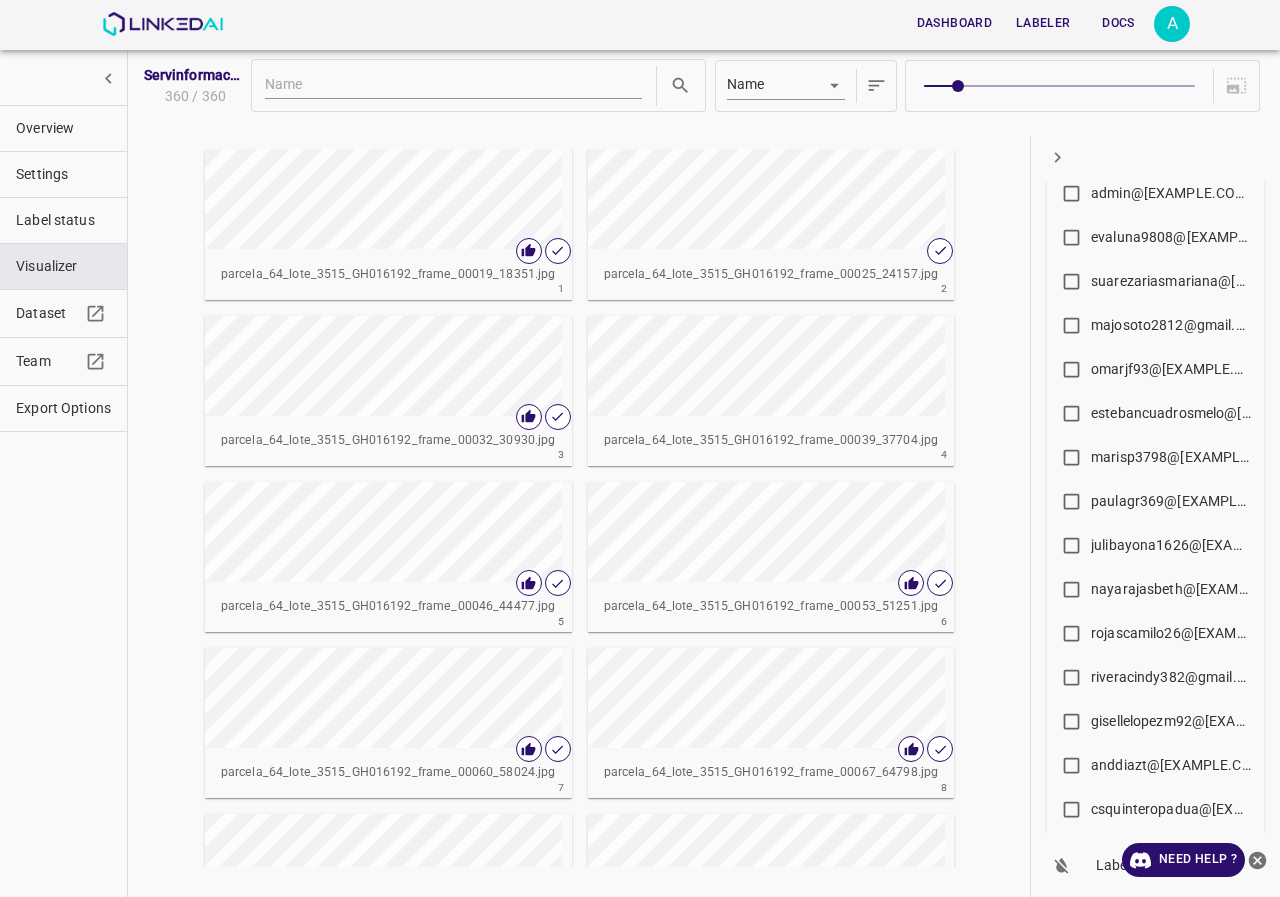 click on "majosoto2812@gmail.com" at bounding box center [1171, 325] 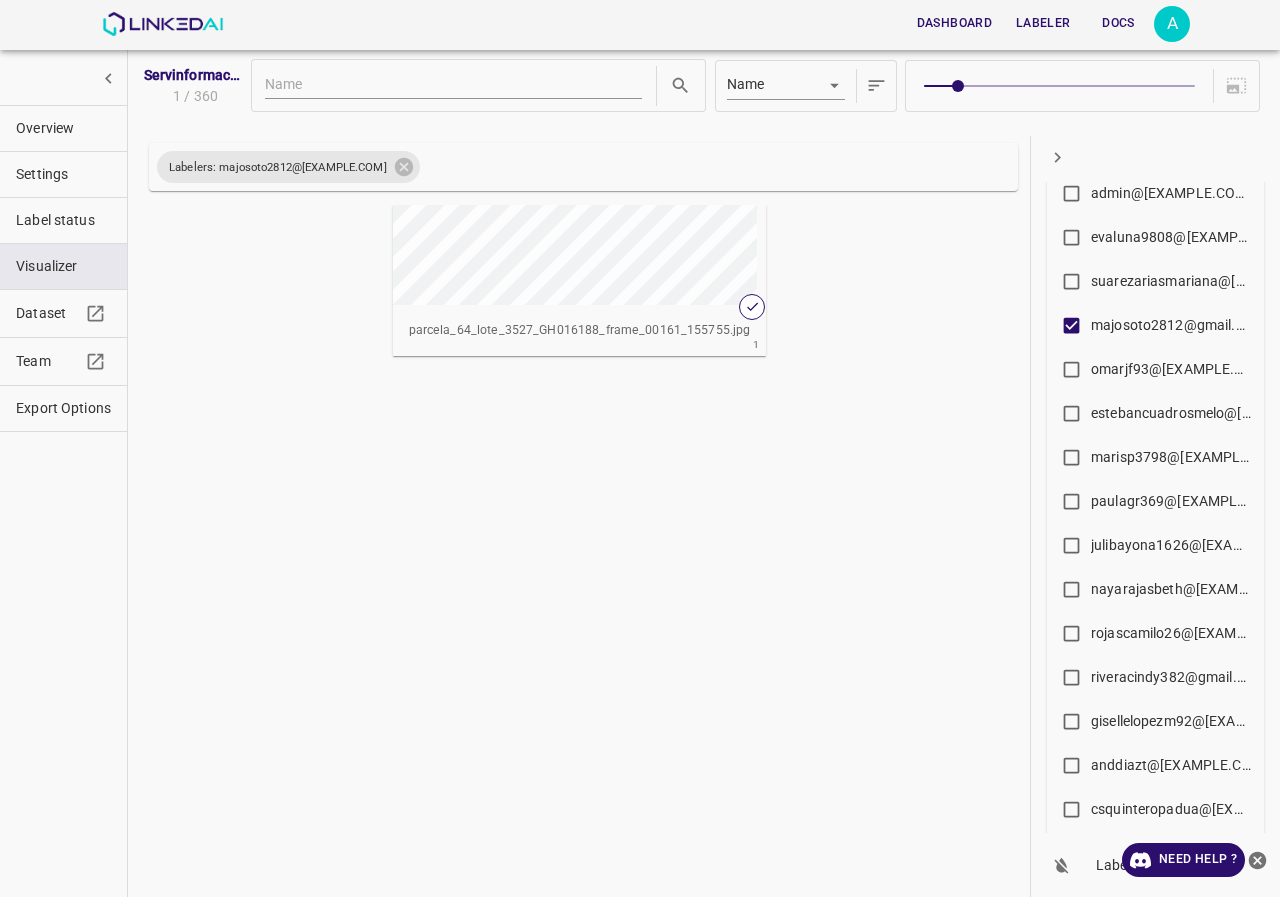 click at bounding box center (482, 255) 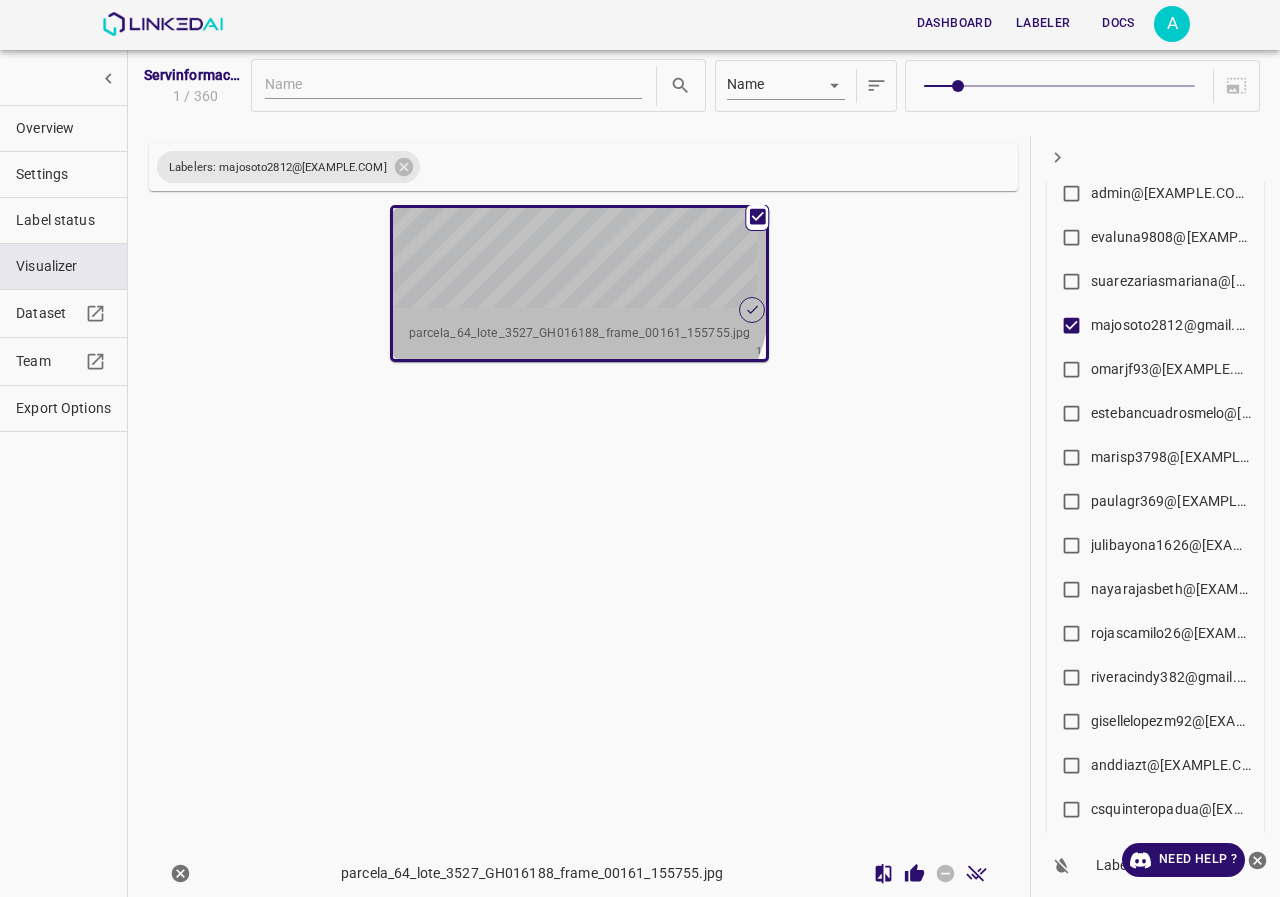 click at bounding box center (482, 258) 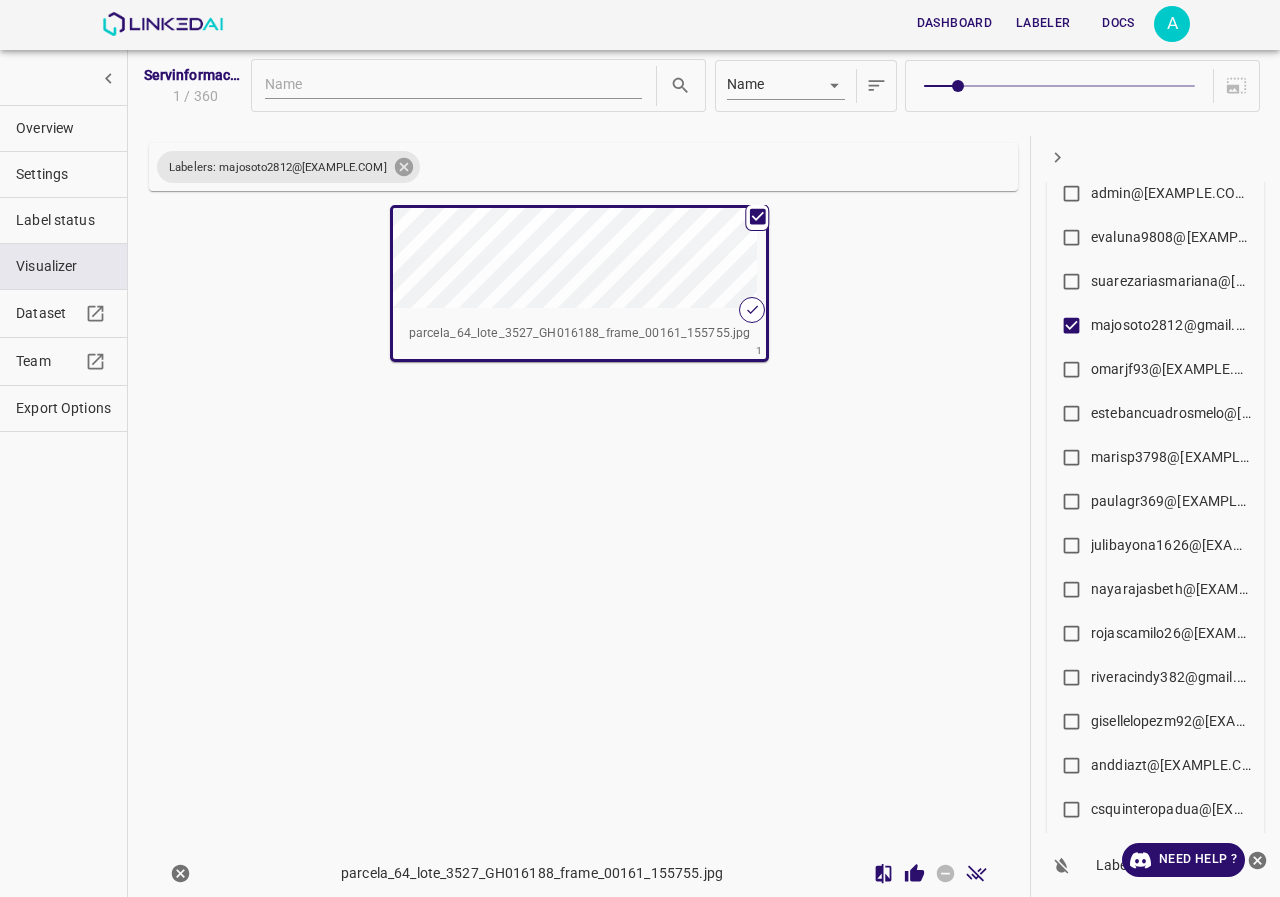 click 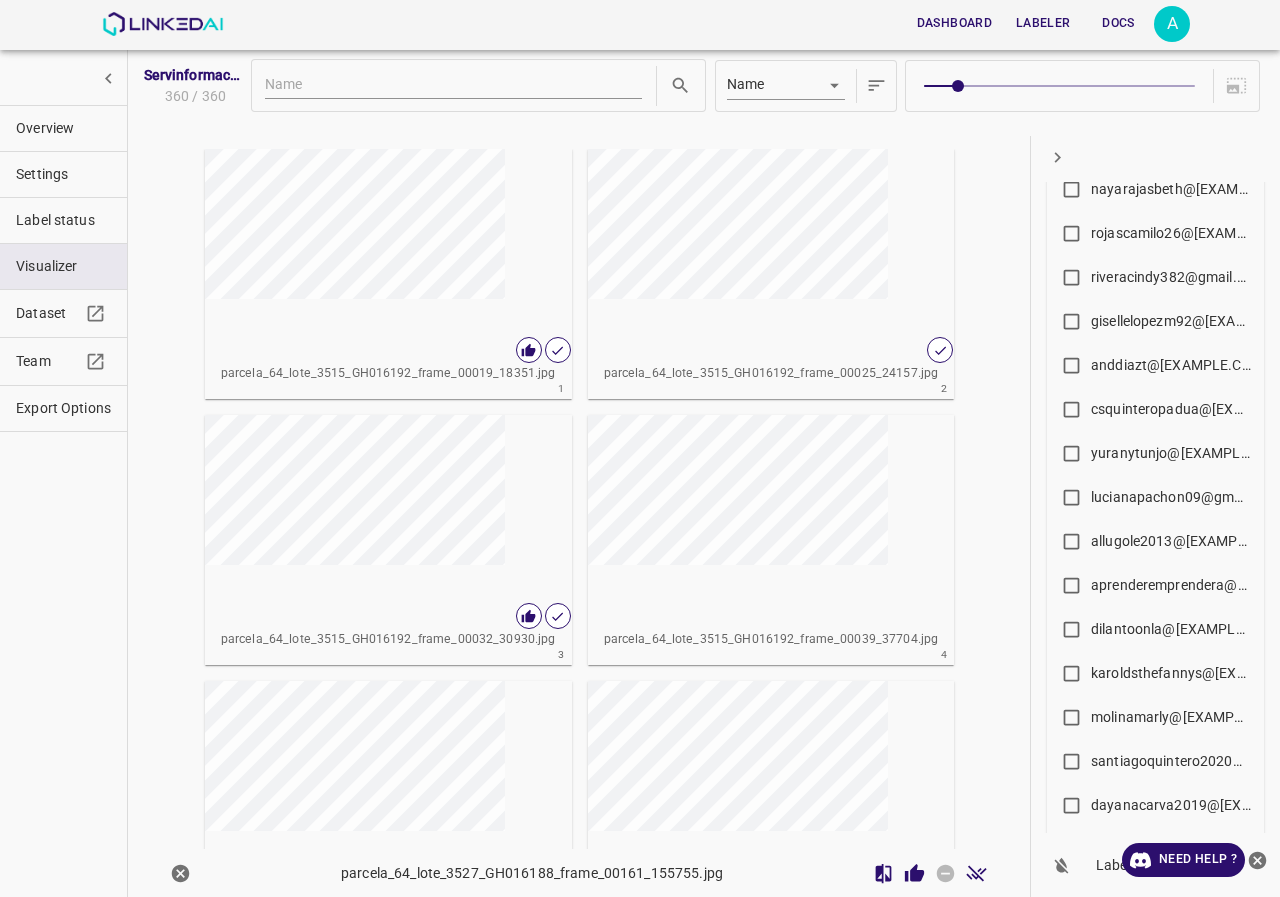 scroll, scrollTop: 800, scrollLeft: 0, axis: vertical 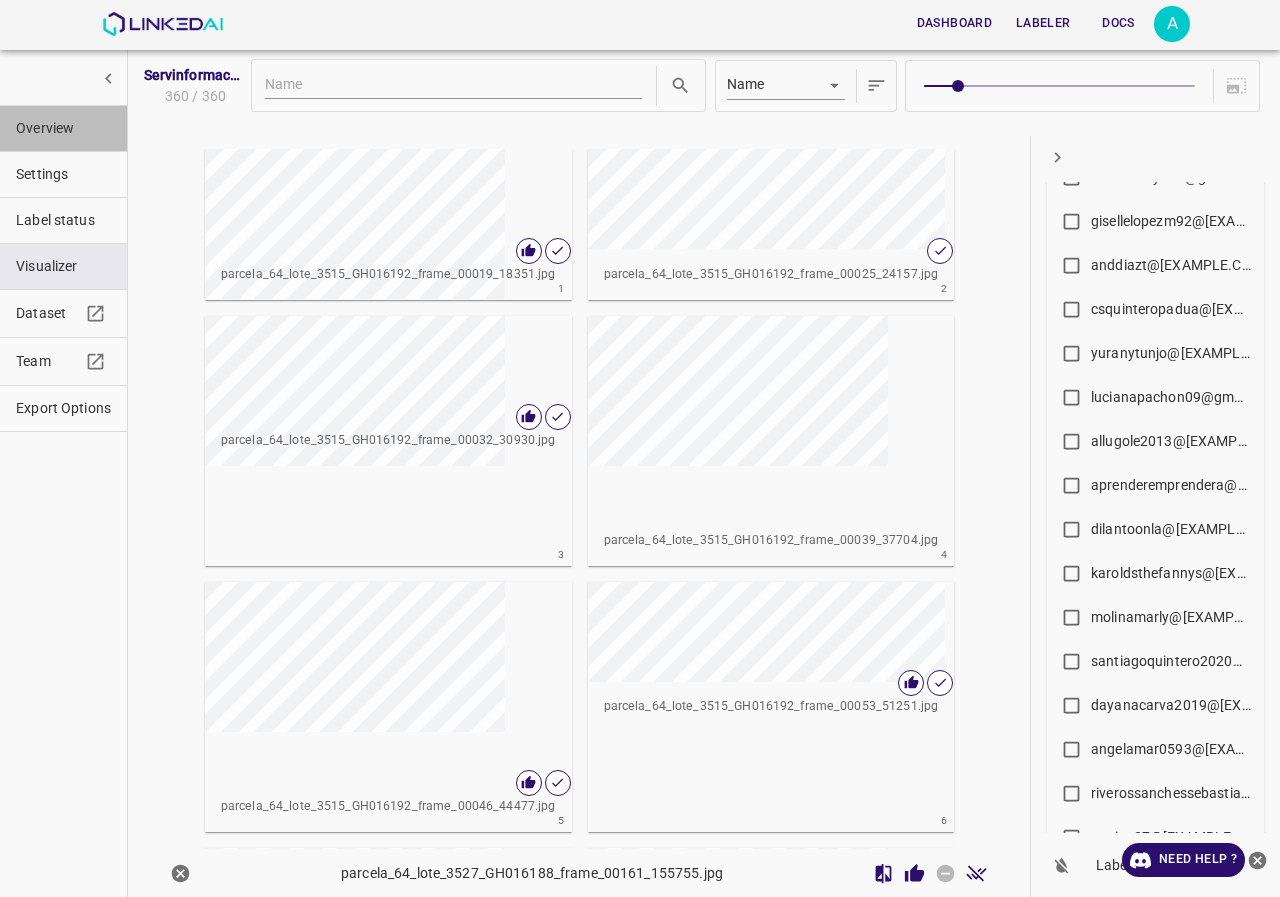 click on "Overview" at bounding box center [63, 128] 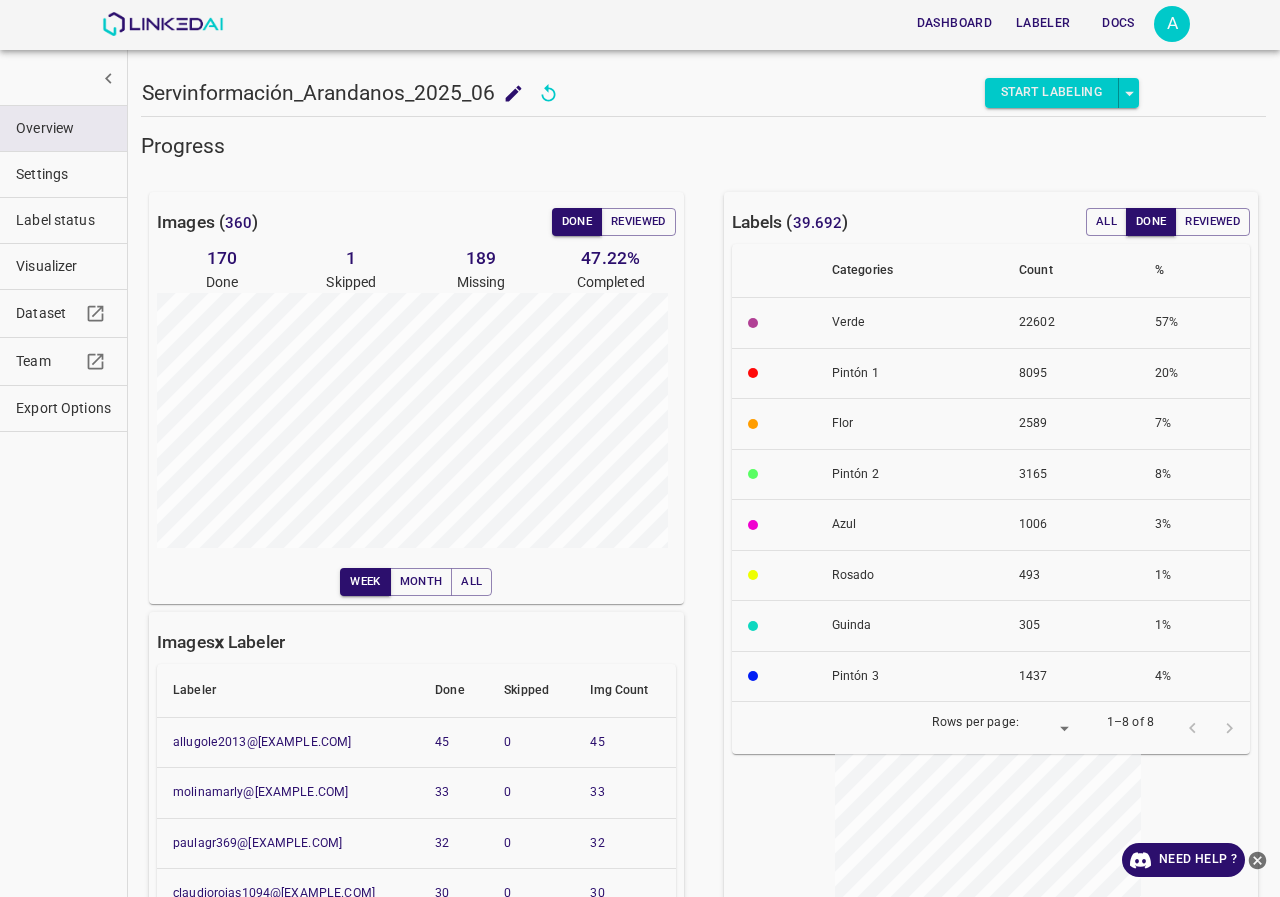 scroll, scrollTop: 300, scrollLeft: 0, axis: vertical 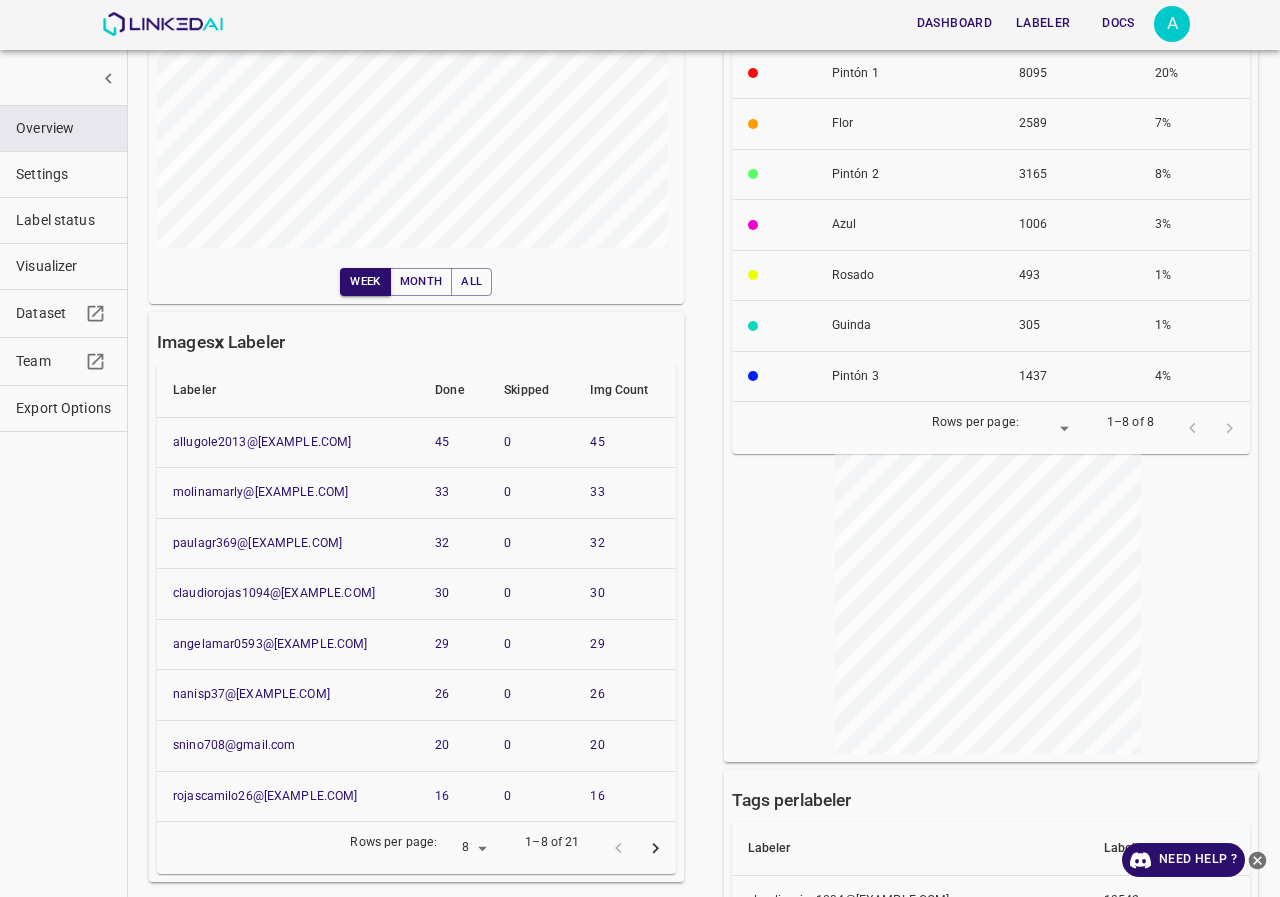 click on "Visualizer" at bounding box center (63, 266) 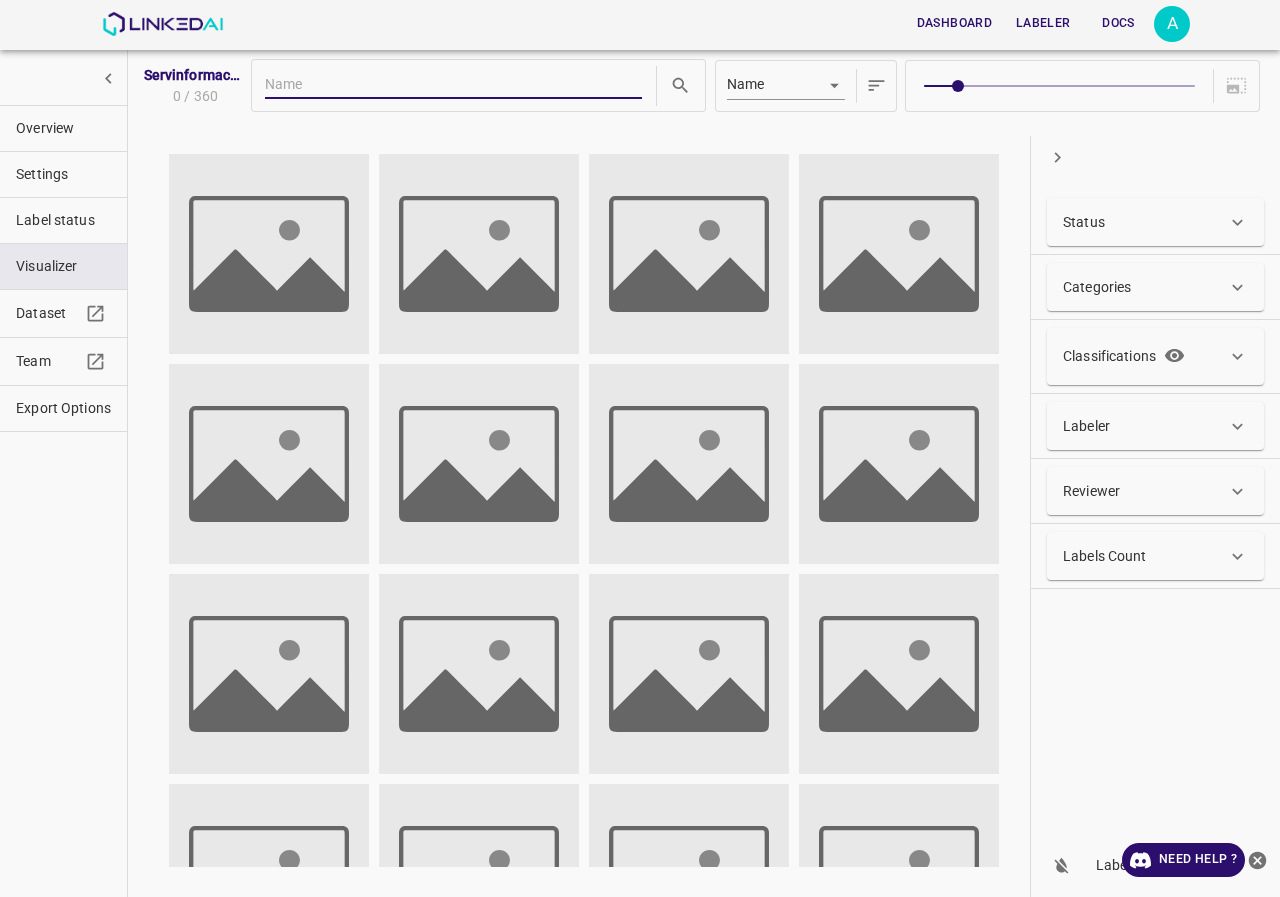 scroll, scrollTop: 0, scrollLeft: 0, axis: both 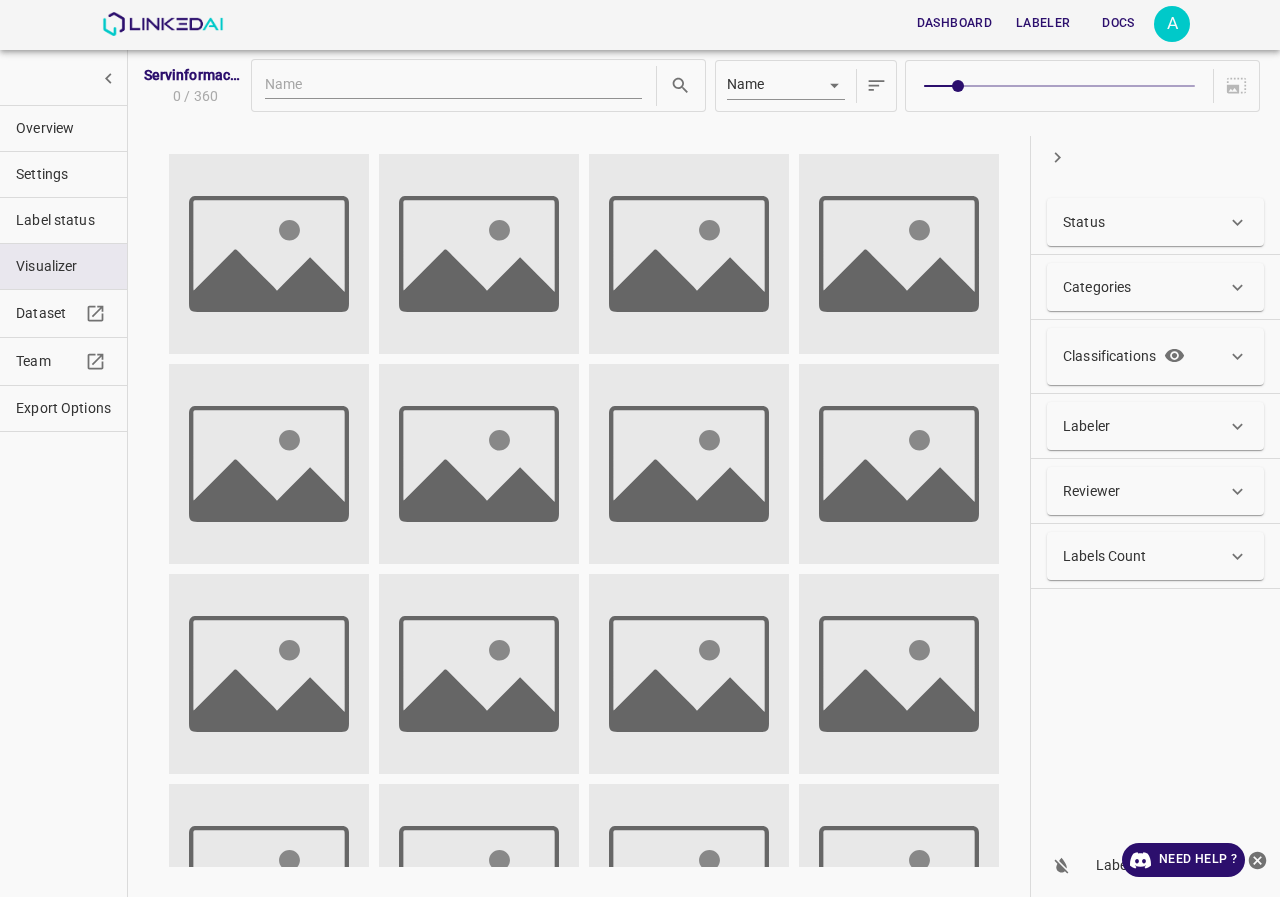 click on "Labeler" at bounding box center (1145, 426) 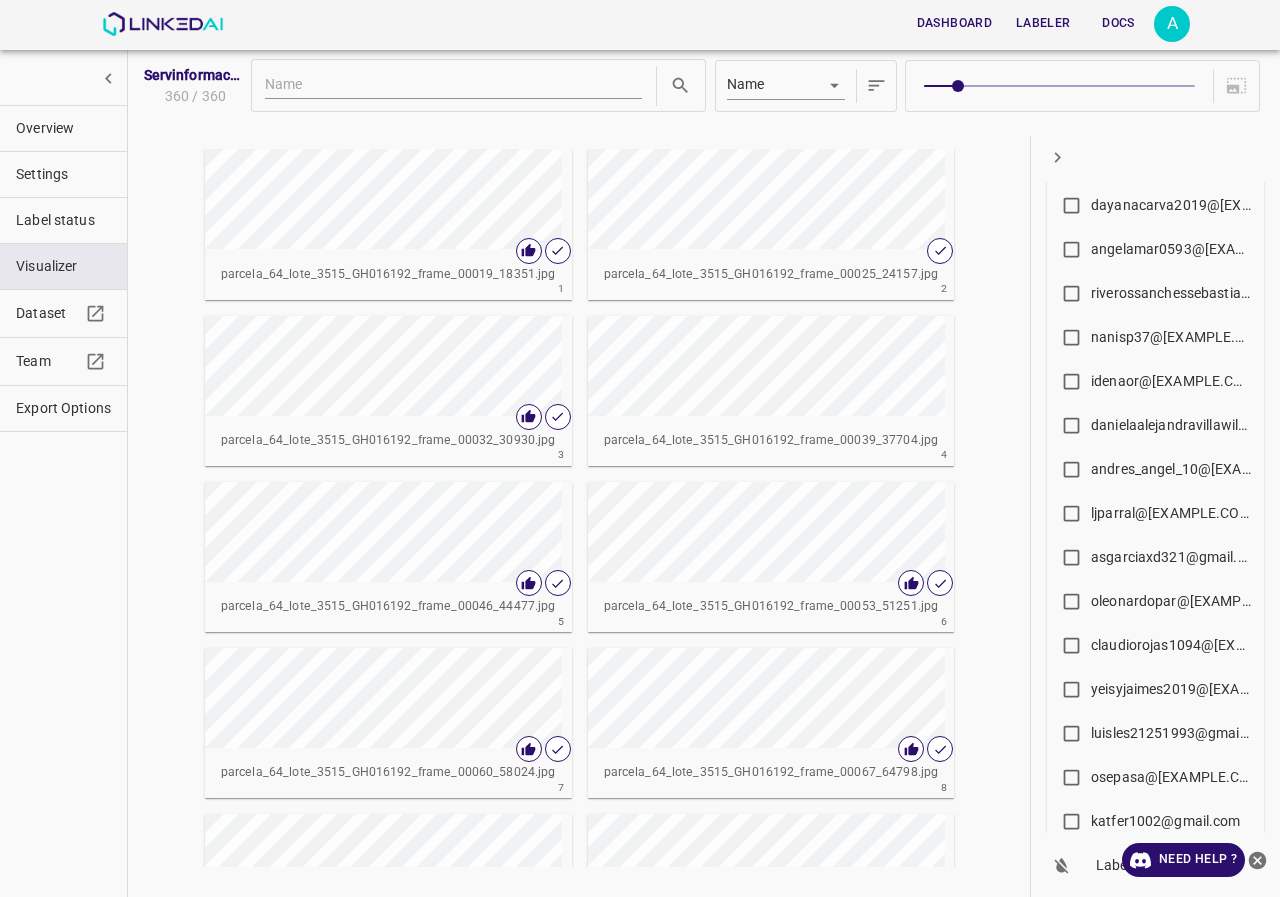 scroll, scrollTop: 1500, scrollLeft: 0, axis: vertical 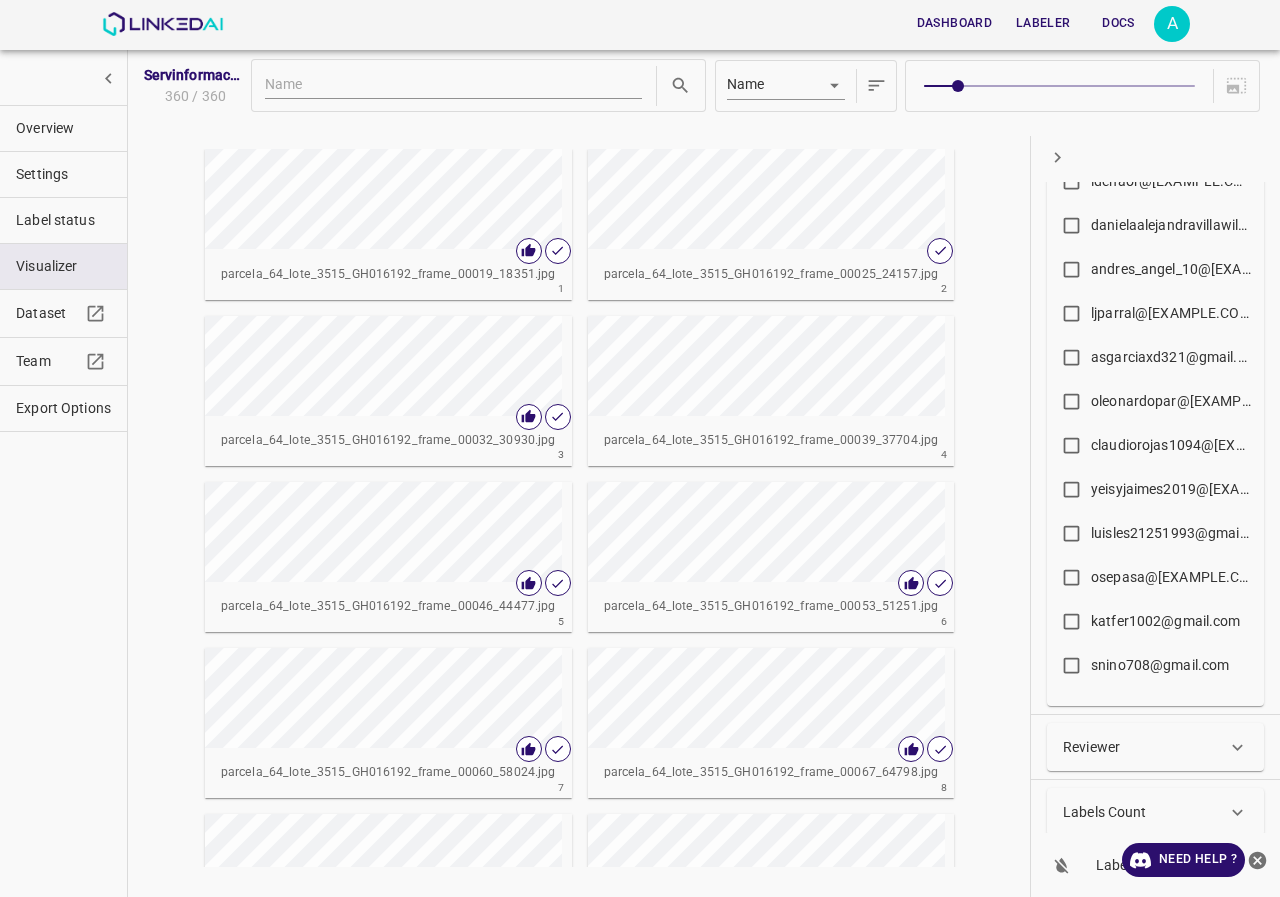 click 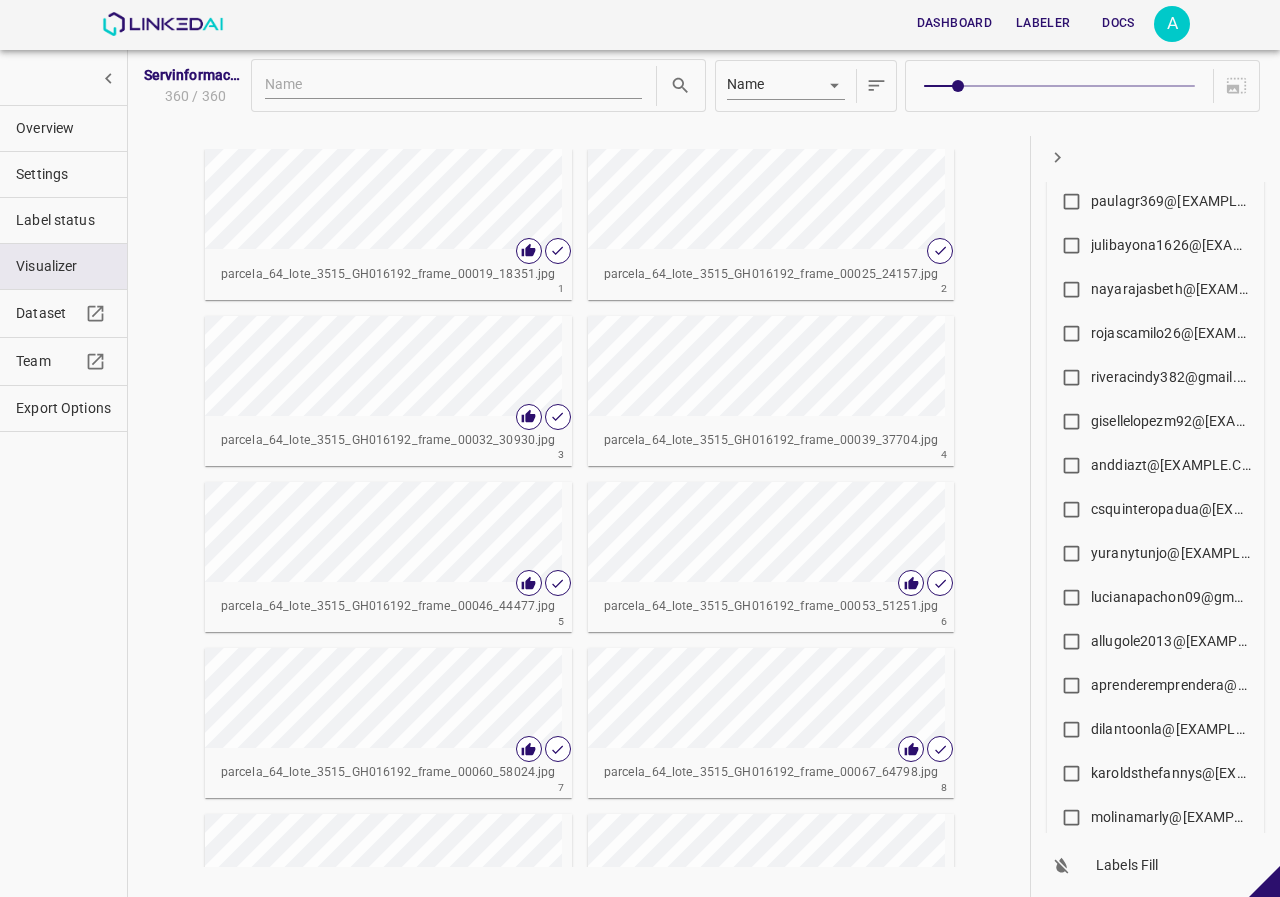 scroll, scrollTop: 400, scrollLeft: 0, axis: vertical 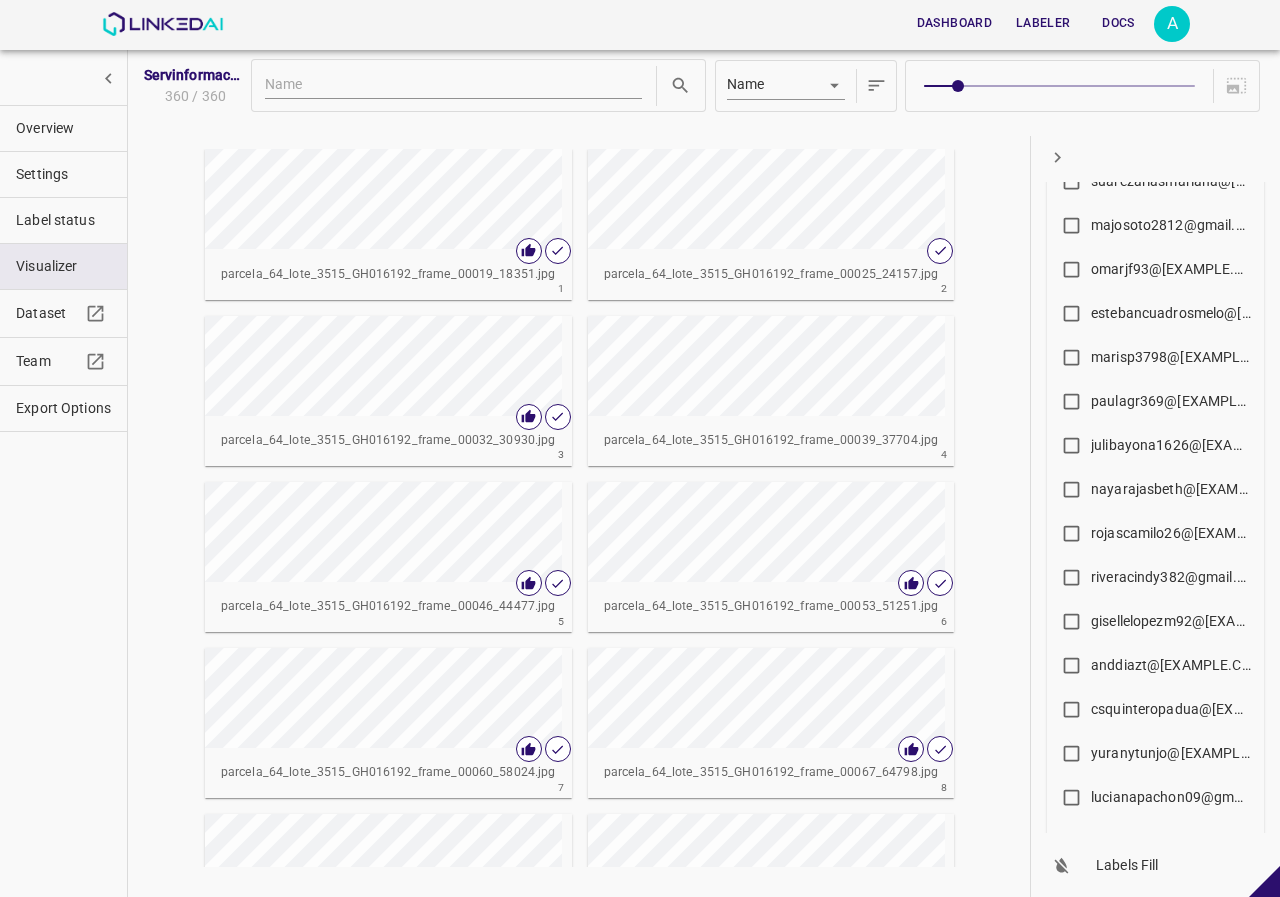 click on "paulagr369@gmail.com" at bounding box center [1171, 401] 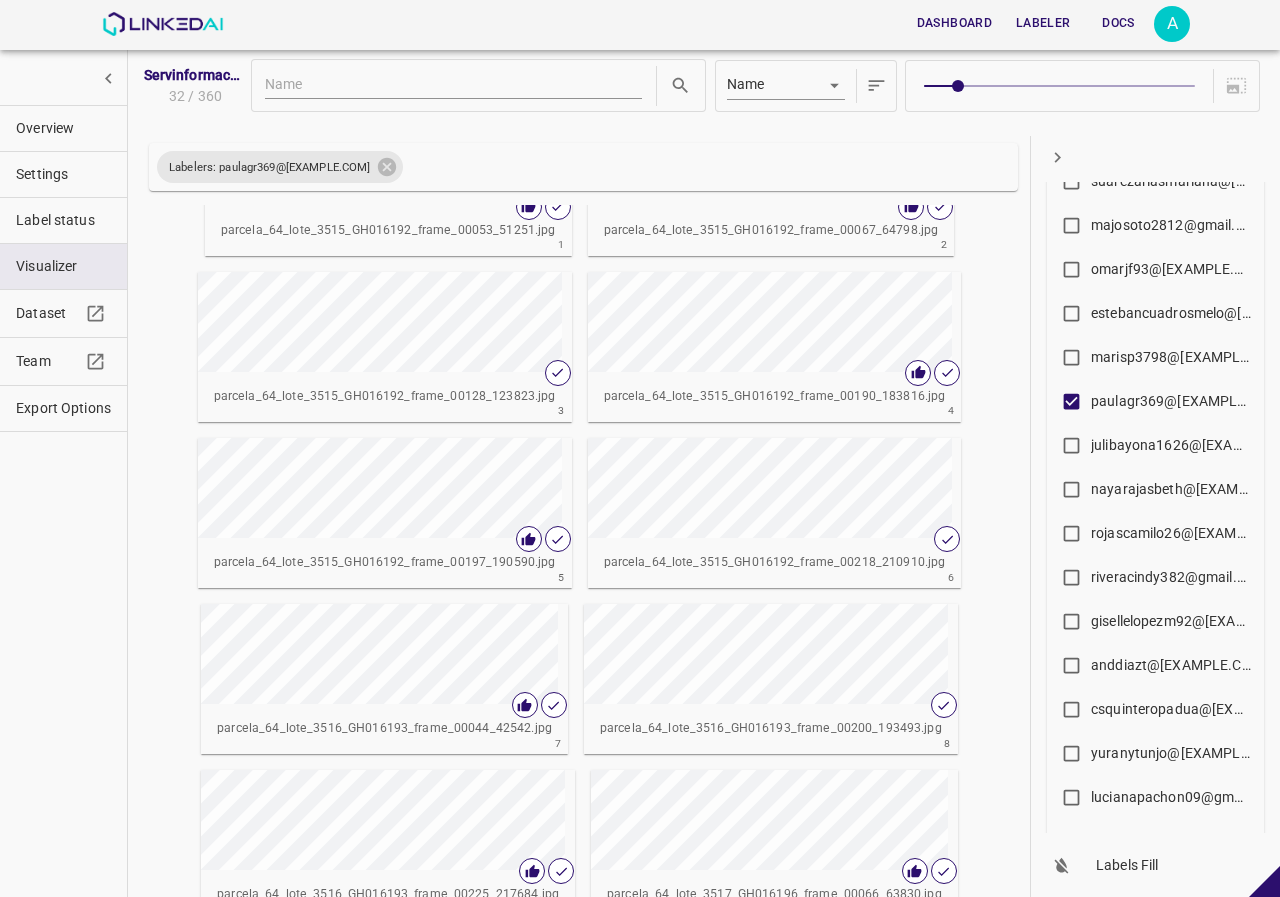scroll, scrollTop: 0, scrollLeft: 0, axis: both 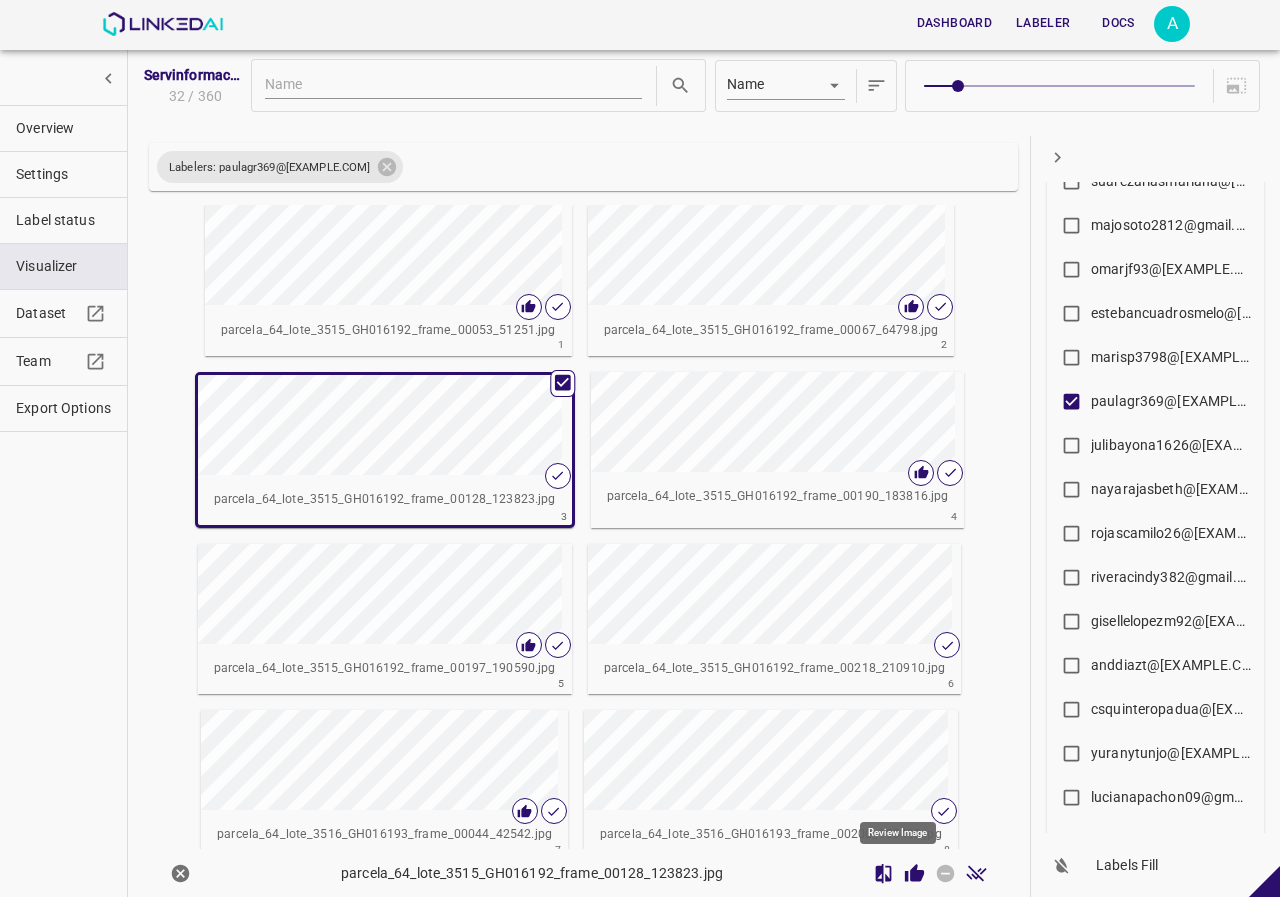 click 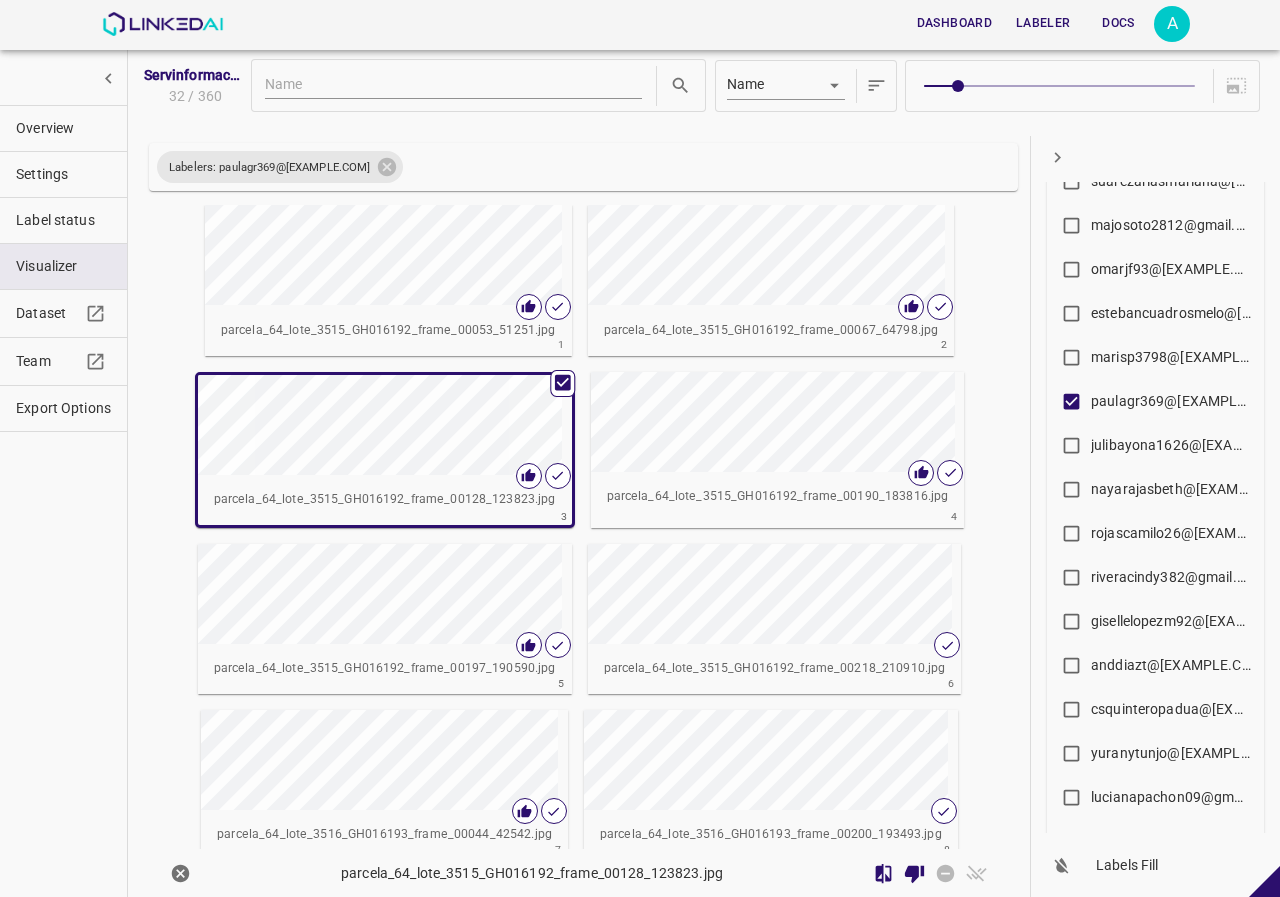 scroll, scrollTop: 100, scrollLeft: 0, axis: vertical 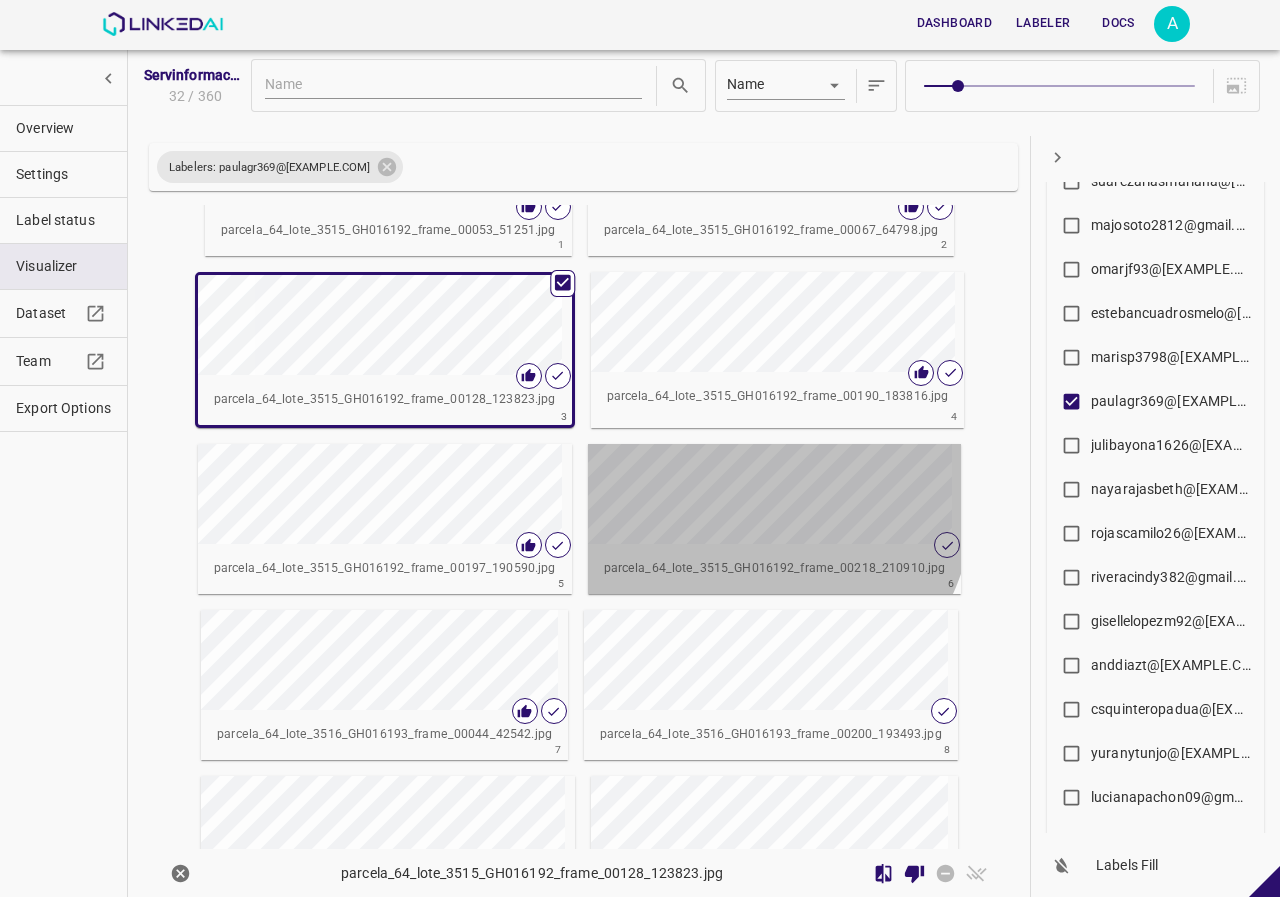 click at bounding box center [677, 494] 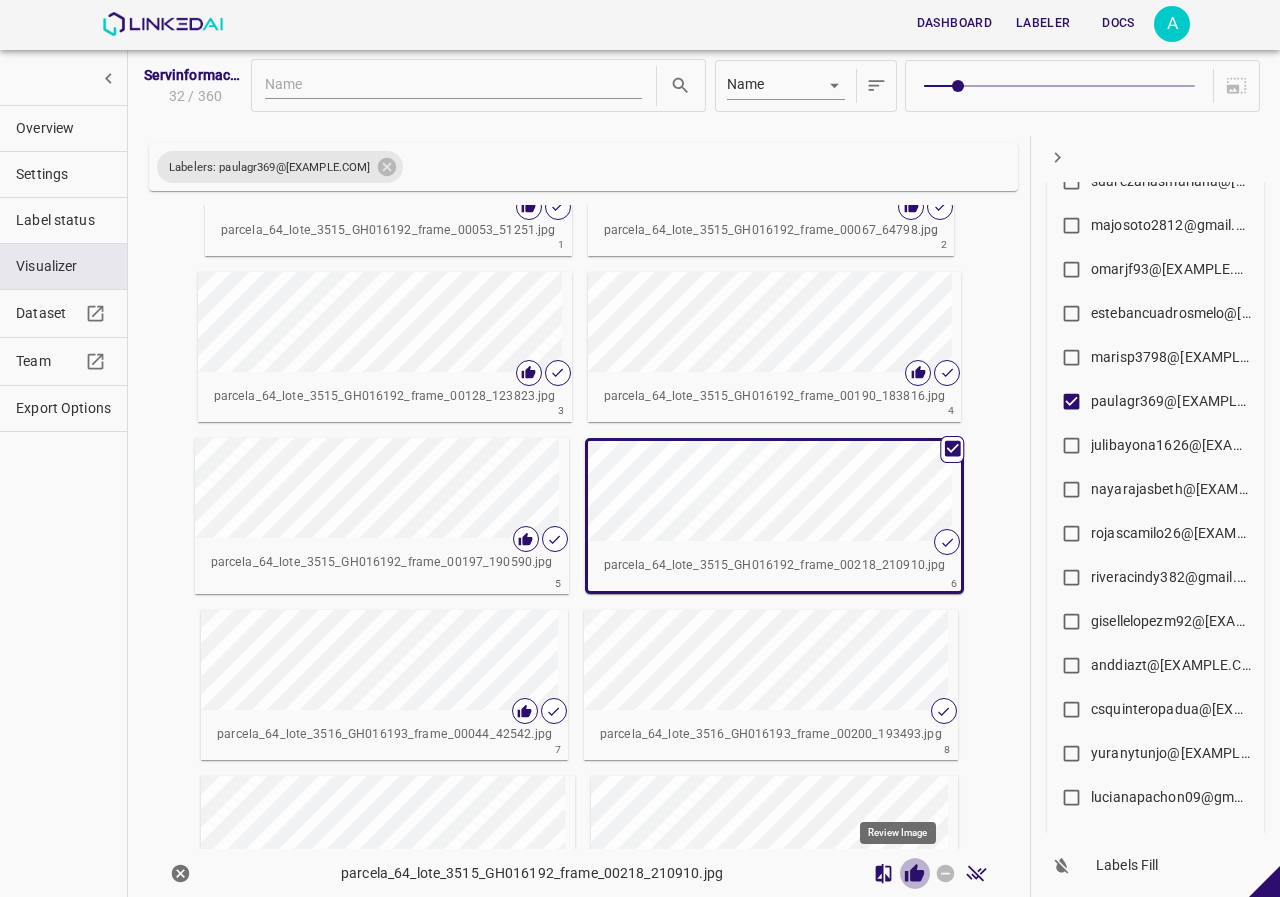 click 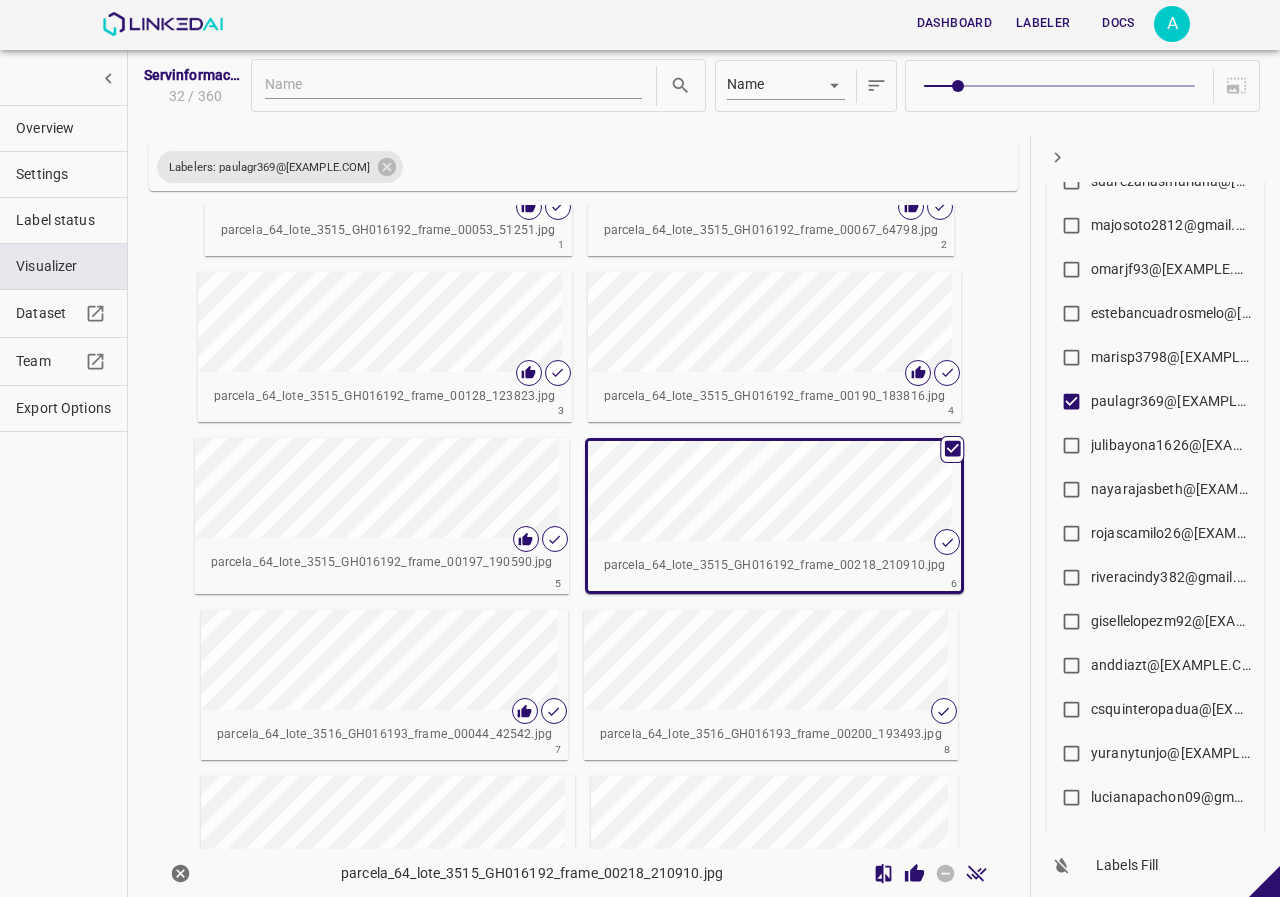 scroll, scrollTop: 300, scrollLeft: 0, axis: vertical 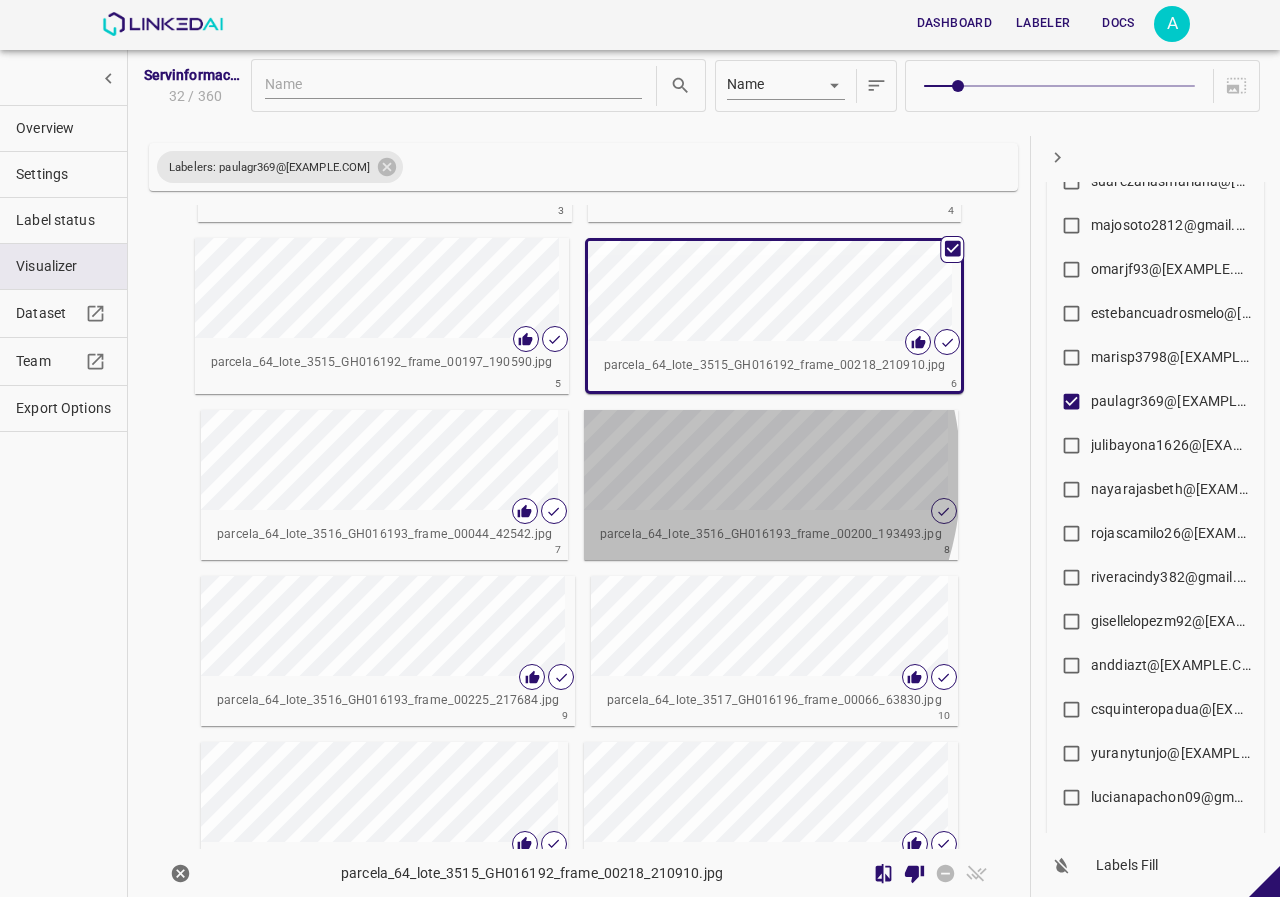 click at bounding box center (673, 460) 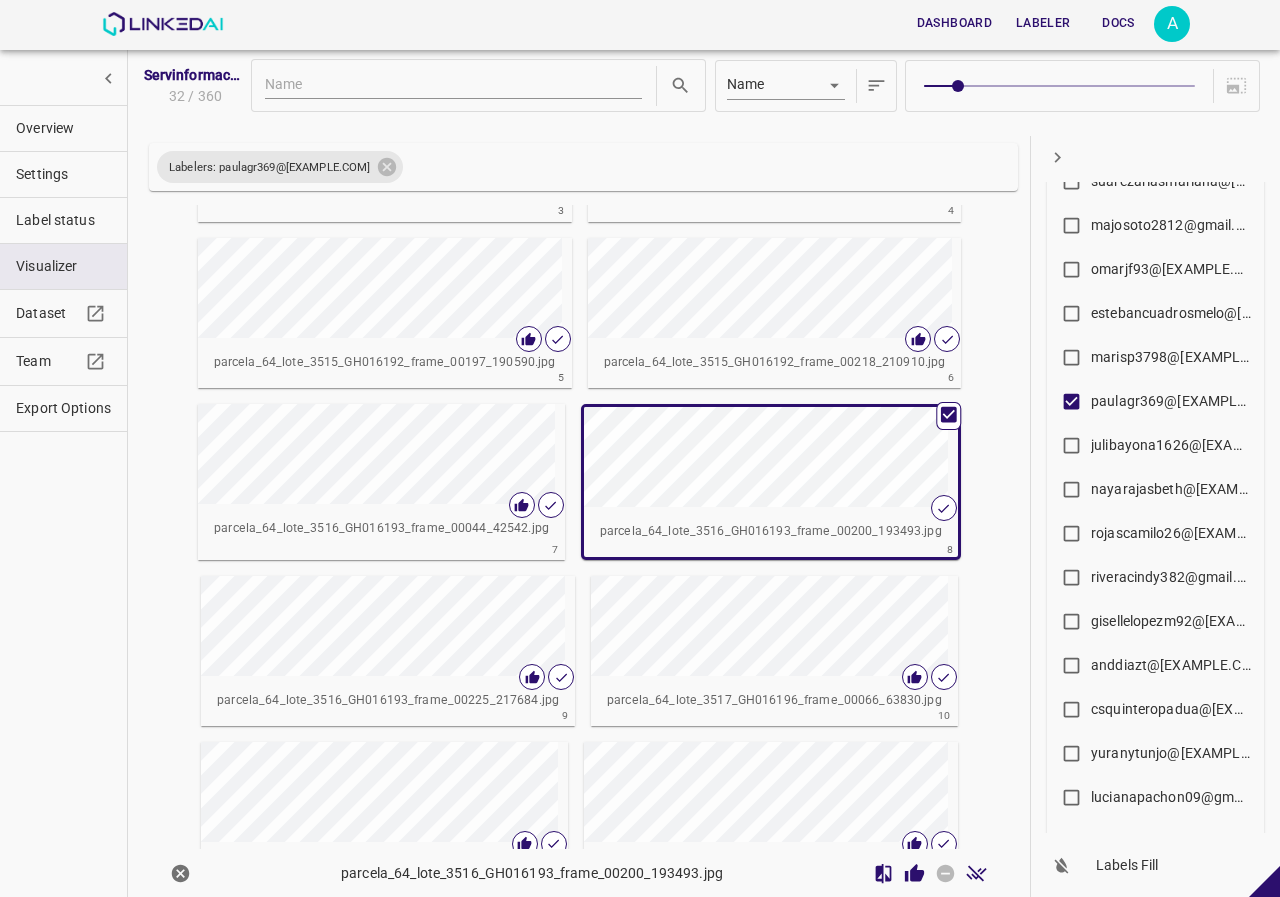 click at bounding box center [914, 873] 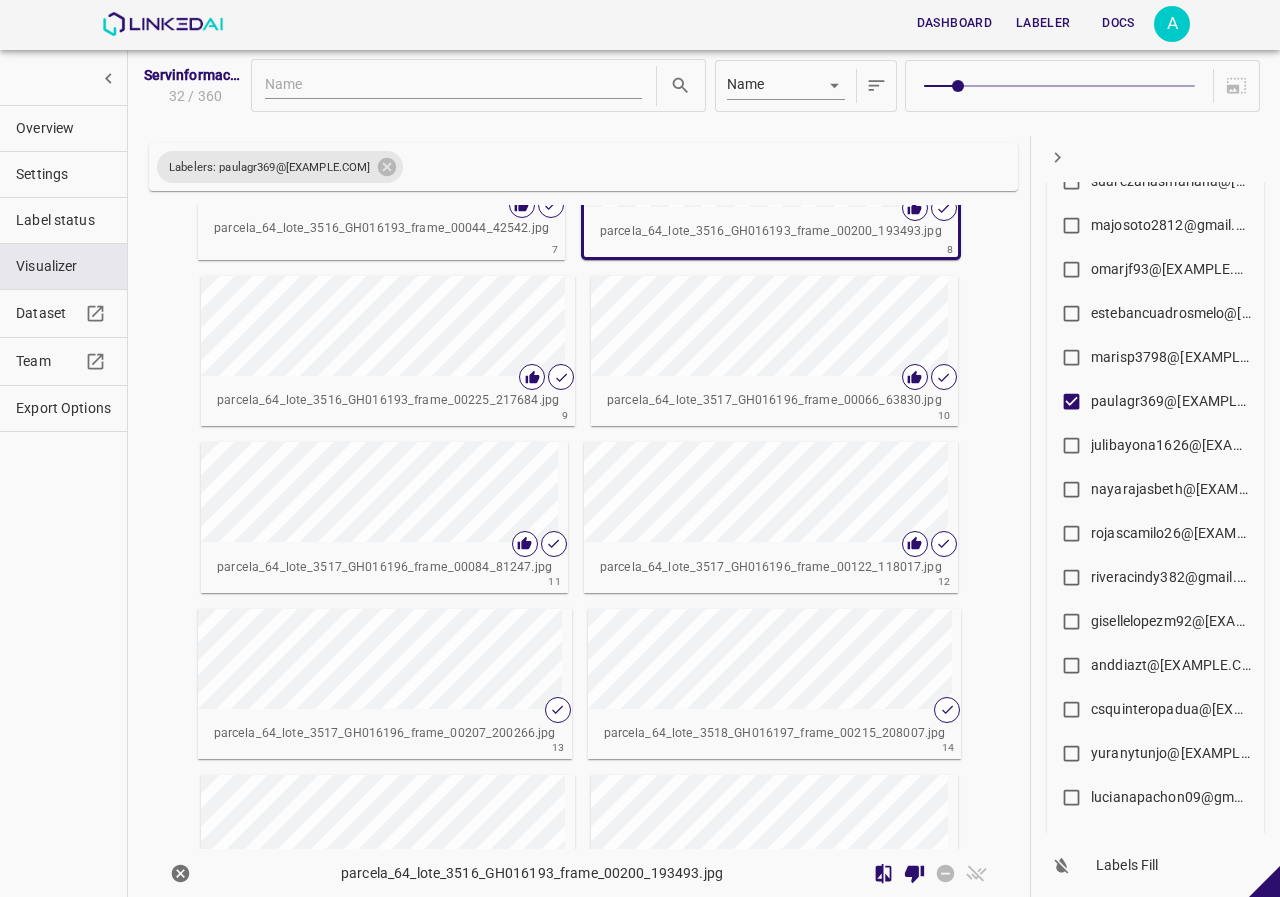 scroll, scrollTop: 700, scrollLeft: 0, axis: vertical 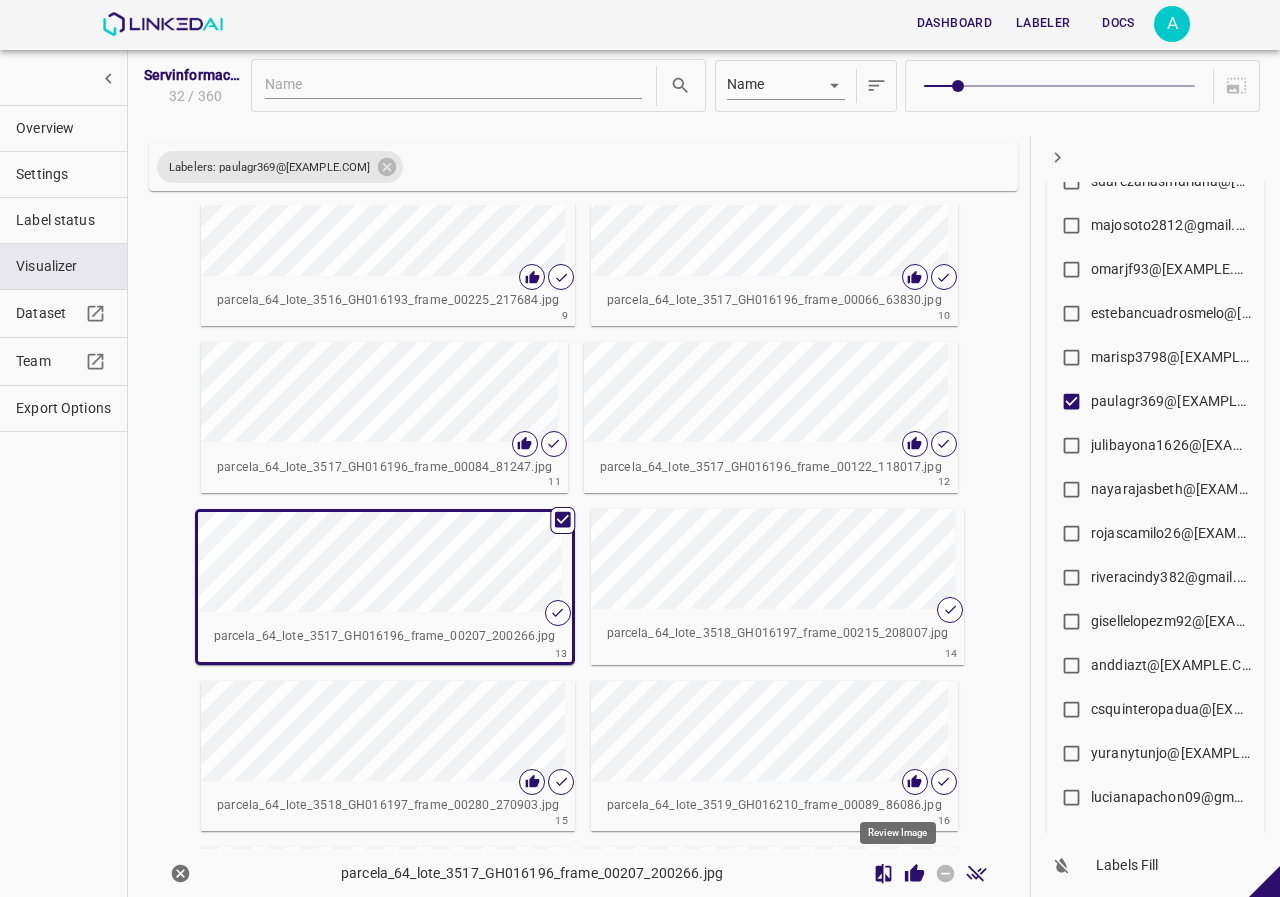 click 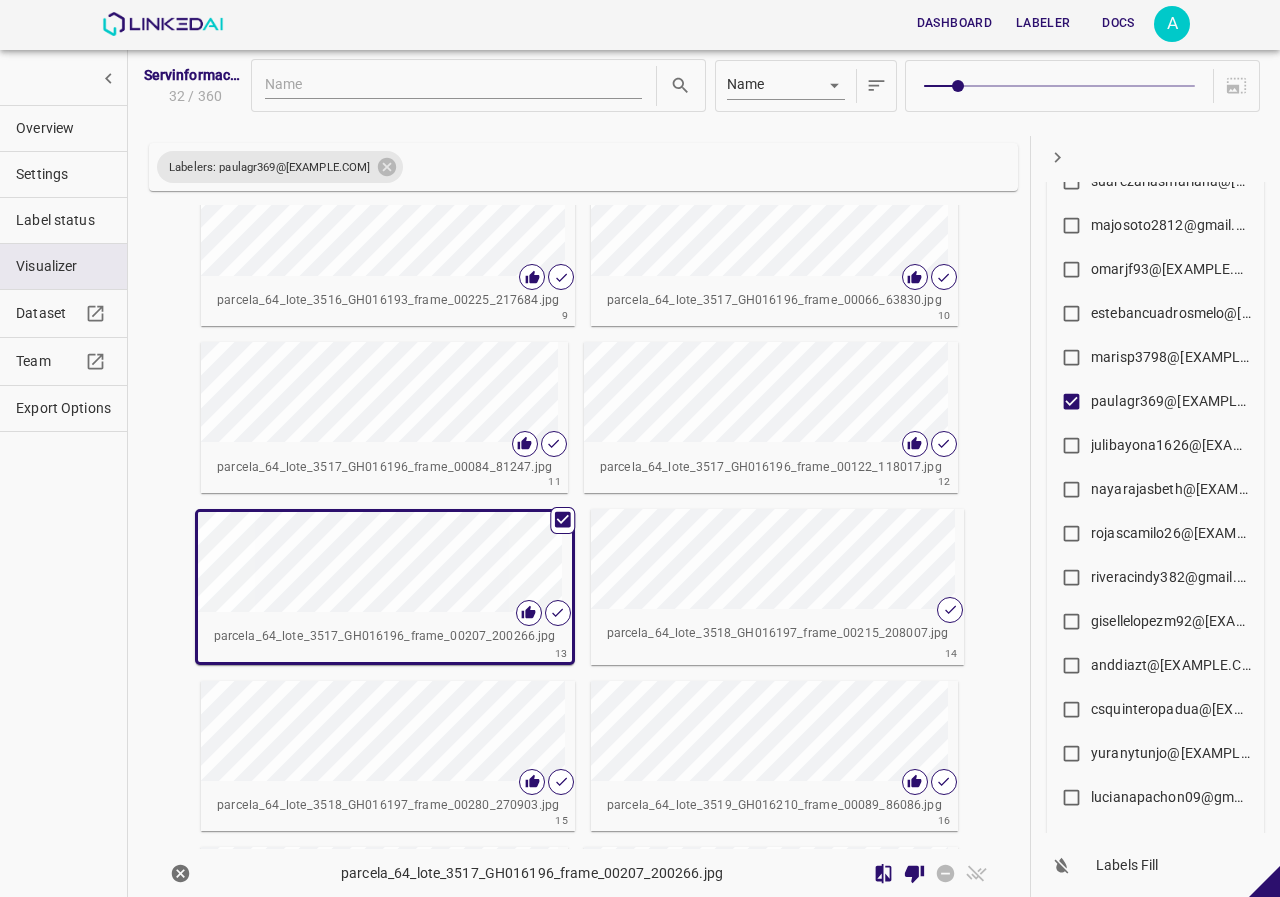 click at bounding box center (680, 559) 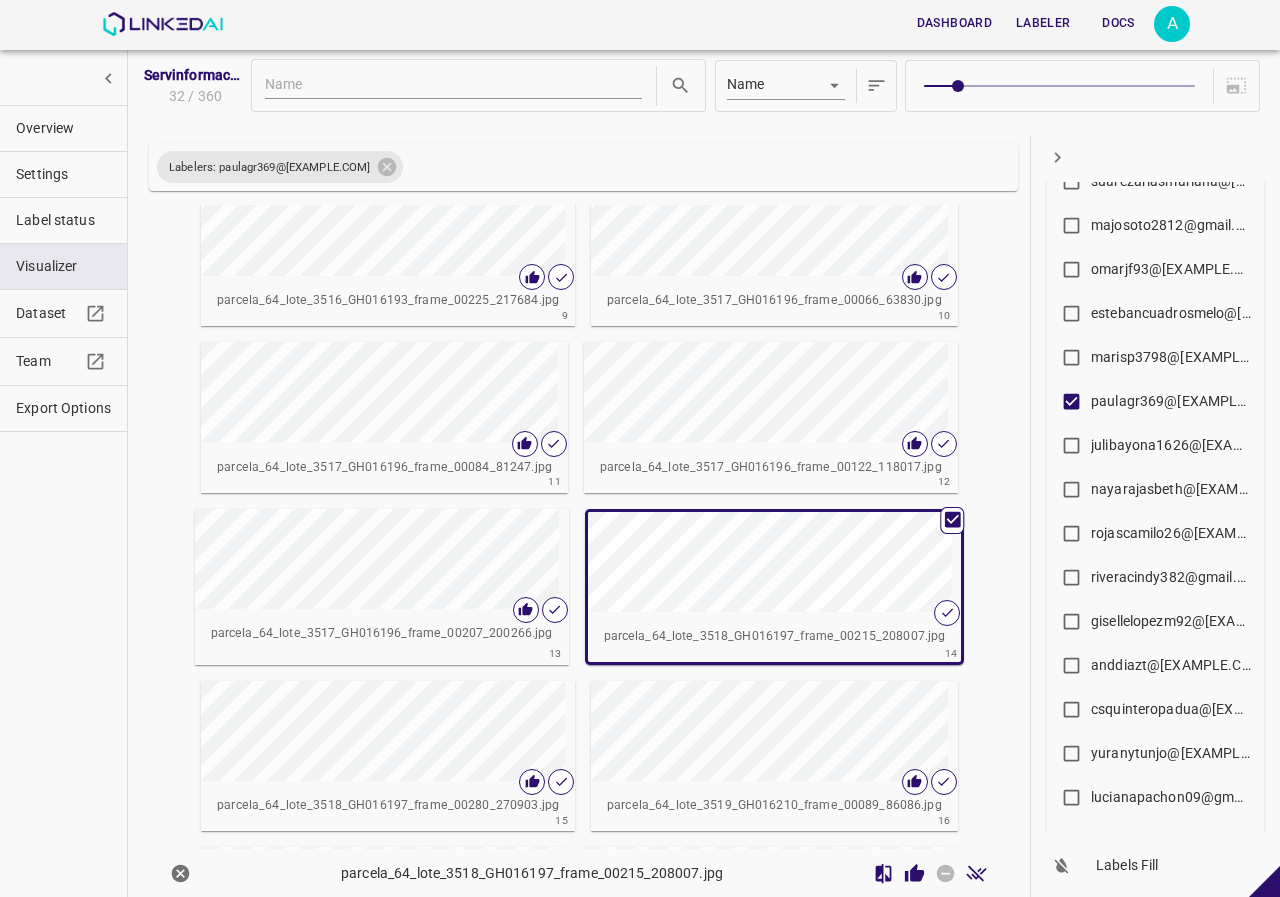 click 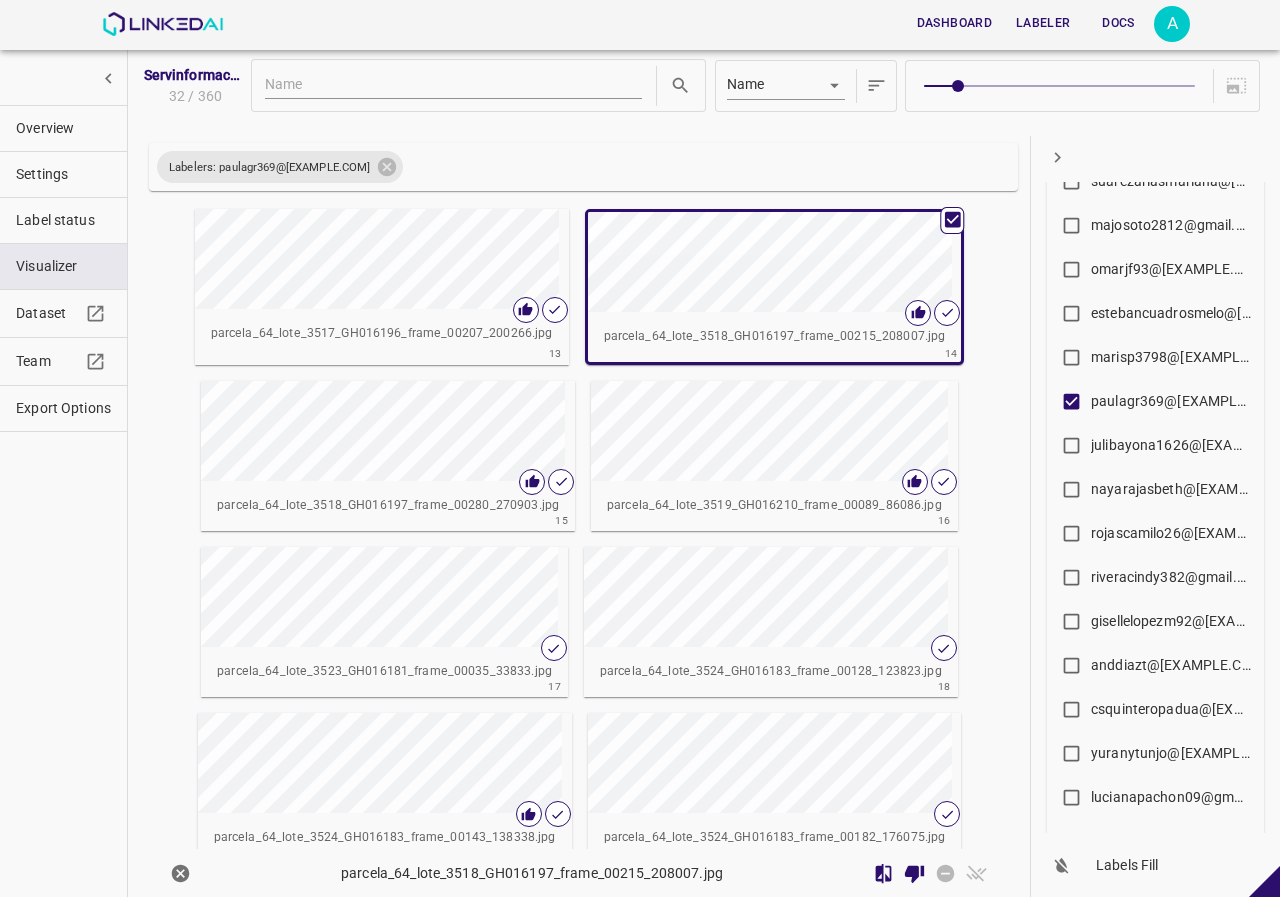 scroll, scrollTop: 1094, scrollLeft: 0, axis: vertical 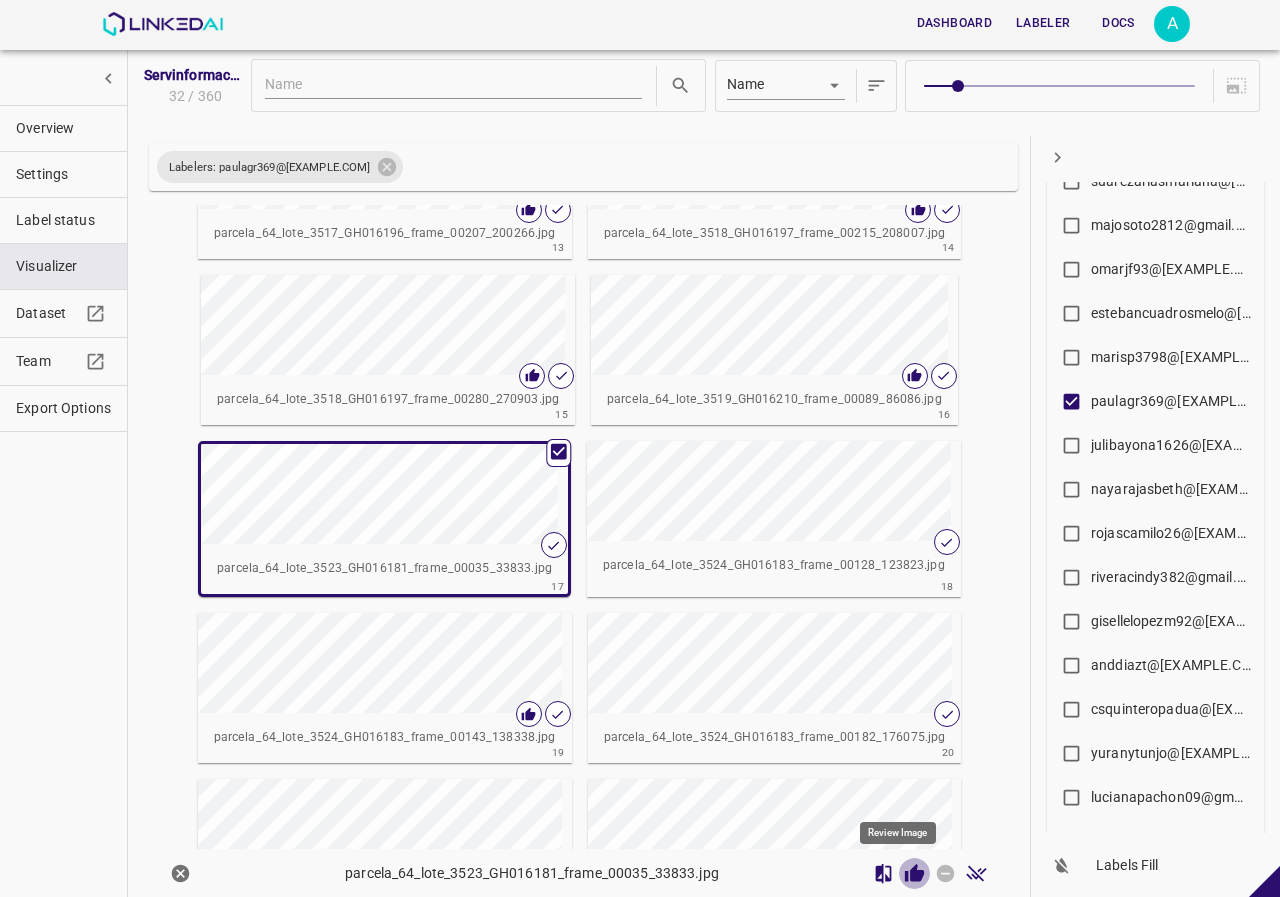 click 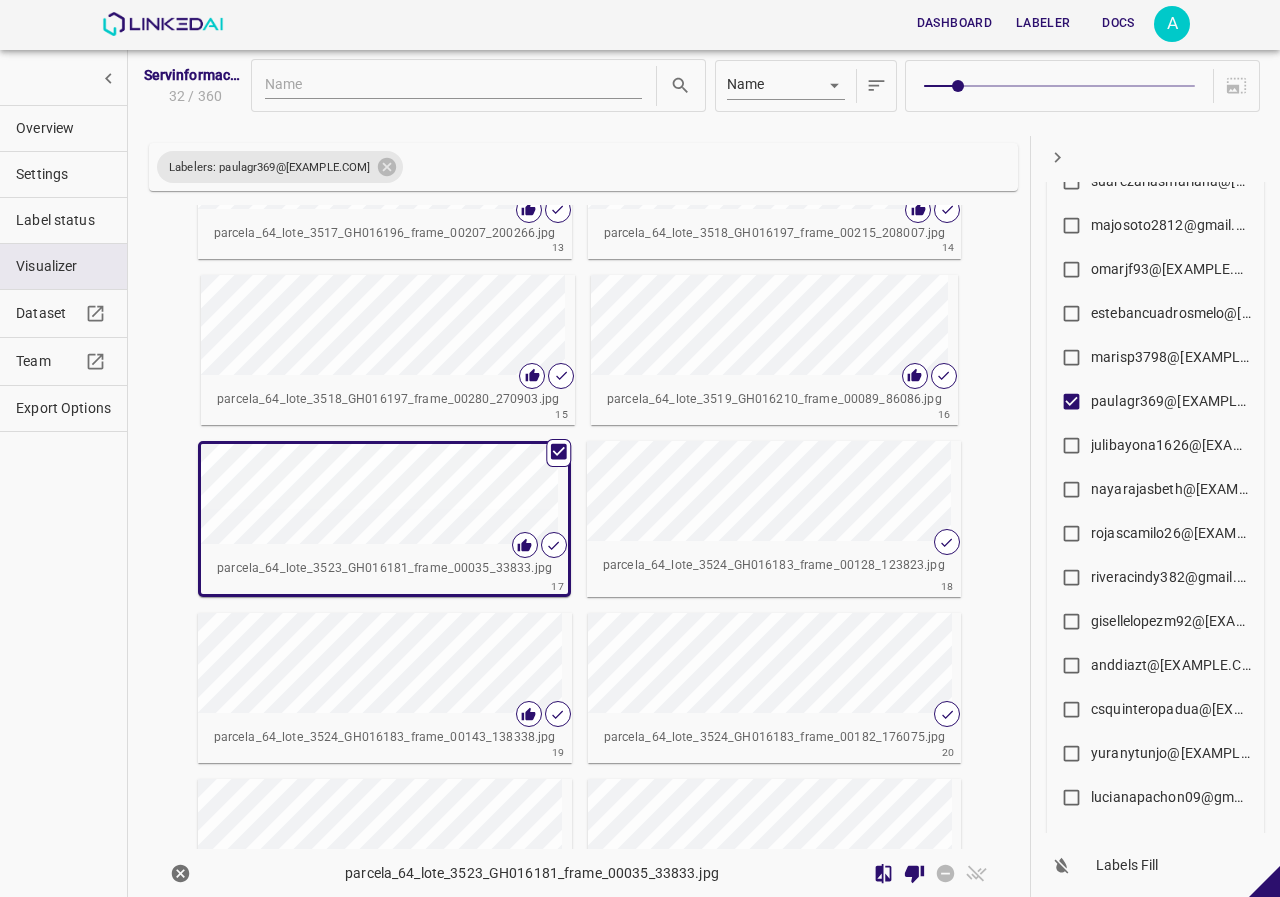 click at bounding box center [676, 491] 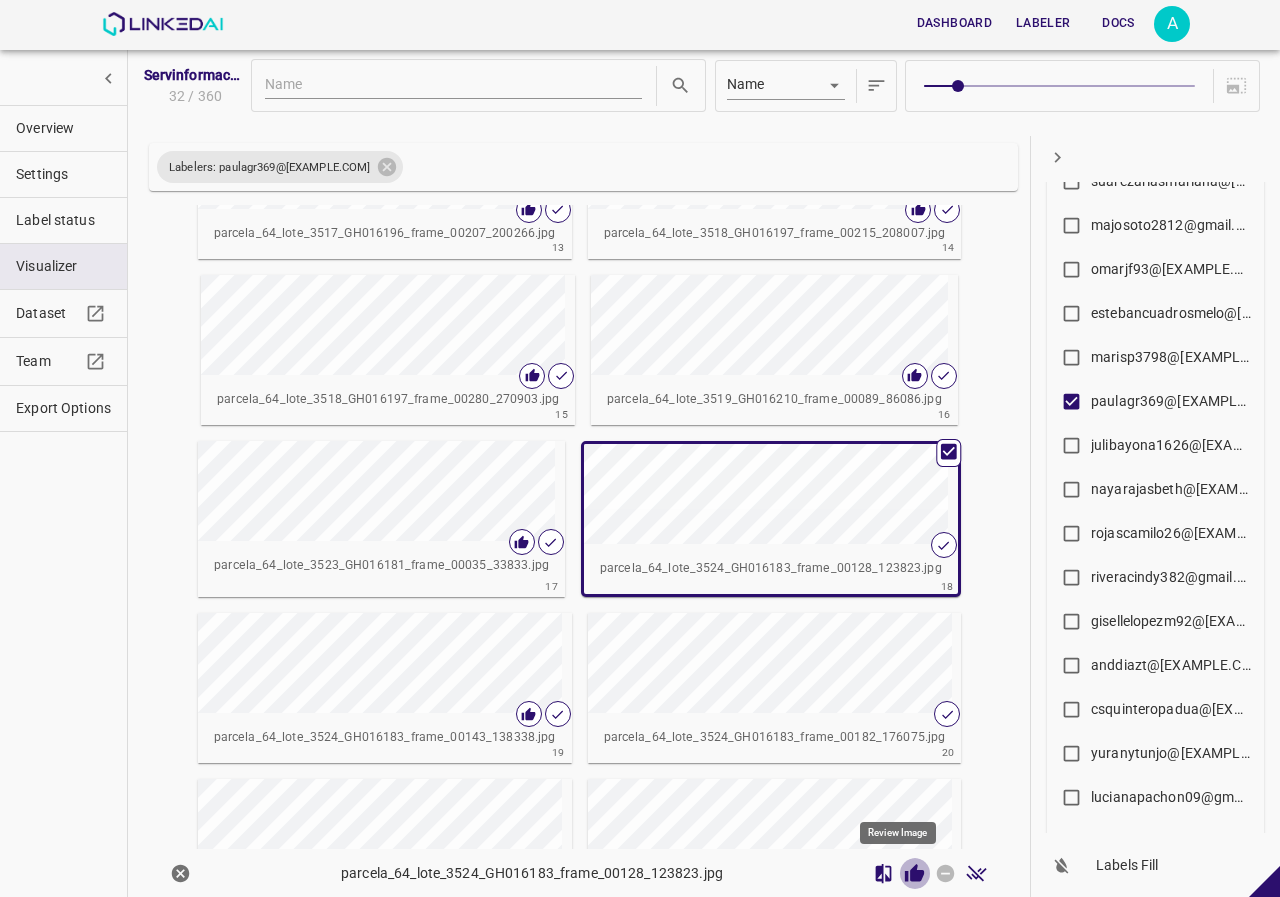 click 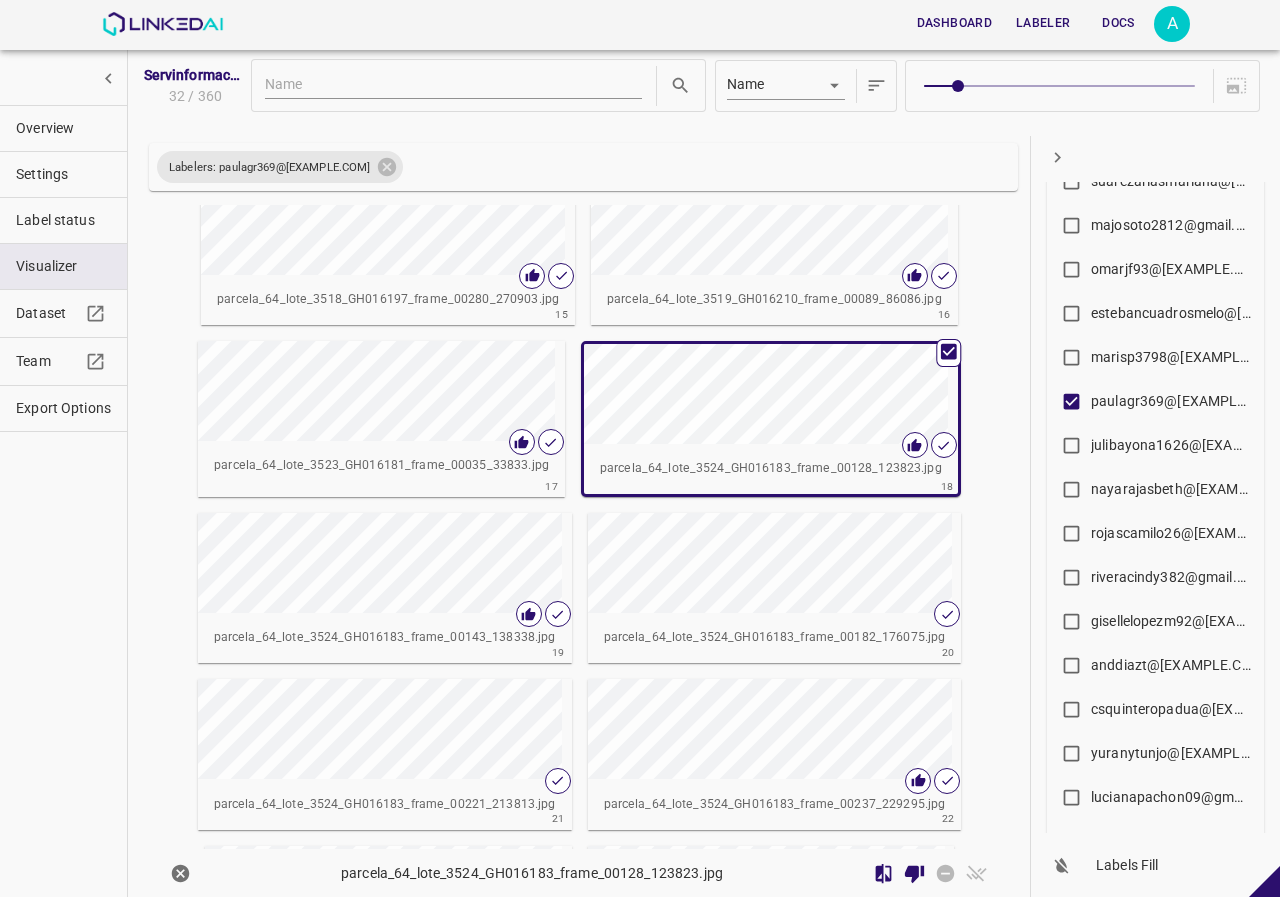 scroll, scrollTop: 1294, scrollLeft: 0, axis: vertical 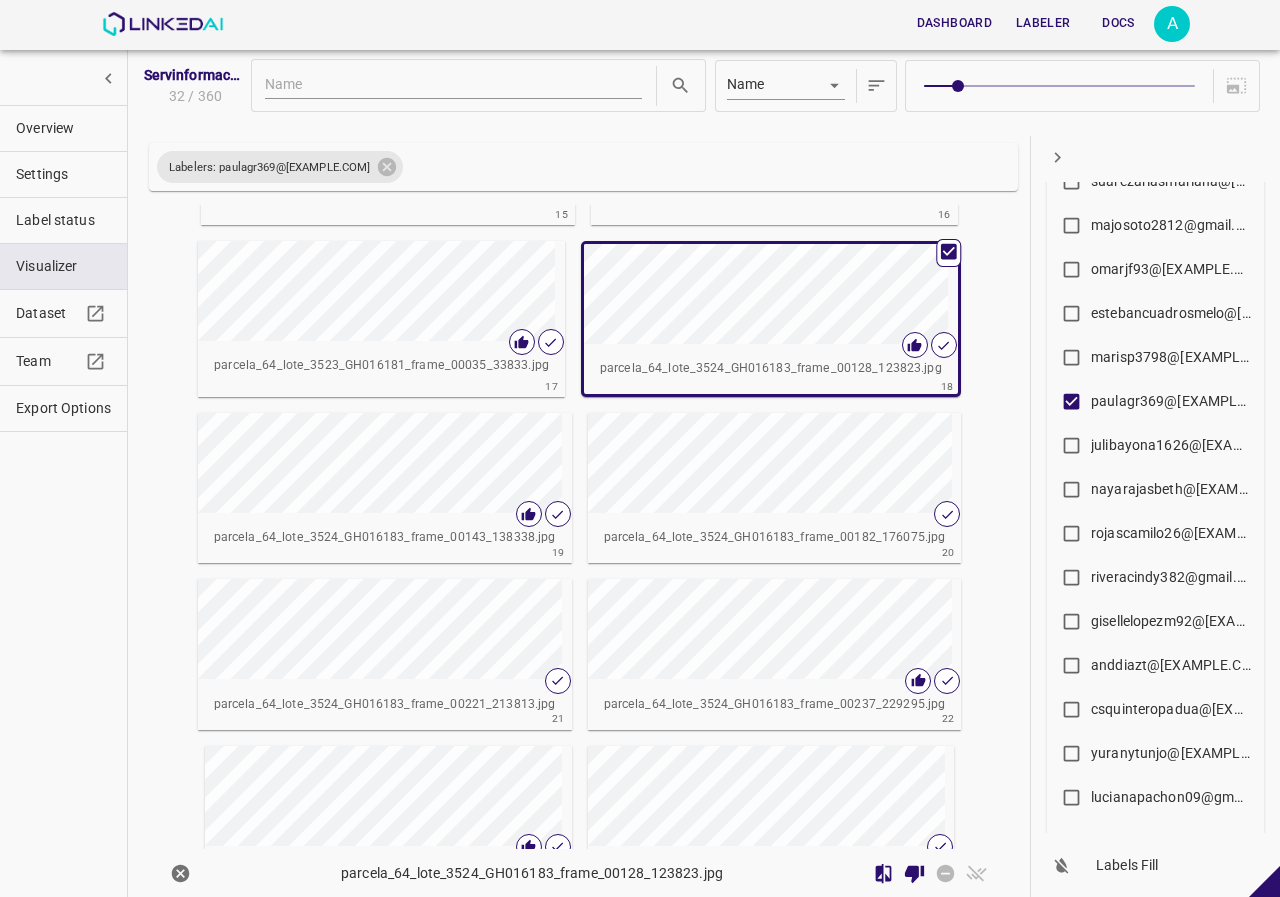 click at bounding box center [677, 463] 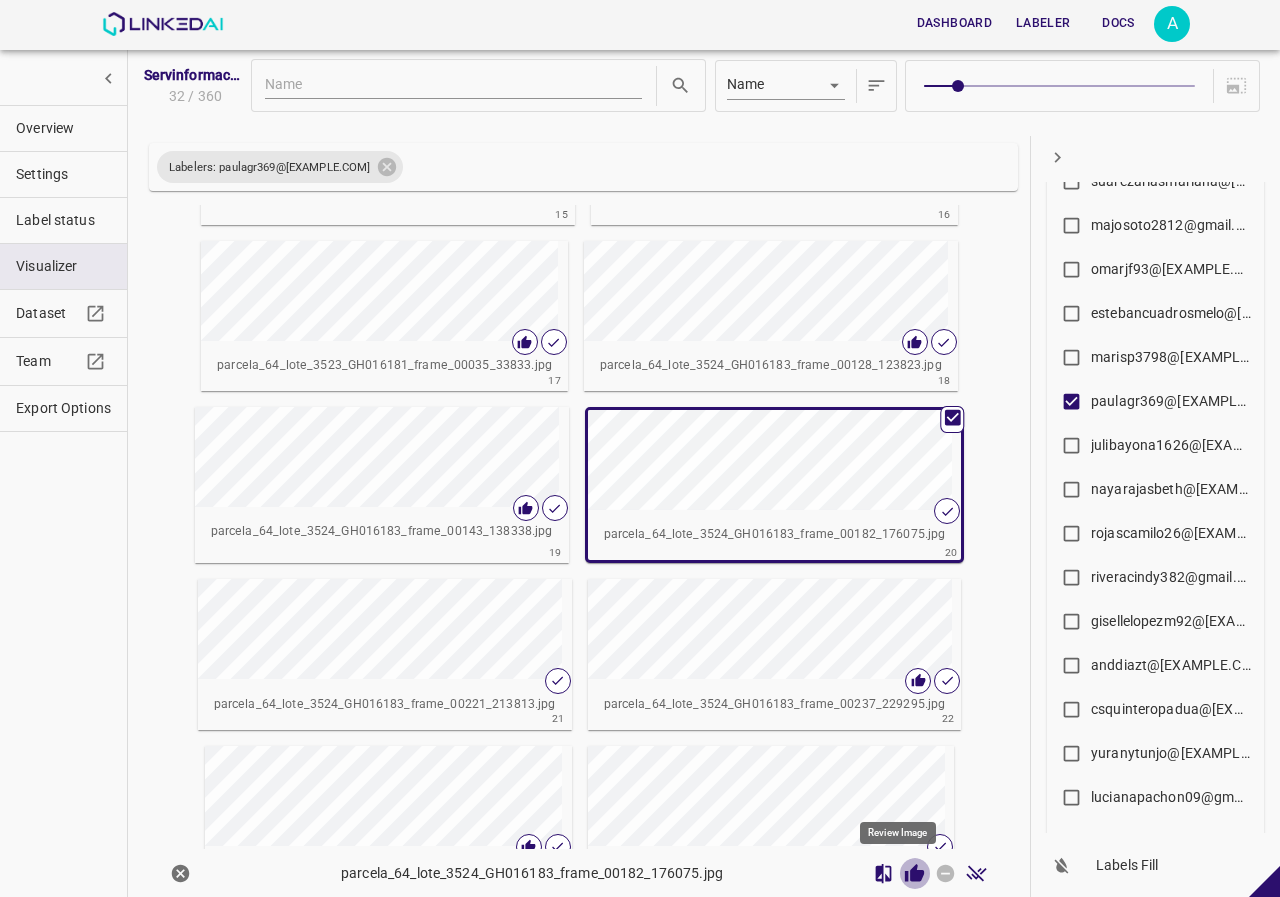 click 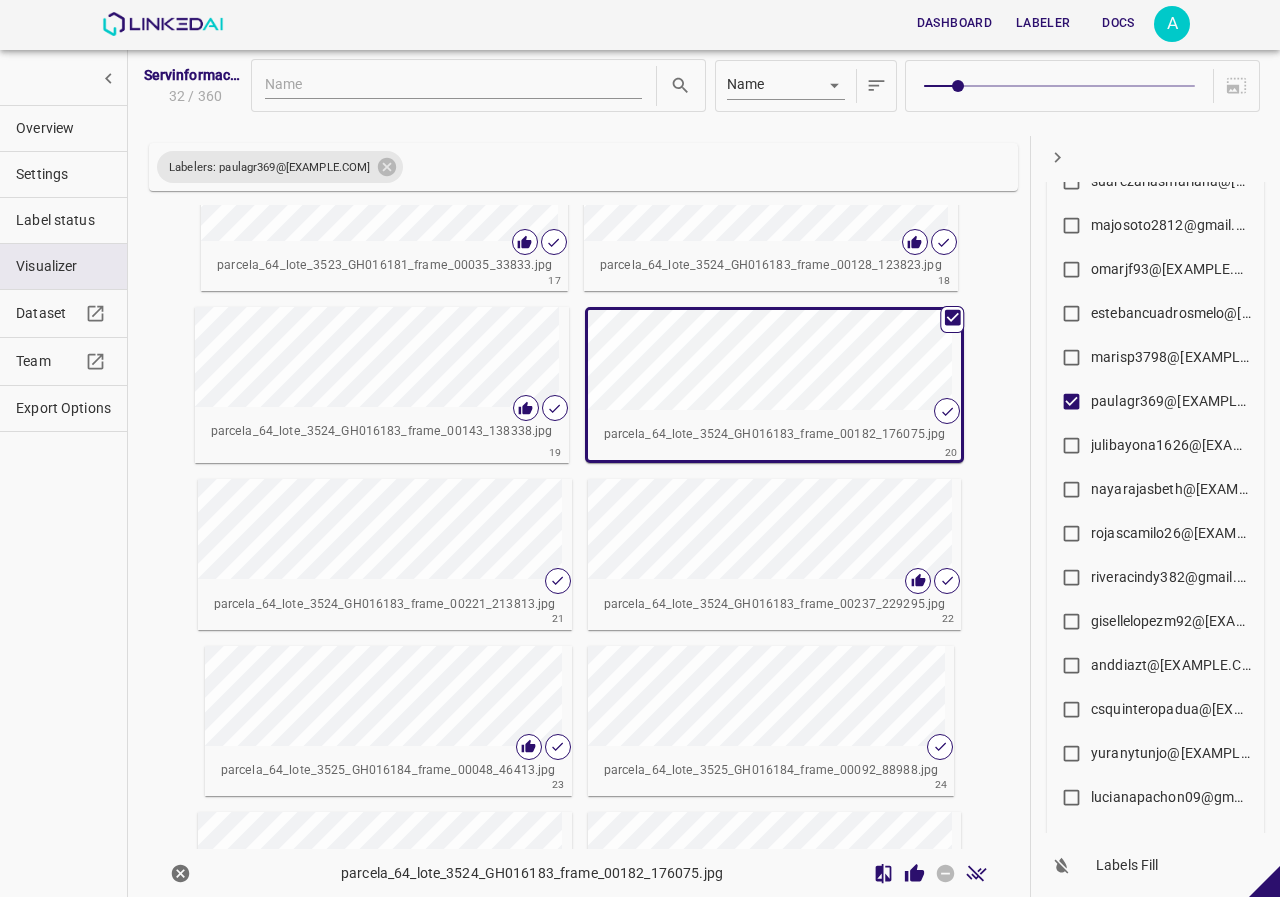 scroll, scrollTop: 1494, scrollLeft: 0, axis: vertical 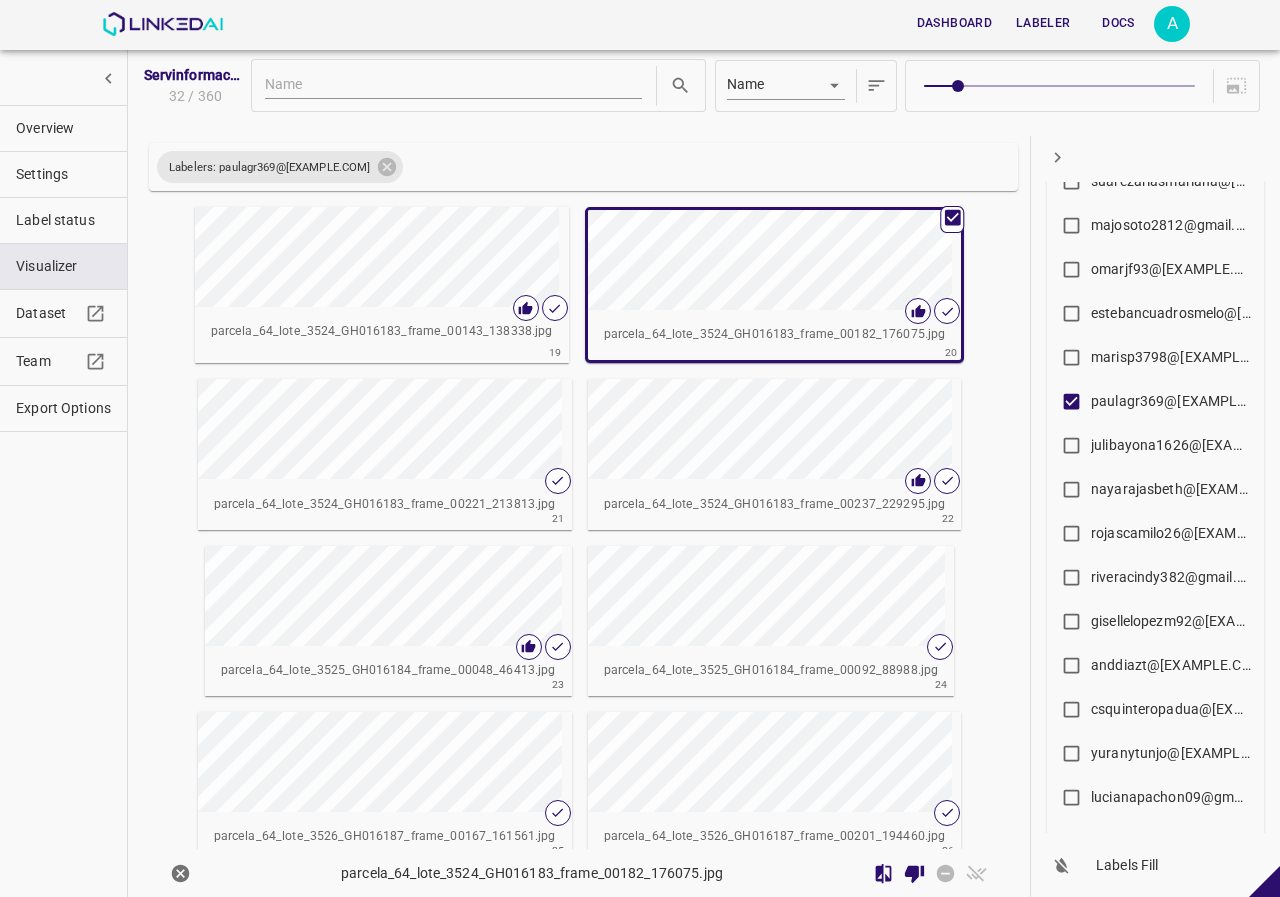 click at bounding box center (677, 429) 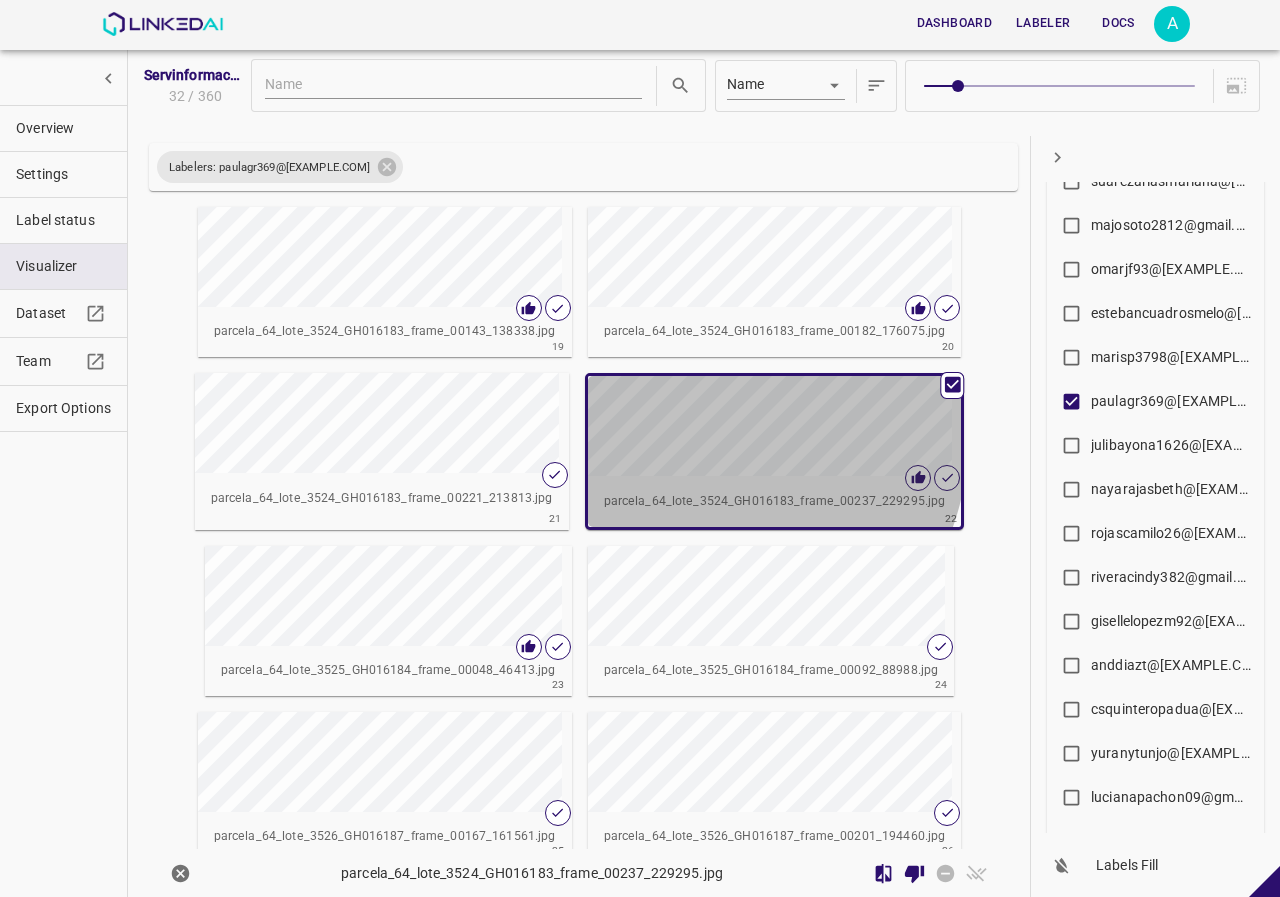 click at bounding box center (677, 426) 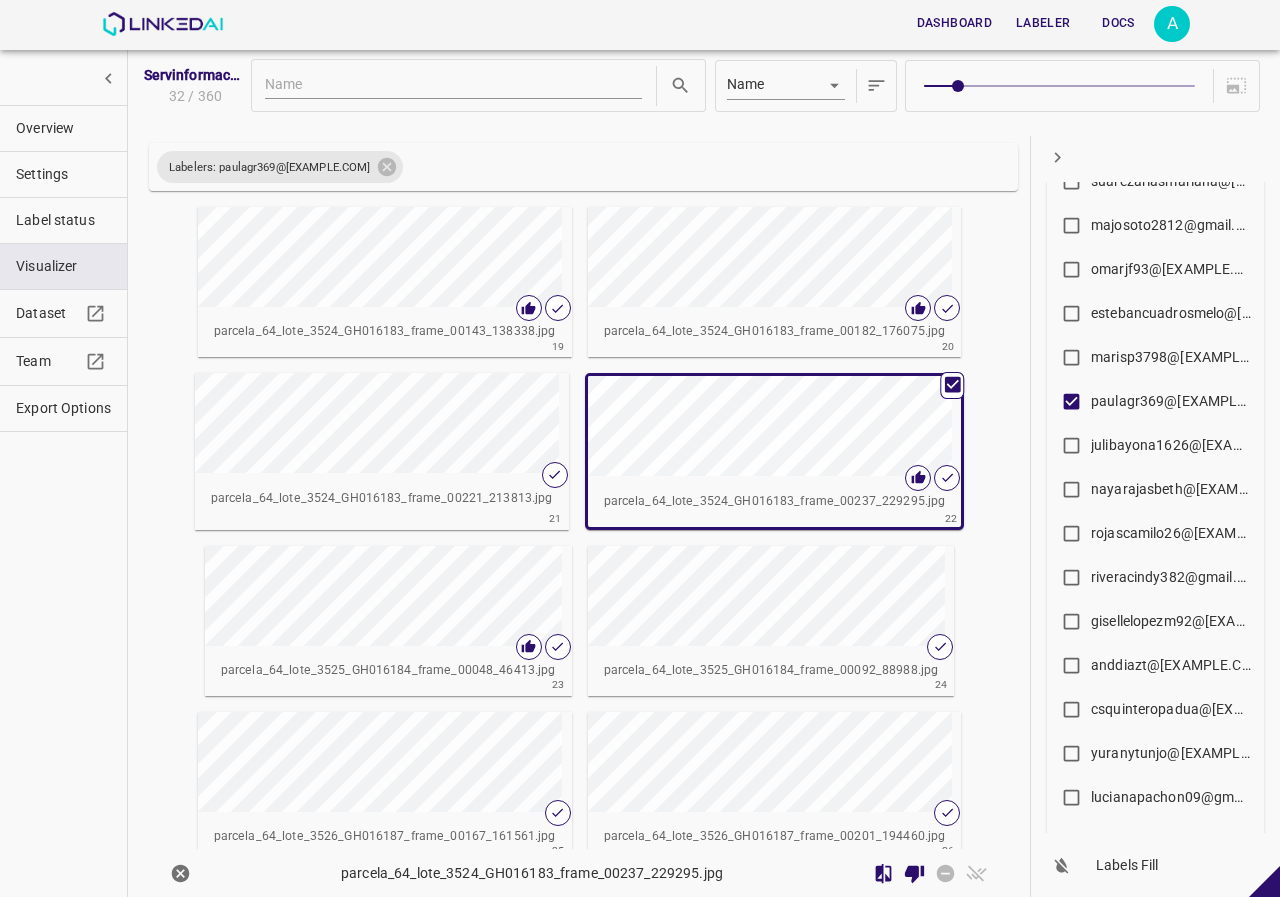 drag, startPoint x: 895, startPoint y: 870, endPoint x: 996, endPoint y: 601, distance: 287.33603 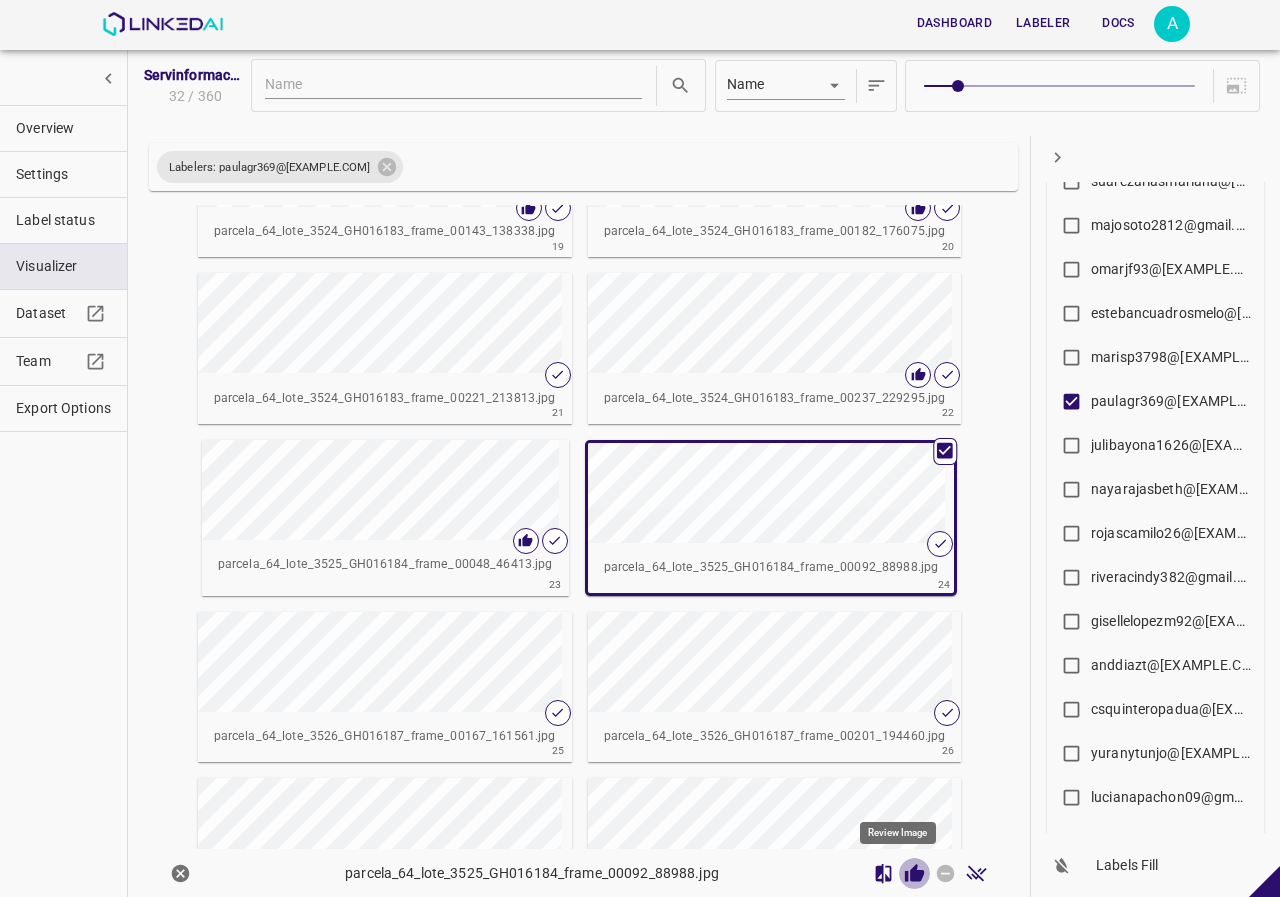 click 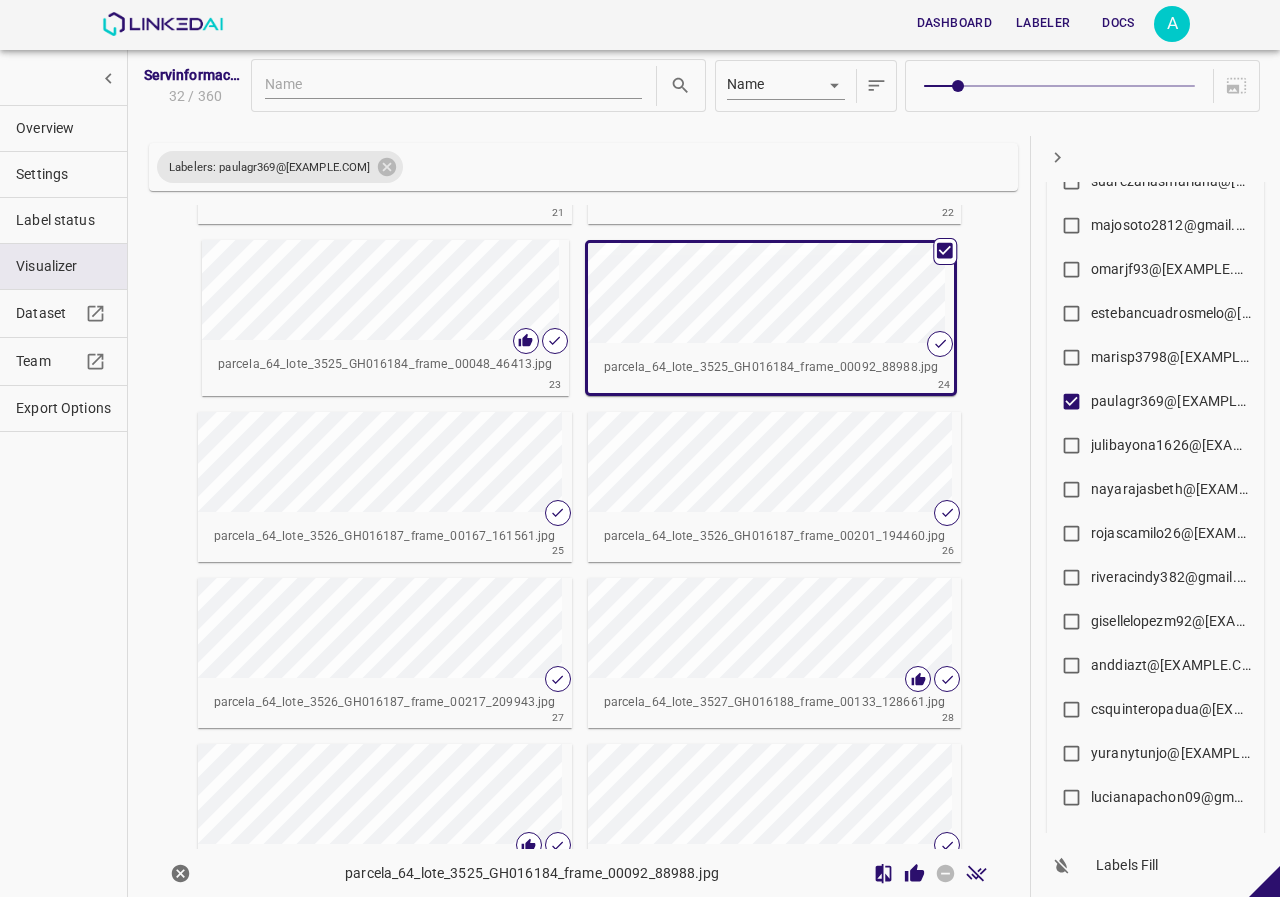 scroll, scrollTop: 1894, scrollLeft: 0, axis: vertical 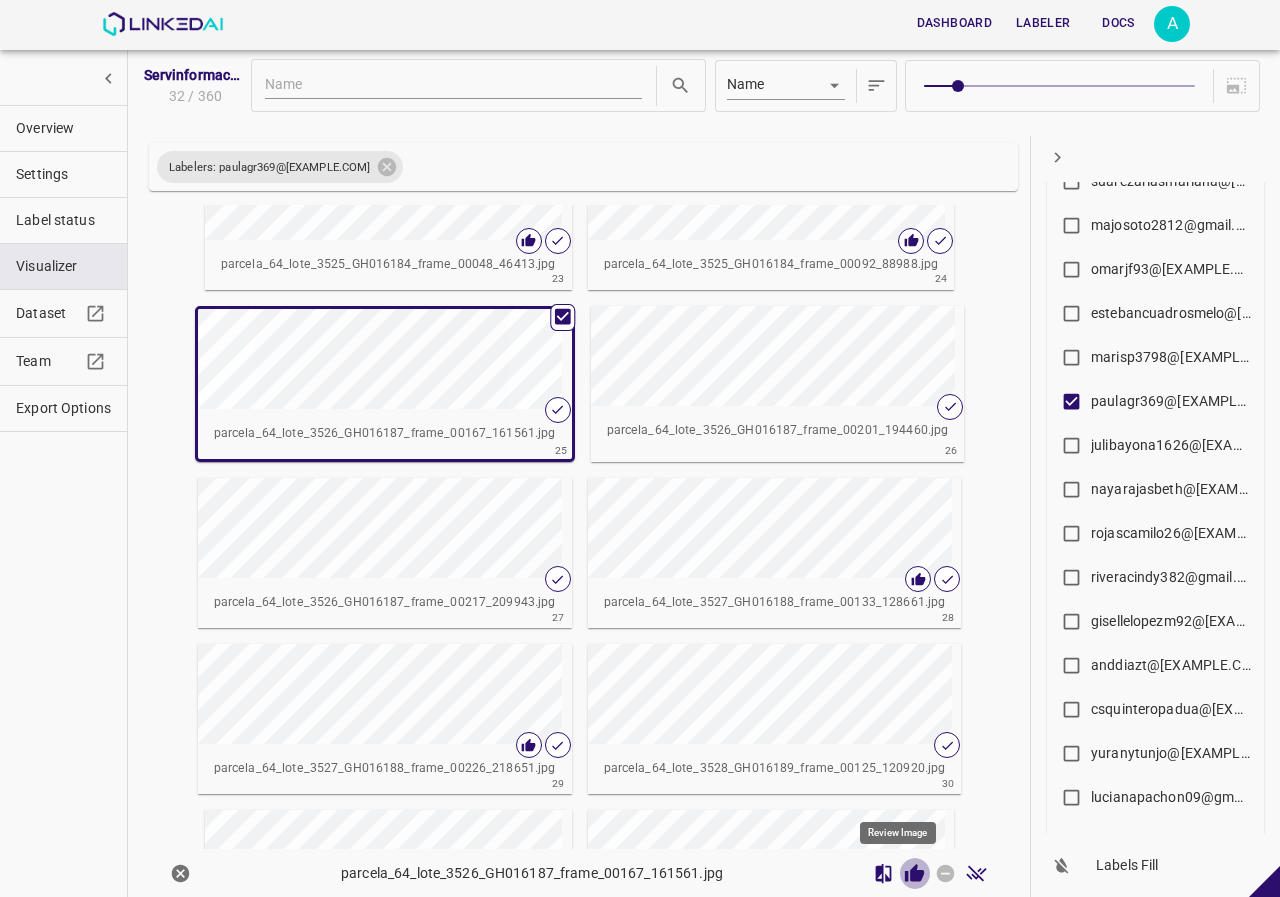click 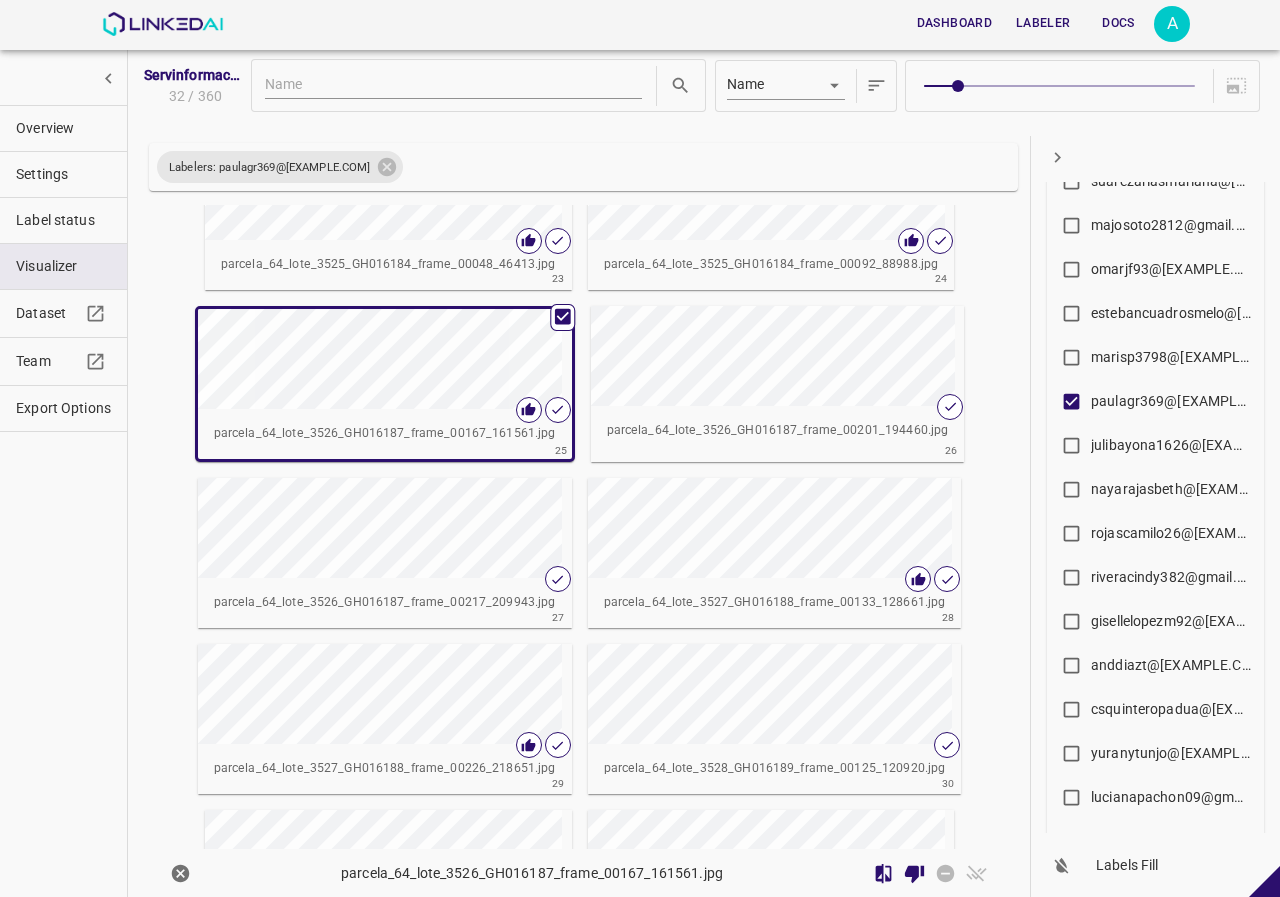 click at bounding box center (680, 356) 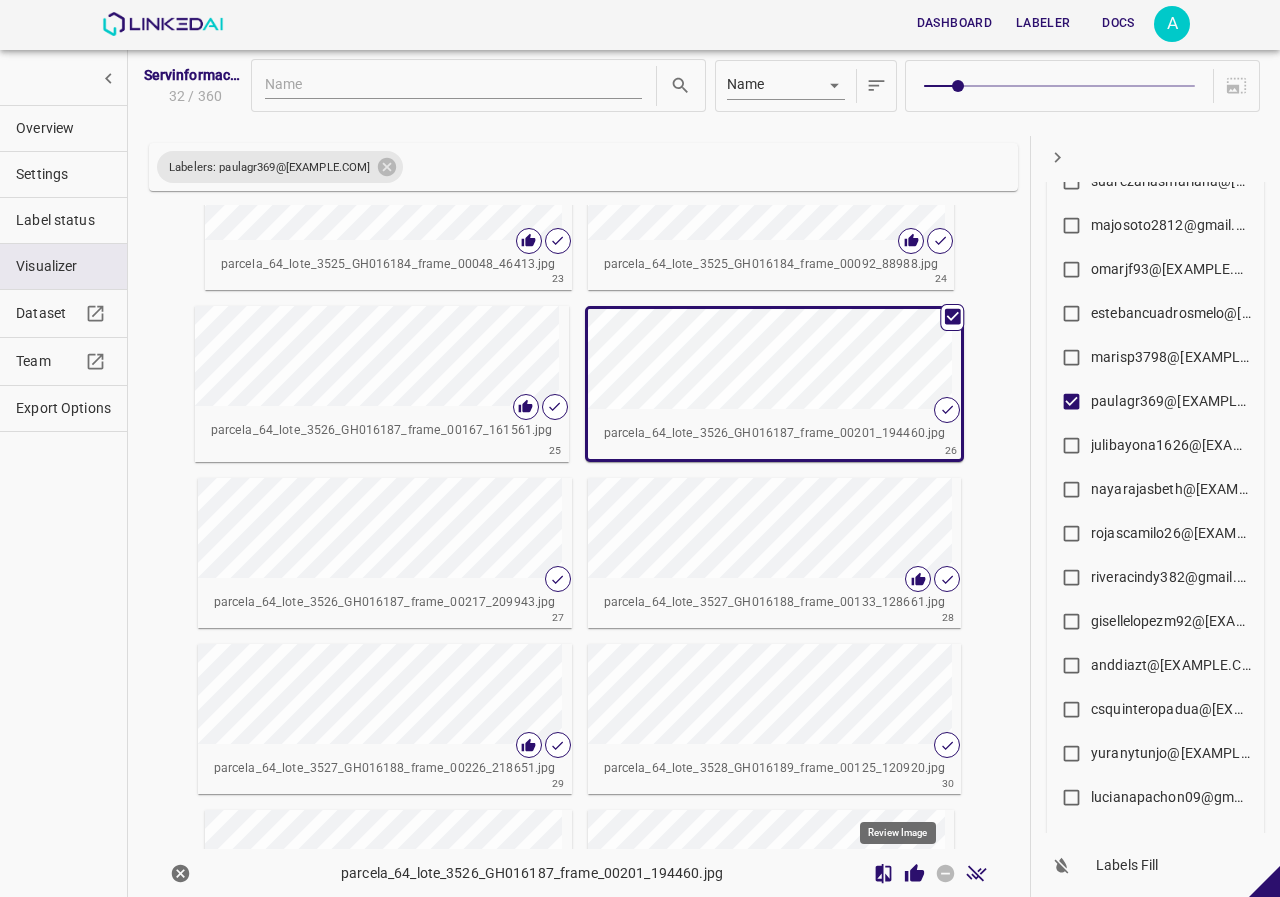click 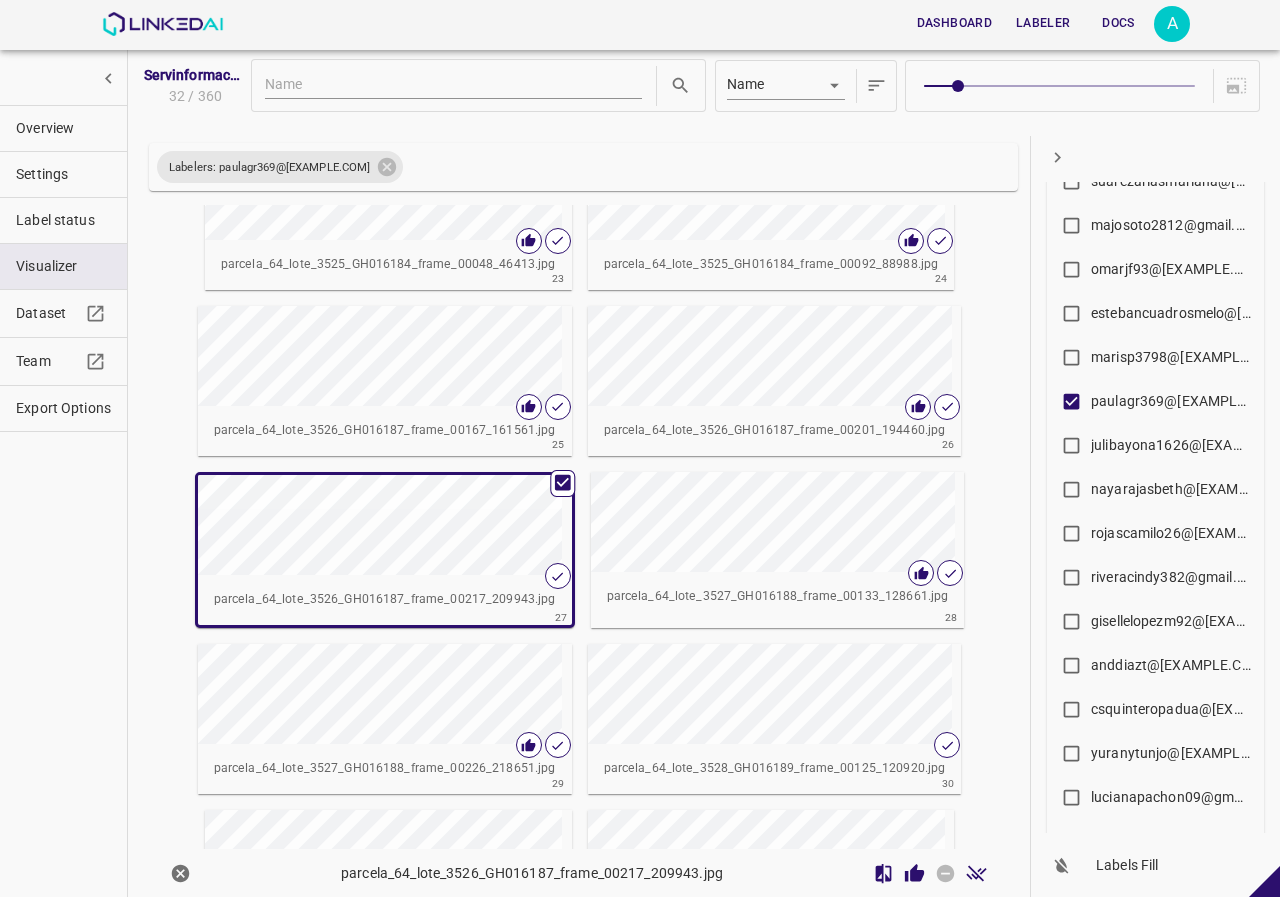 click 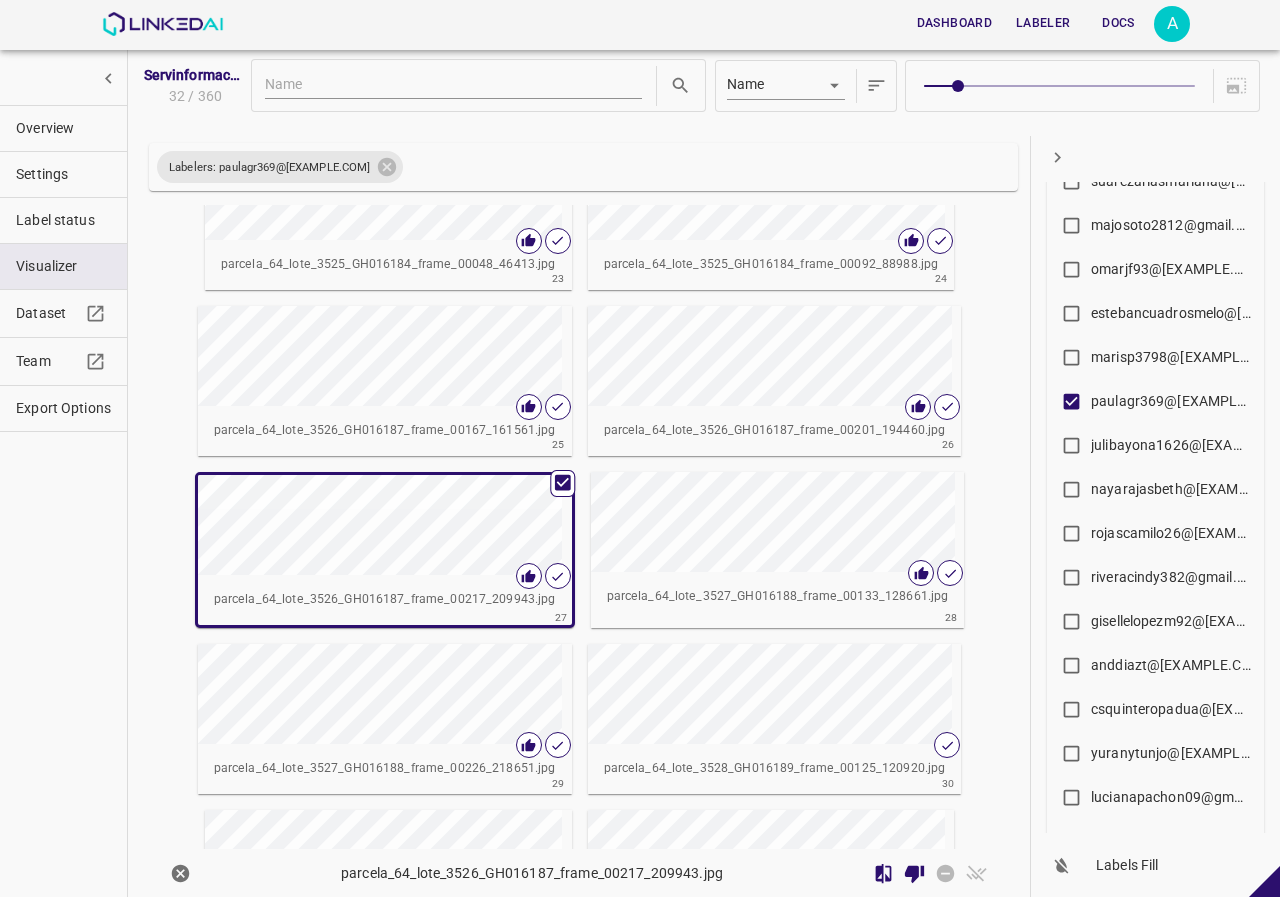 scroll, scrollTop: 1939, scrollLeft: 0, axis: vertical 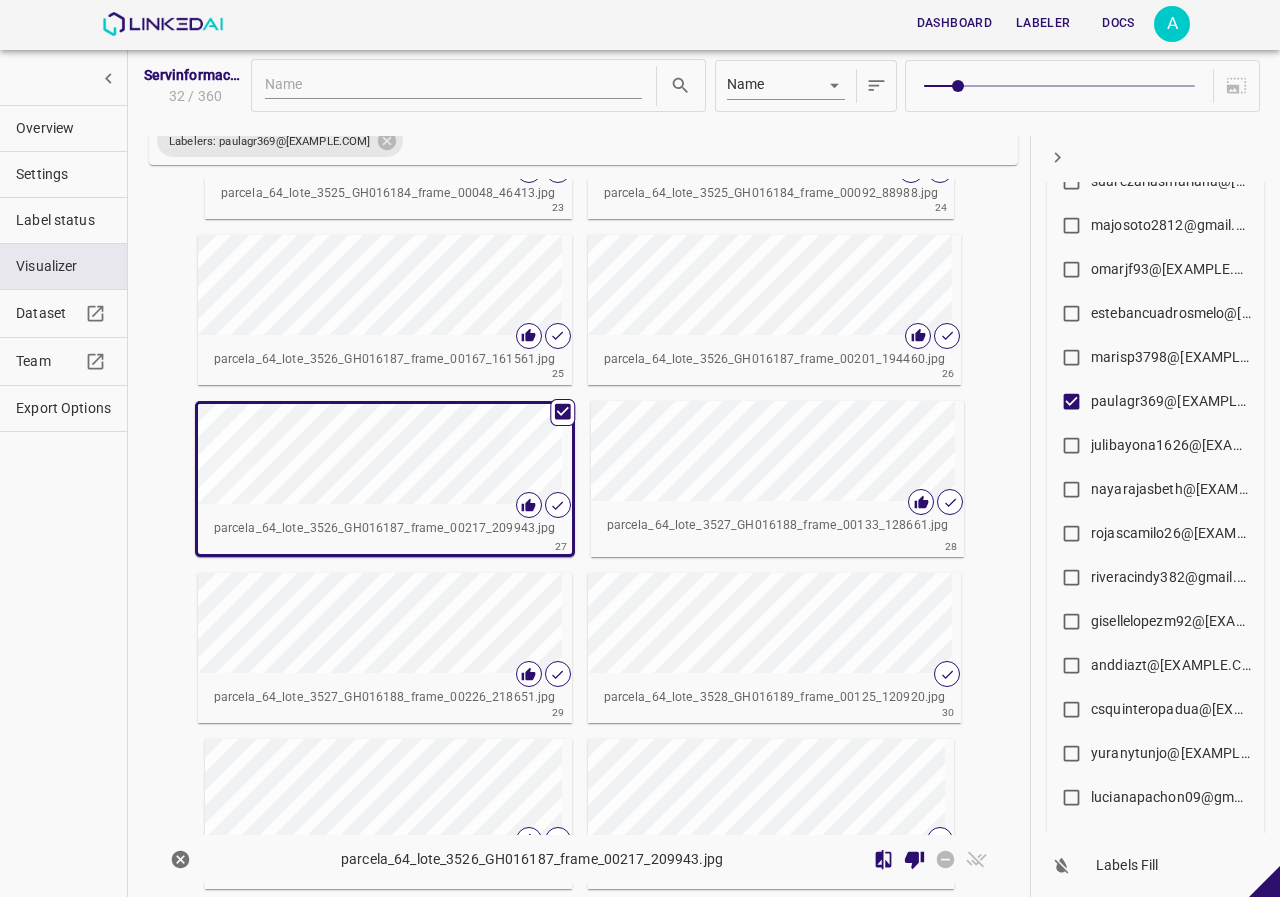 click at bounding box center (677, 623) 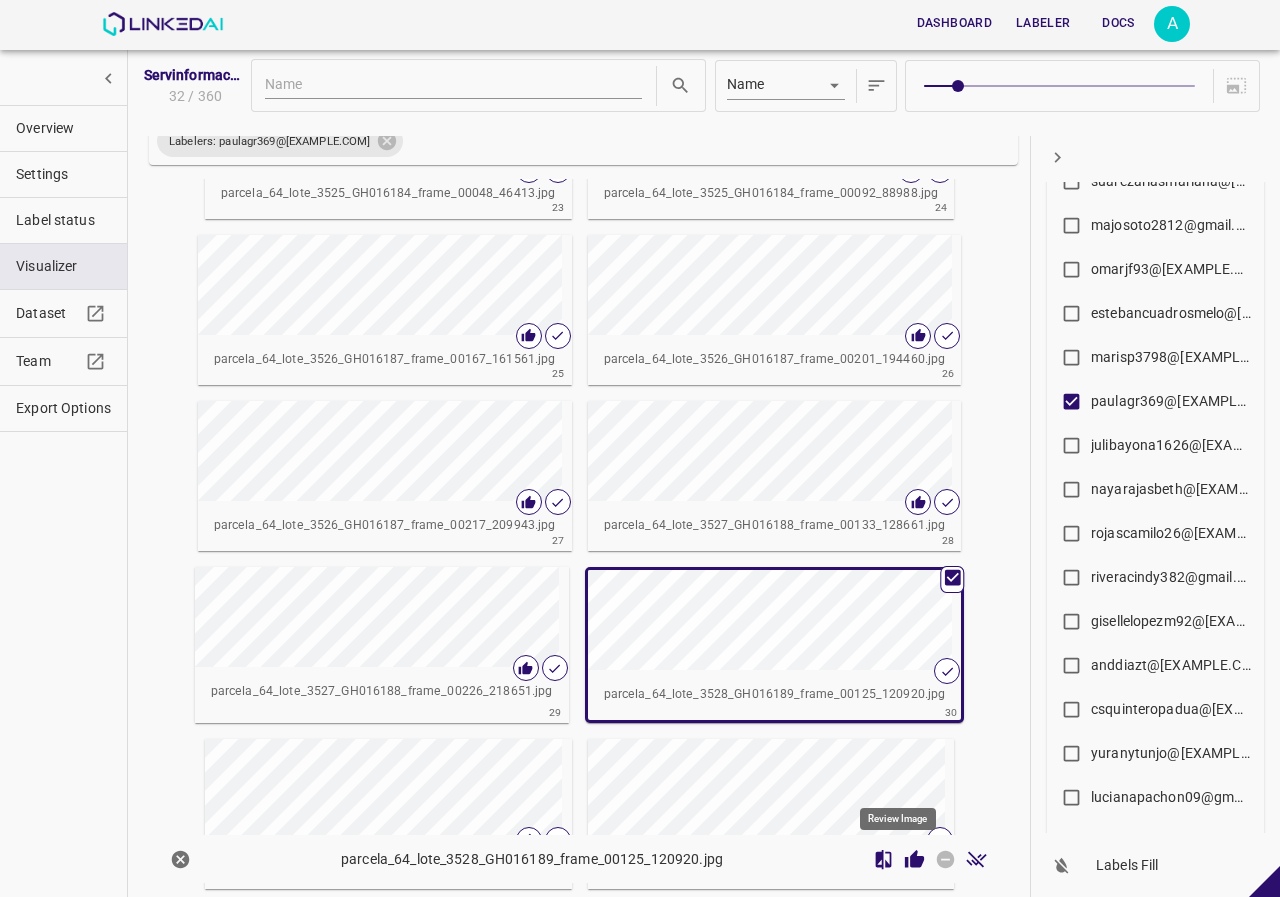 click 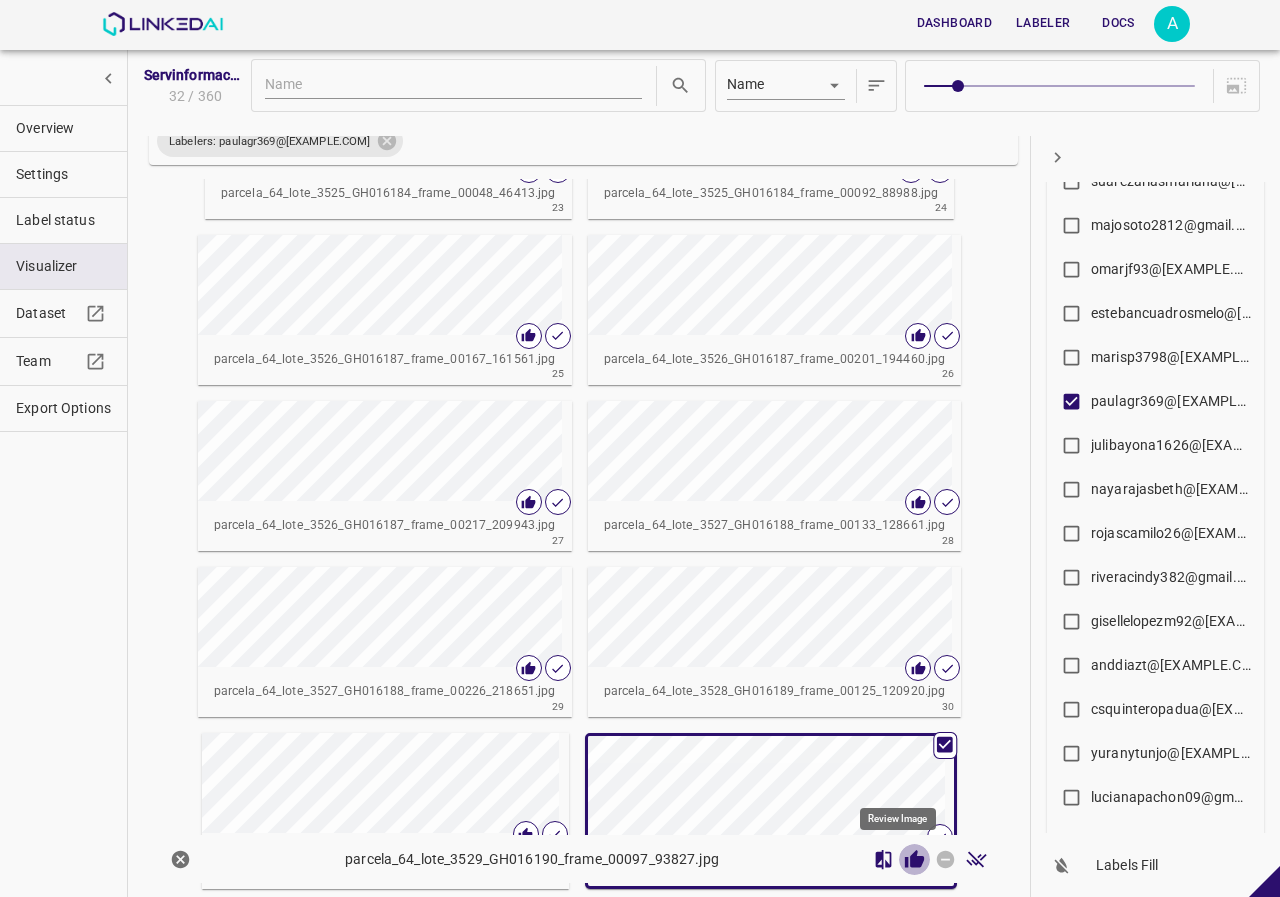 click 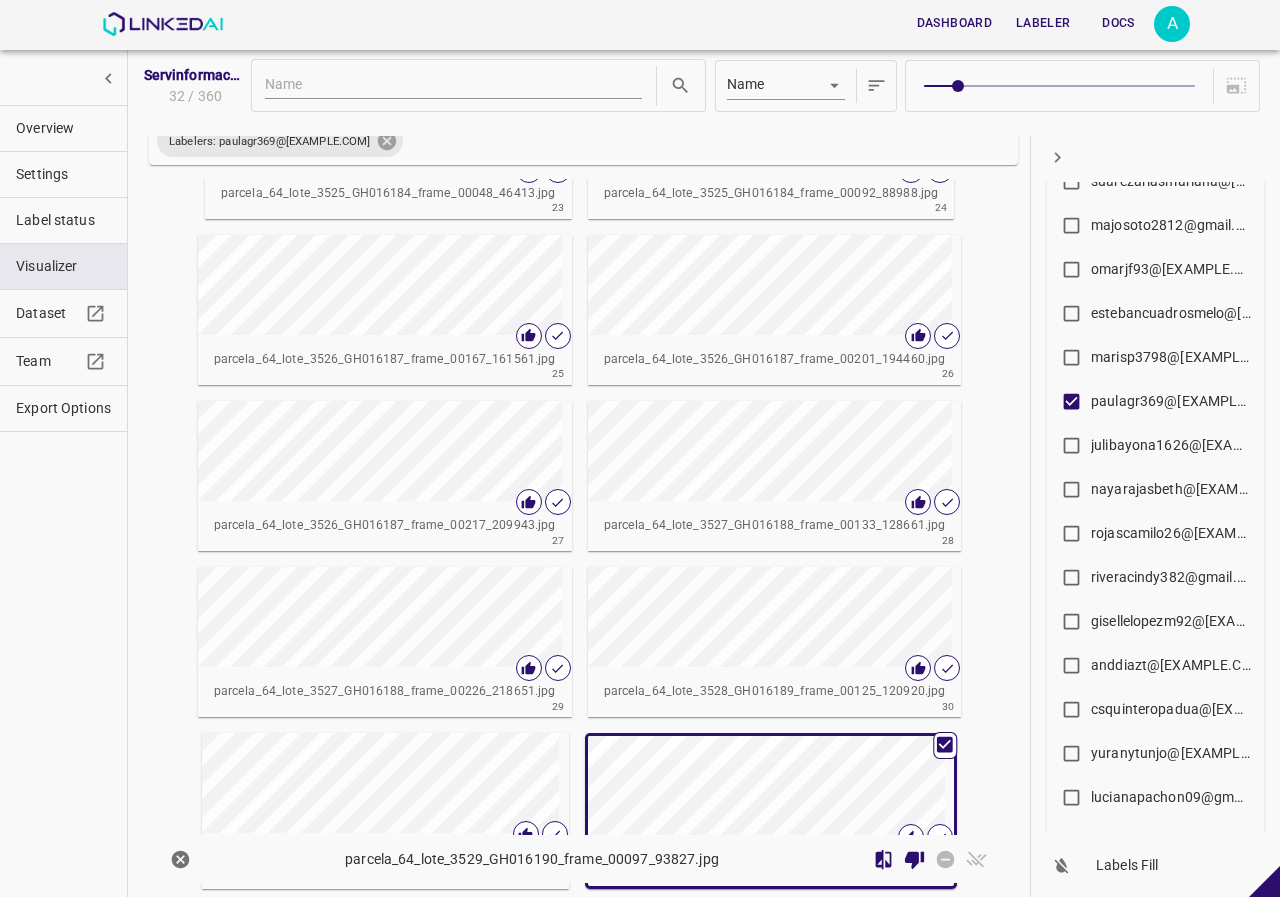 click 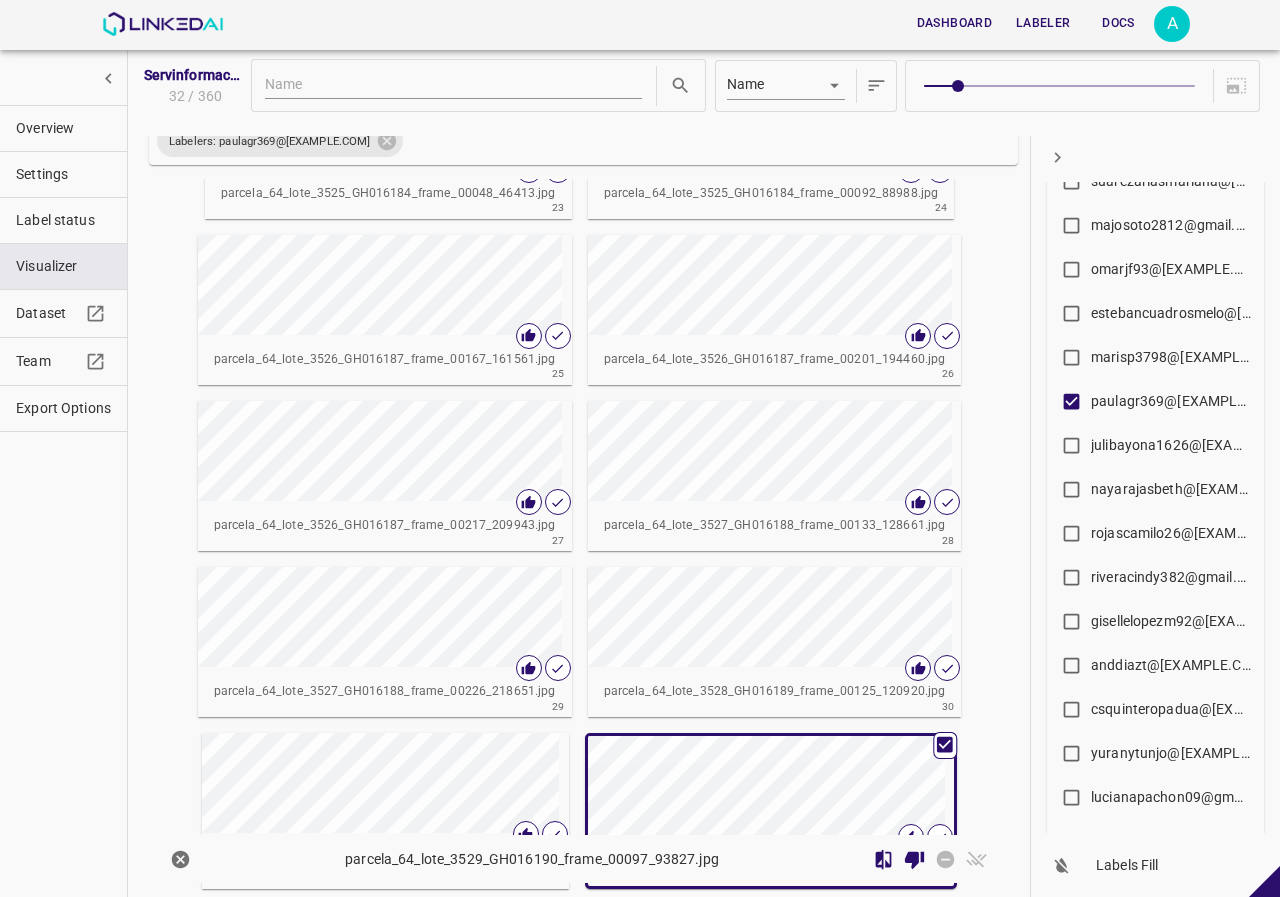 checkbox on "false" 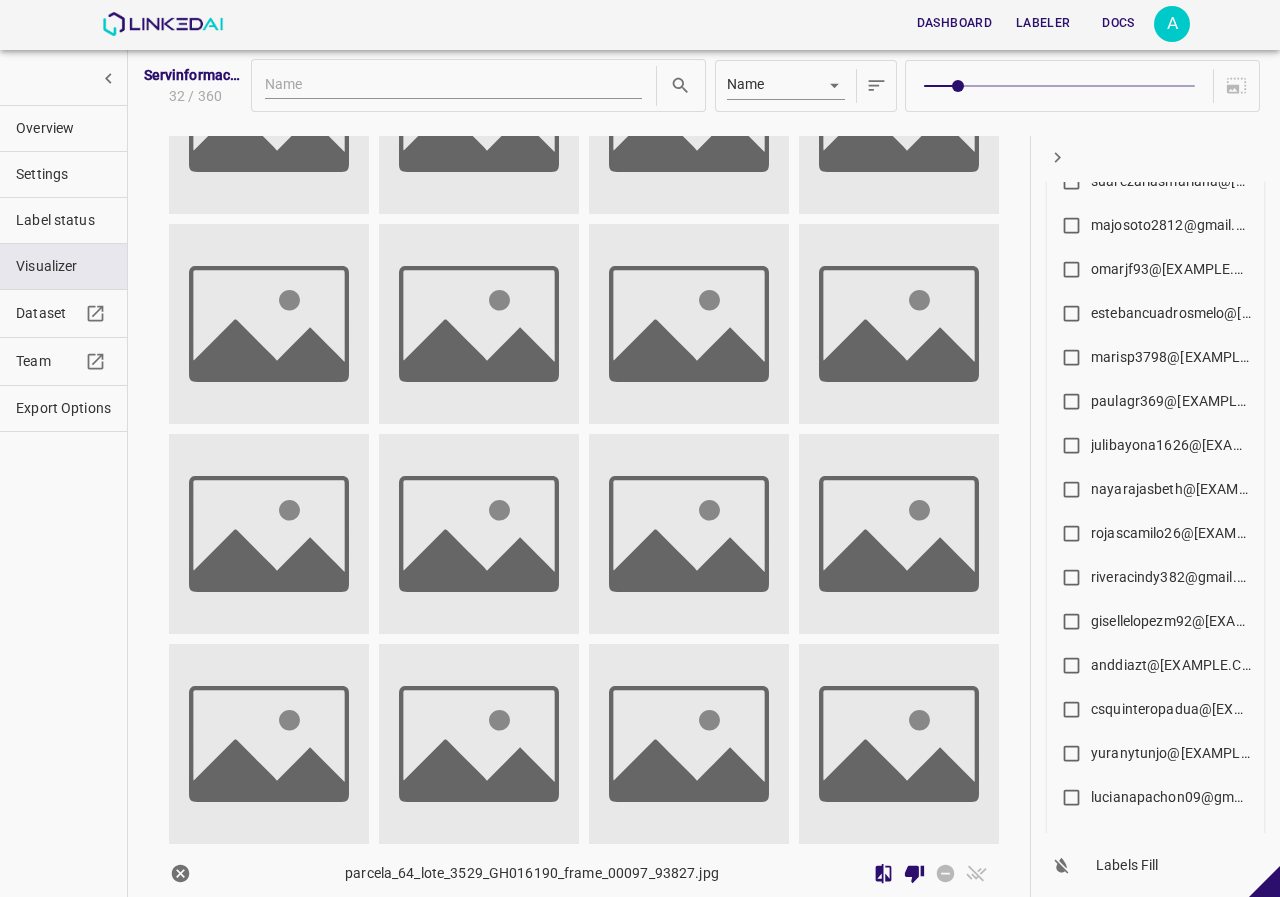 scroll, scrollTop: 0, scrollLeft: 0, axis: both 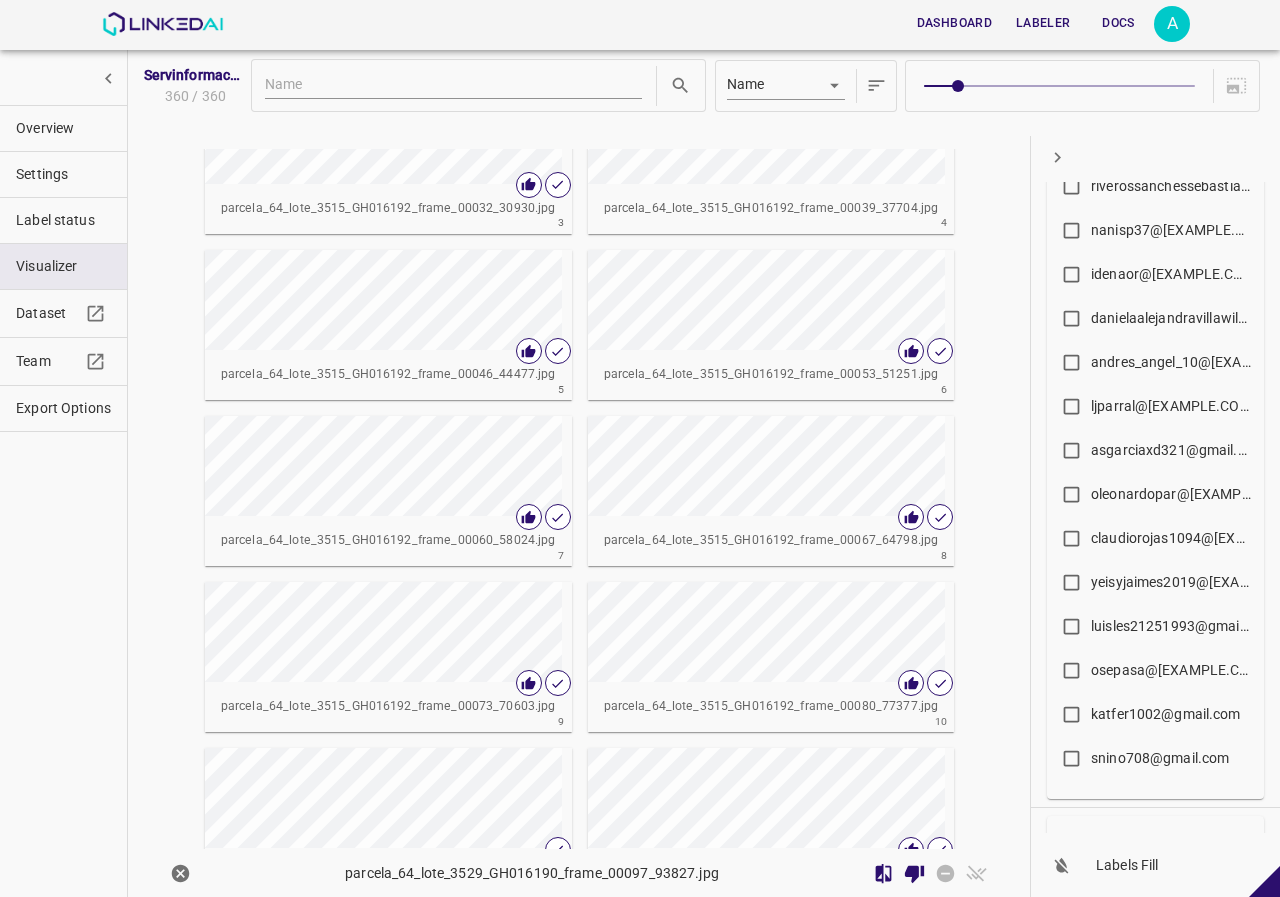 click on "snino708@gmail.com" at bounding box center (1160, 758) 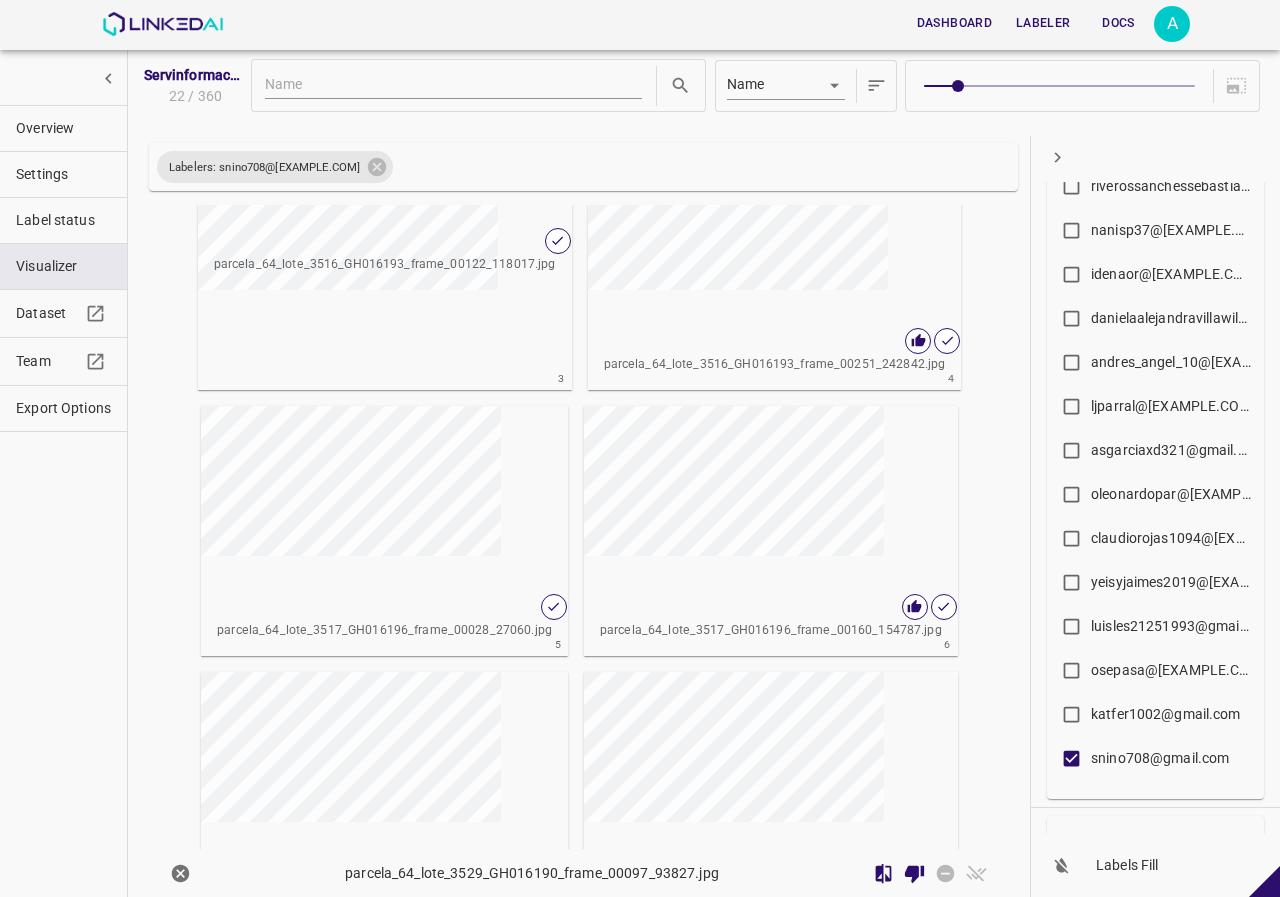 scroll, scrollTop: 0, scrollLeft: 0, axis: both 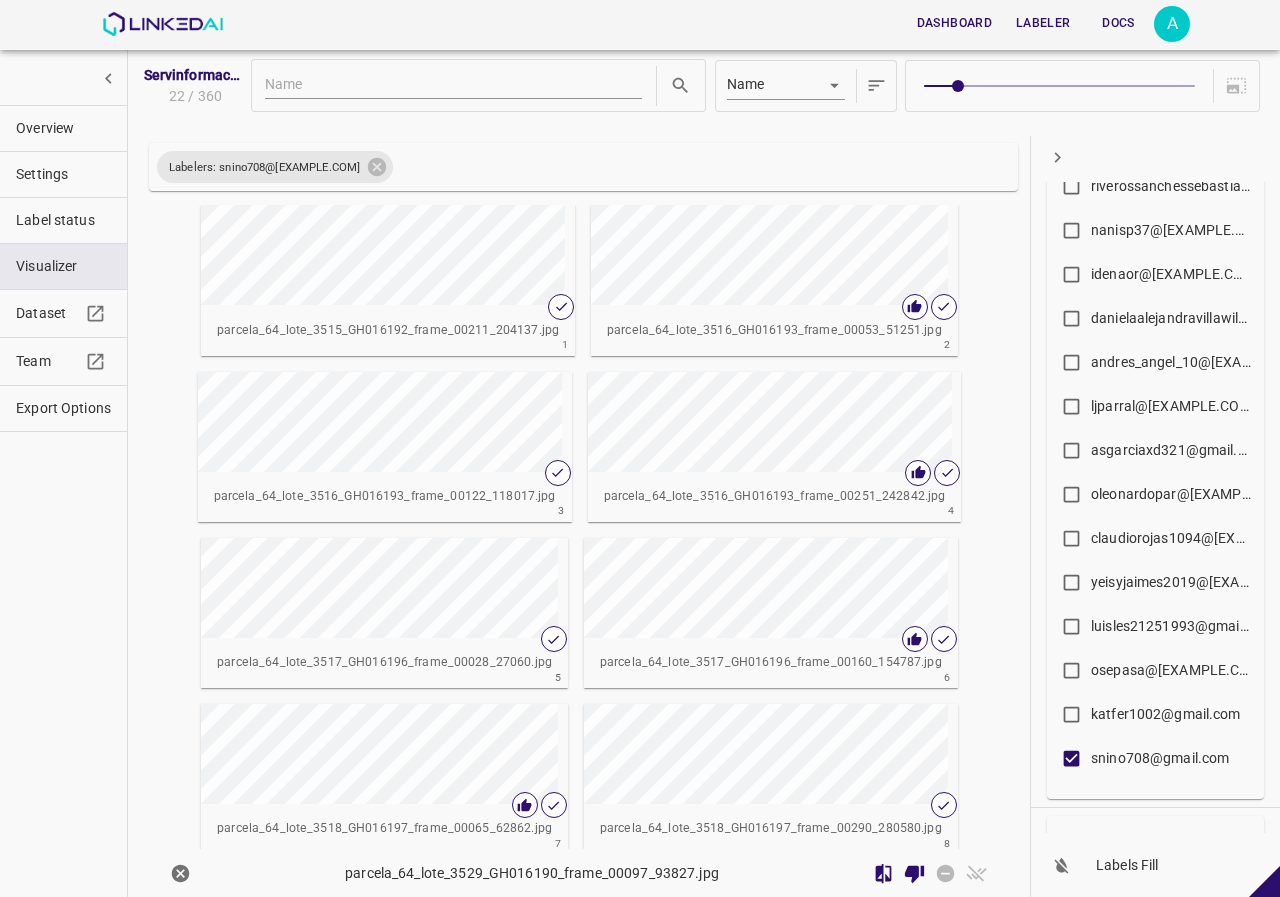 click at bounding box center (1059, 86) 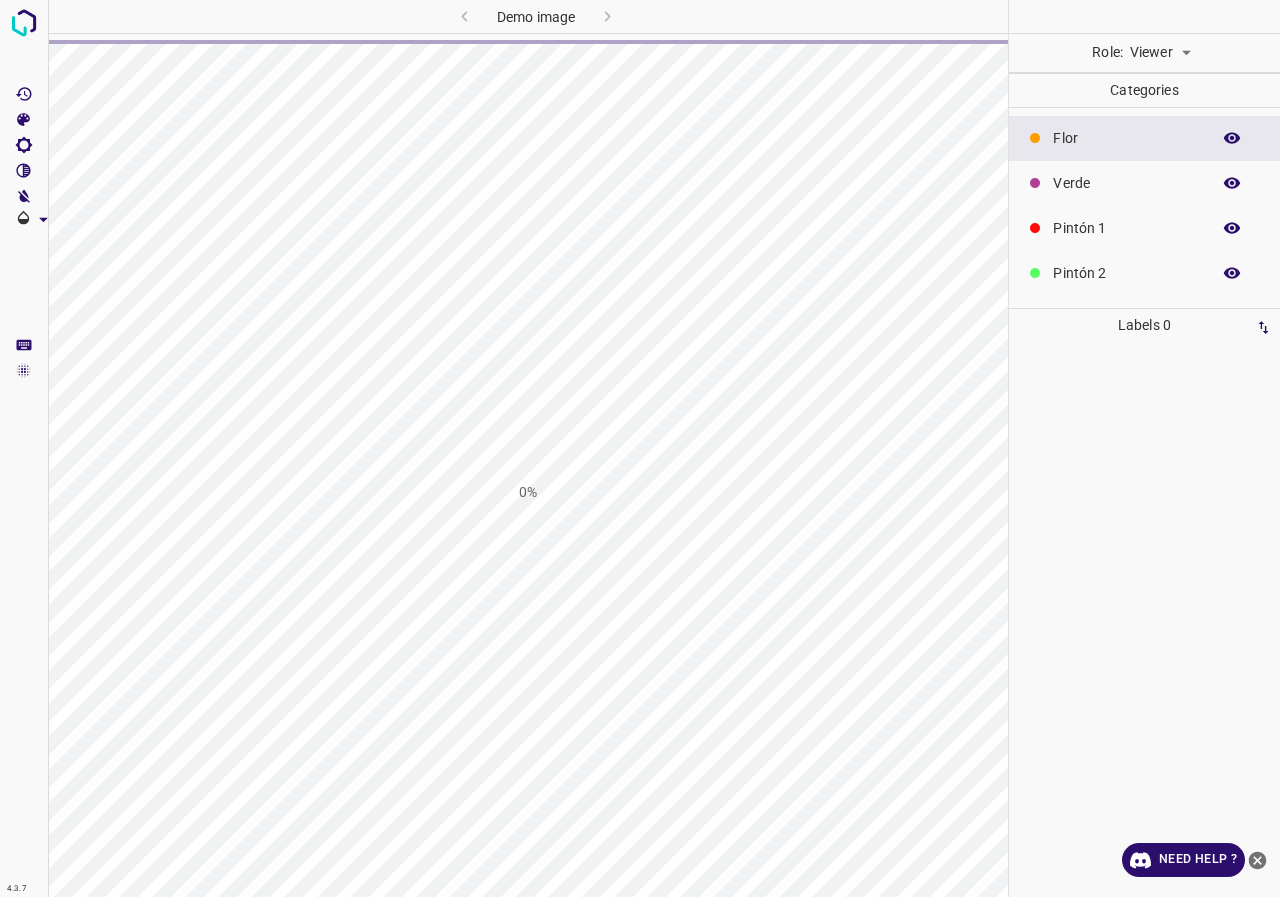 scroll, scrollTop: 0, scrollLeft: 0, axis: both 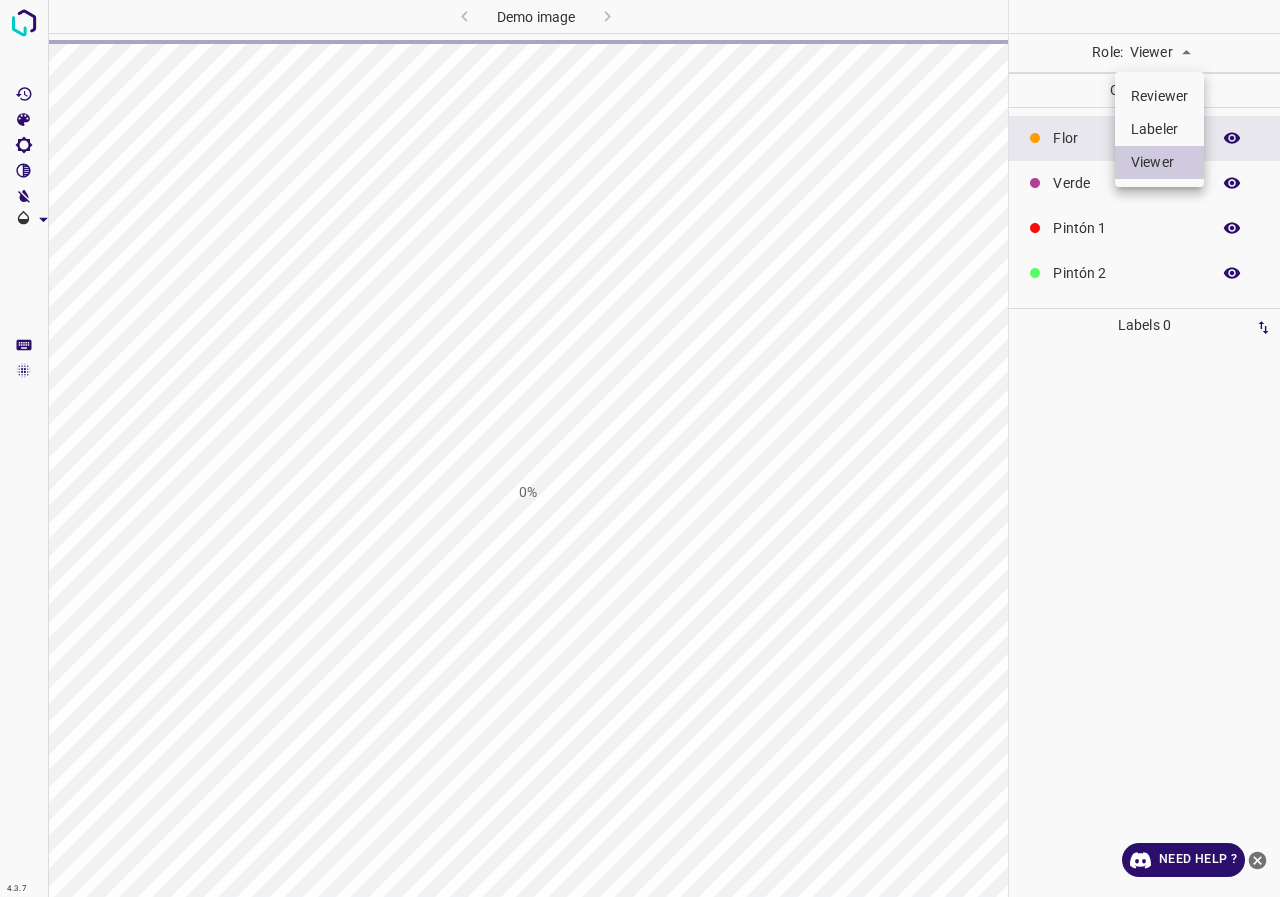 click on "4.3.7 Demo image 0% Role: Viewer viewer Categories Flor Verde Pintón 1 Pintón 2 Pintón 3 Rosado Guinda Azul Labels   0 Categories 1 Flor 2 Verde 3 Pintón 1 4 Pintón 2 5 Pintón 3 6 Rosado 7 Guinda 8 Azul Tools Space Change between modes (Draw & Edit) I Auto labeling R Restore zoom M Zoom in N Zoom out Delete Delete selecte label Filters Z Restore filters X Saturation filter C Brightness filter V Contrast filter B Gray scale filter General O Download Need Help ? - Text - Hide - Delete Reviewer Labeler Viewer" at bounding box center [640, 448] 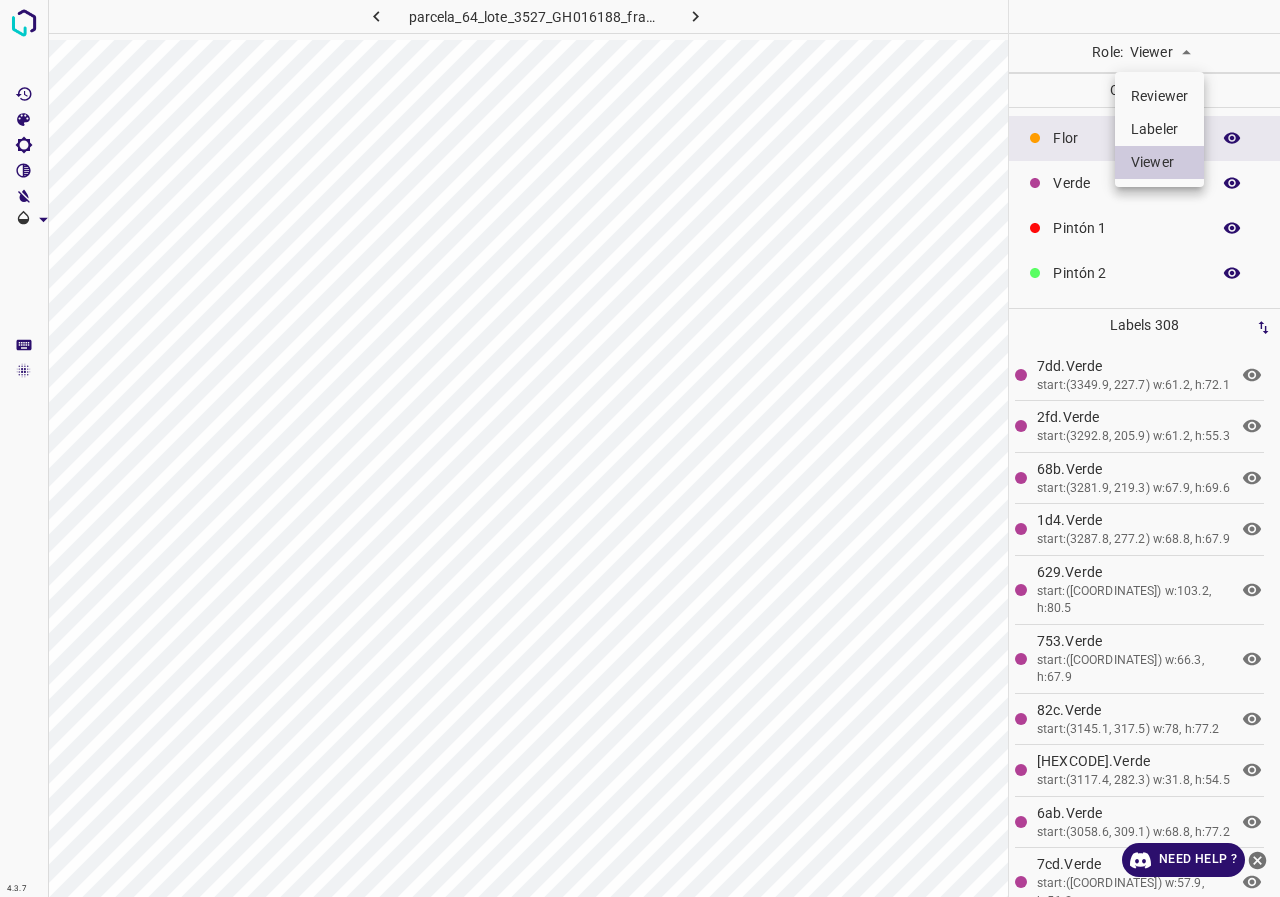 click at bounding box center [640, 448] 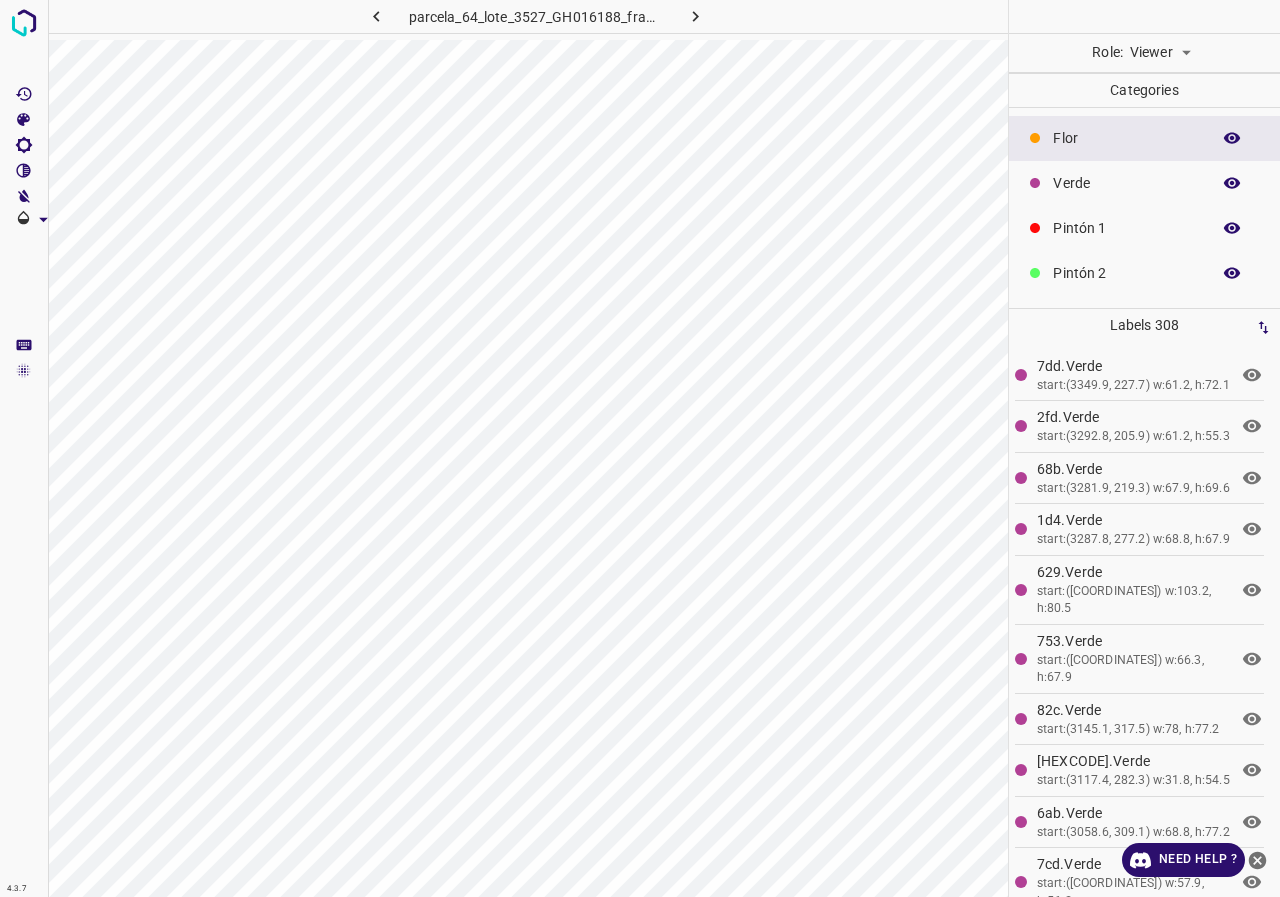 click at bounding box center [1232, 183] 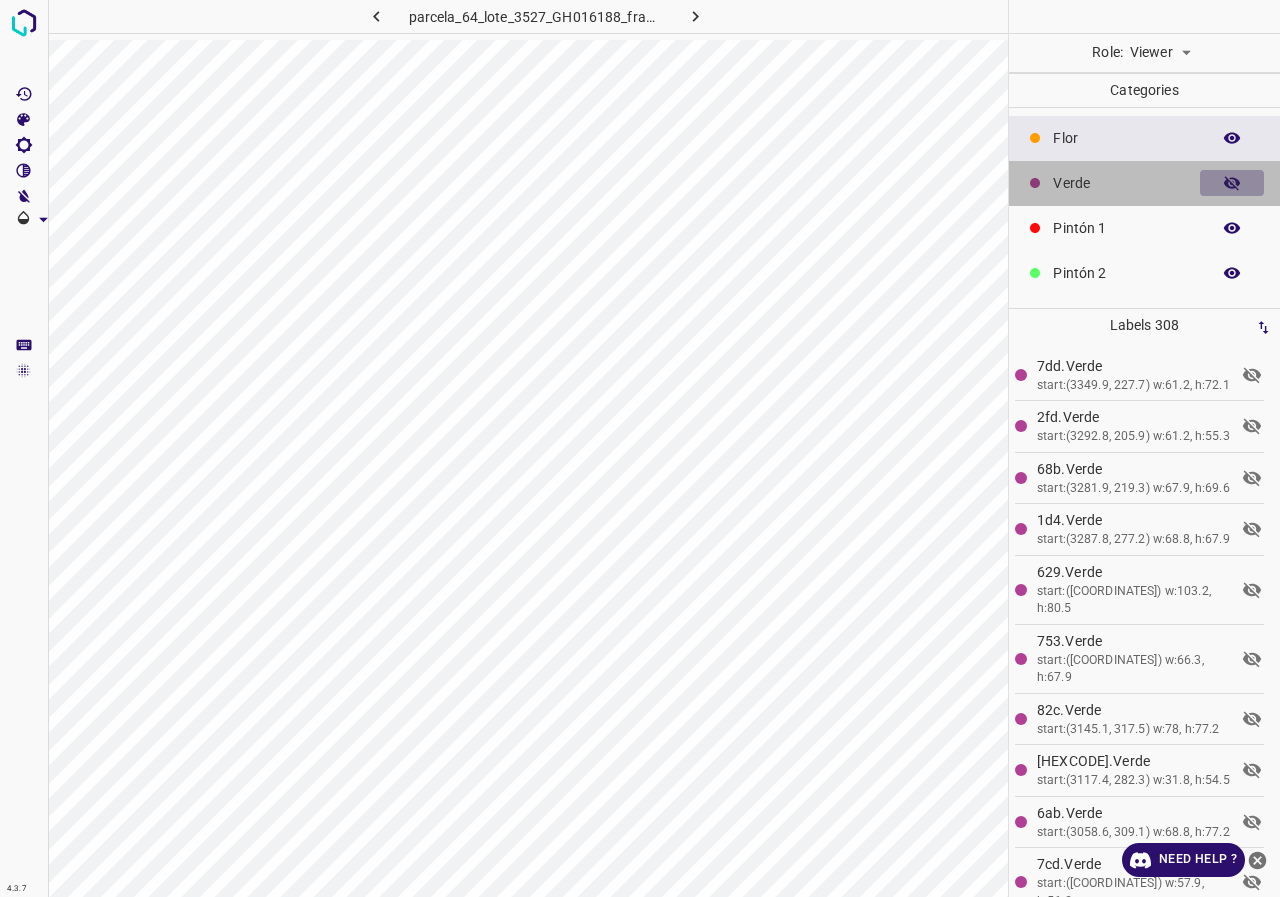 click 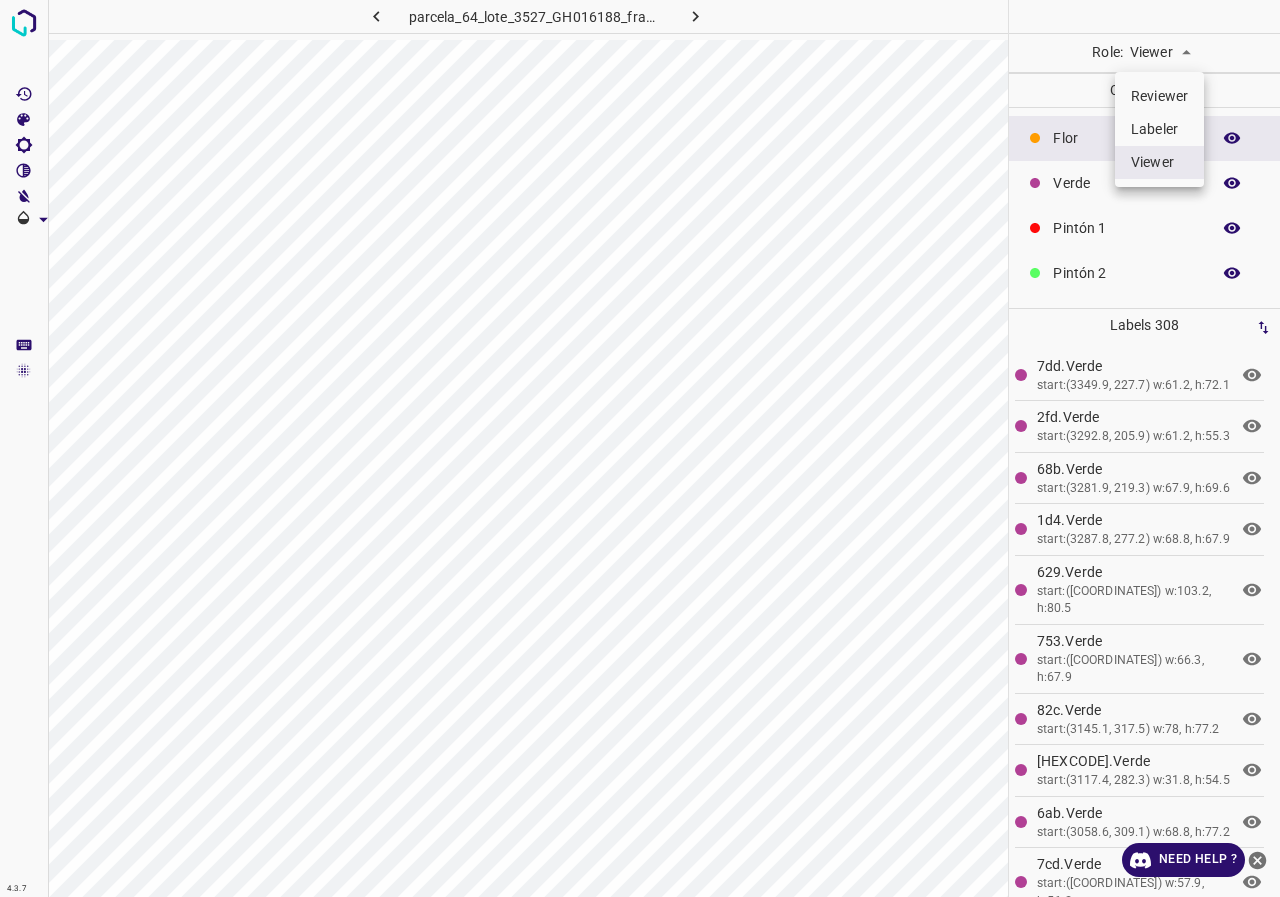 click on "4.3.7 parcela_64_lote_3527_GH016188_frame_00161_155755.jpg Role: Viewer viewer Categories Flor Verde Pintón 1 Pintón 2 Pintón 3 Rosado Guinda Azul Labels   308 7dd.Verde
start:(3349.9, 227.7)
w:61.2, h:72.1
2fd.Verde
start:(3292.8, 205.9)
w:61.2, h:55.3
68b.Verde
start:(3281.9, 219.3)
w:67.9, h:69.6
1d4.Verde
start:(3287.8, 277.2)
w:68.8, h:67.9
629.Verde
start:(3186.2, 205)
w:103.2, h:80.5
753.Verde
start:(3139.2, 268.8)
w:66.3, h:67.9
82c.Verde
start:(3145.1, 317.5)
w:78, h:77.2
933.Verde
start:(3117.4, 282.3)
w:31.8, h:54.5
6ab.Verde
start:(3058.6, 309.1)
w:68.8, h:77.2
7cd.Verde
start:(3010.8, 335.1)
w:57.9, h:56.2
149.Verde
start:(3011.6, 392.2)
w:57.9, h:55.3
1b6.Verde
start:(3060.3, 384.7)
w:52, h:62.9
a34.Verde 1 2" at bounding box center (640, 448) 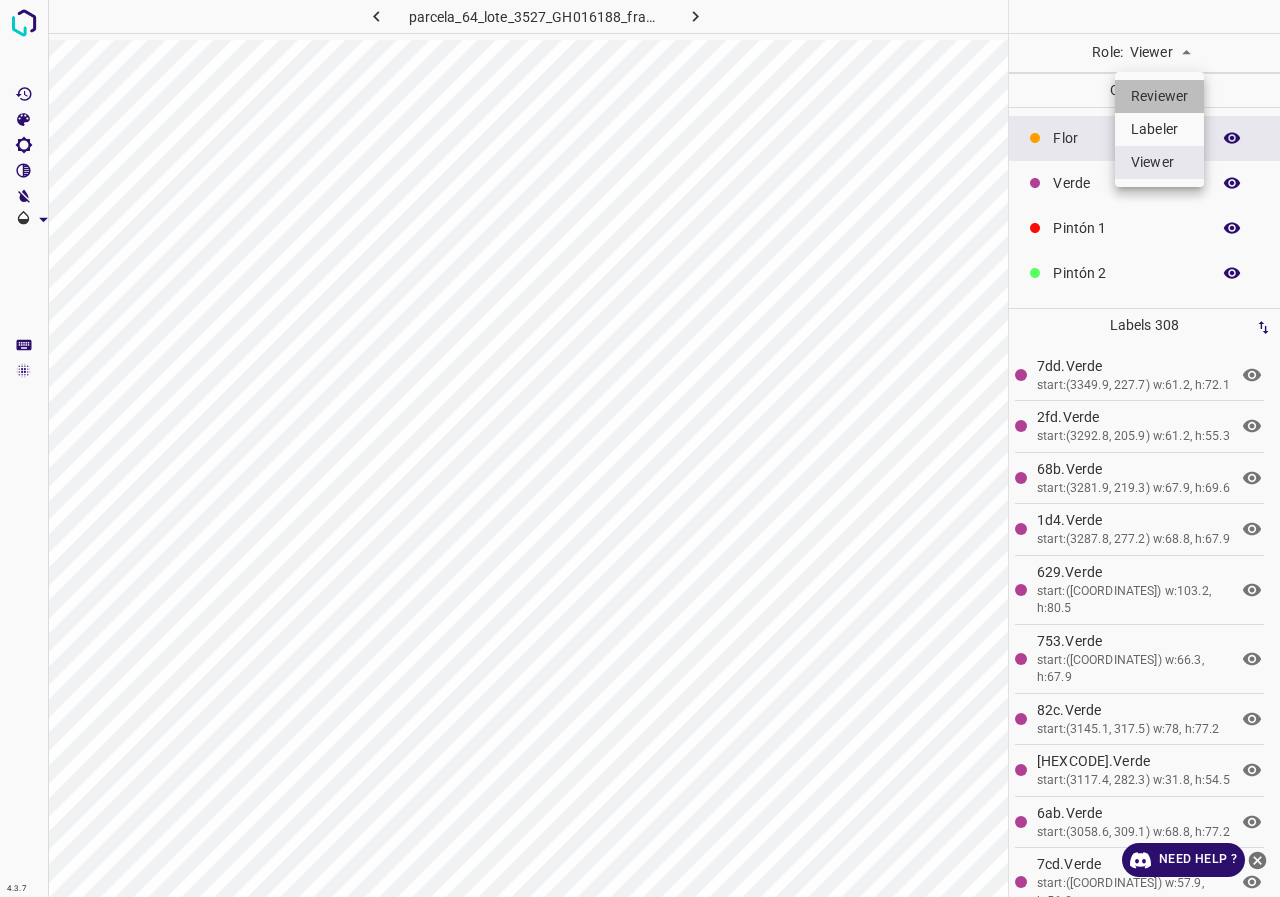 click on "Reviewer" at bounding box center [1159, 96] 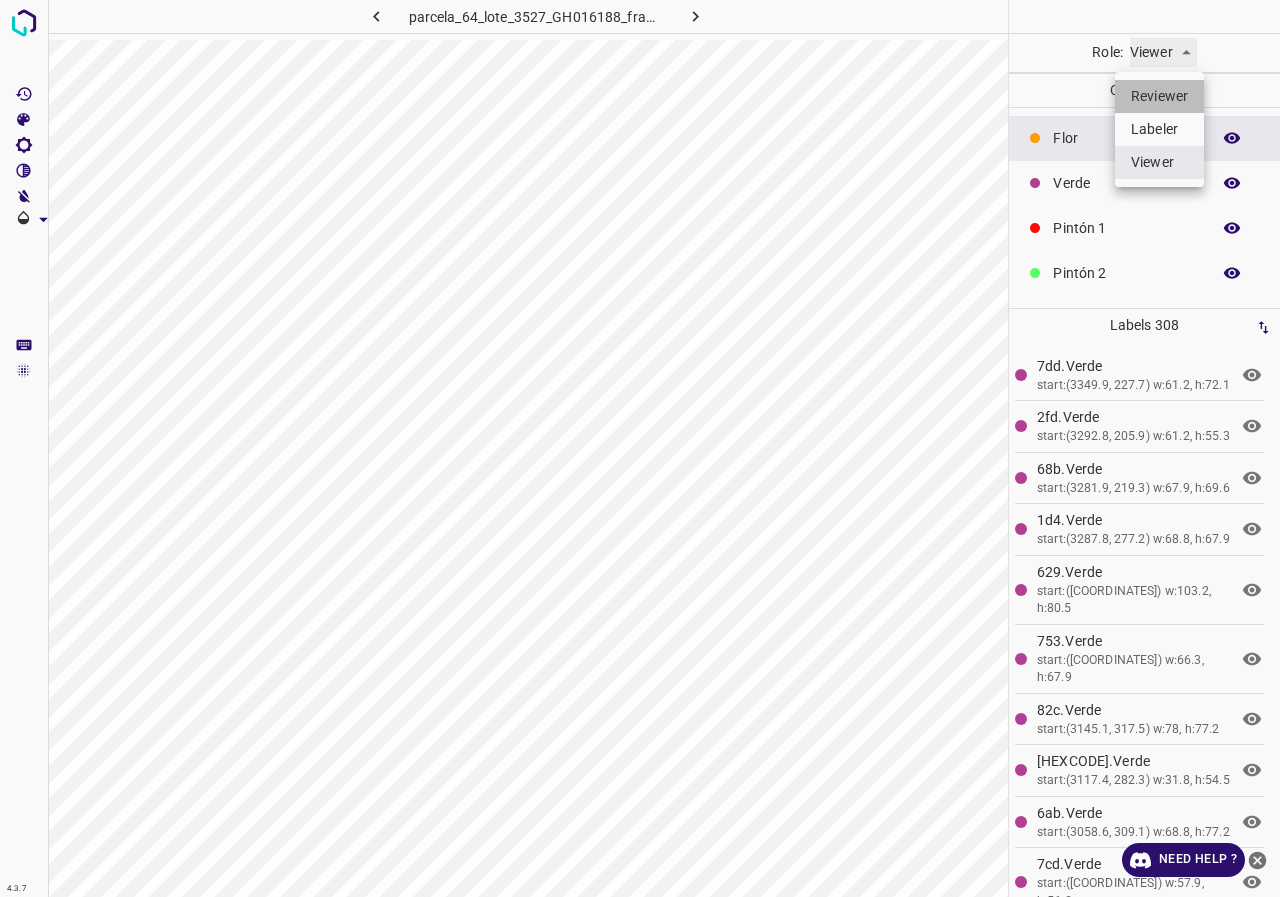 type on "reviewer" 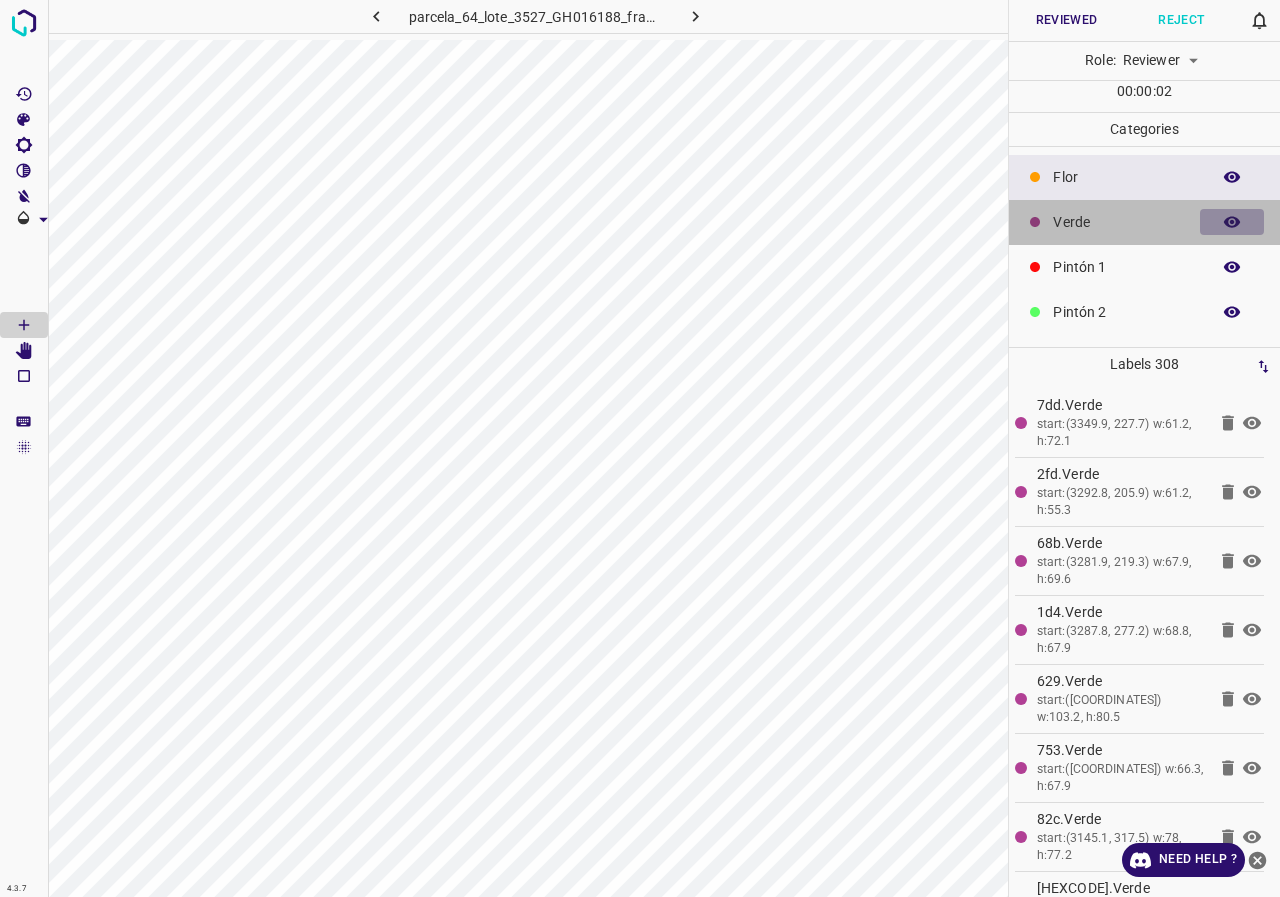 click at bounding box center [1232, 222] 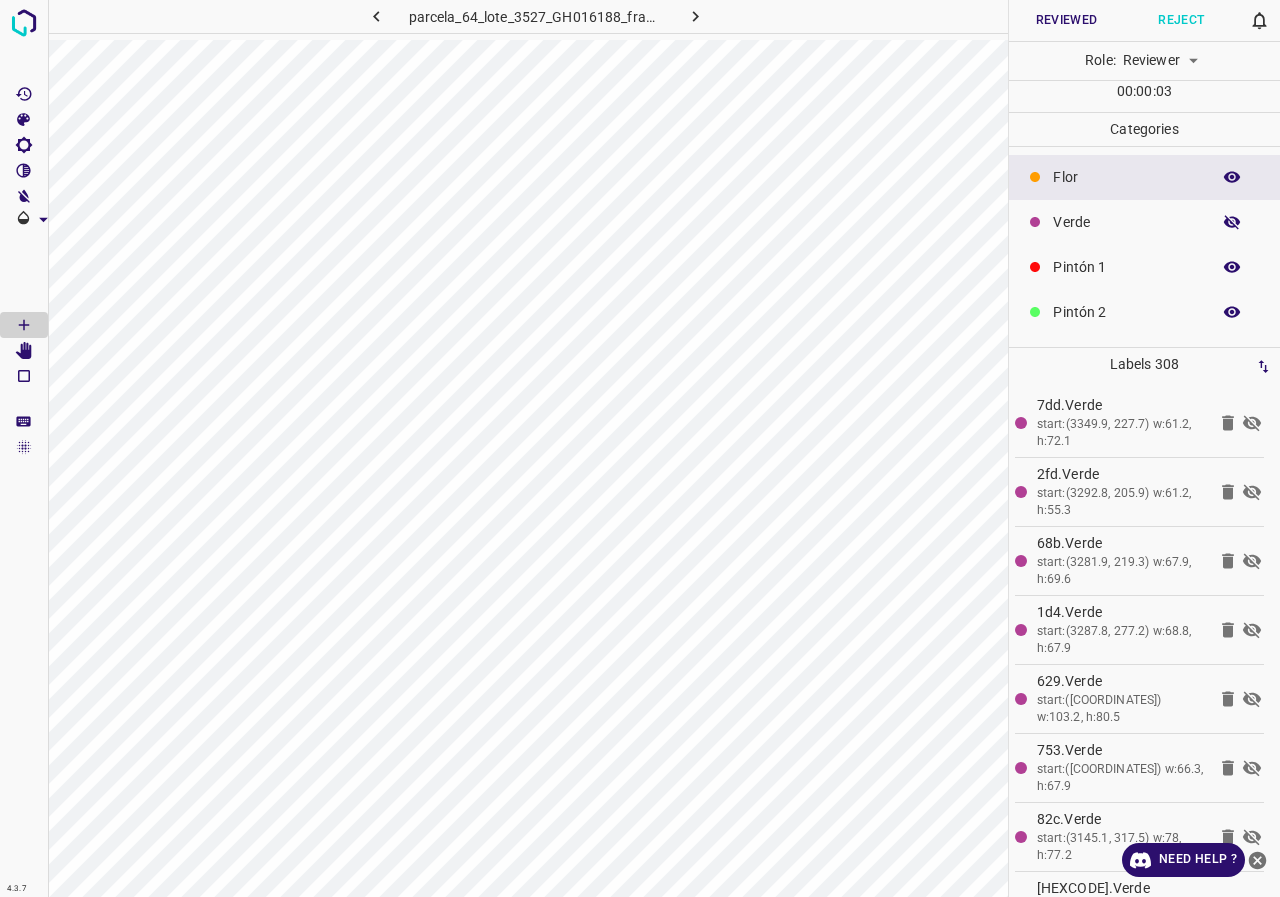 click 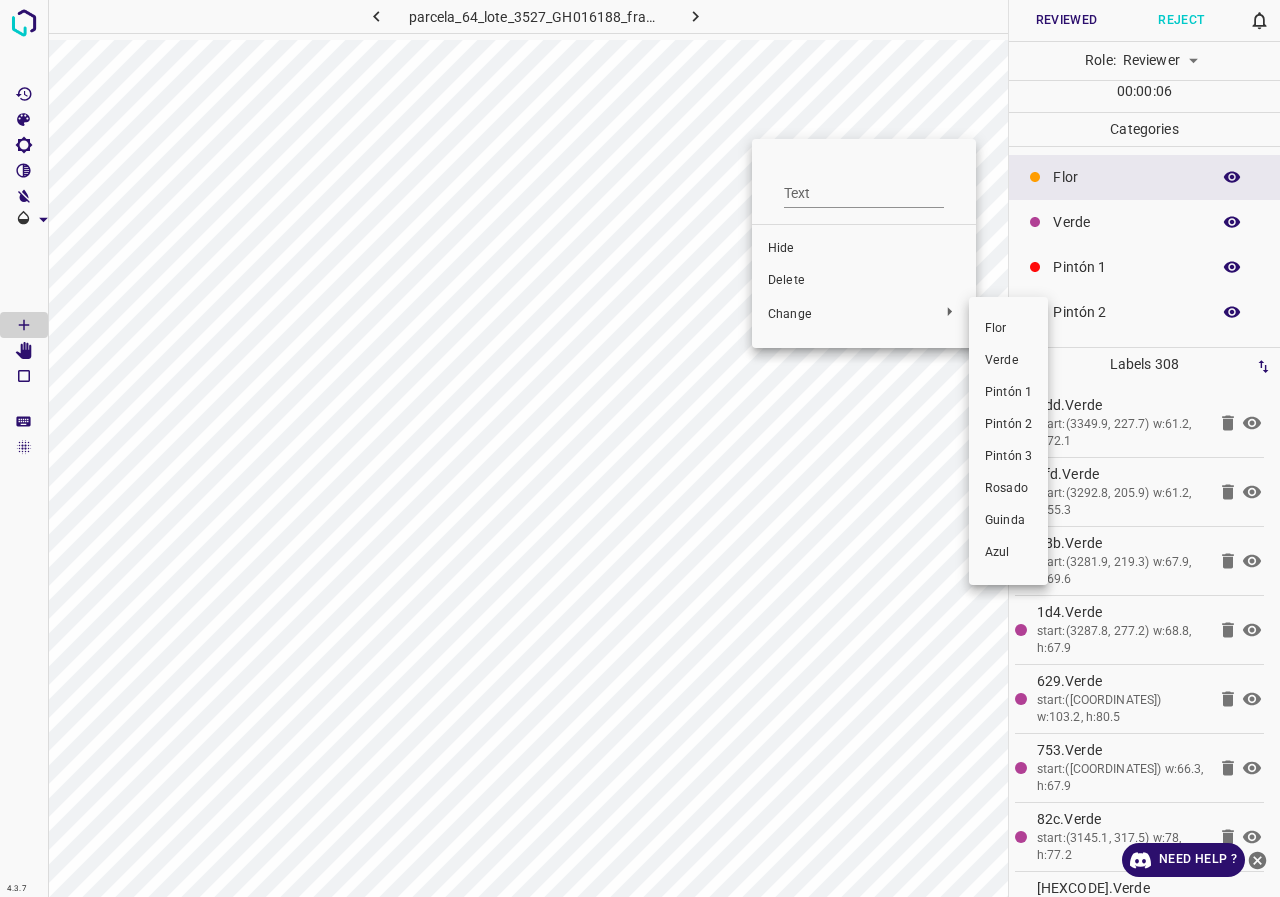click on "Pintón 1" at bounding box center (1008, 393) 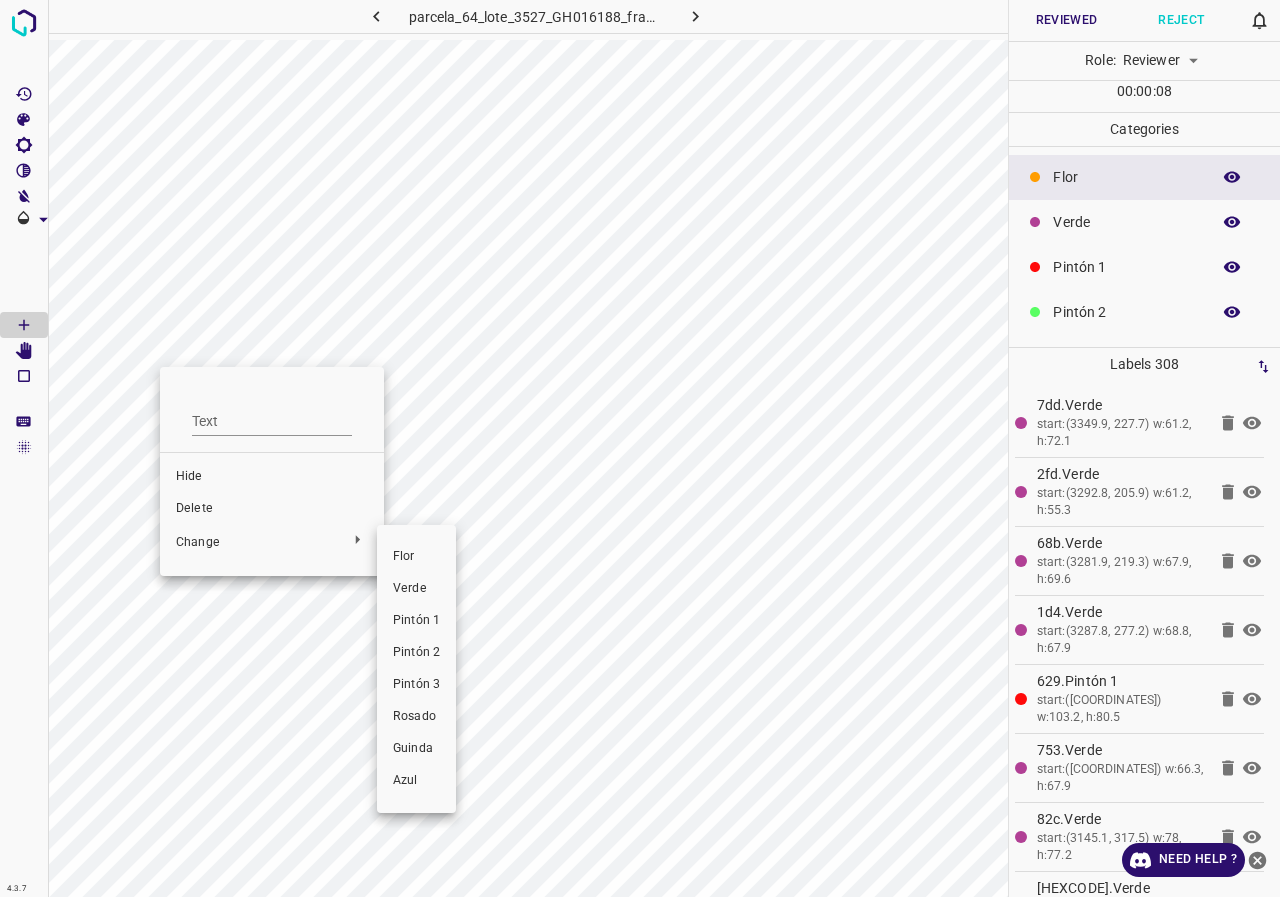 click on "Pintón 1" at bounding box center [416, 621] 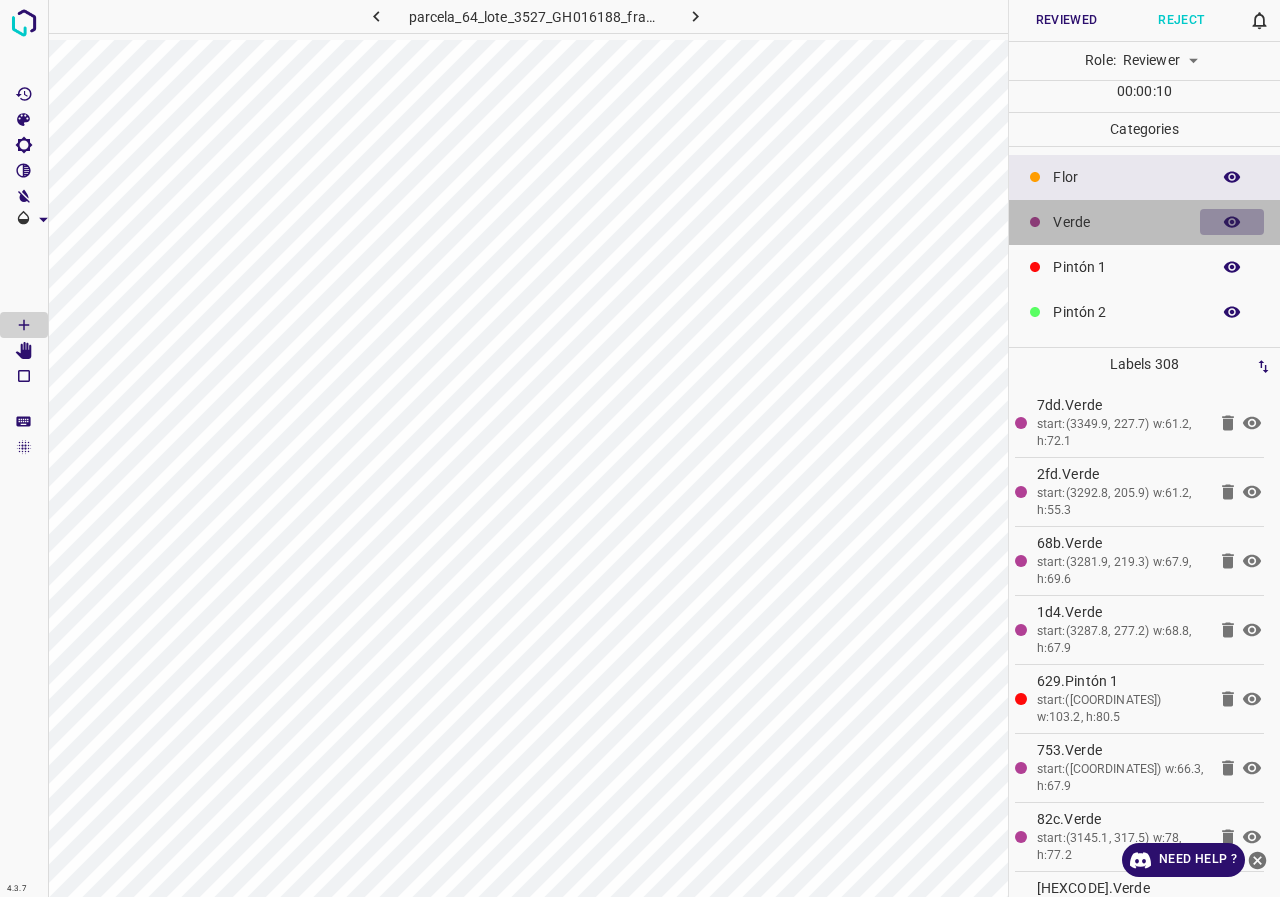 click at bounding box center [1232, 222] 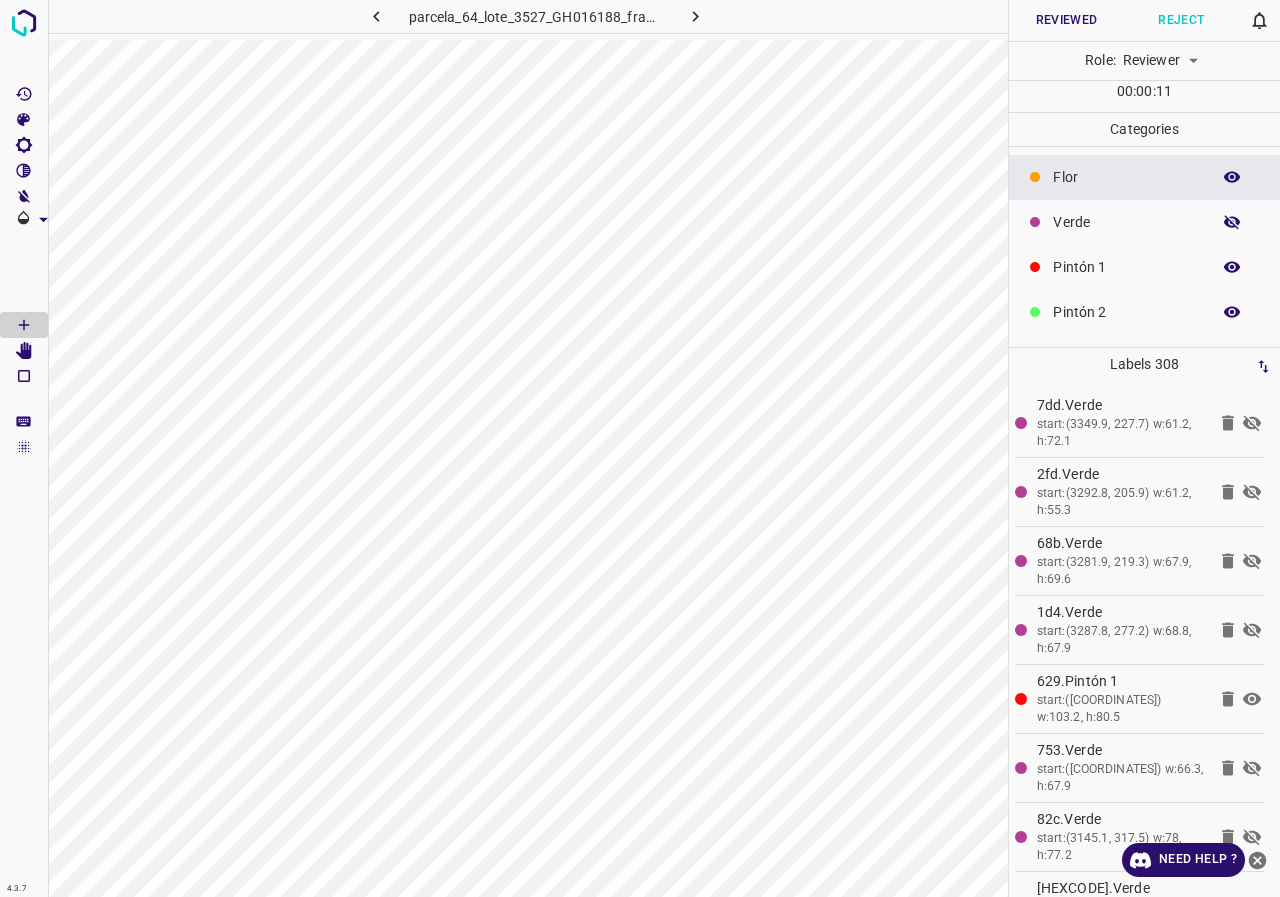 click at bounding box center [1232, 222] 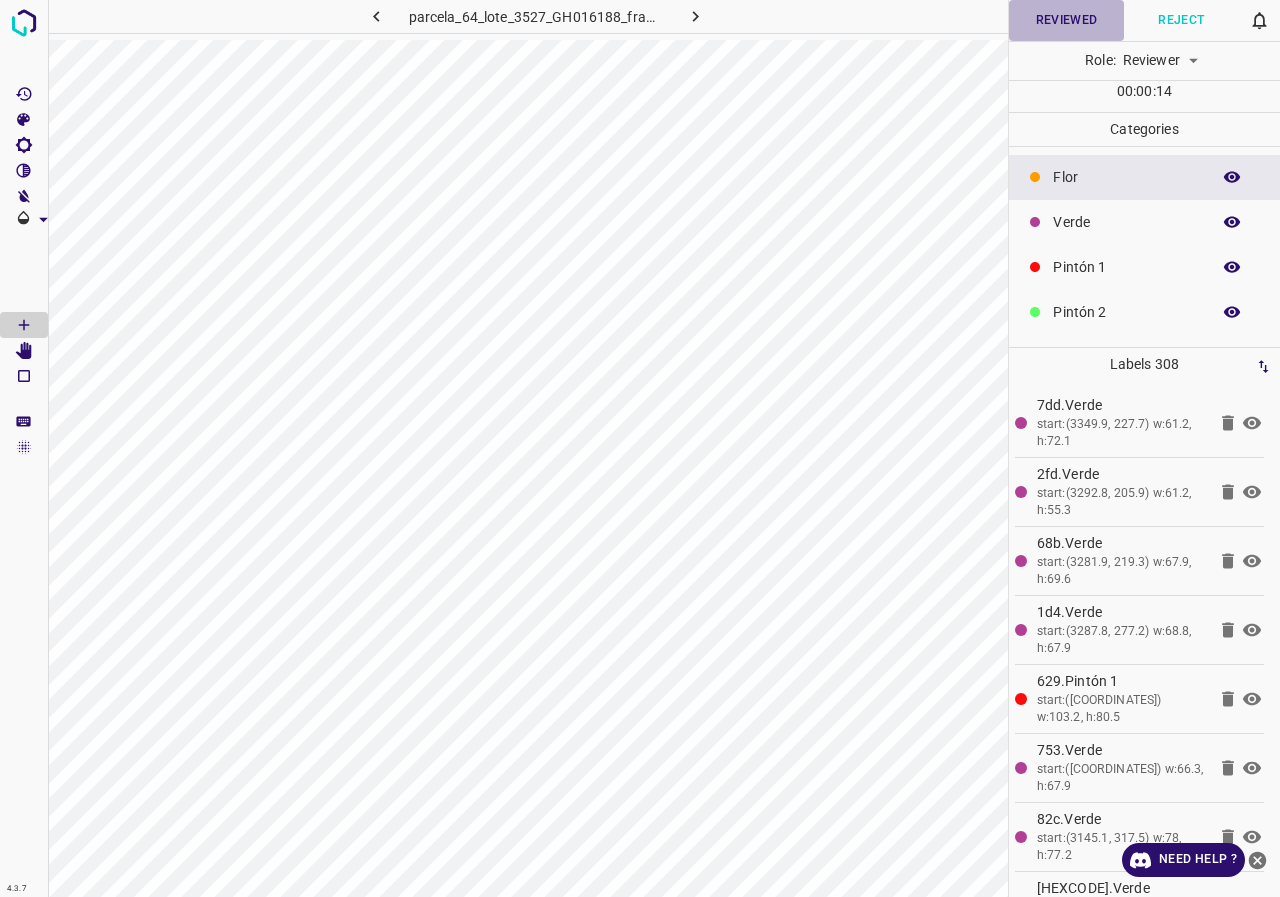 click on "Reviewed" at bounding box center [1066, 20] 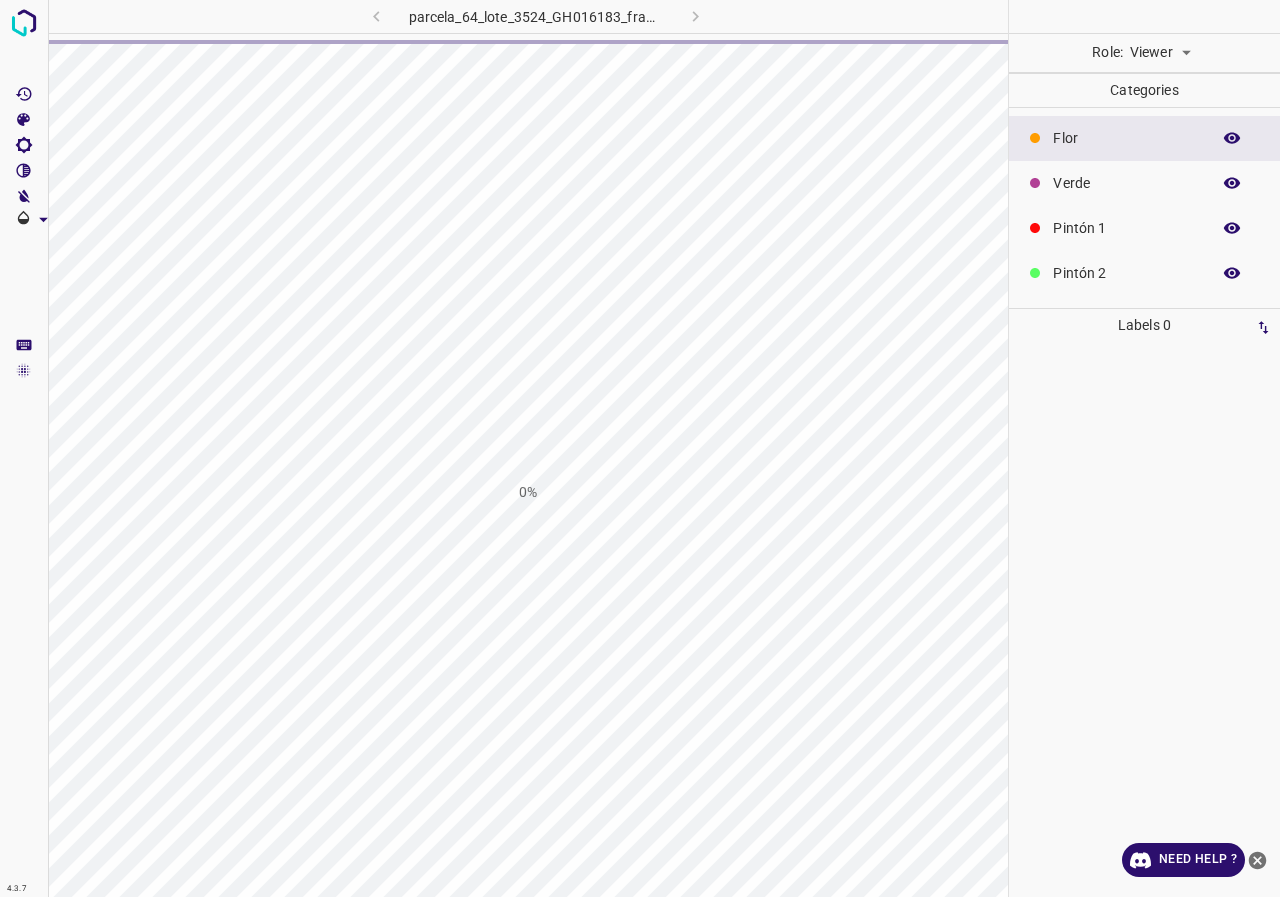 scroll, scrollTop: 0, scrollLeft: 0, axis: both 